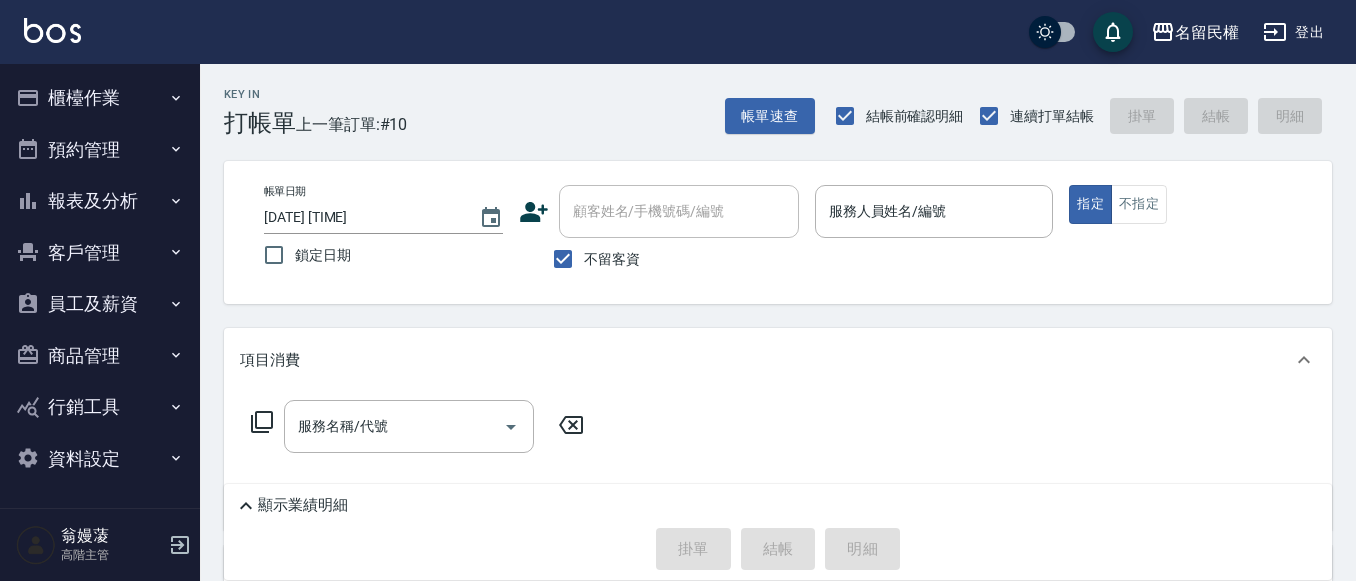 scroll, scrollTop: 0, scrollLeft: 0, axis: both 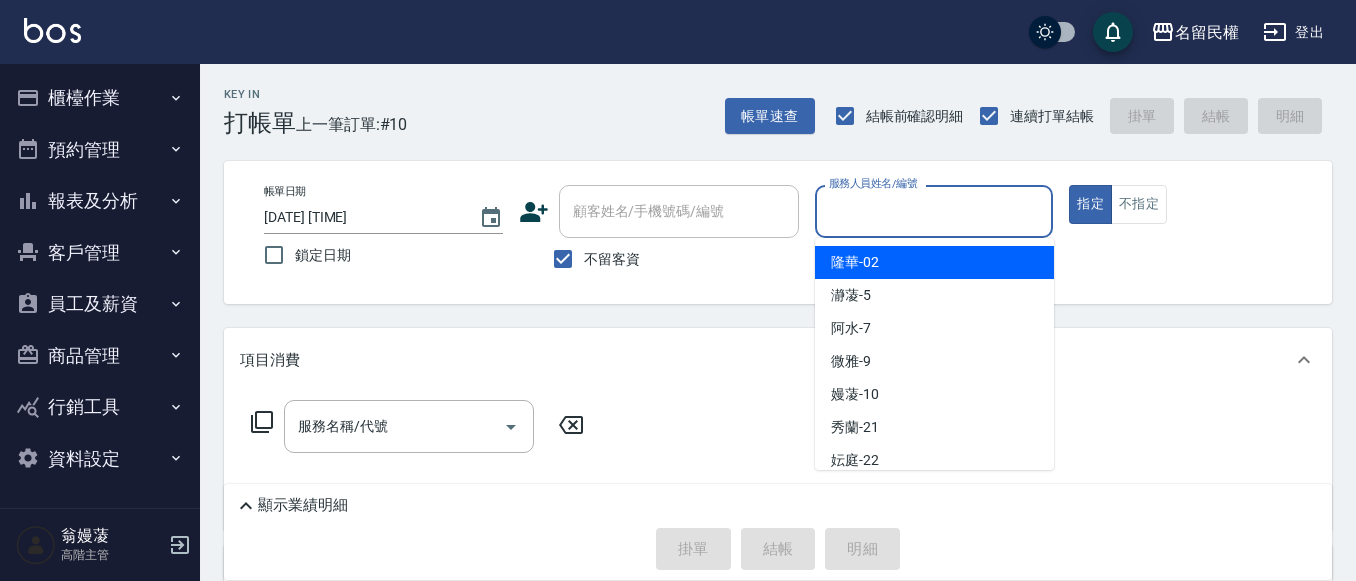 click on "服務人員姓名/編號" at bounding box center [934, 211] 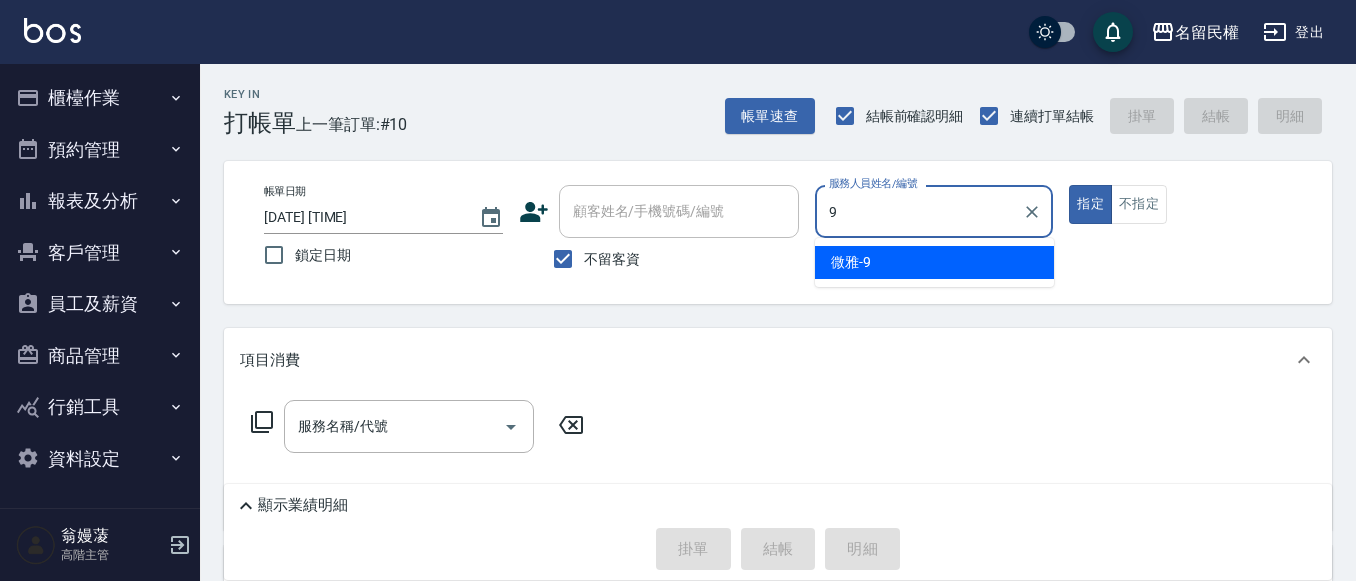 type on "微雅-9" 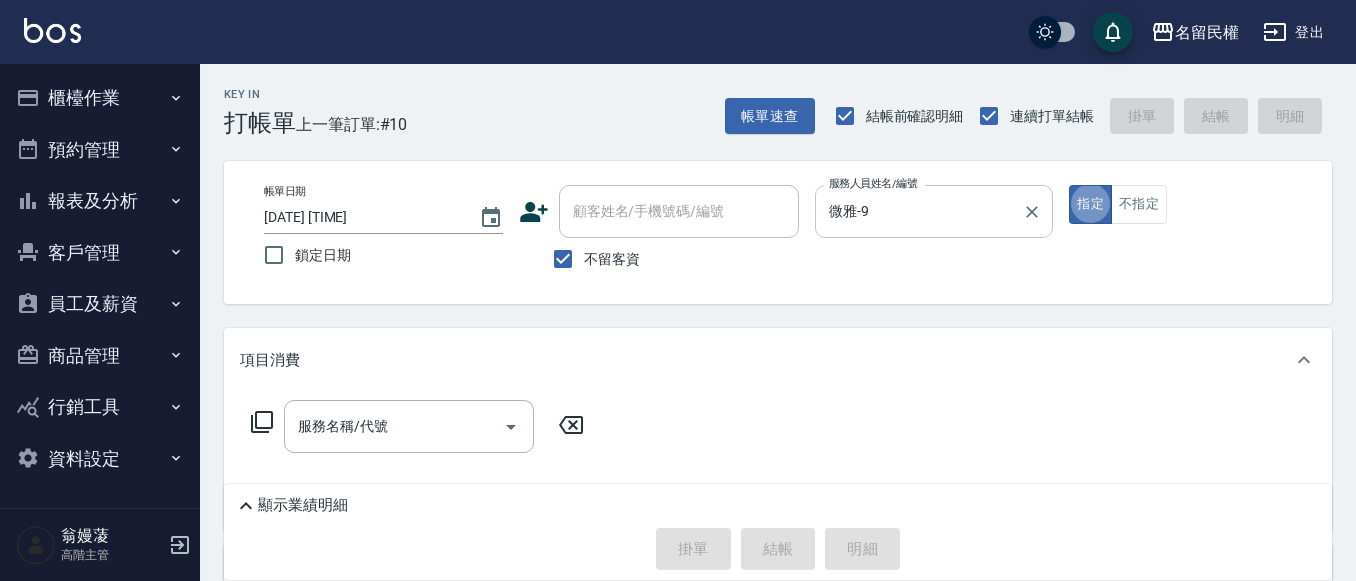type on "true" 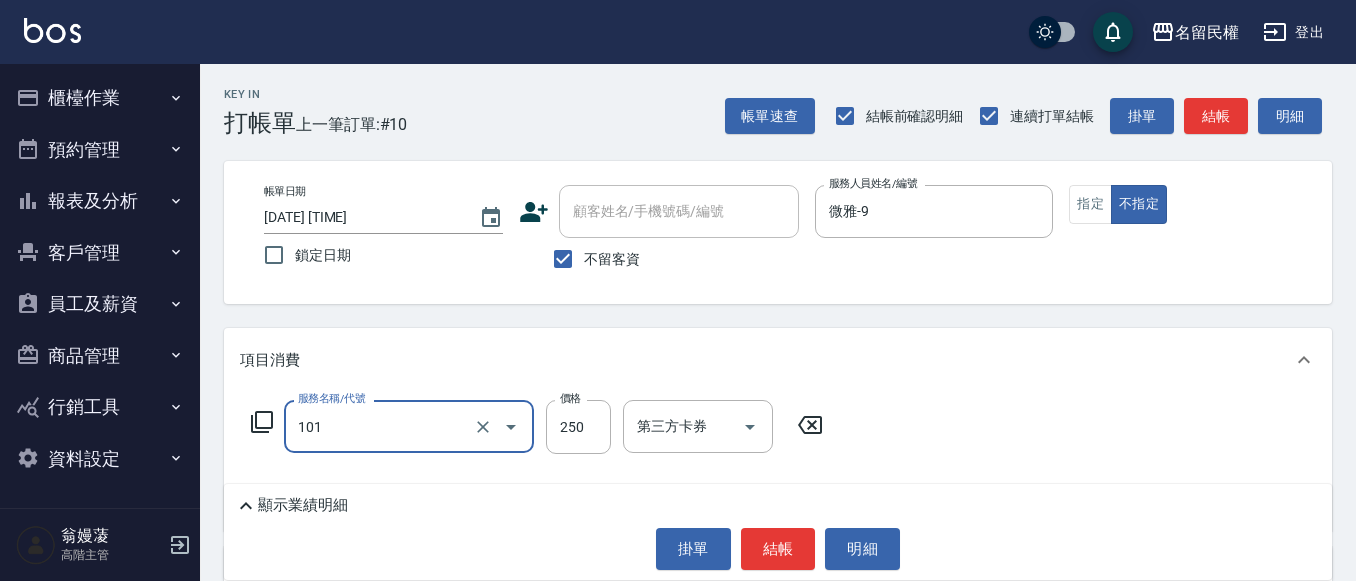 type on "不指定洗髮(101)" 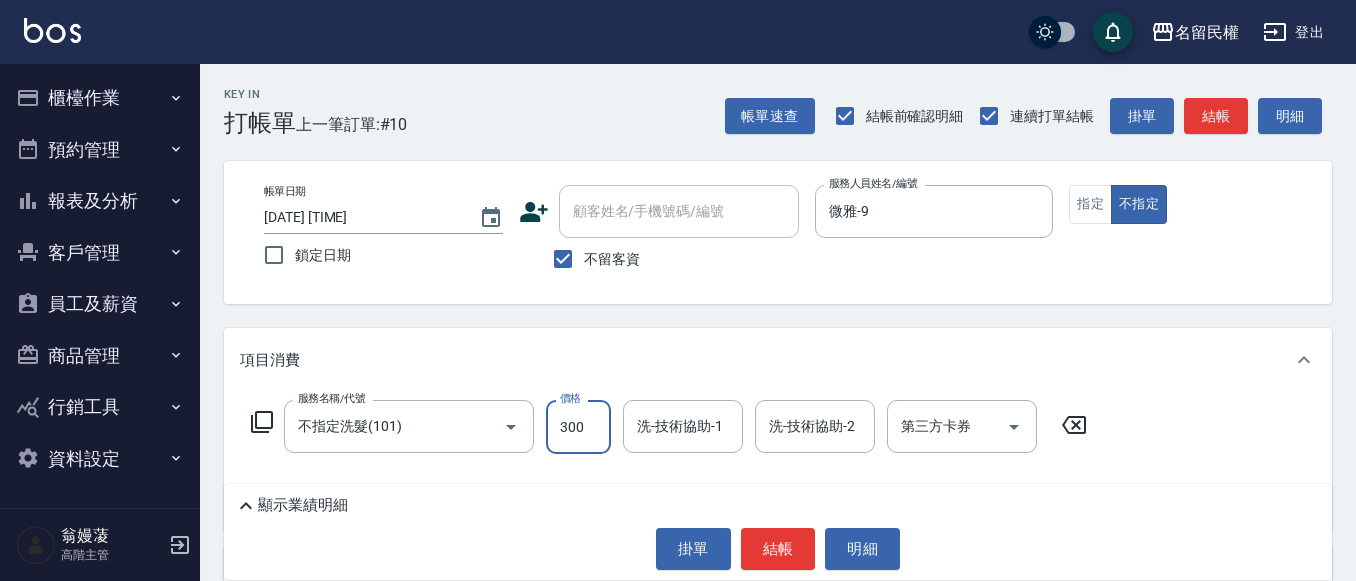 type on "300" 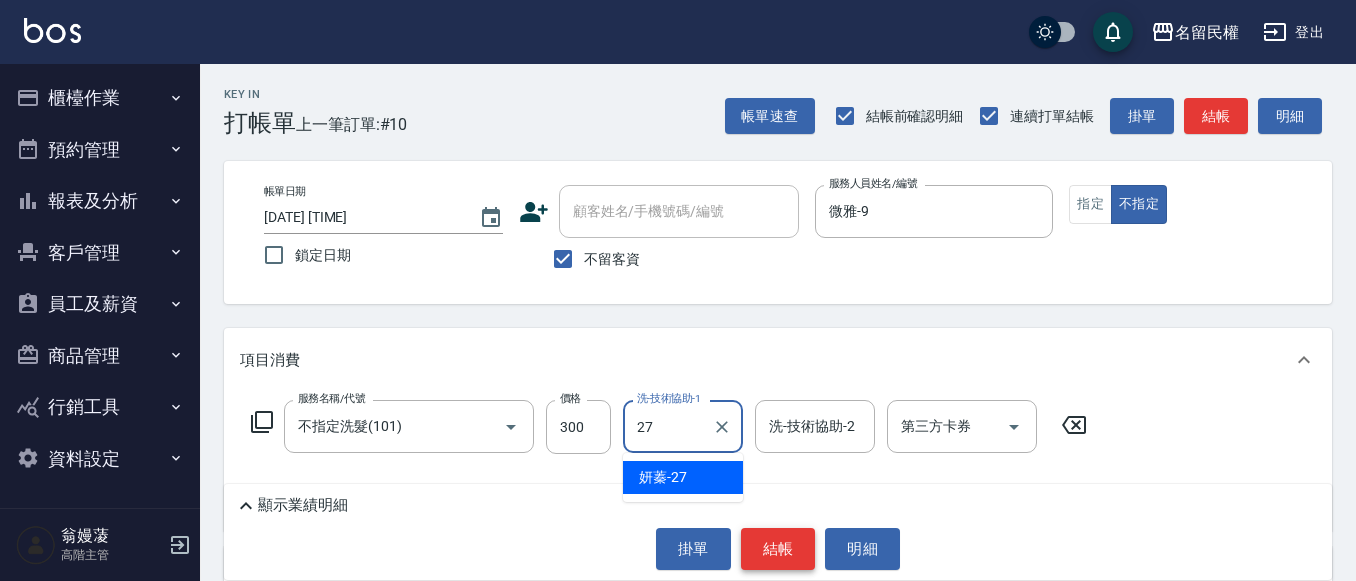 type on "妍蓁-27" 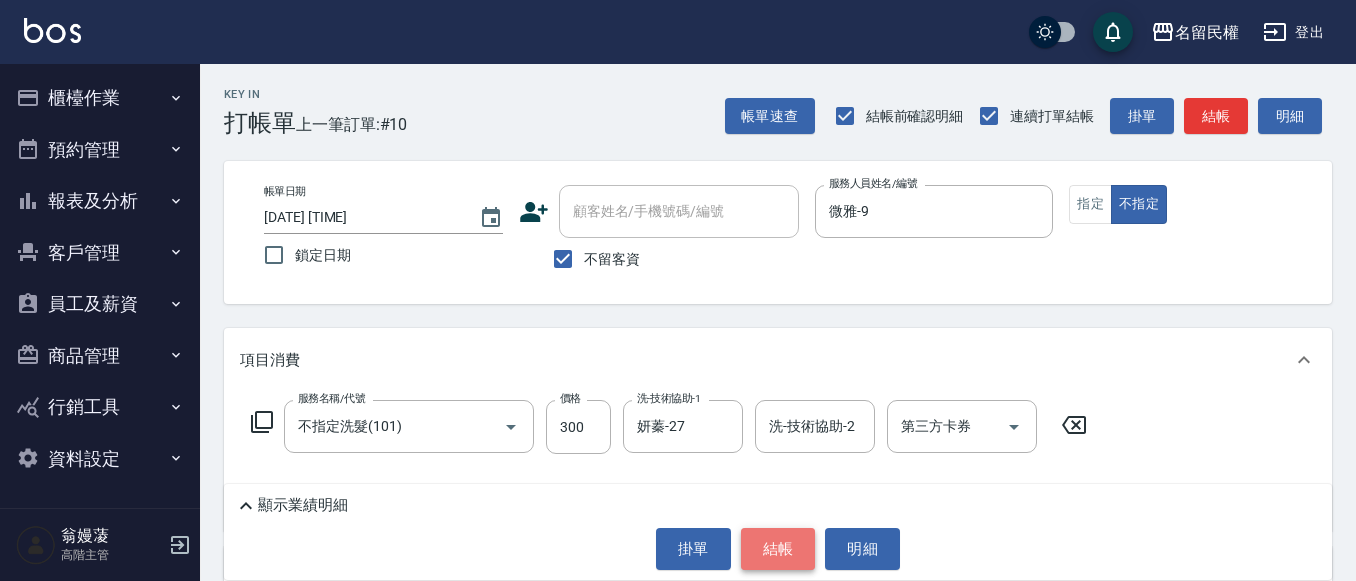 click on "結帳" at bounding box center (778, 549) 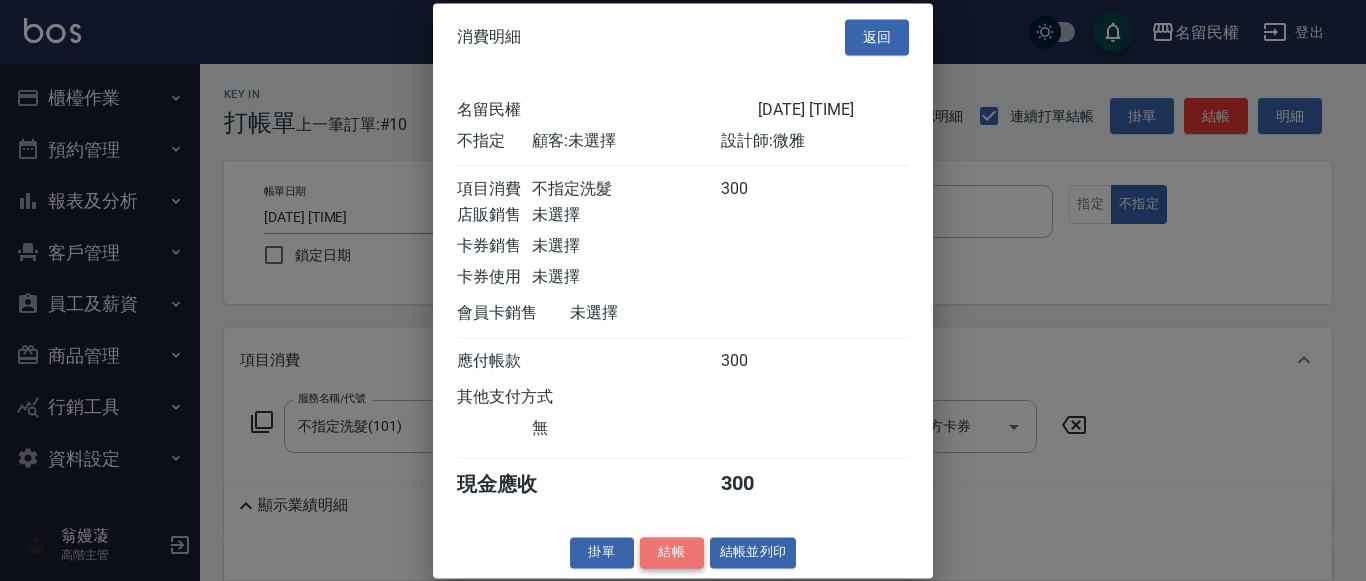 click on "結帳" at bounding box center (672, 552) 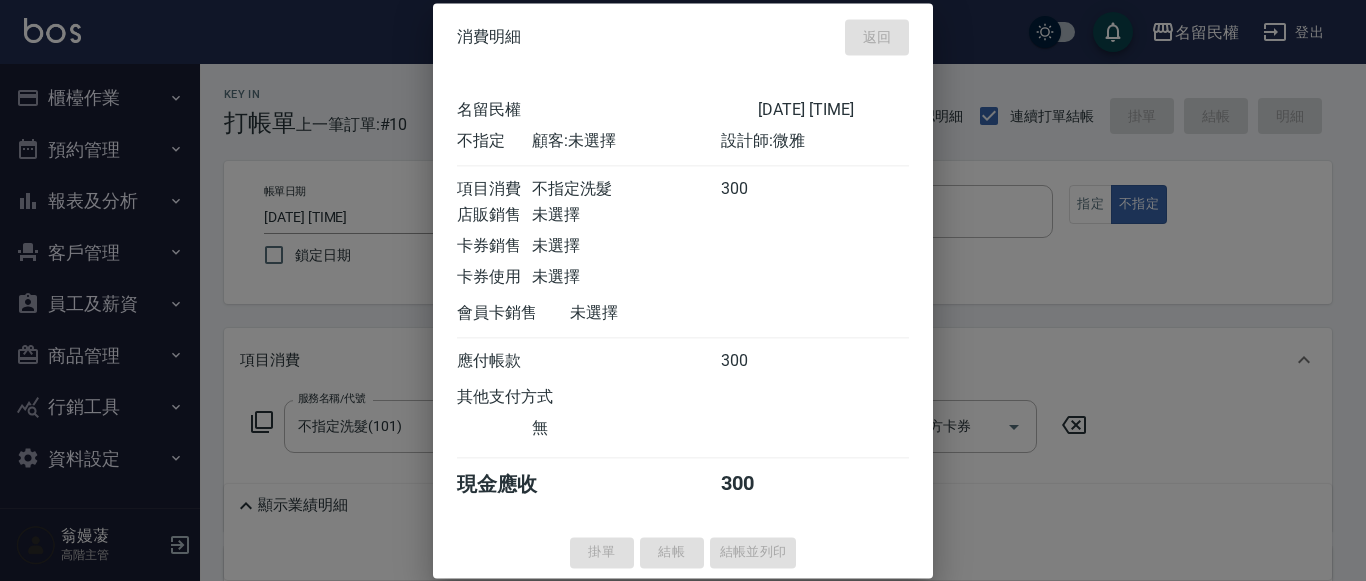 type on "[DATE] [TIME]" 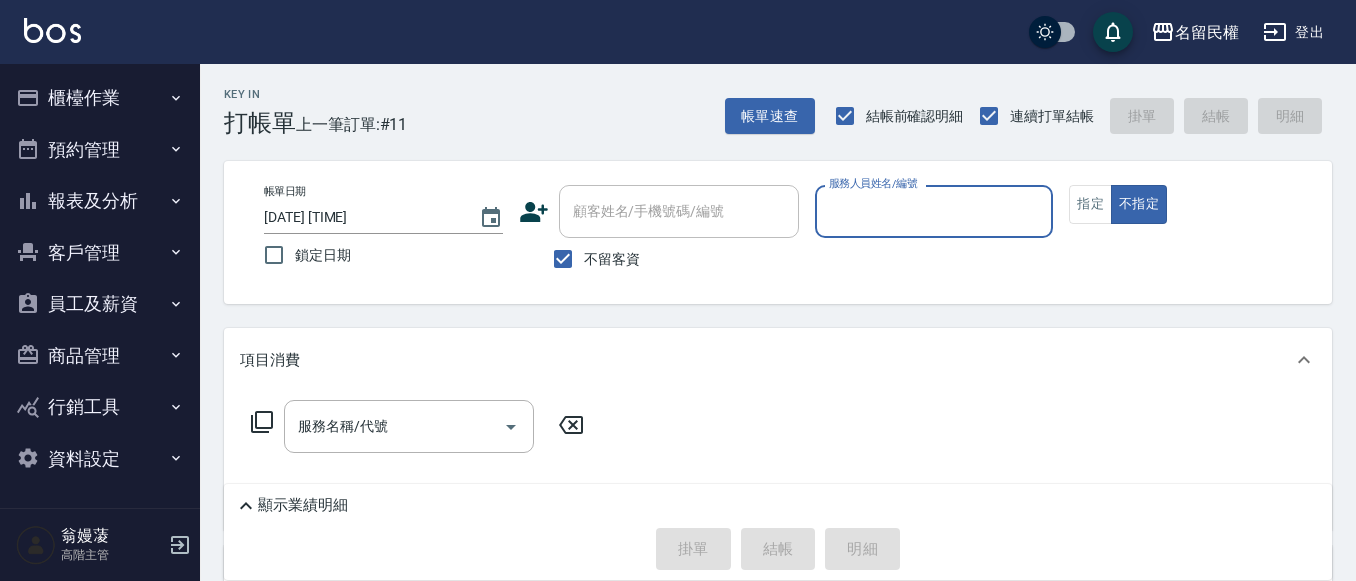click on "櫃檯作業" at bounding box center (100, 98) 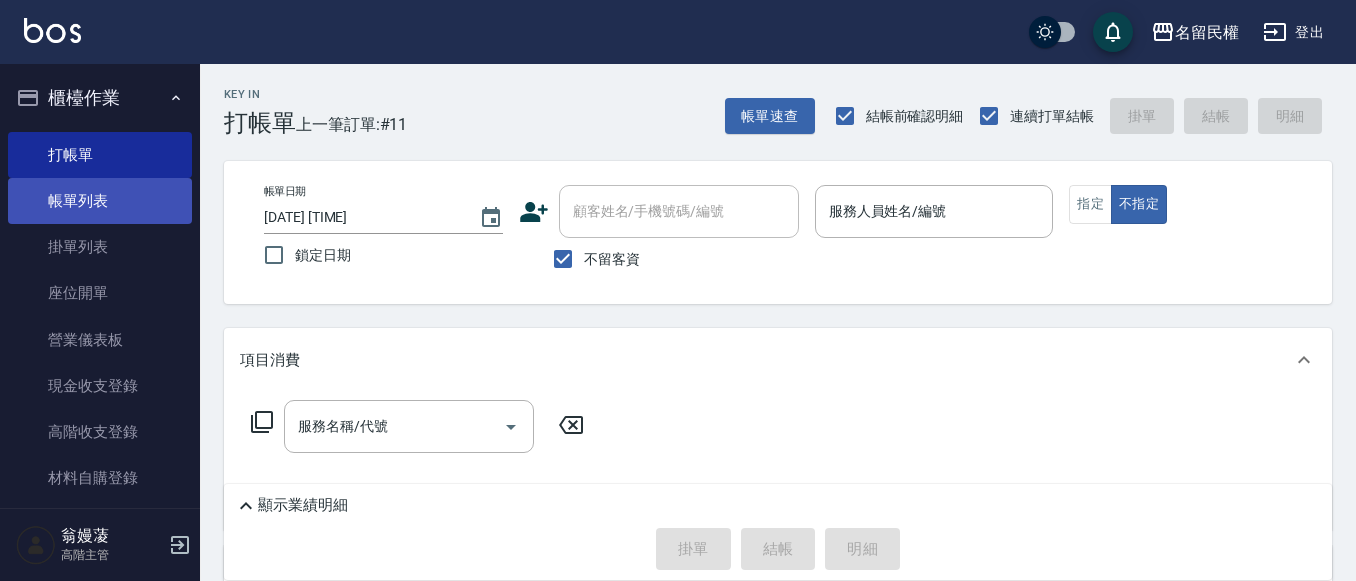 click on "帳單列表" at bounding box center [100, 201] 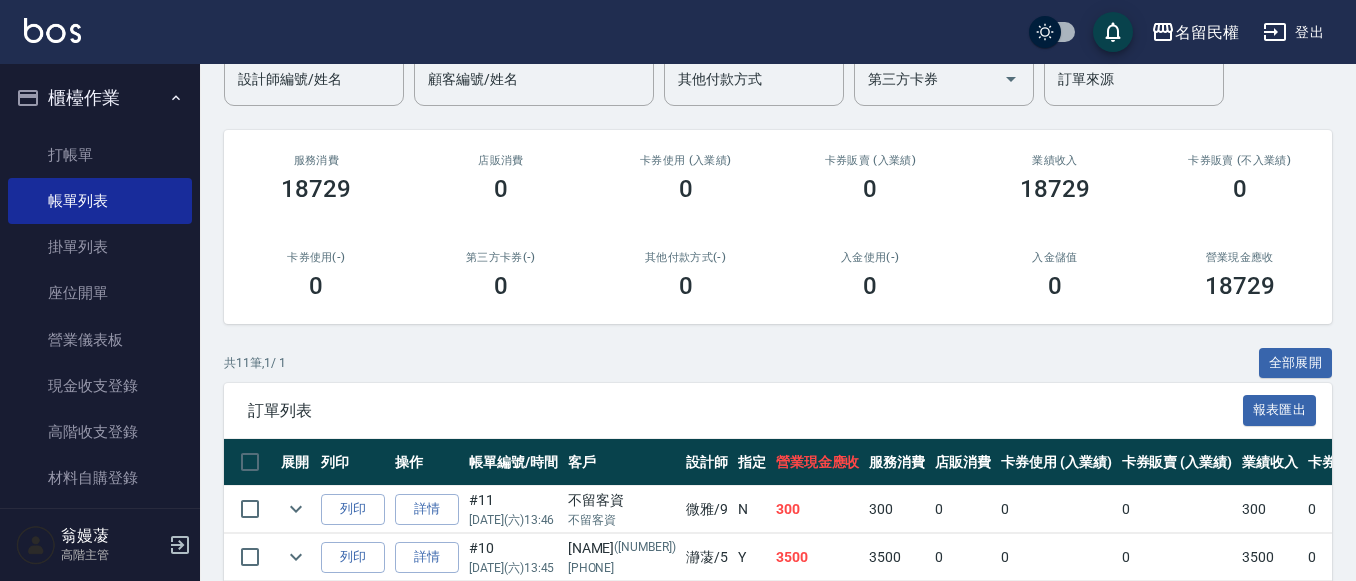 scroll, scrollTop: 400, scrollLeft: 0, axis: vertical 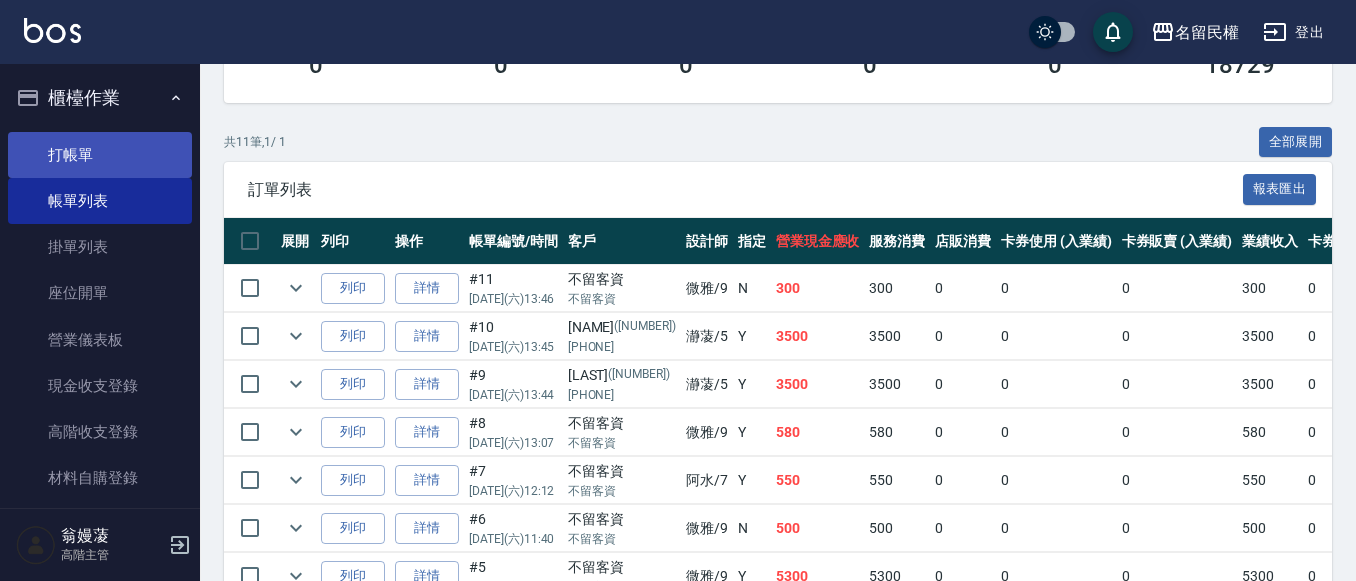 click on "打帳單" at bounding box center (100, 155) 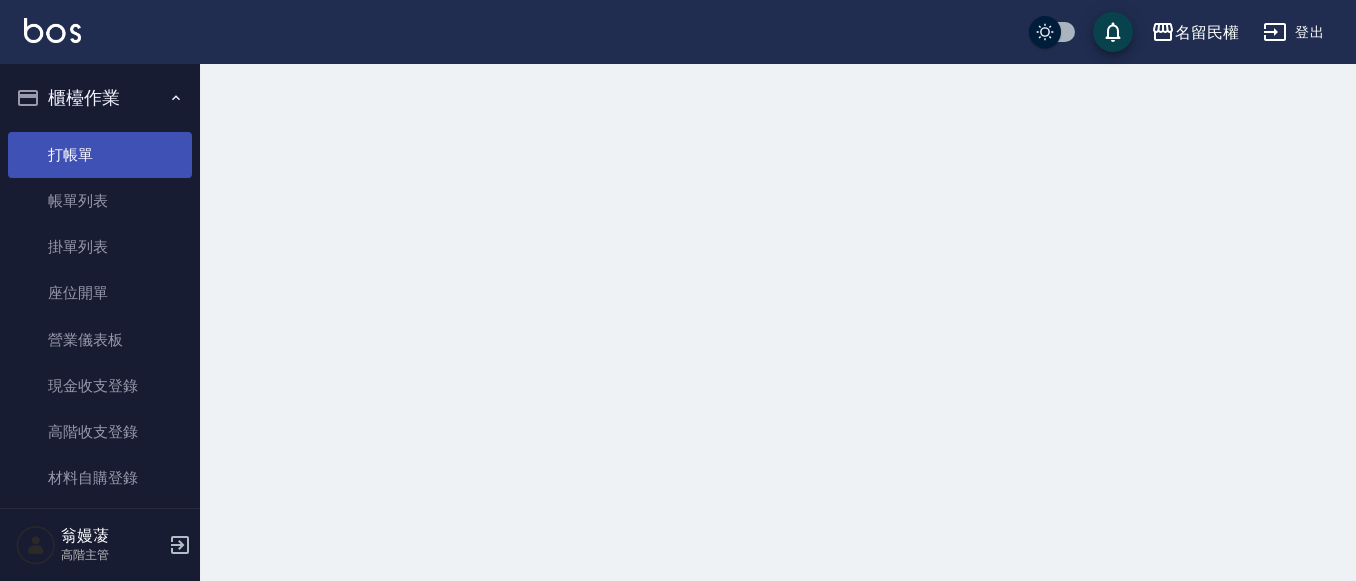 scroll, scrollTop: 0, scrollLeft: 0, axis: both 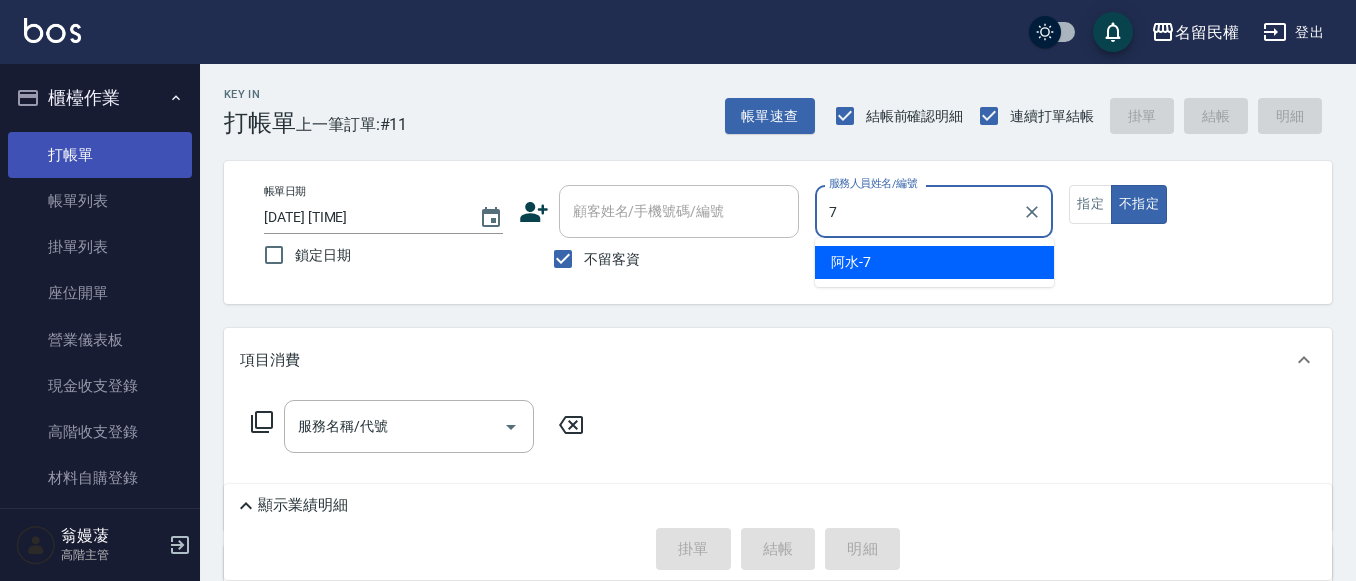 type on "阿水-7" 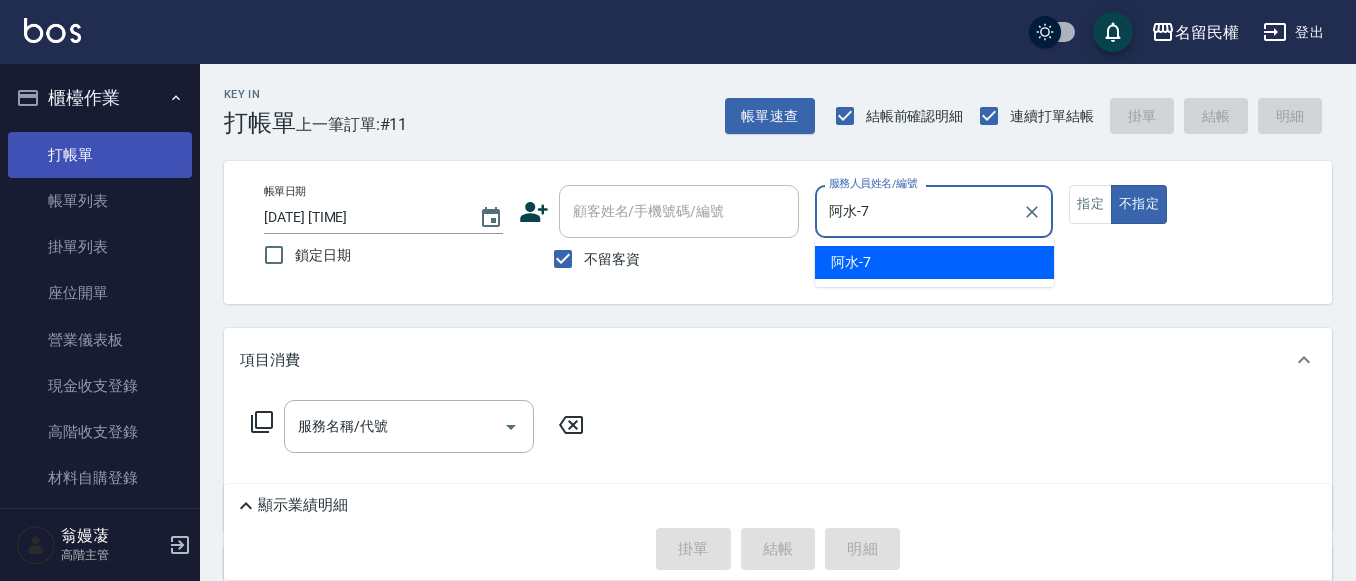 type on "false" 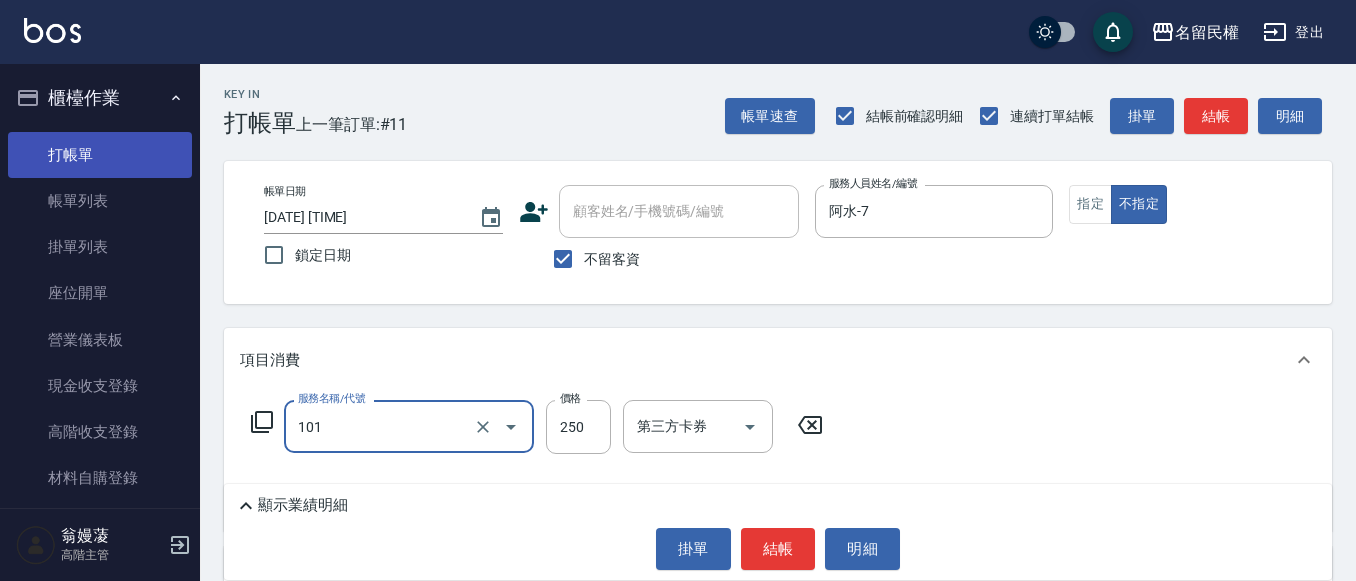 type on "不指定洗髮(101)" 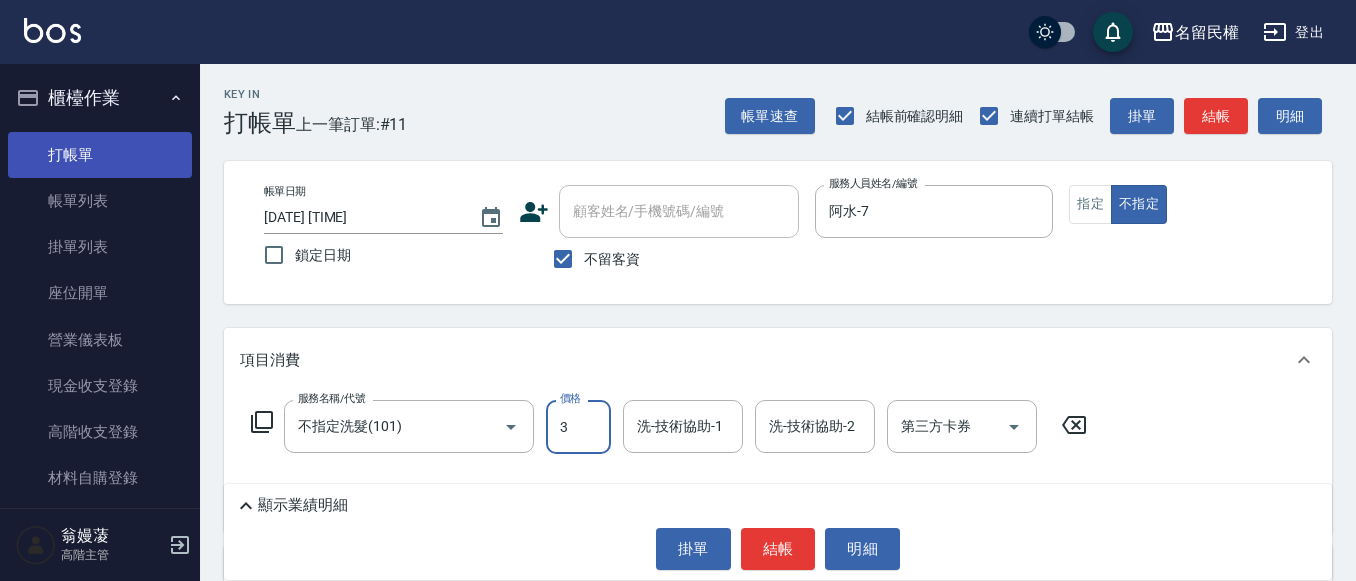 type on "3" 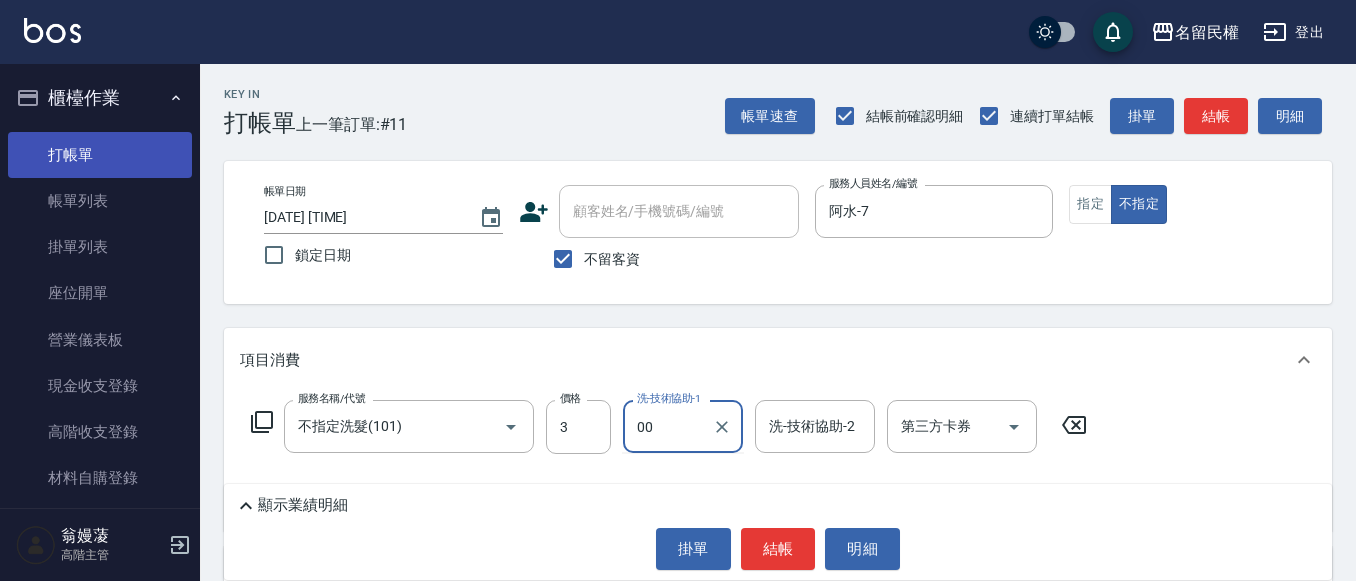 type on "00" 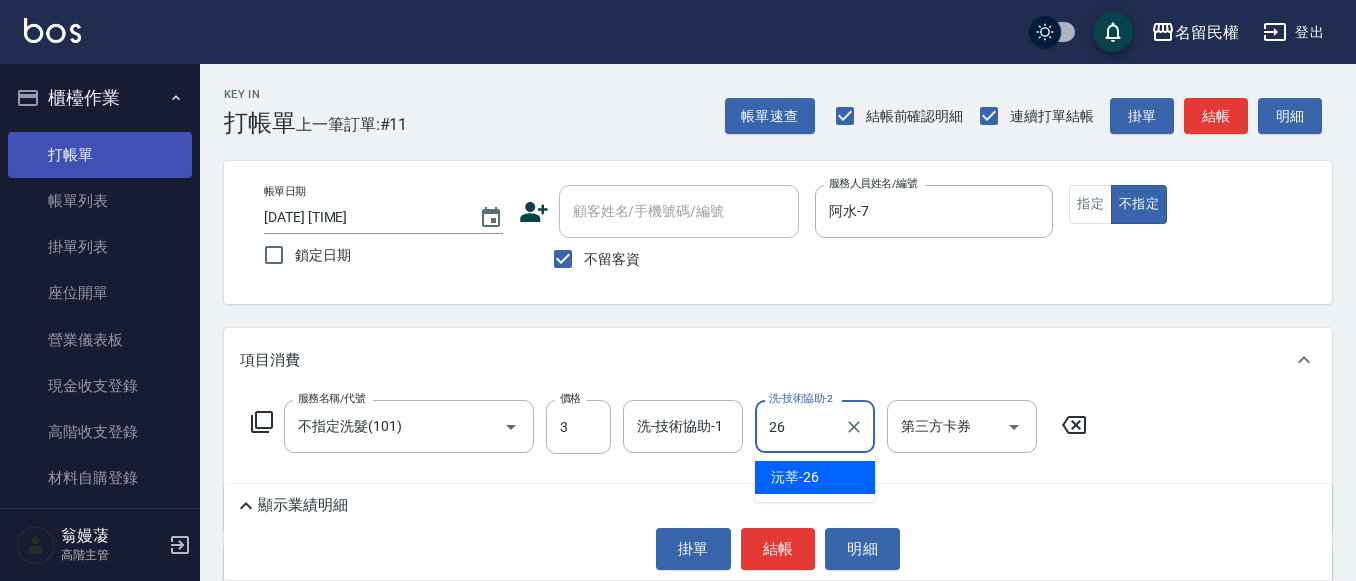 type on "沅莘-26" 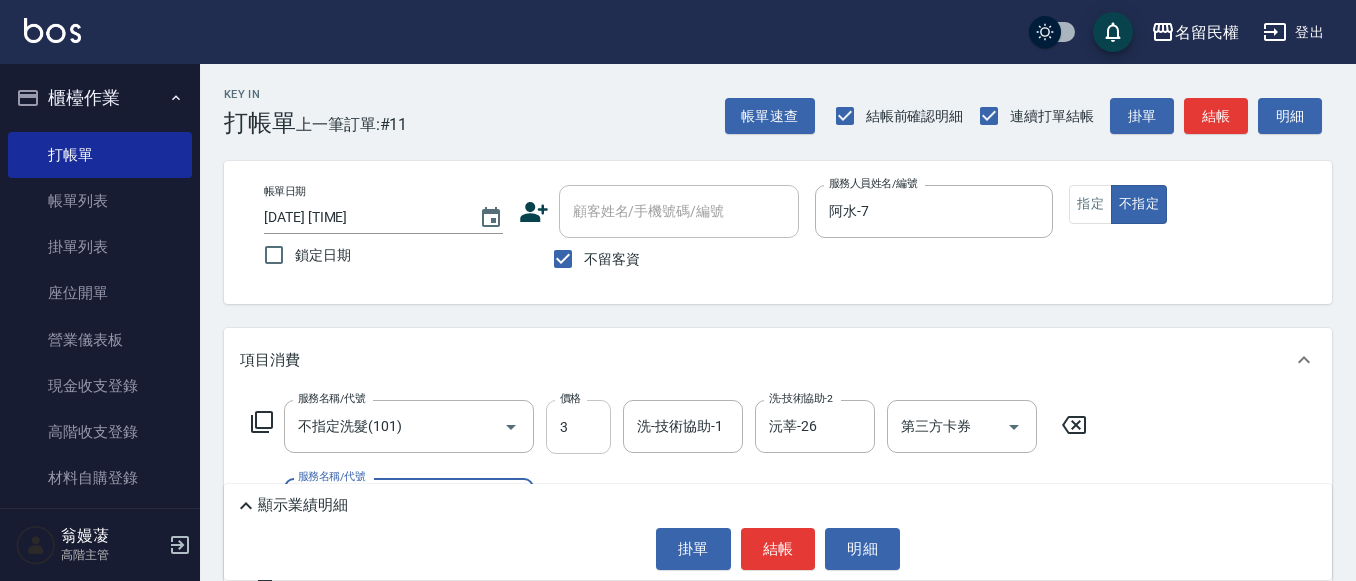 click on "3" at bounding box center (578, 427) 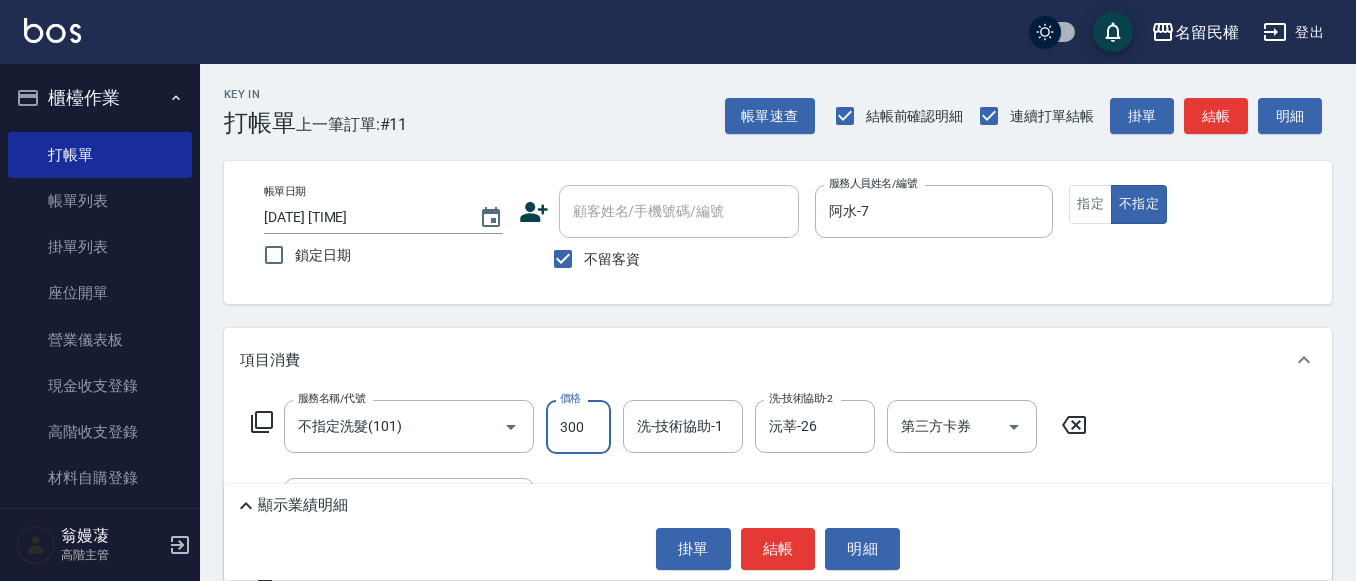 type on "300" 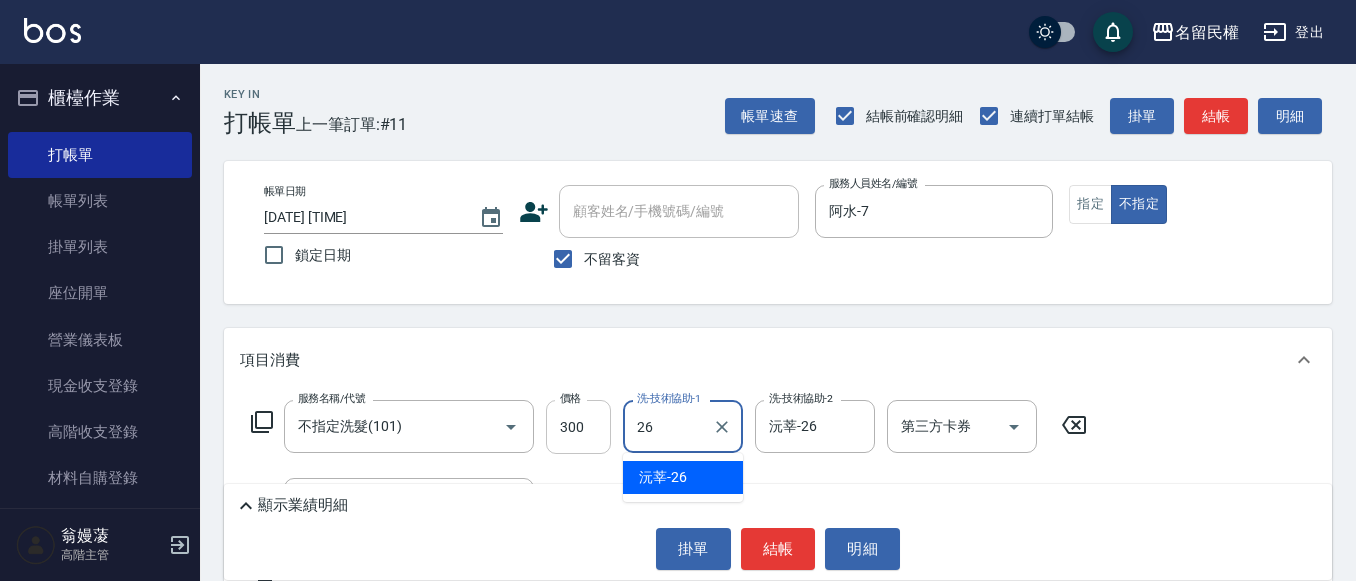 type on "沅莘-26" 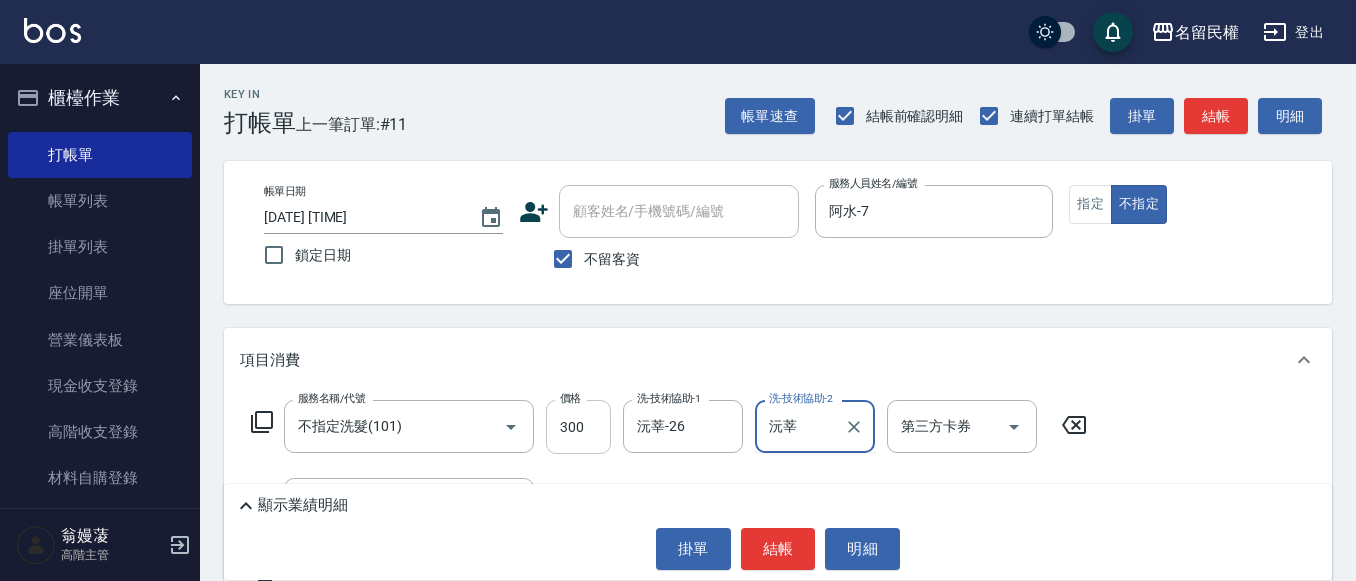 type on "[NAME]" 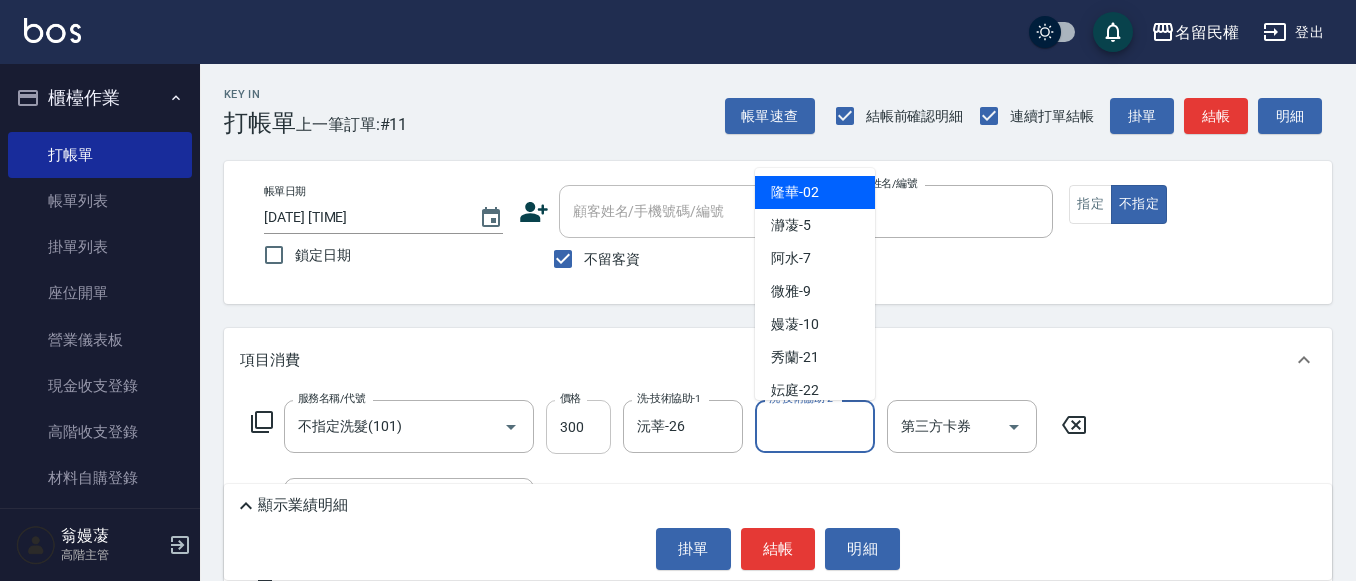 type on "隆華-02" 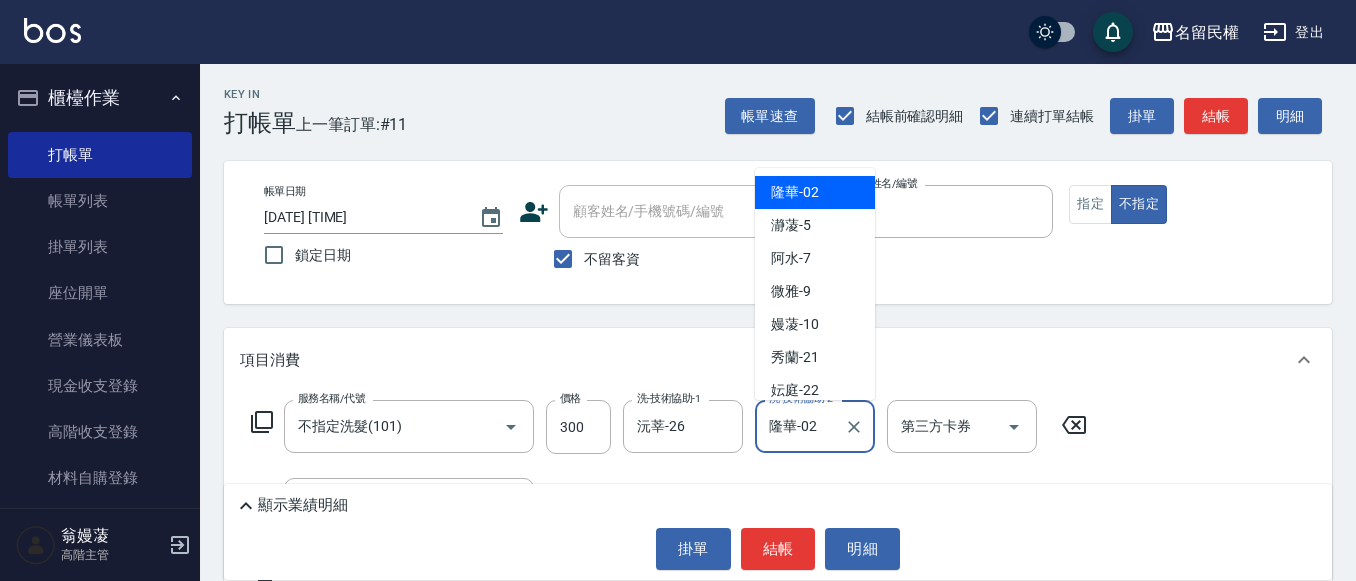 drag, startPoint x: 833, startPoint y: 443, endPoint x: 767, endPoint y: 449, distance: 66.27216 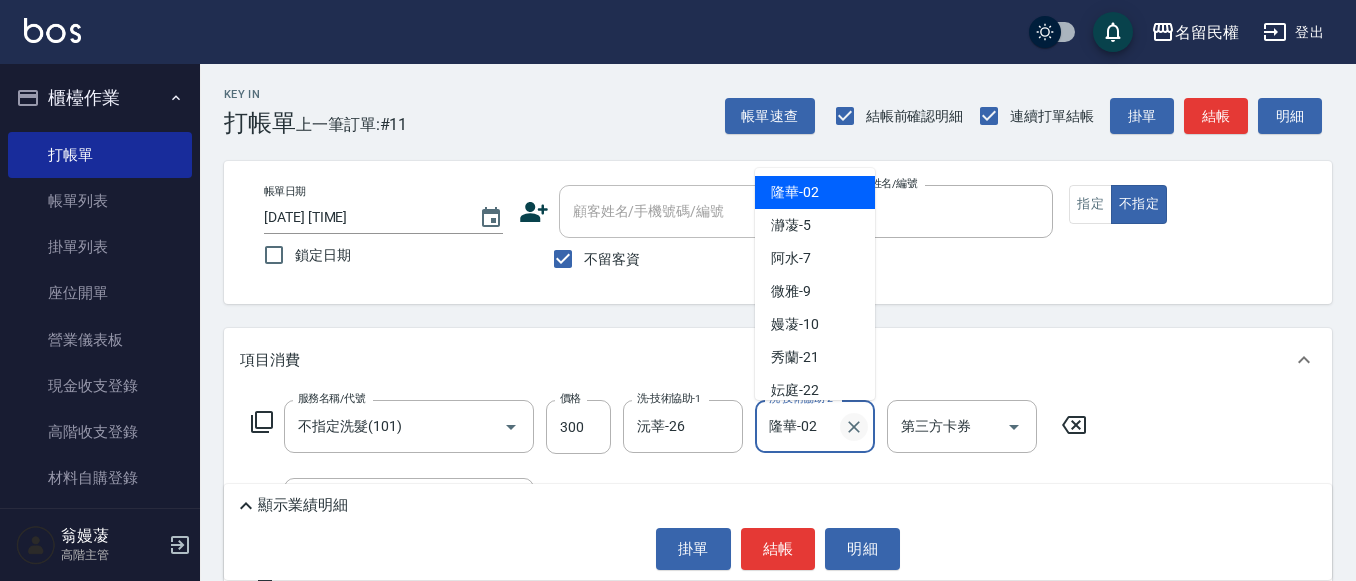 click 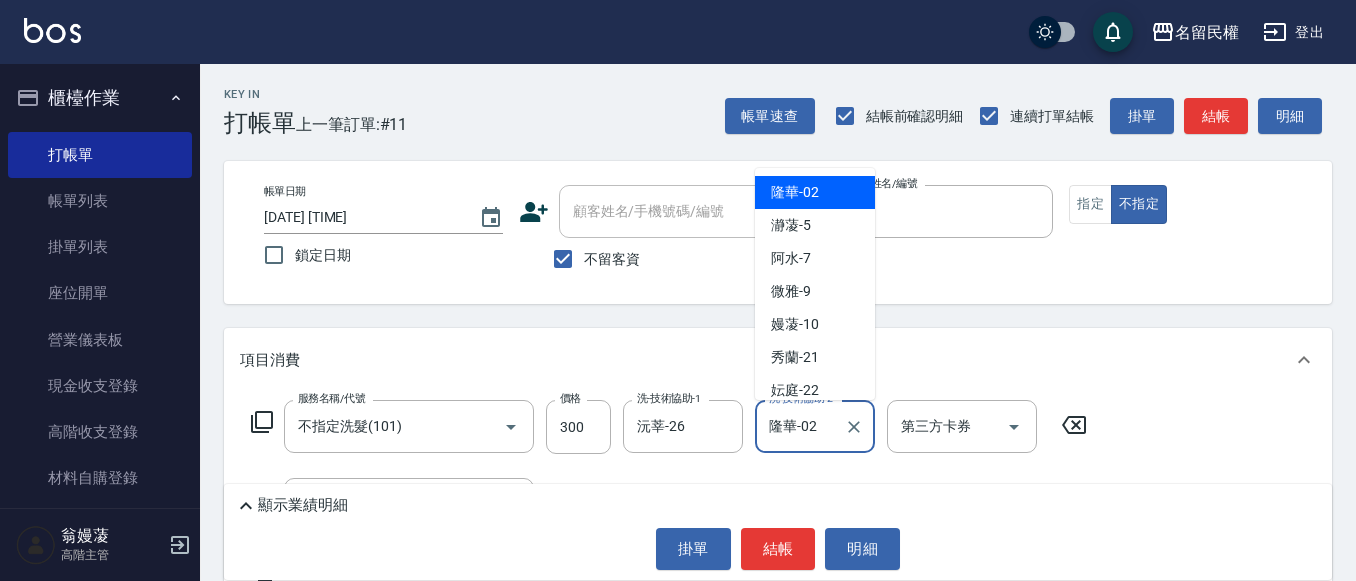 type 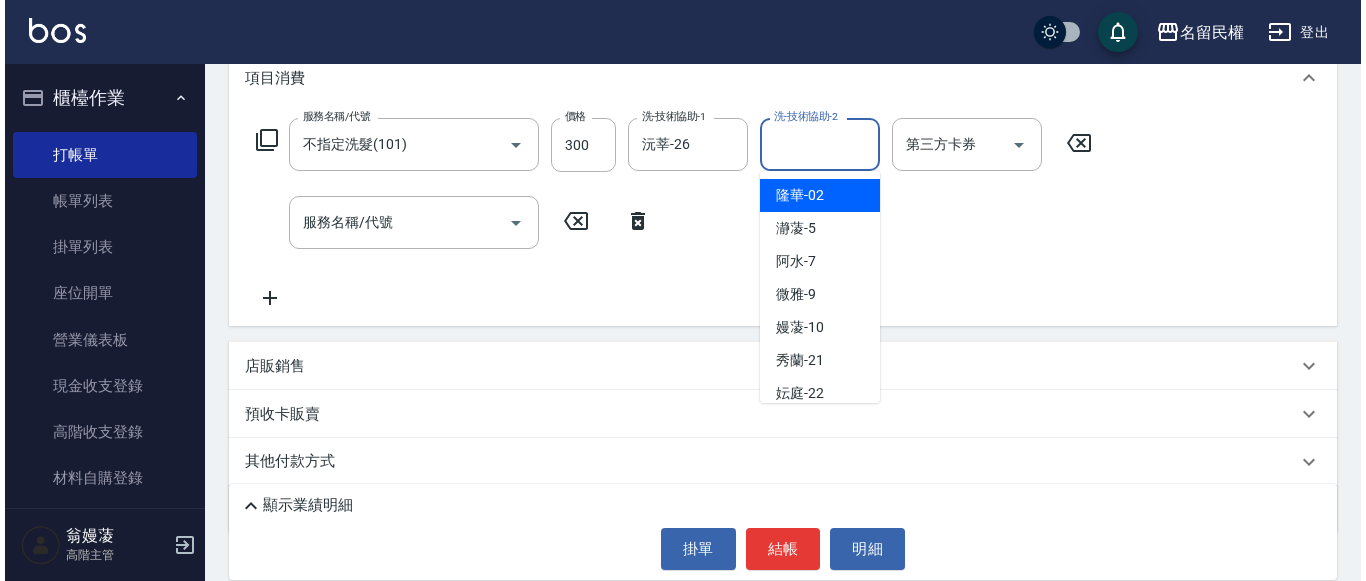 scroll, scrollTop: 300, scrollLeft: 0, axis: vertical 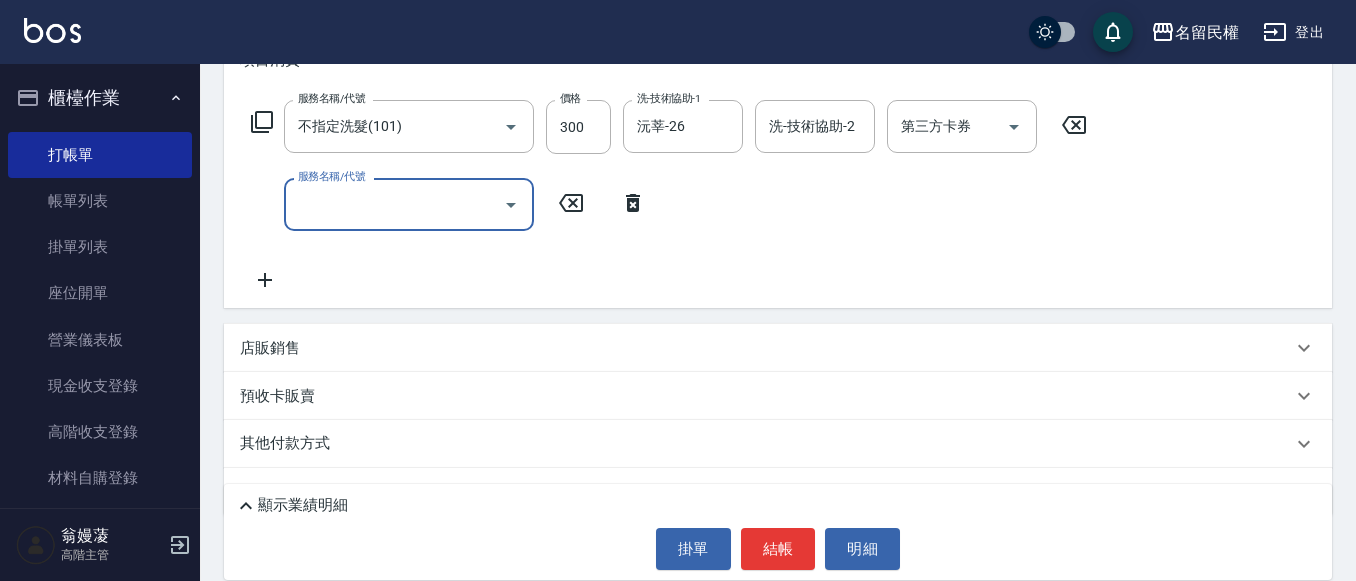 click on "服務名稱/代號" at bounding box center (394, 204) 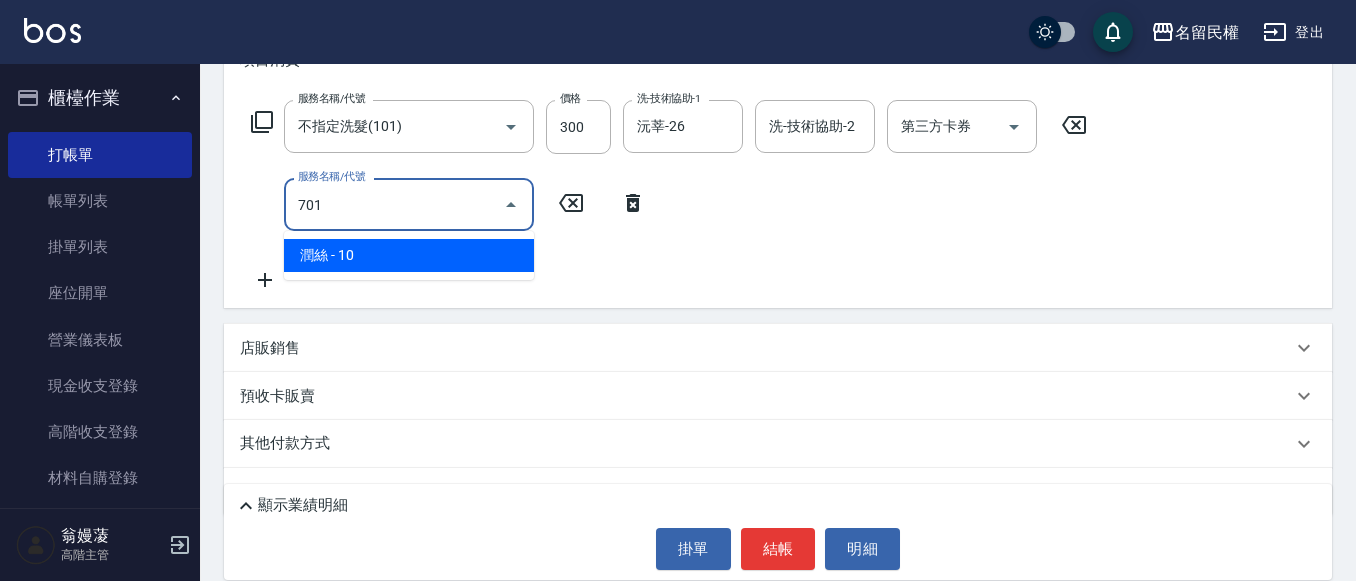 type on "潤絲(701)" 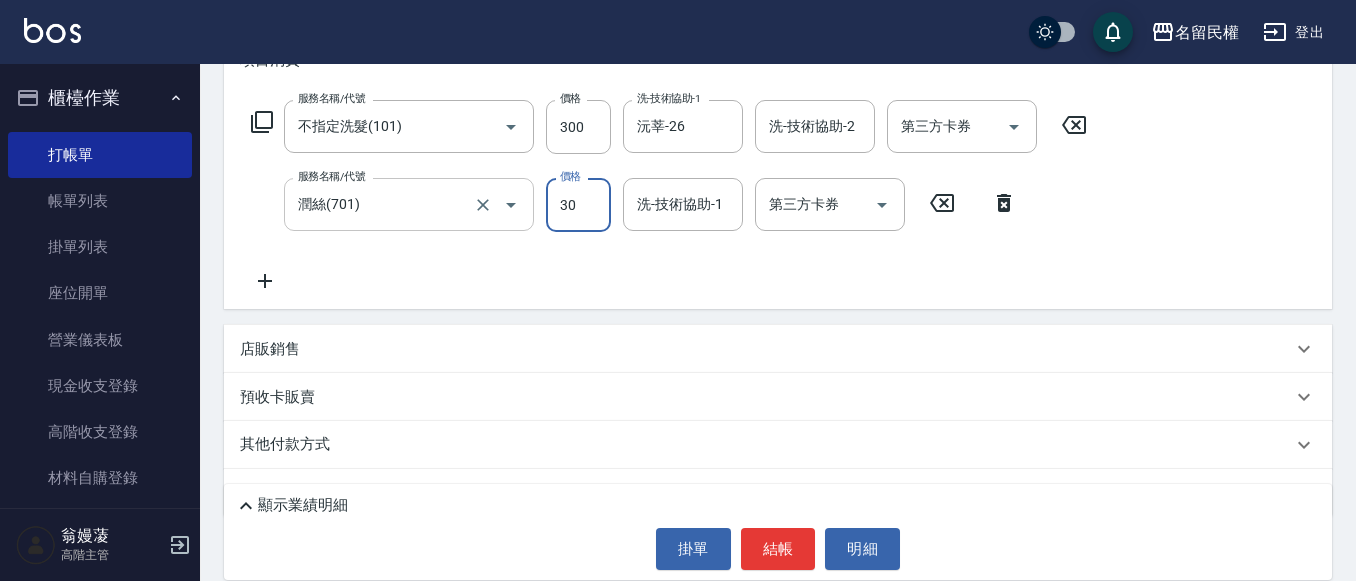 type on "30" 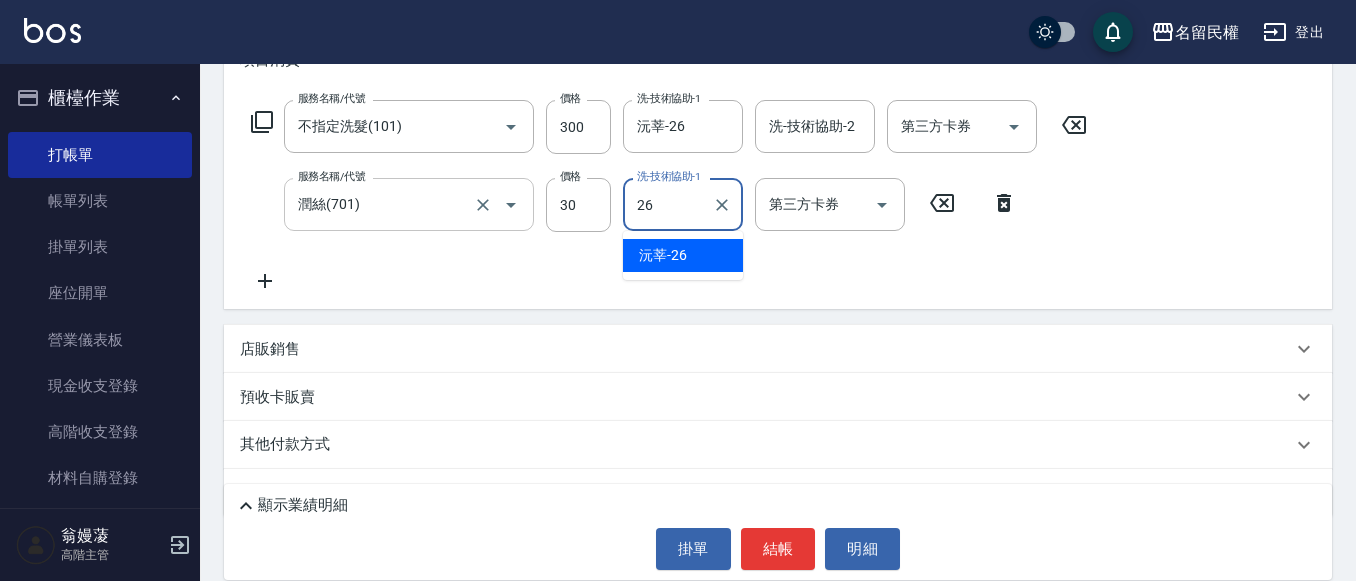 type on "沅莘-26" 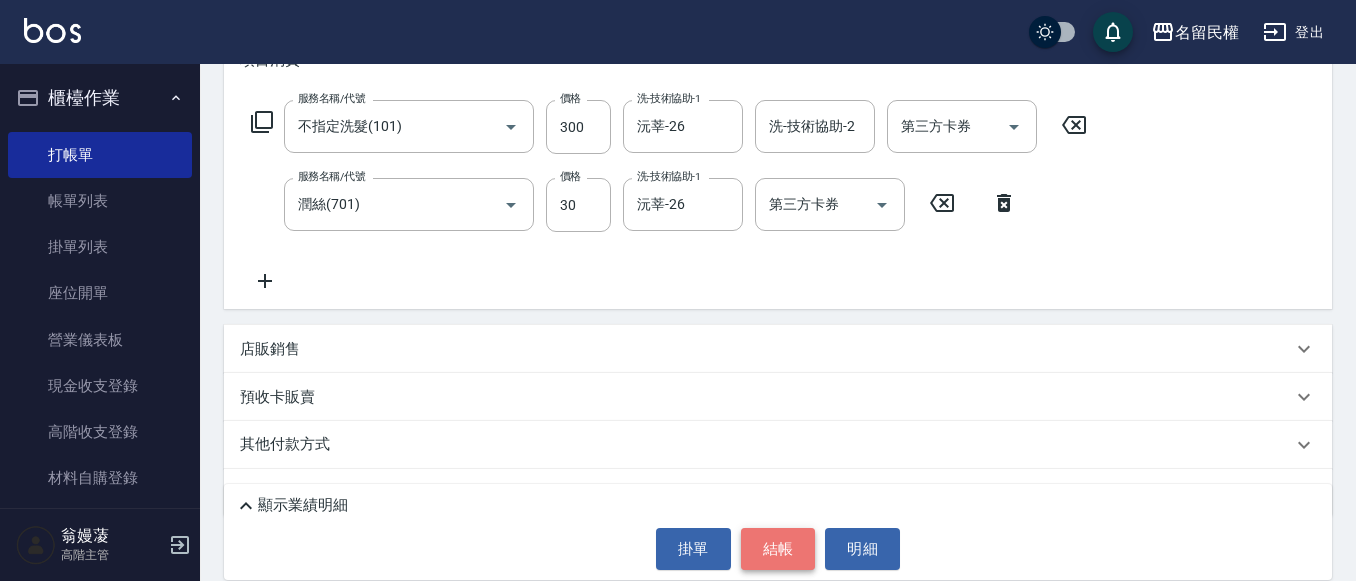 drag, startPoint x: 782, startPoint y: 527, endPoint x: 772, endPoint y: 544, distance: 19.723083 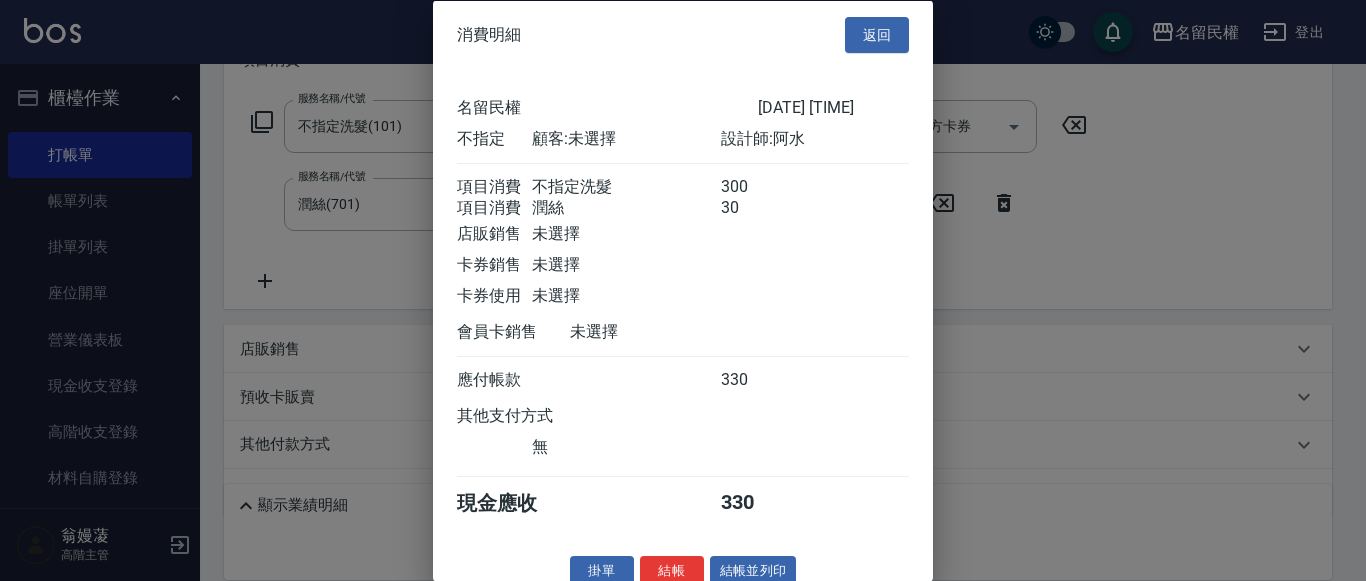 scroll, scrollTop: 50, scrollLeft: 0, axis: vertical 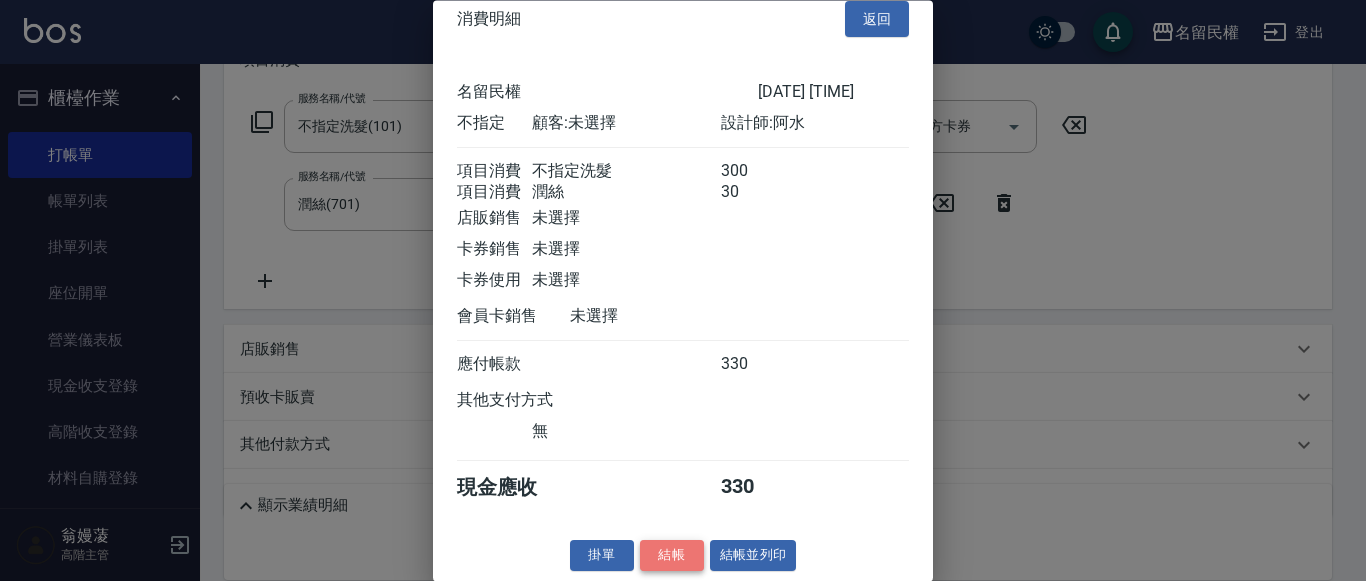 click on "結帳" at bounding box center [672, 556] 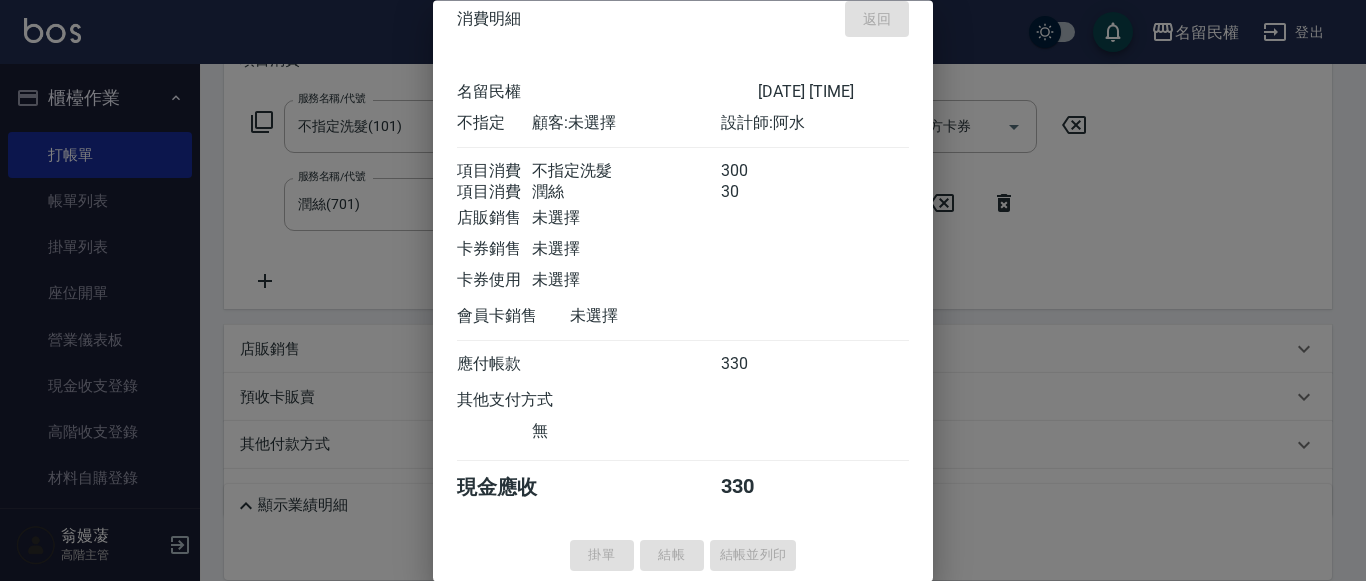 type on "[DATE] [TIME]" 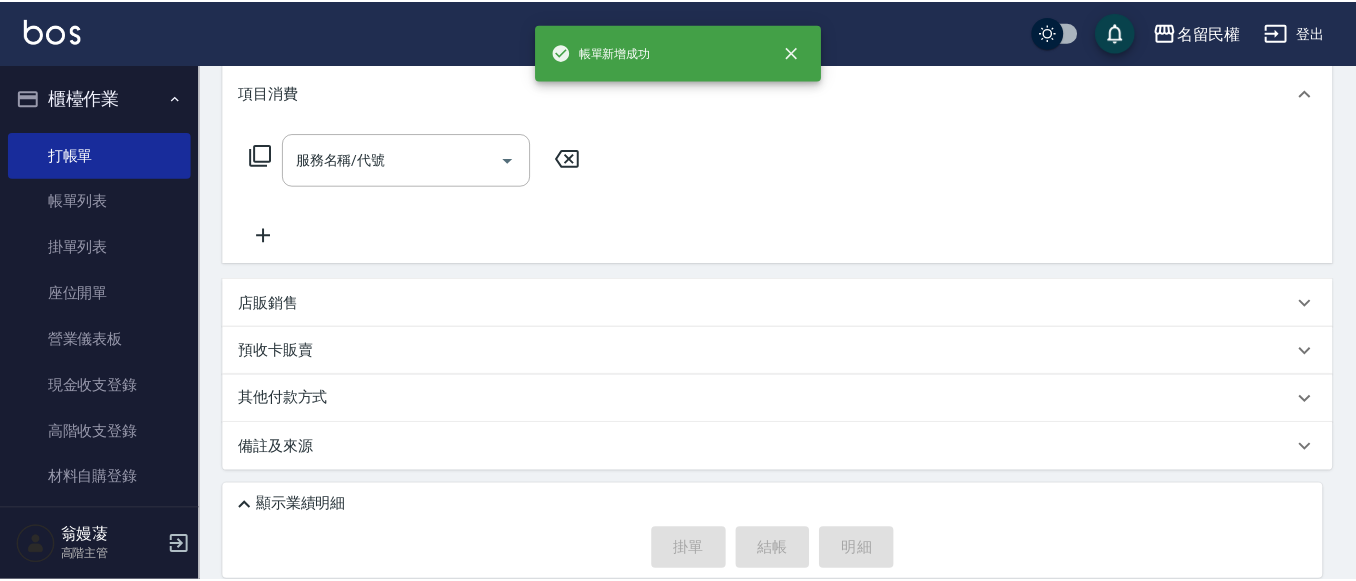 scroll, scrollTop: 0, scrollLeft: 0, axis: both 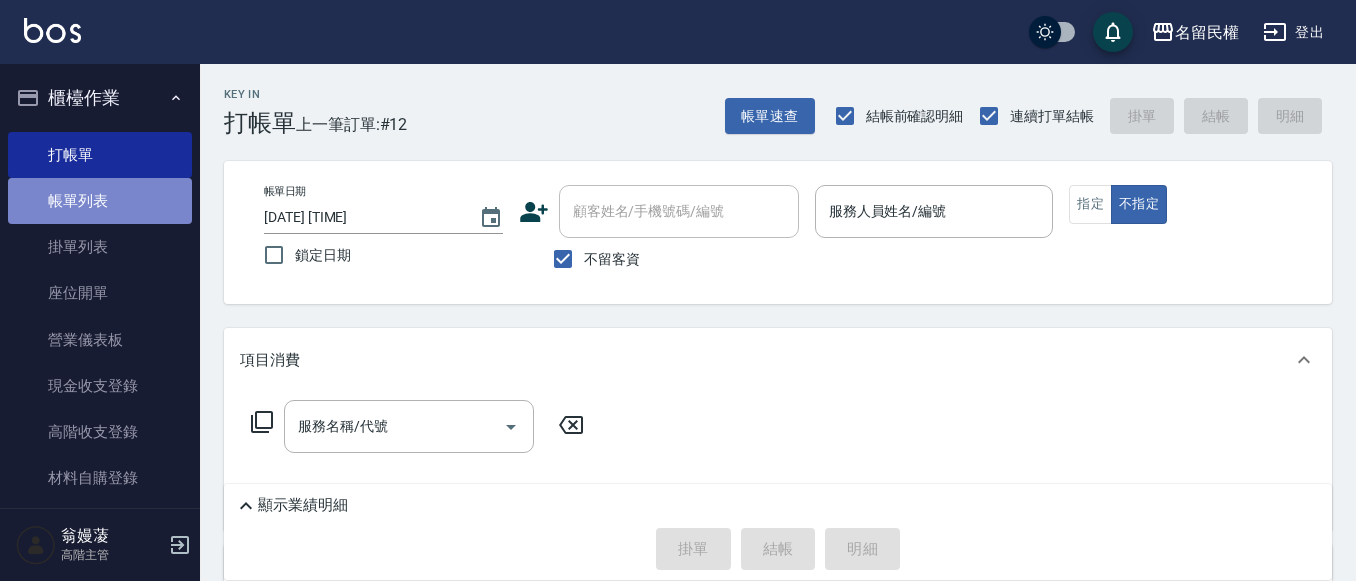 click on "帳單列表" at bounding box center (100, 201) 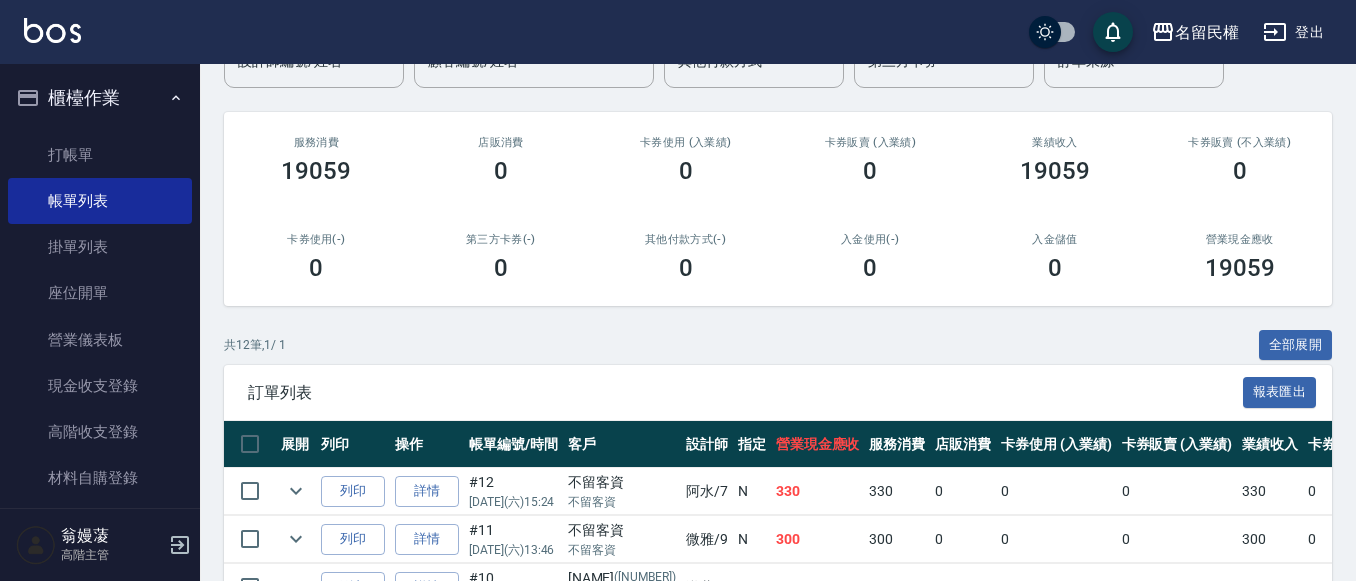 scroll, scrollTop: 0, scrollLeft: 0, axis: both 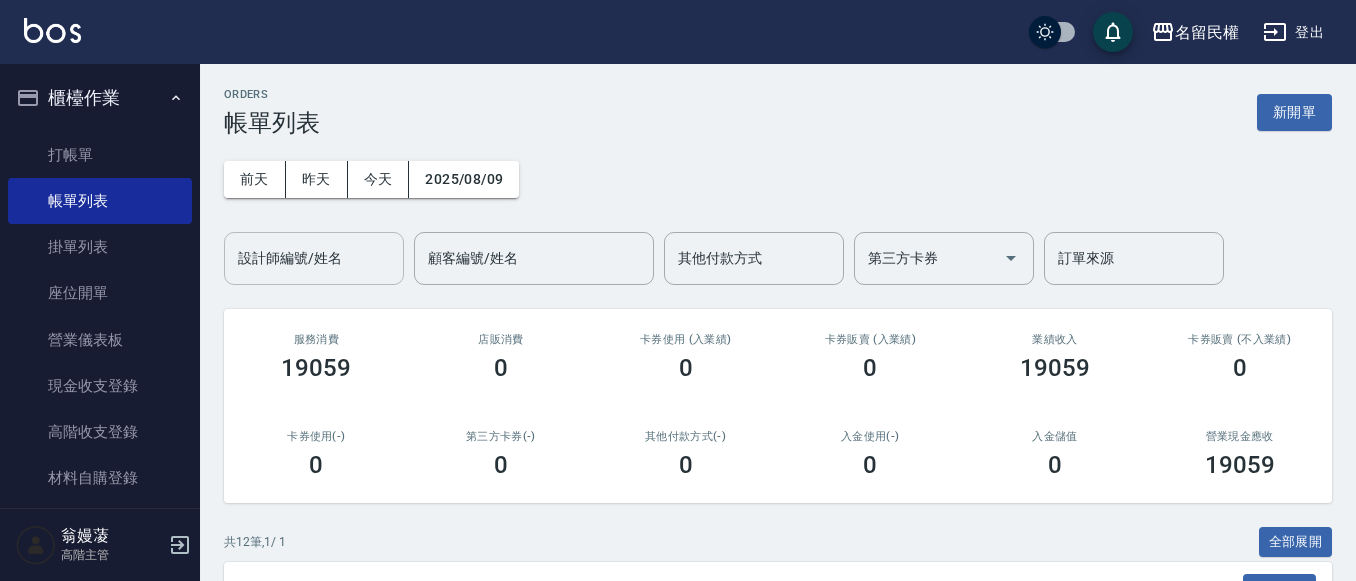 click on "設計師編號/姓名" at bounding box center (314, 258) 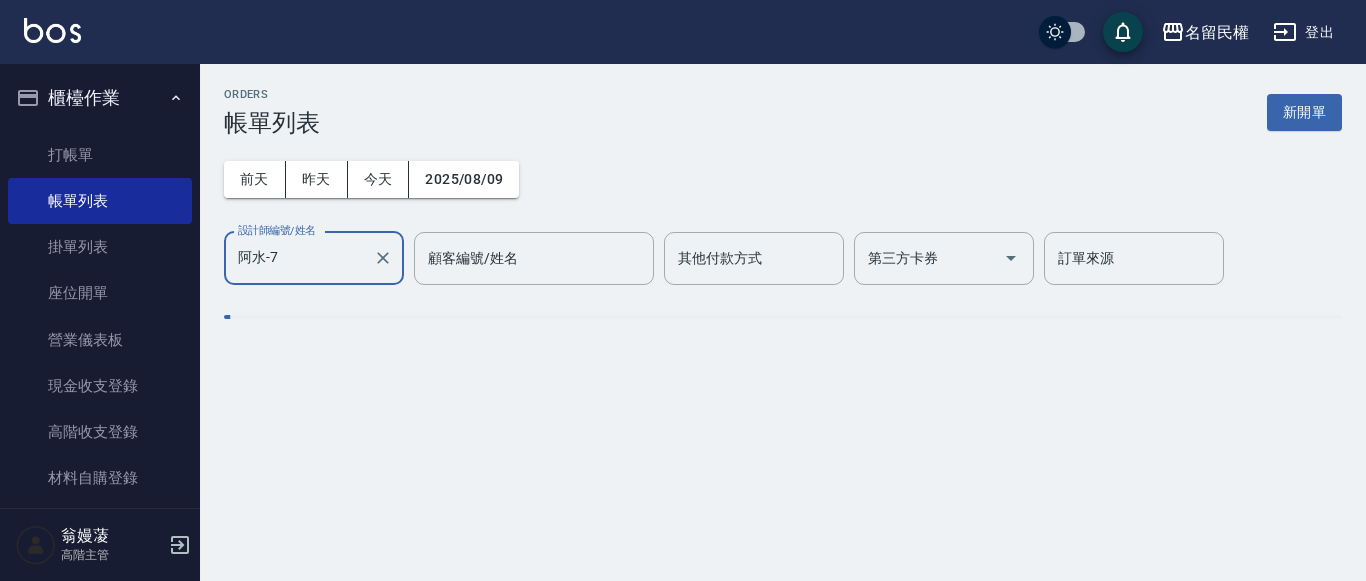 type on "阿水-7" 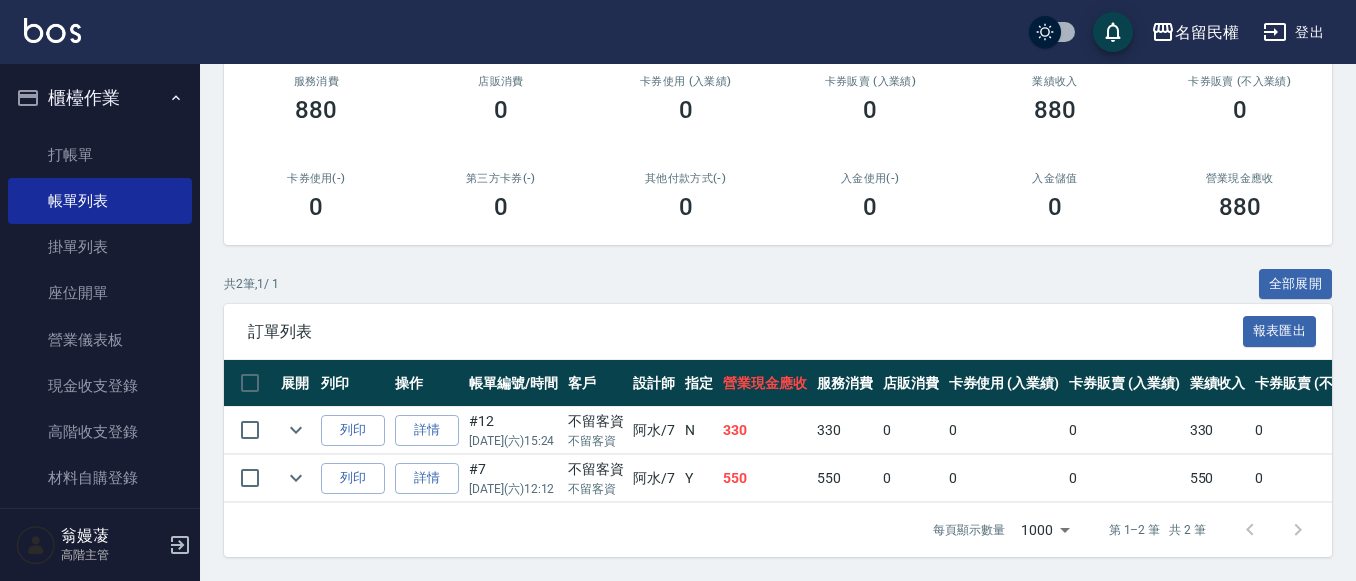 scroll, scrollTop: 273, scrollLeft: 0, axis: vertical 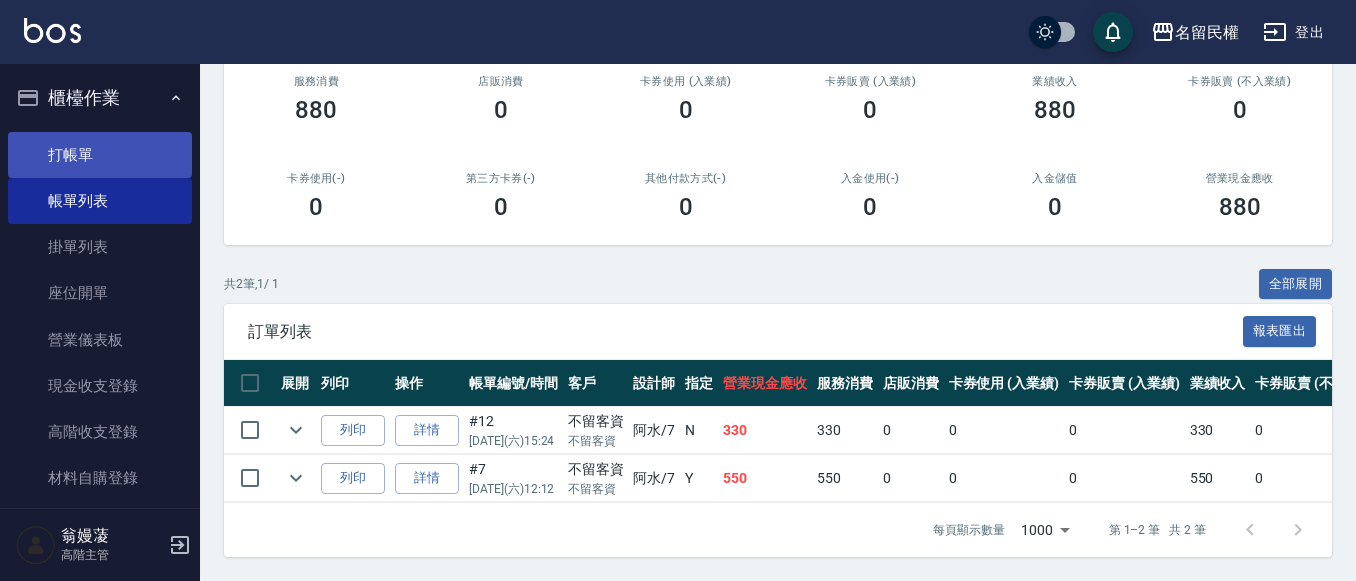 click on "打帳單" at bounding box center (100, 155) 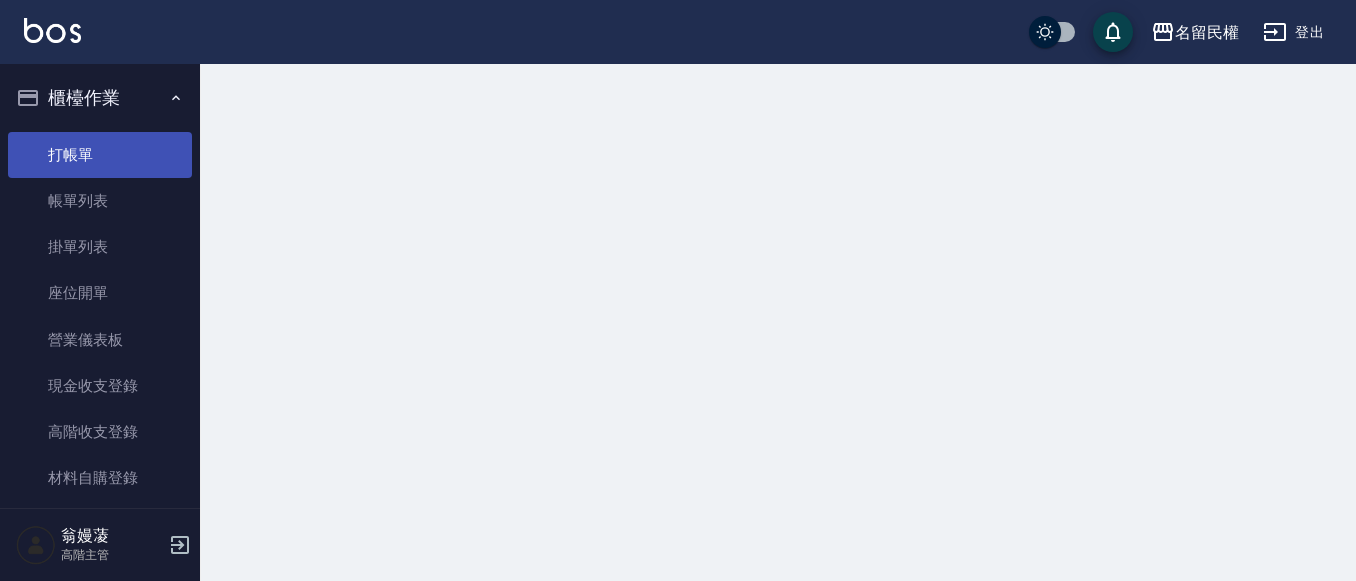 scroll, scrollTop: 0, scrollLeft: 0, axis: both 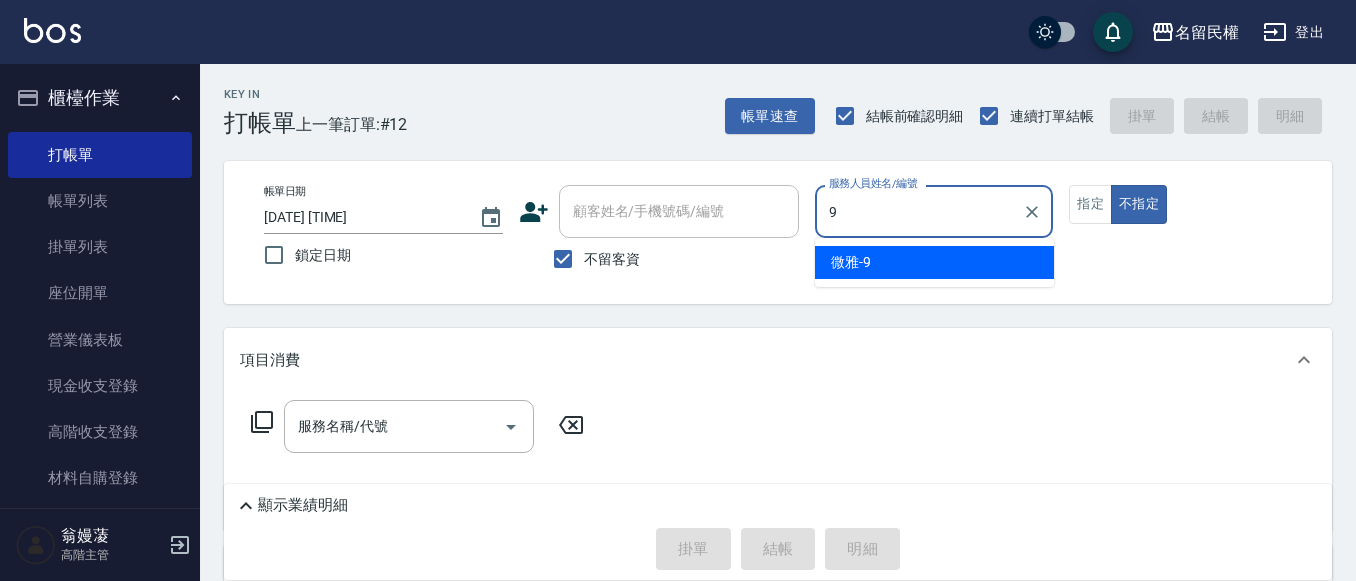 type on "微雅-9" 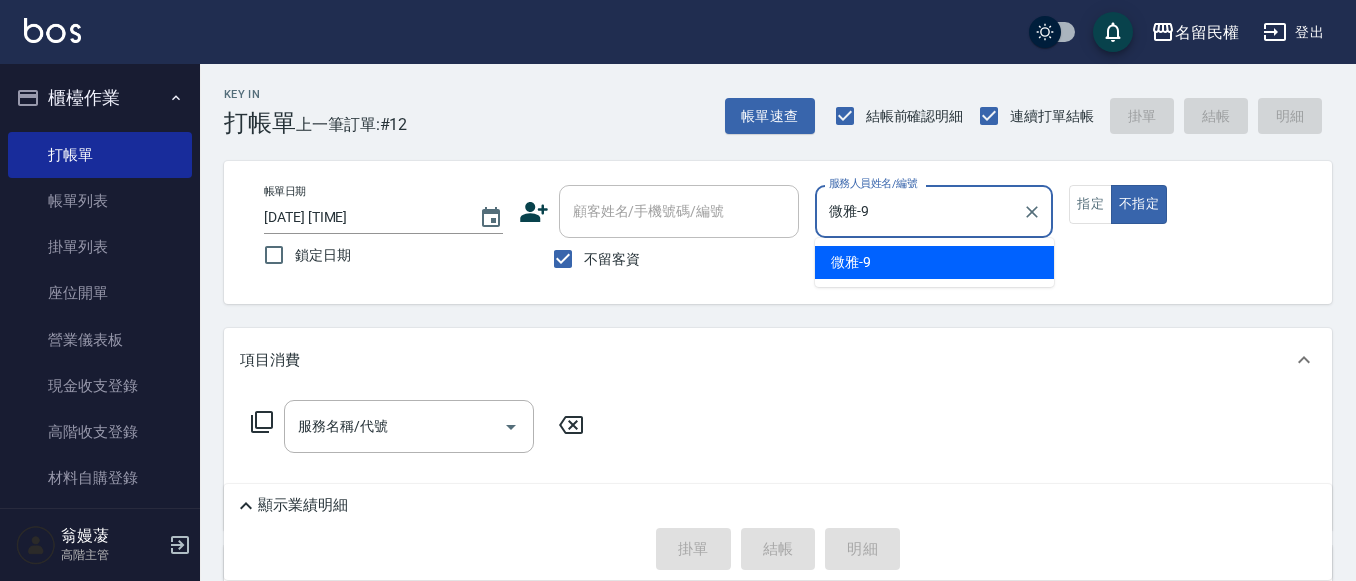 type on "false" 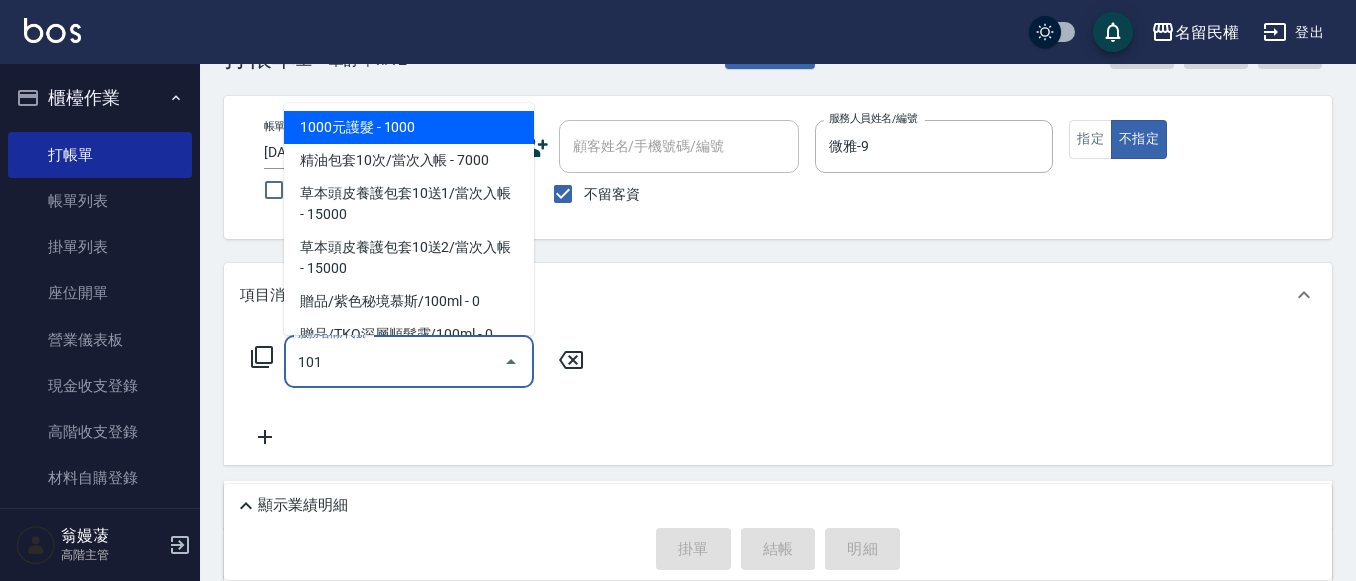 scroll, scrollTop: 100, scrollLeft: 0, axis: vertical 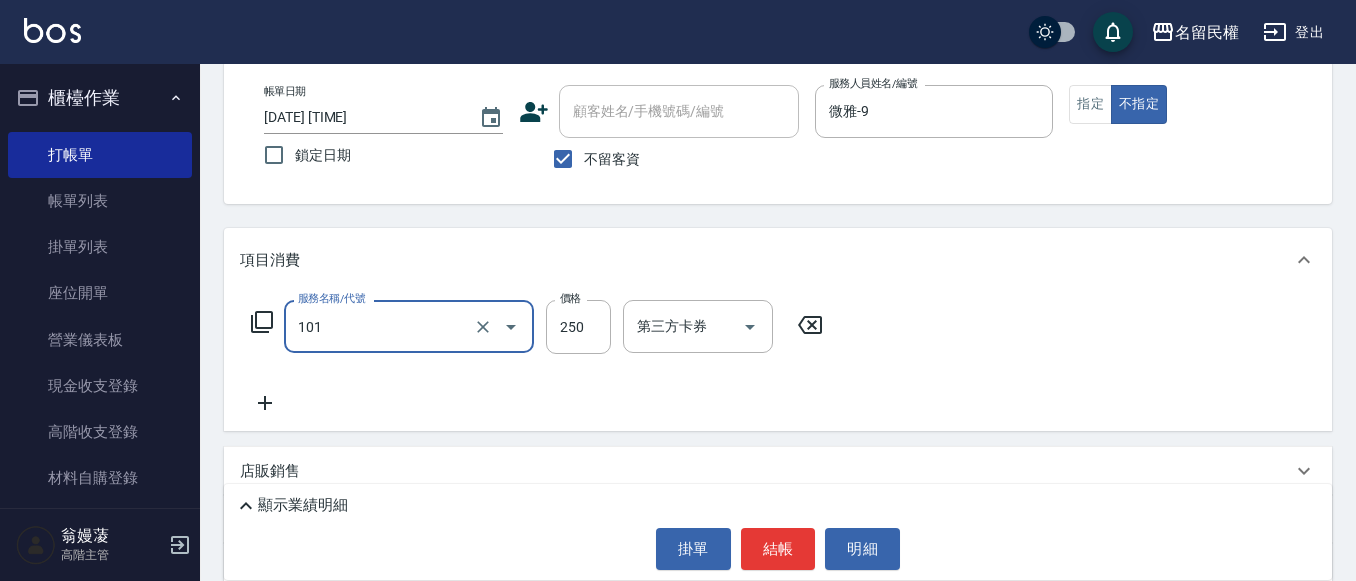 type on "不指定洗髮(101)" 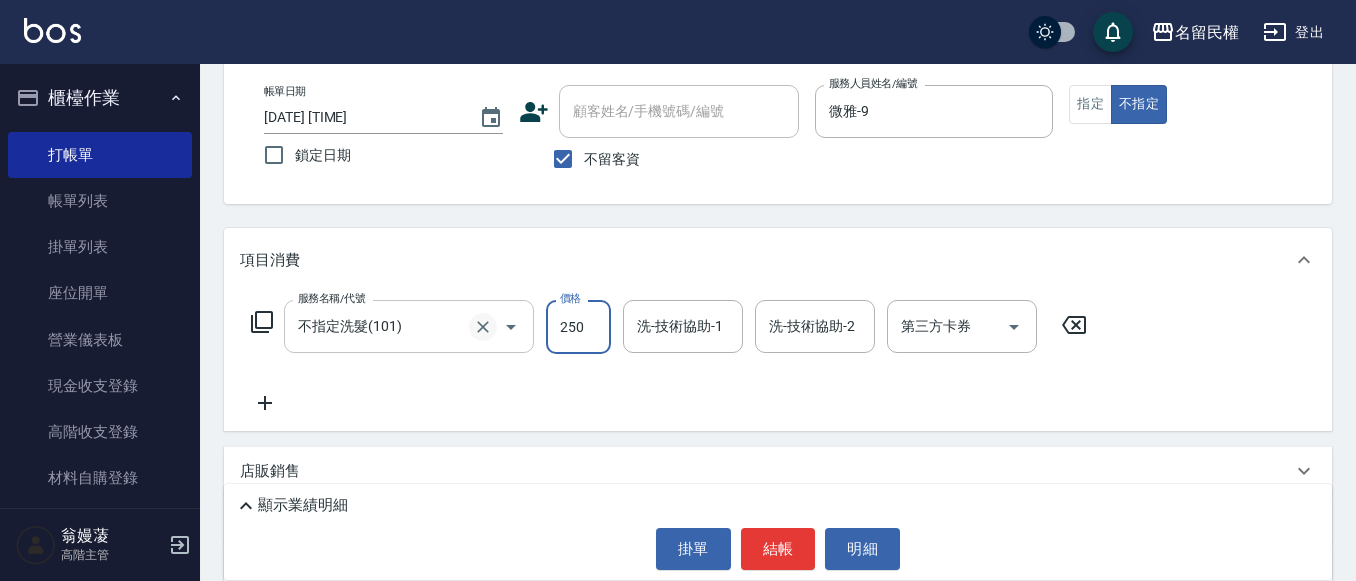 click 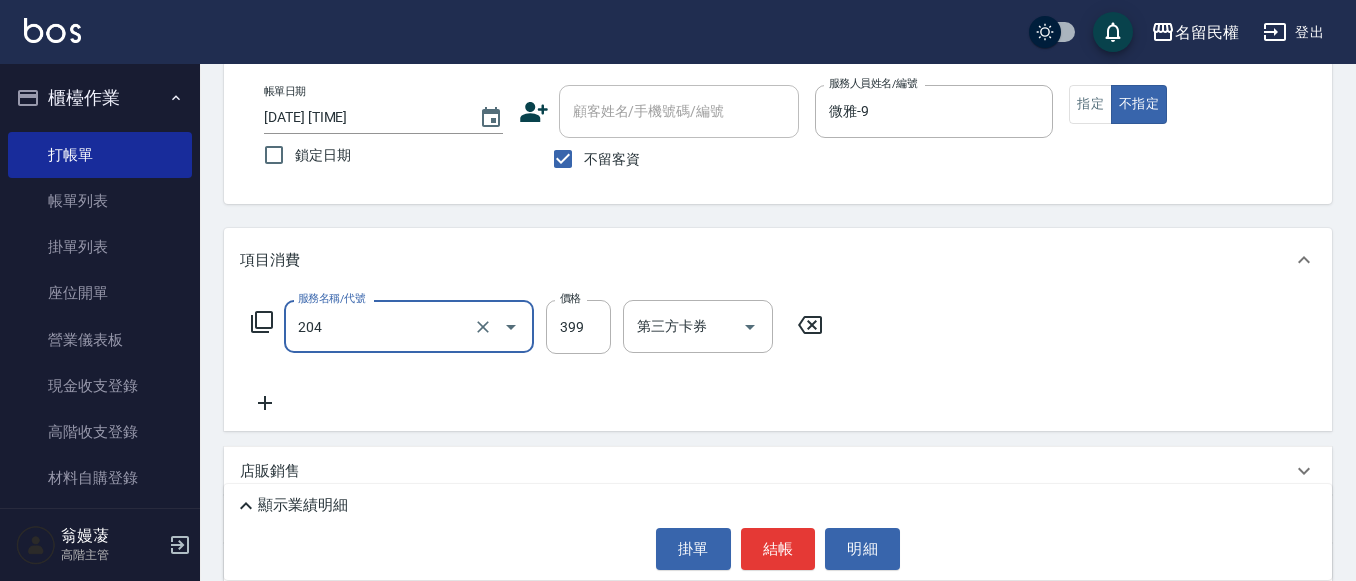 type on "不指定洗剪(204)" 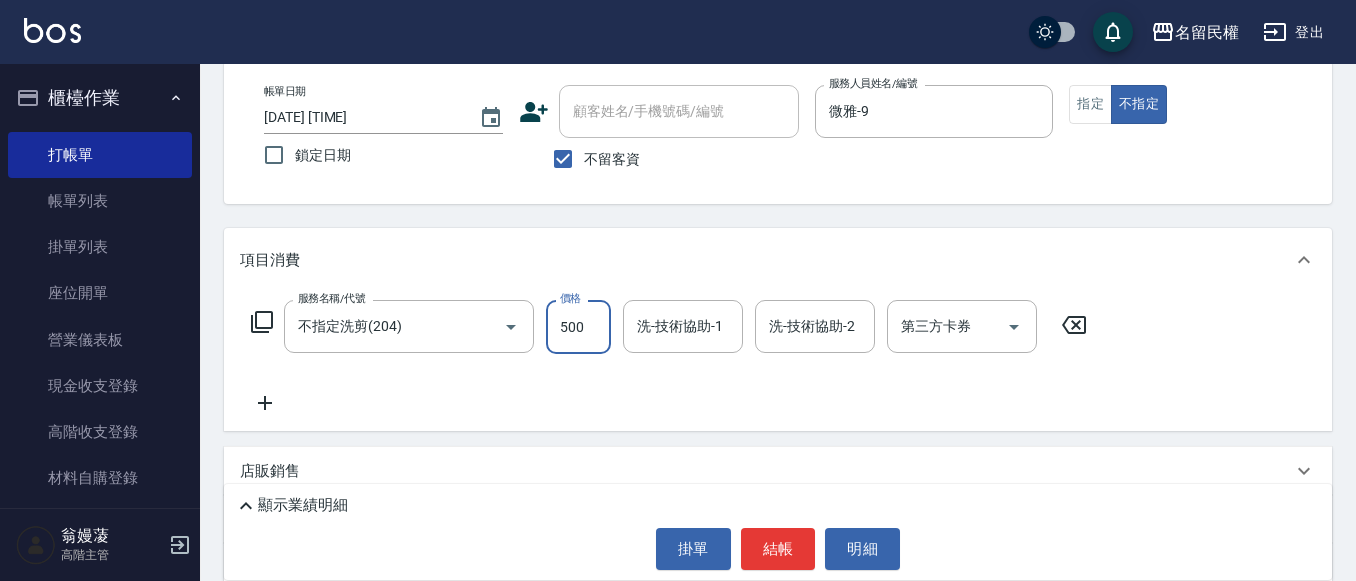 type on "500" 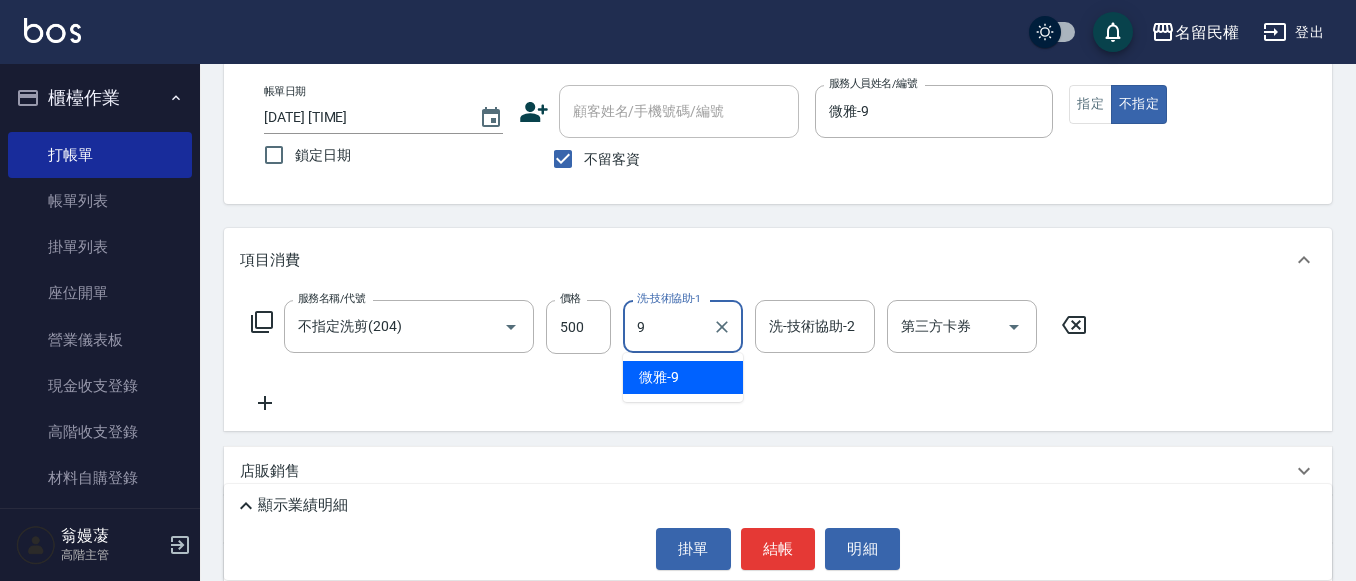 type on "微雅-9" 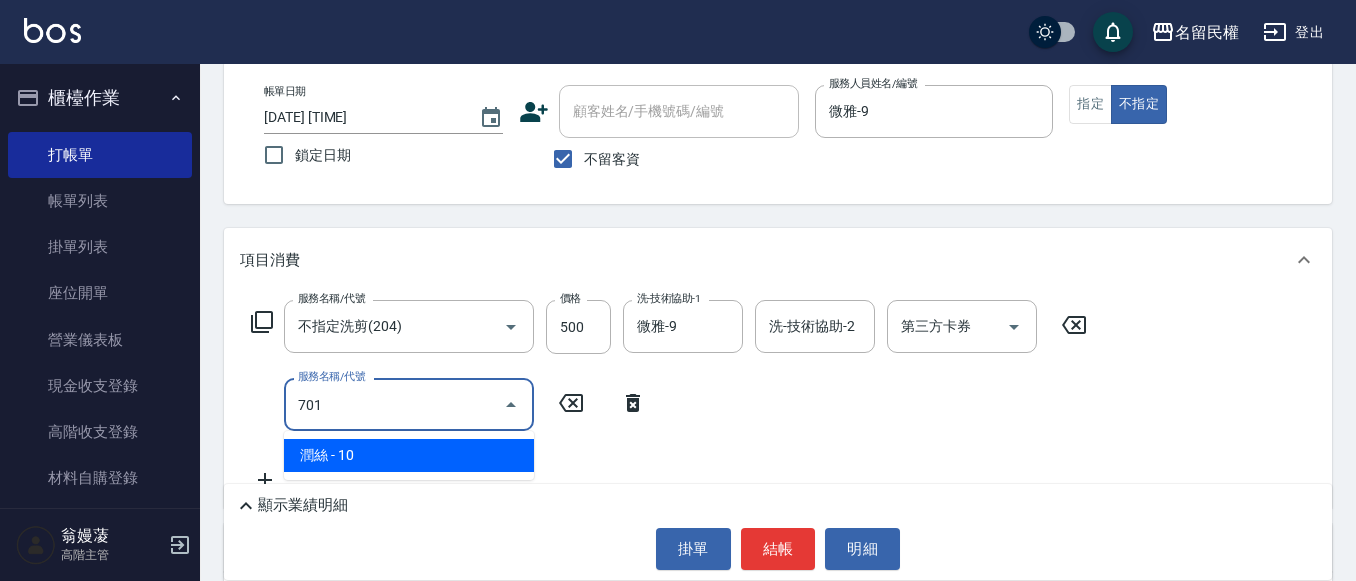 type on "潤絲(701)" 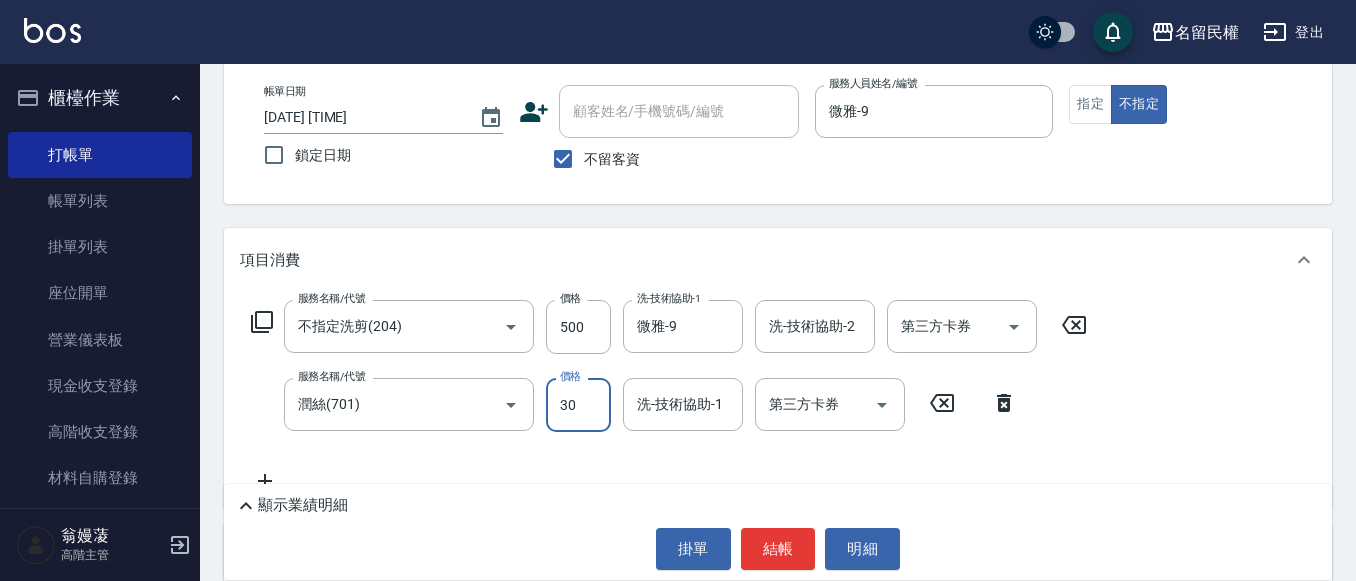 type on "30" 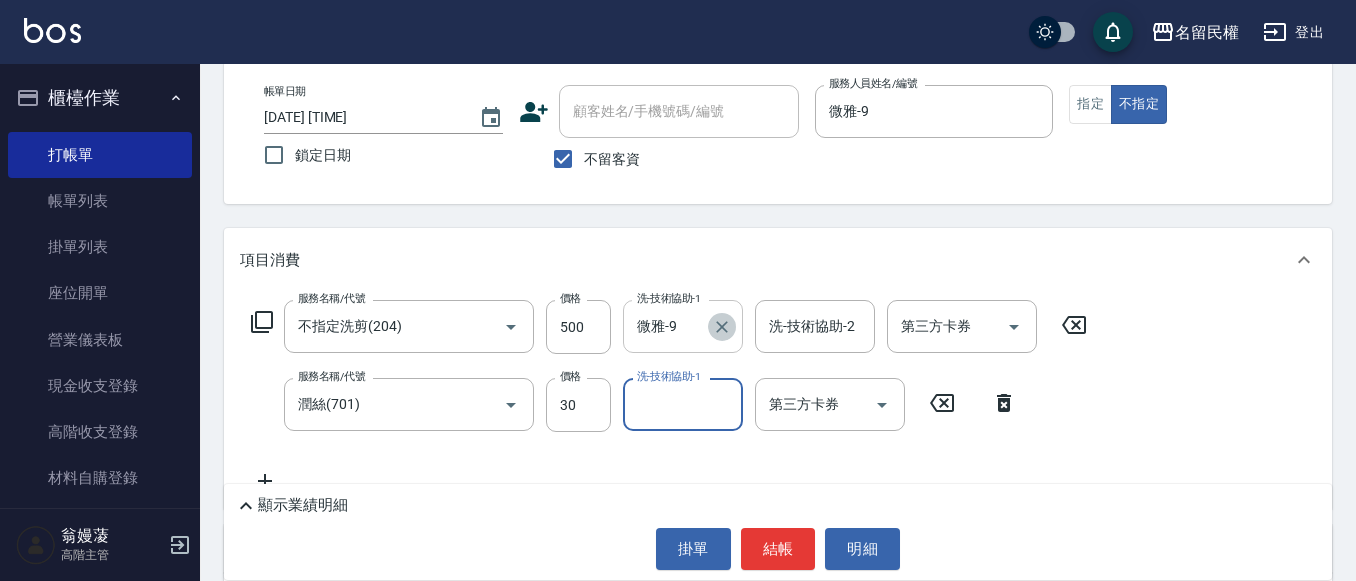 click 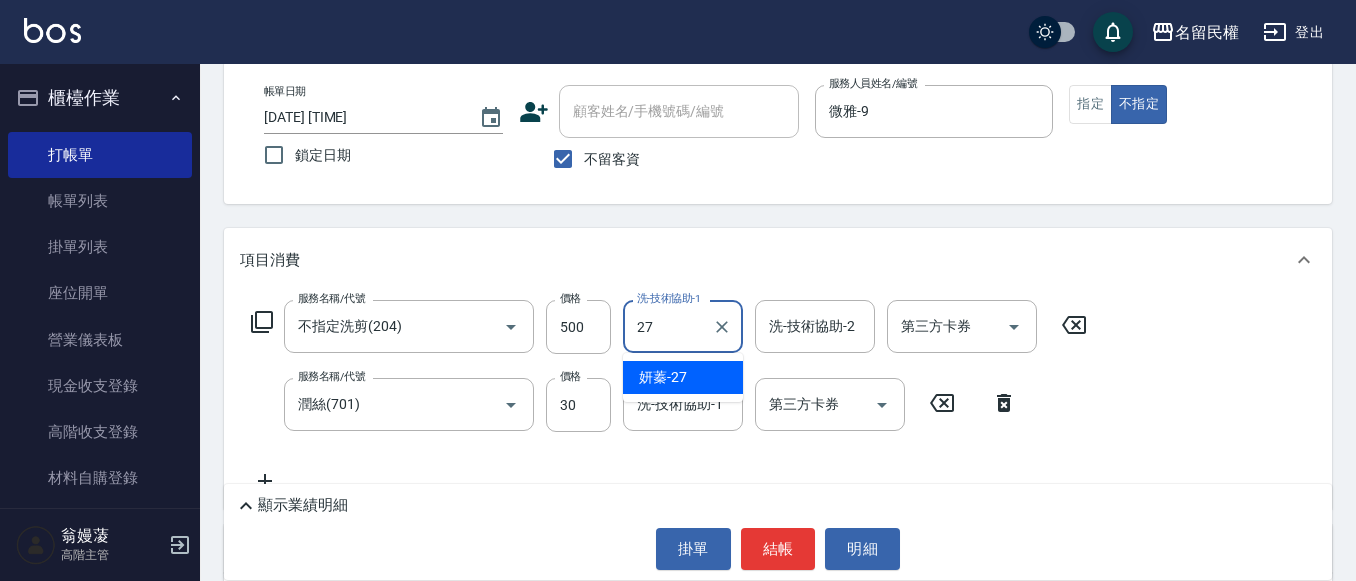 type on "妍蓁-27" 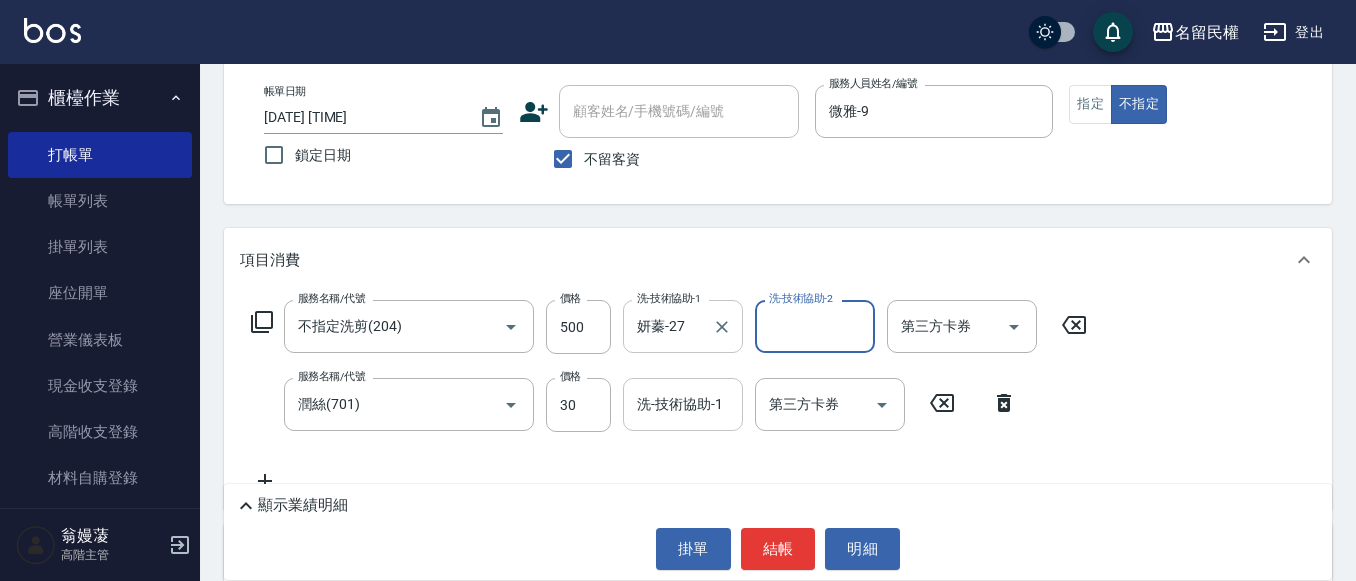 click on "洗-技術協助-1" at bounding box center (683, 404) 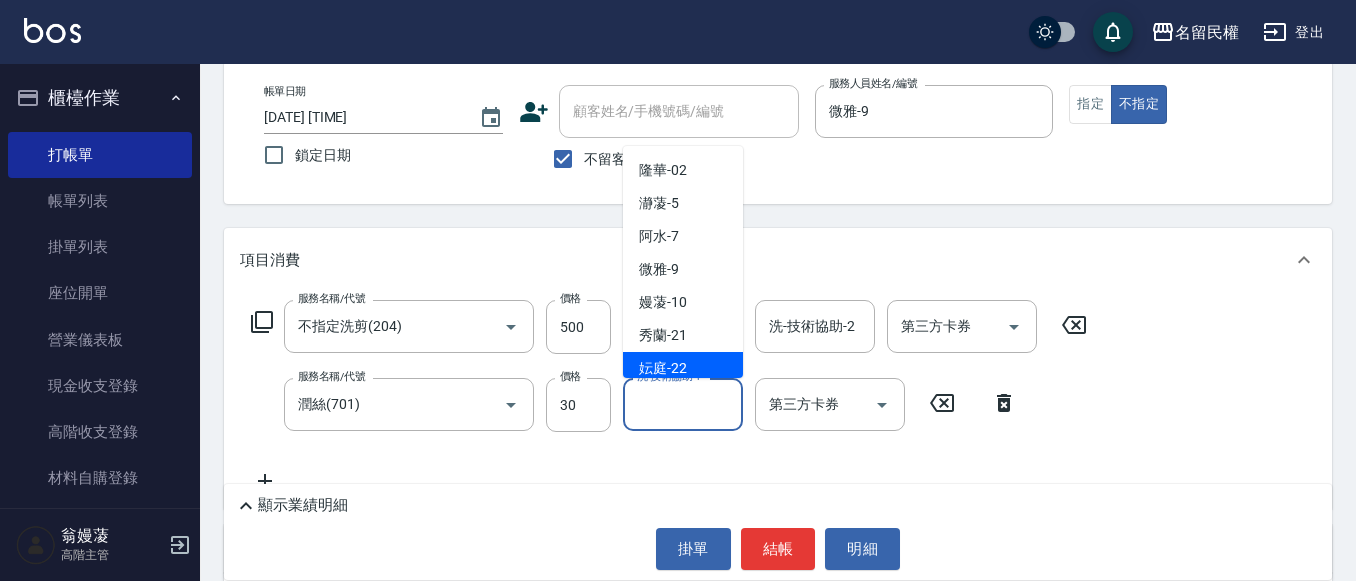click on "項目消費" at bounding box center (766, 260) 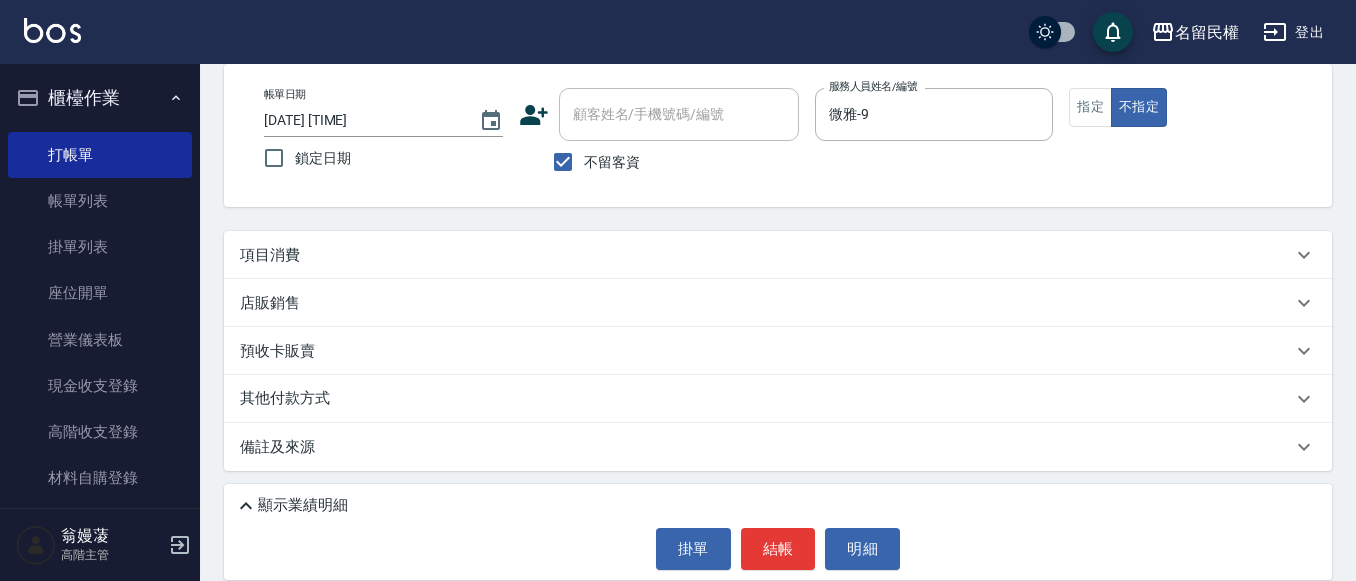 click on "項目消費" at bounding box center [766, 255] 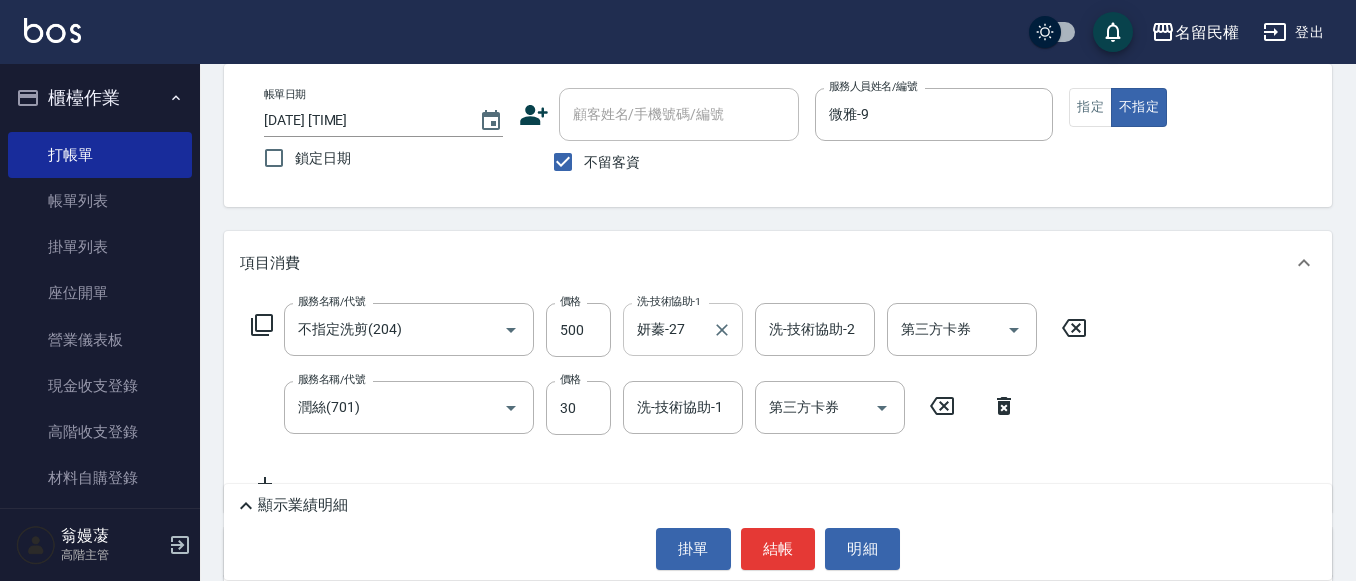 scroll, scrollTop: 100, scrollLeft: 0, axis: vertical 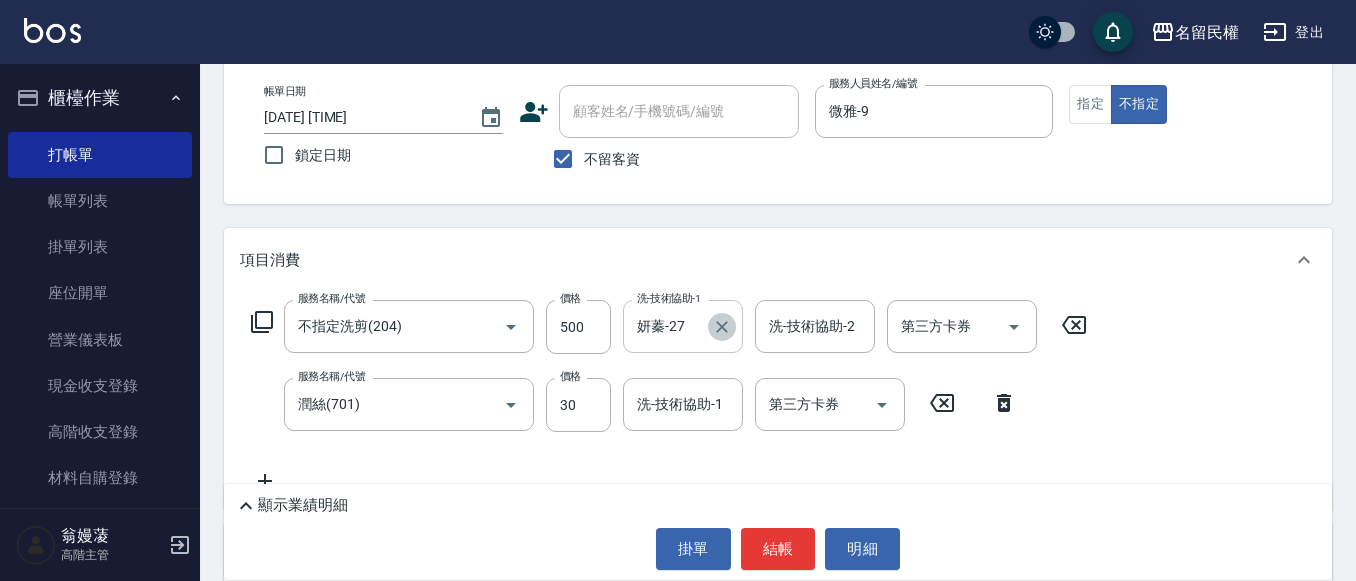 click 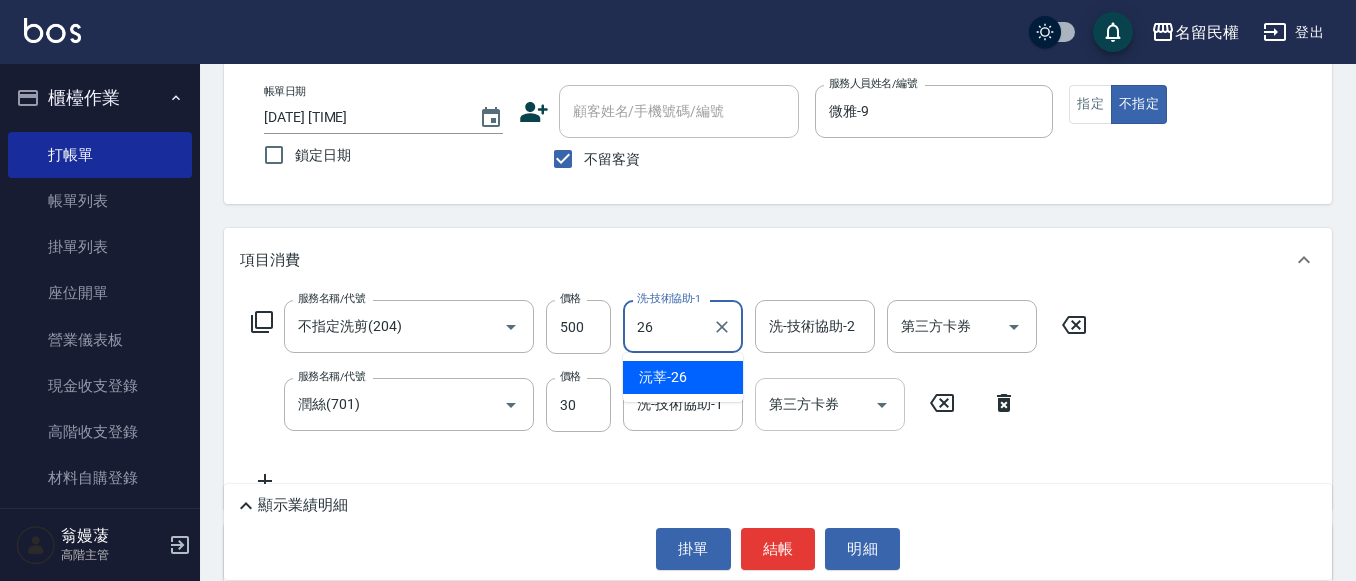 type on "沅莘-26" 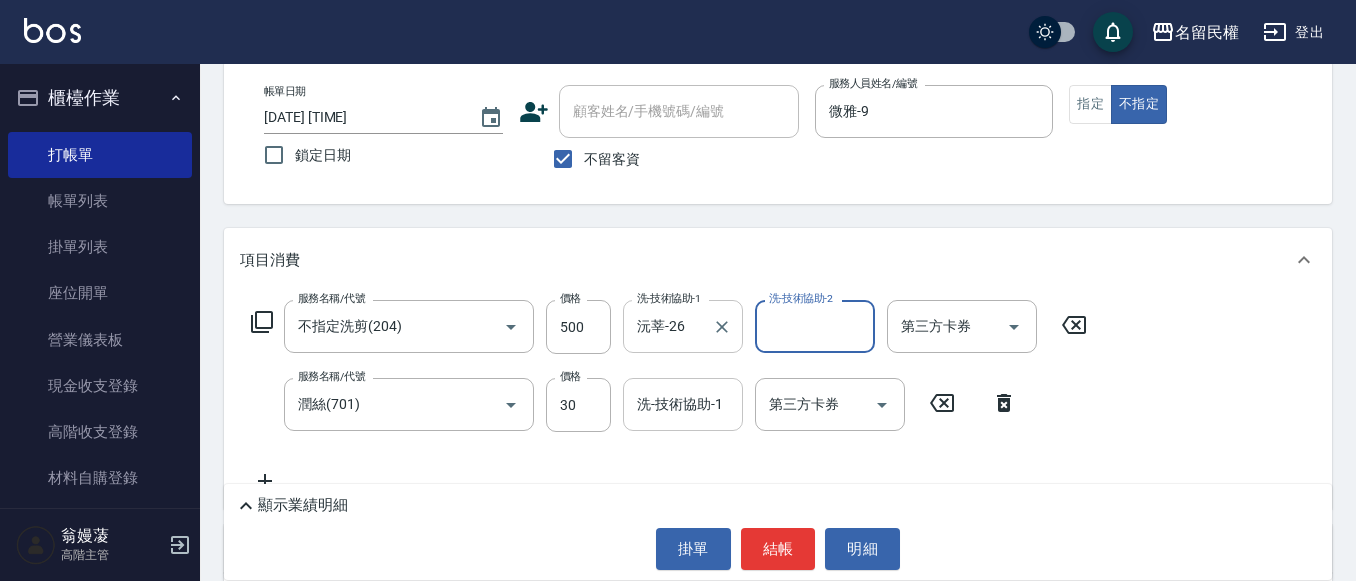 click on "洗-技術協助-1" at bounding box center (683, 404) 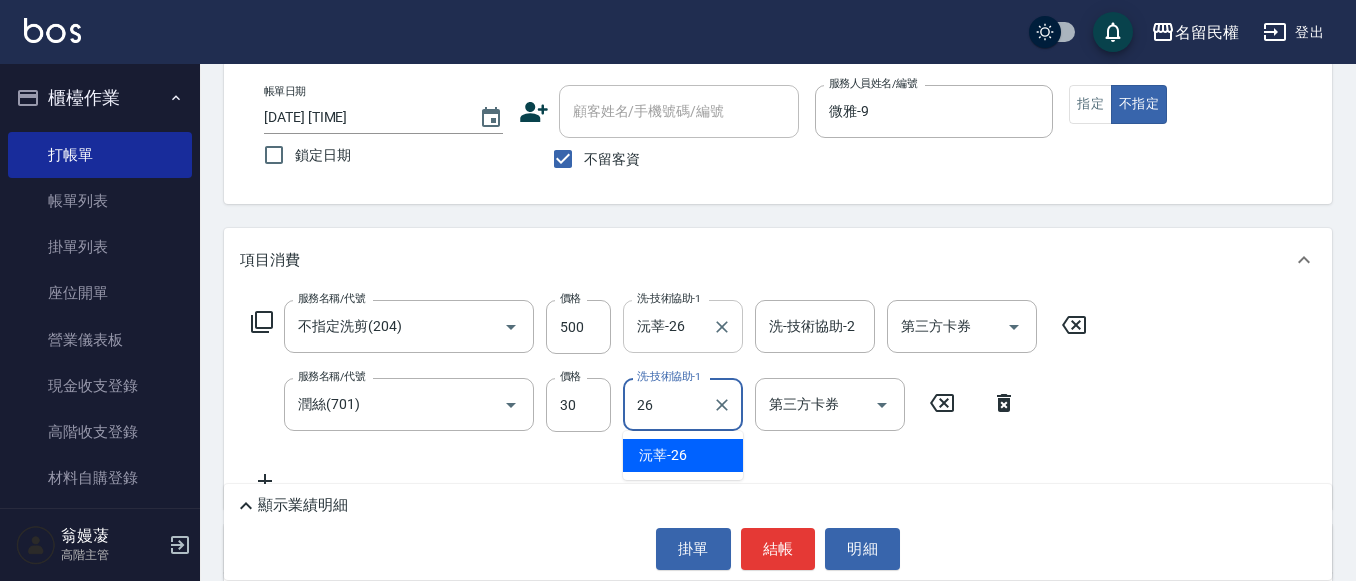 type on "沅莘-26" 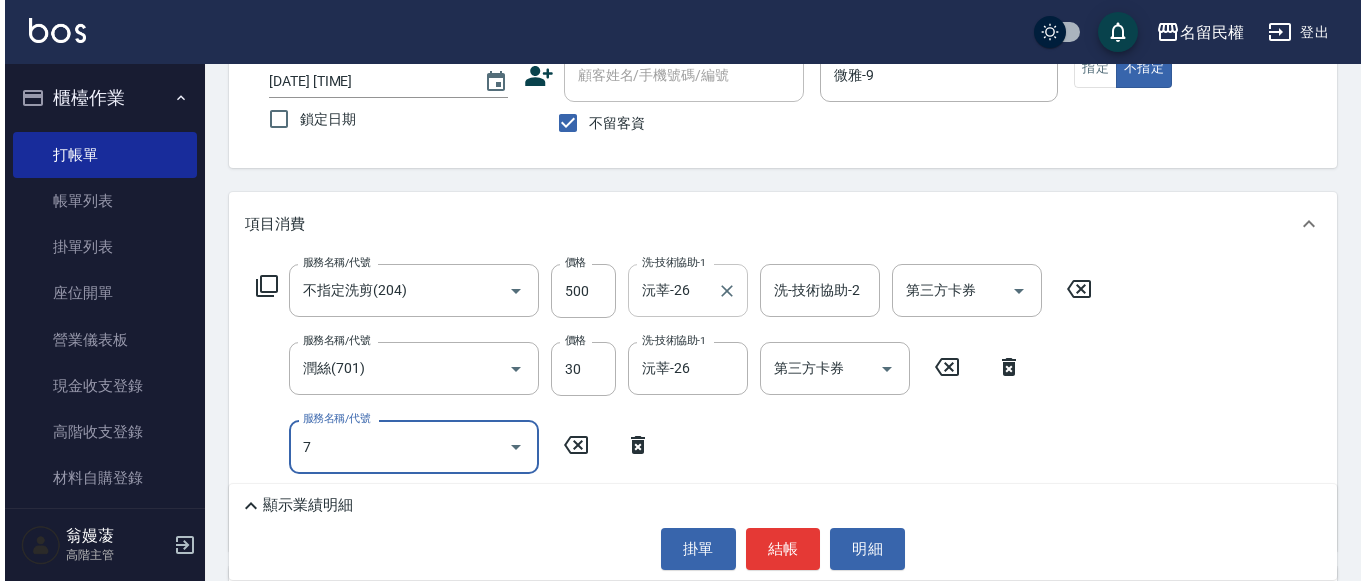 scroll, scrollTop: 200, scrollLeft: 0, axis: vertical 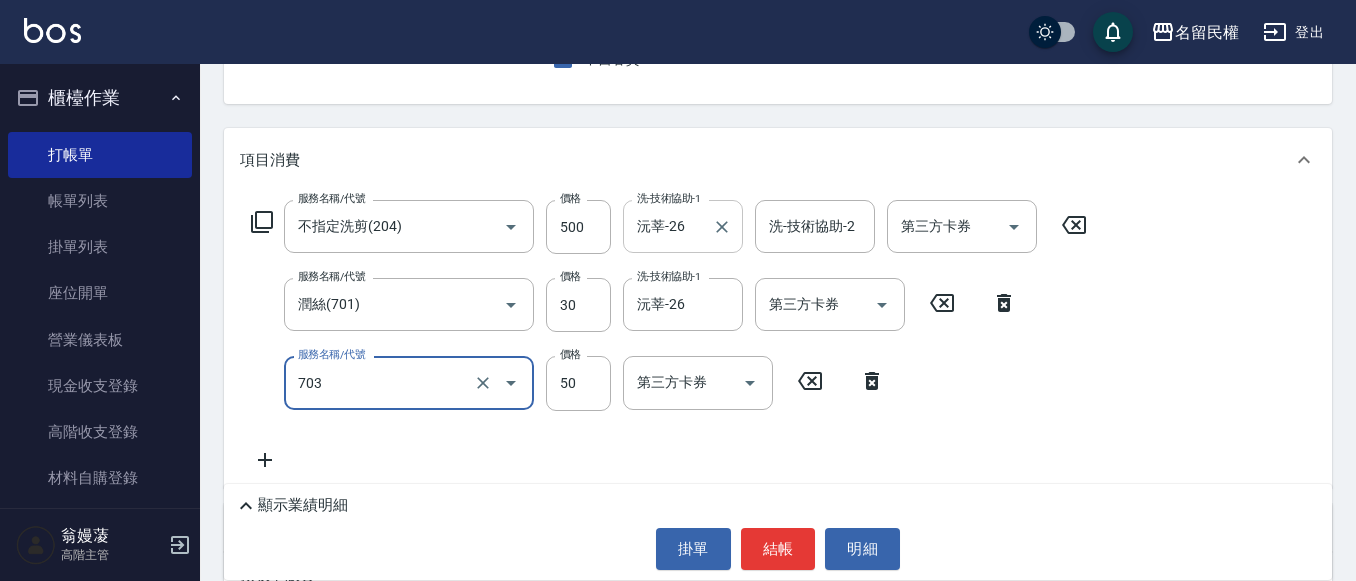 type on "青捲/吹捲/夾直/電棒/夾玉米鬚(703)" 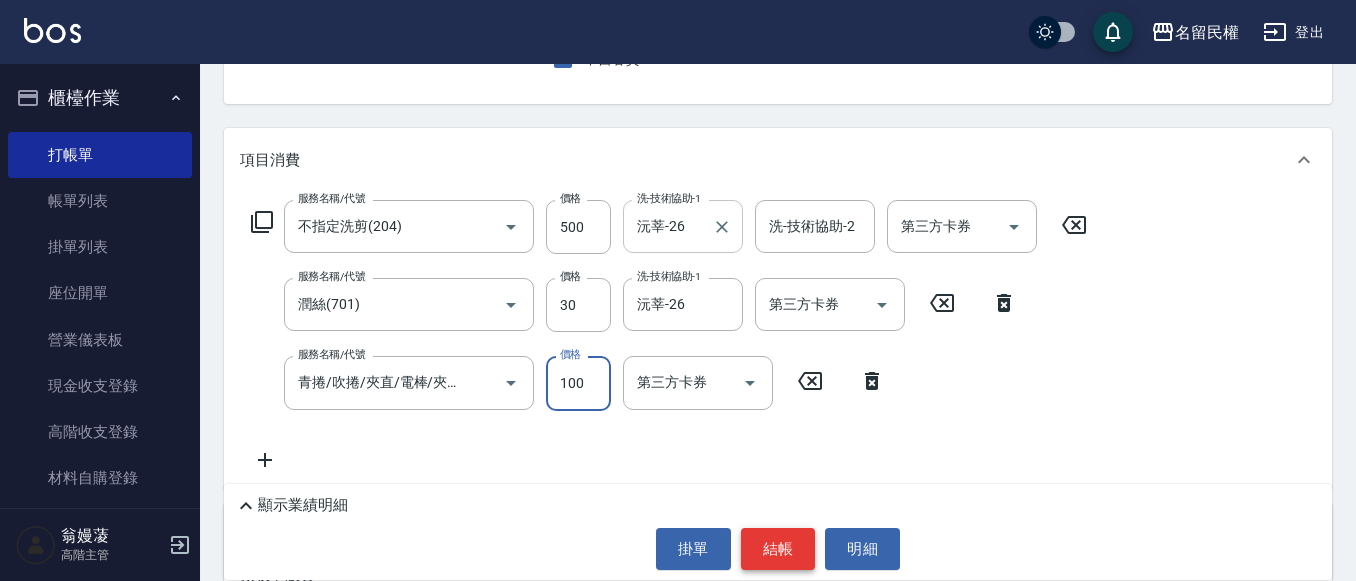type on "100" 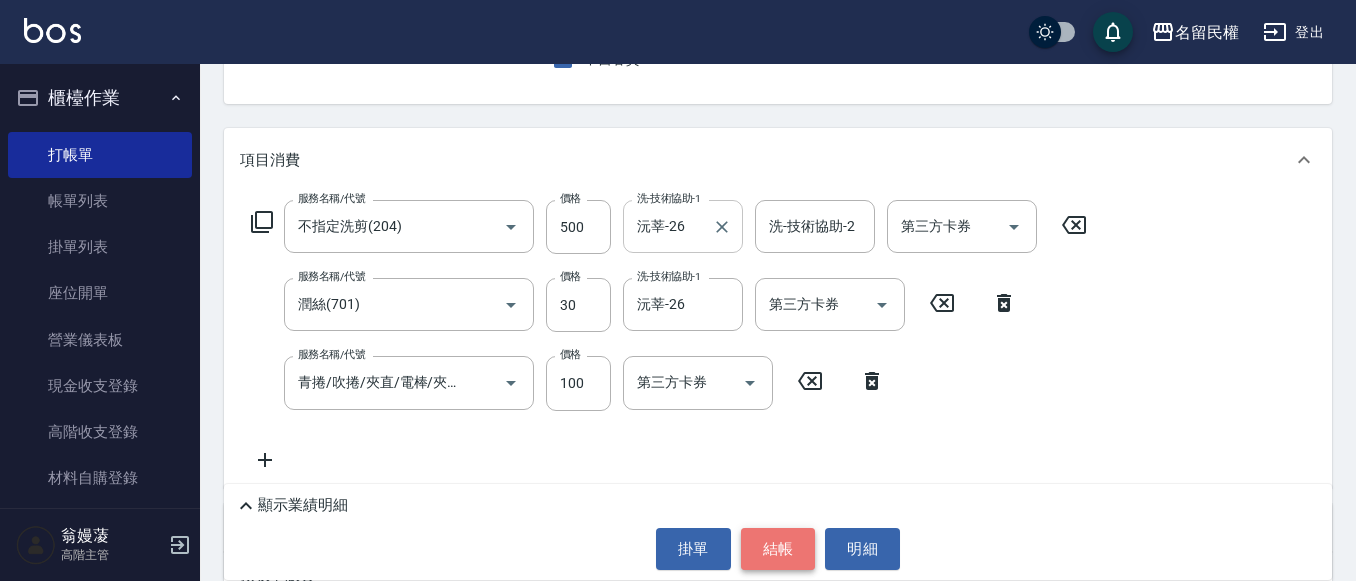 click on "結帳" at bounding box center (778, 549) 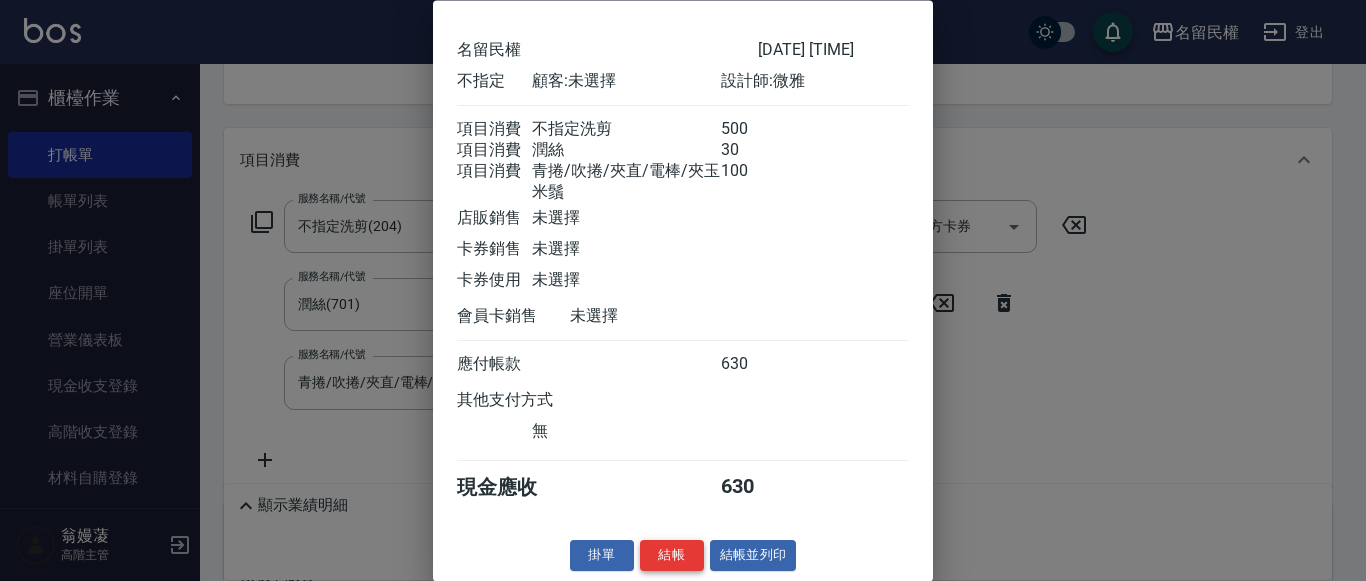 scroll, scrollTop: 98, scrollLeft: 0, axis: vertical 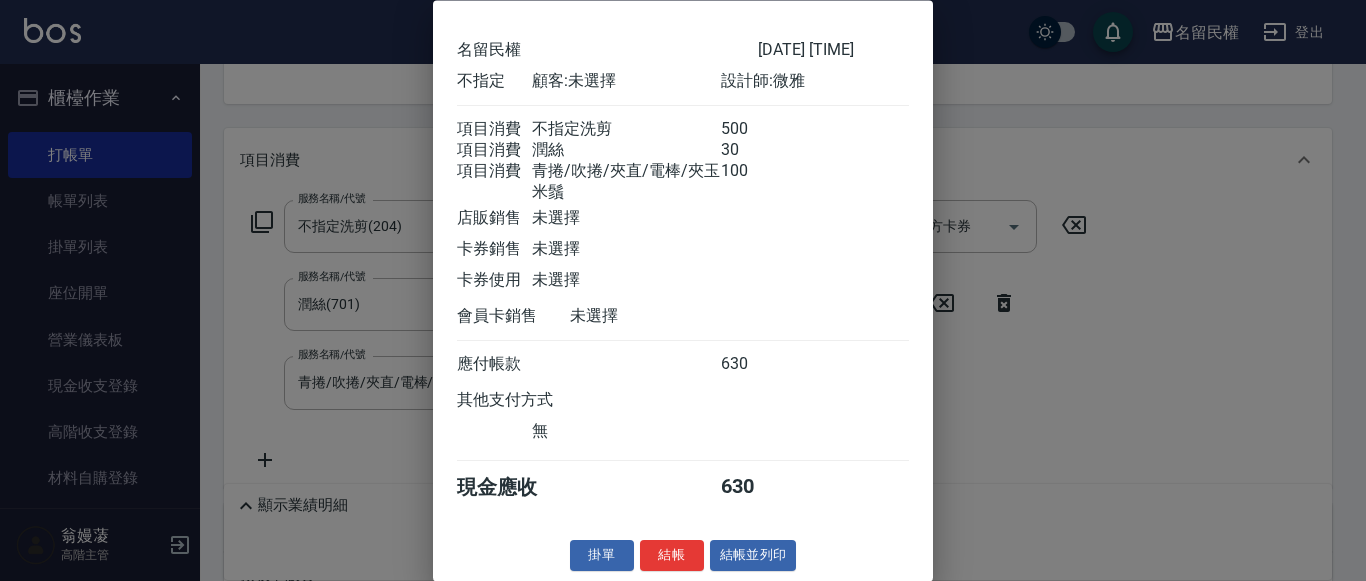 click on "結帳" at bounding box center (672, 556) 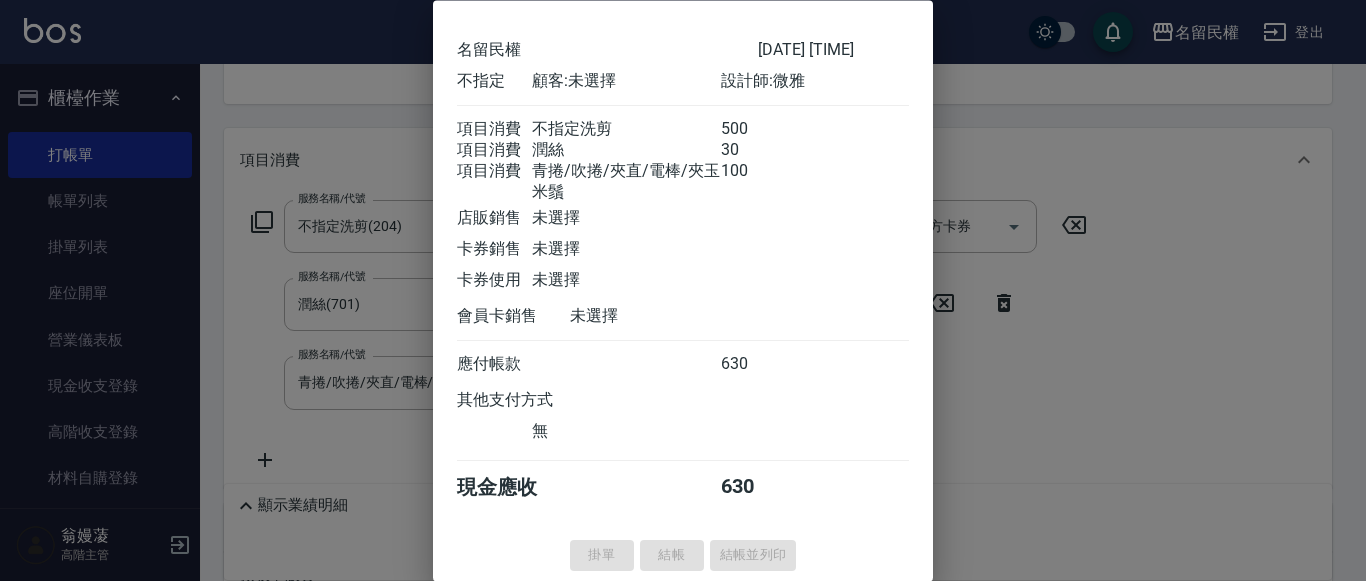 type on "[YYYY]/[MM]/[DD] [HH]:[MM]" 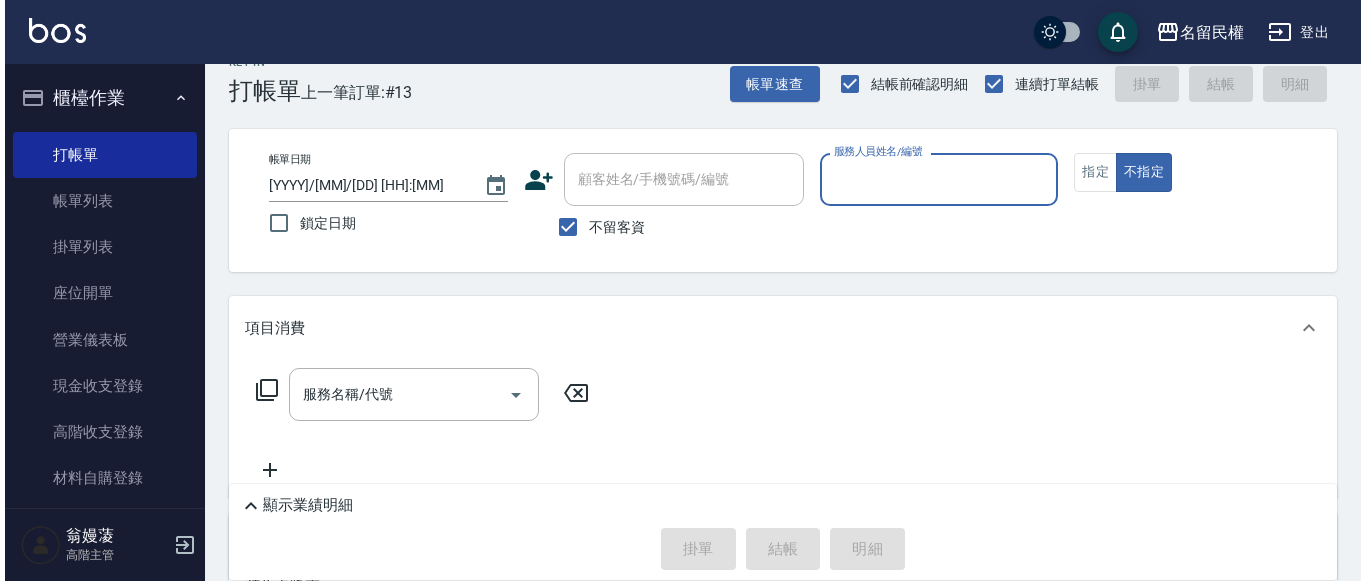 scroll, scrollTop: 0, scrollLeft: 0, axis: both 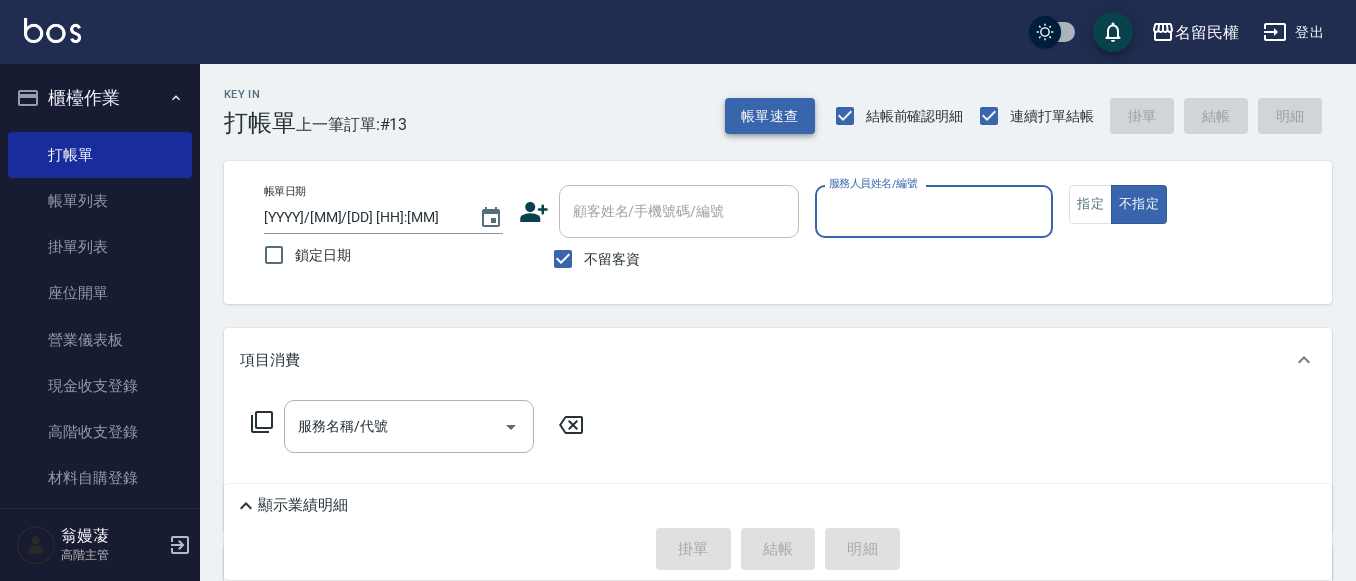 click on "帳單速查" at bounding box center [770, 116] 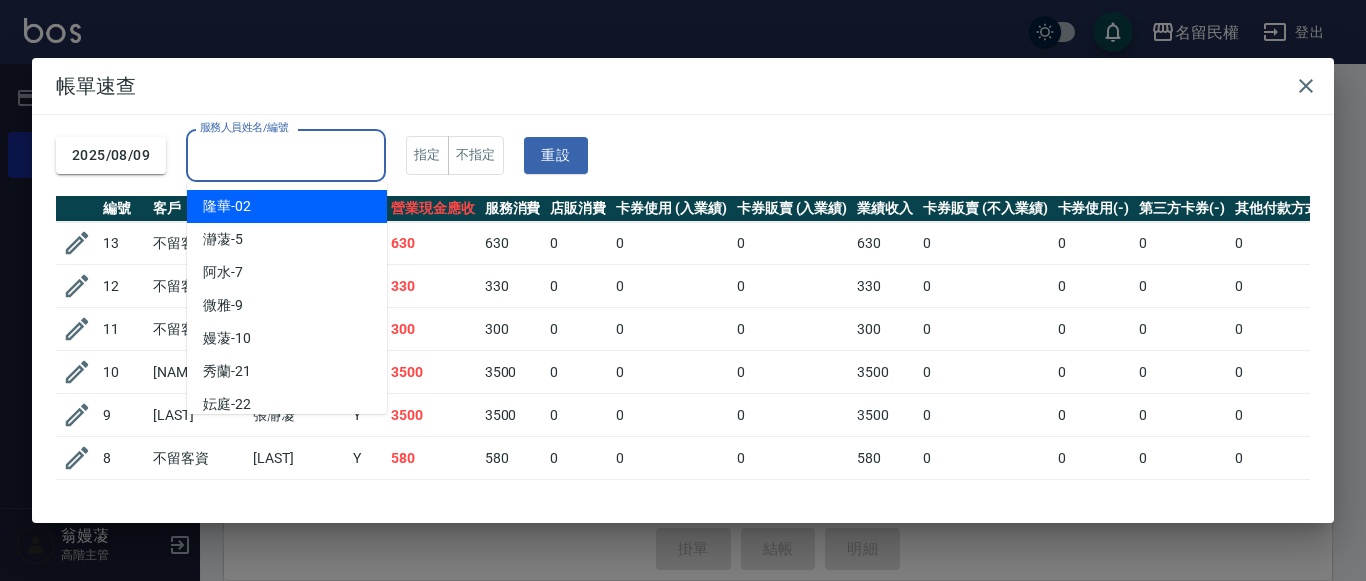 click on "服務人員姓名/編號" at bounding box center (286, 155) 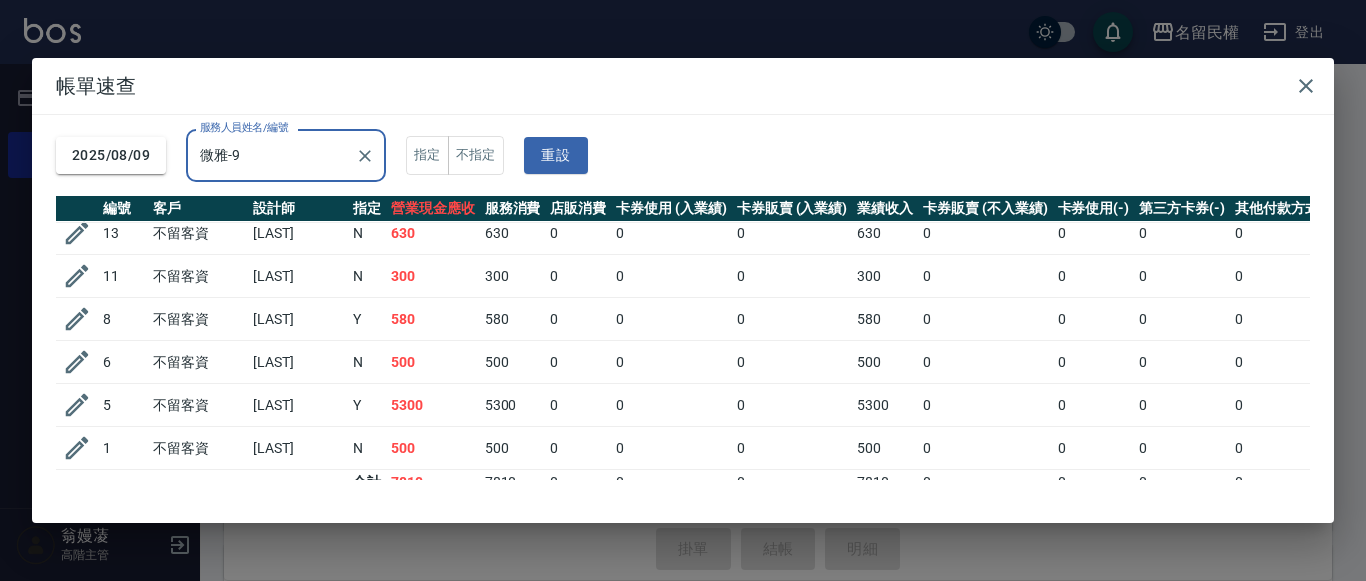 scroll, scrollTop: 41, scrollLeft: 0, axis: vertical 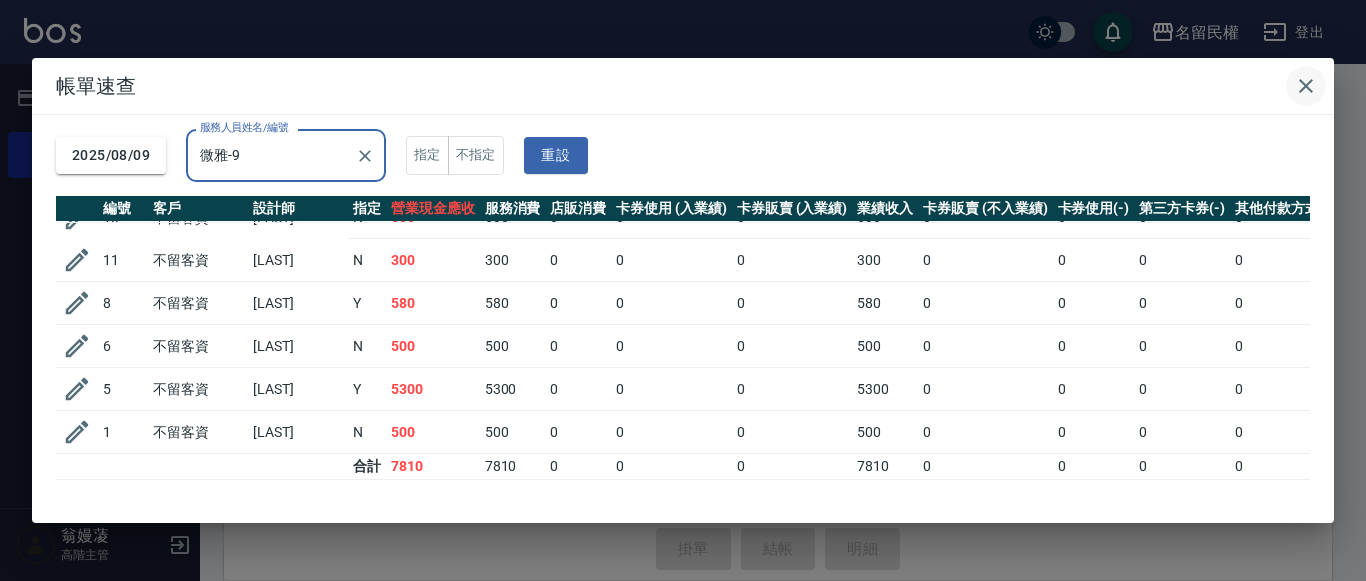 type on "微雅-9" 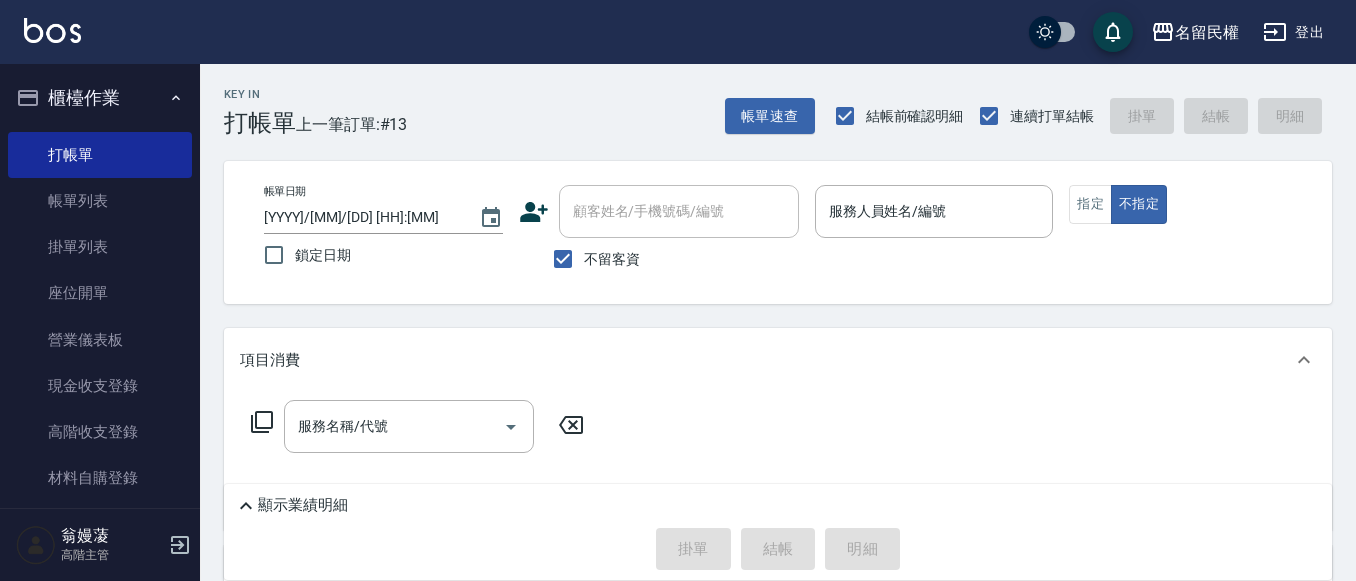 click on "顧客姓名/手機號碼/編號" at bounding box center (679, 211) 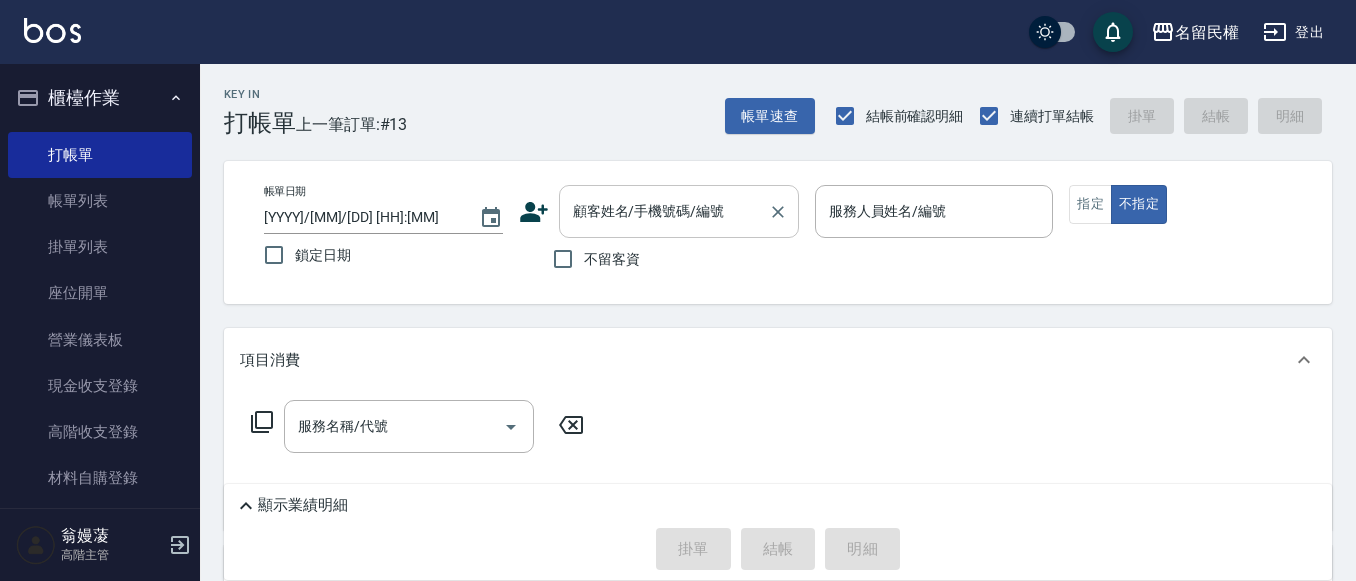click on "顧客姓名/手機號碼/編號" at bounding box center (664, 211) 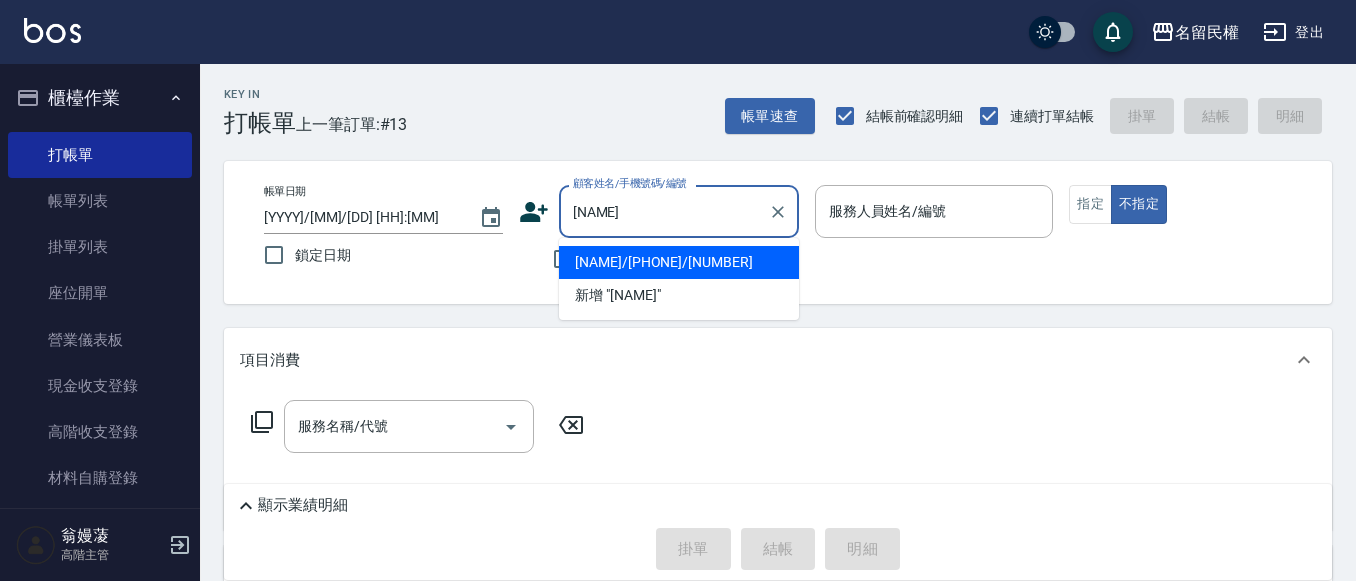 click on "[NAME]/[PHONE]/[NUMBER]" at bounding box center [679, 262] 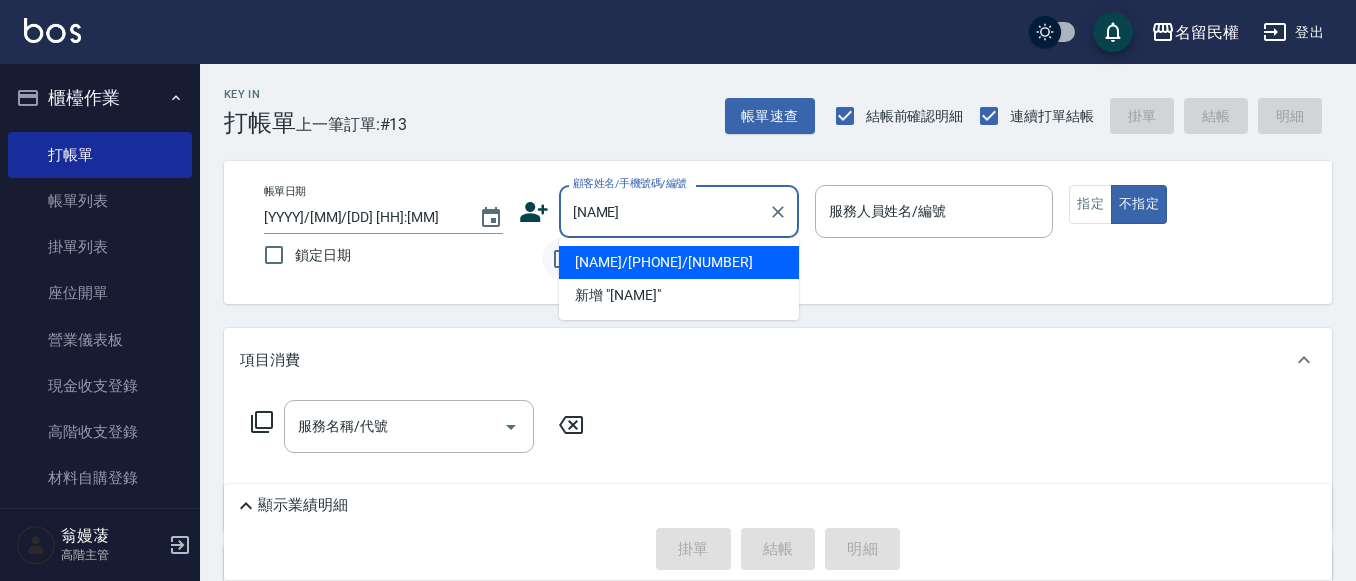 type on "[NAME]/[PHONE]/[NUMBER]" 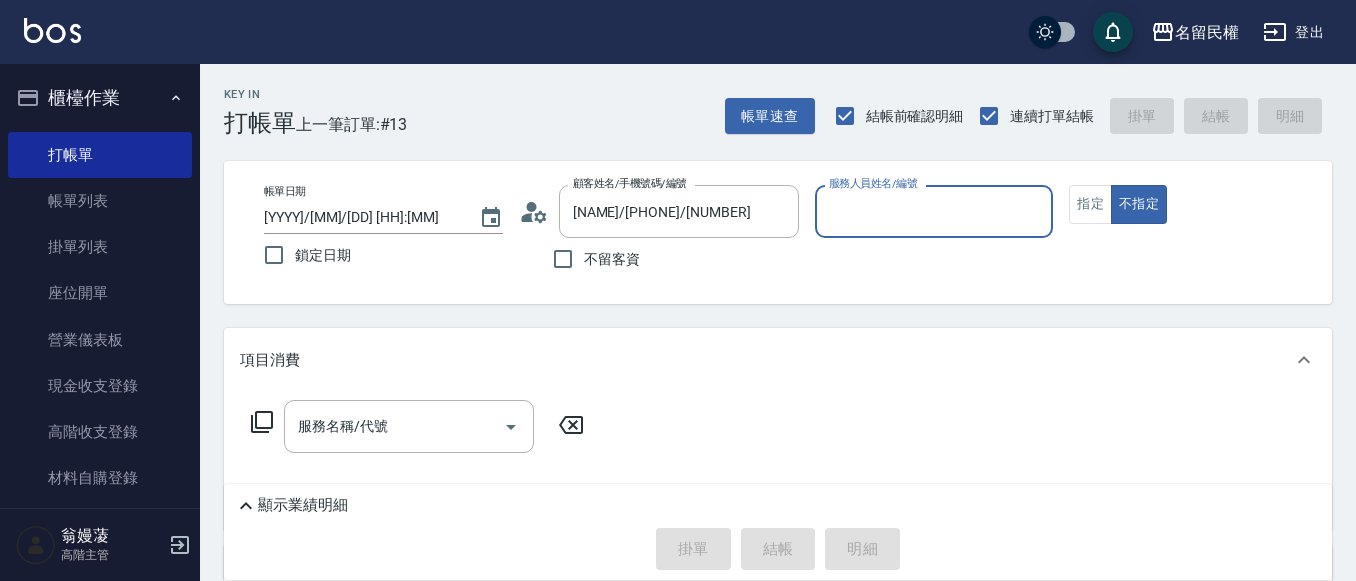 click 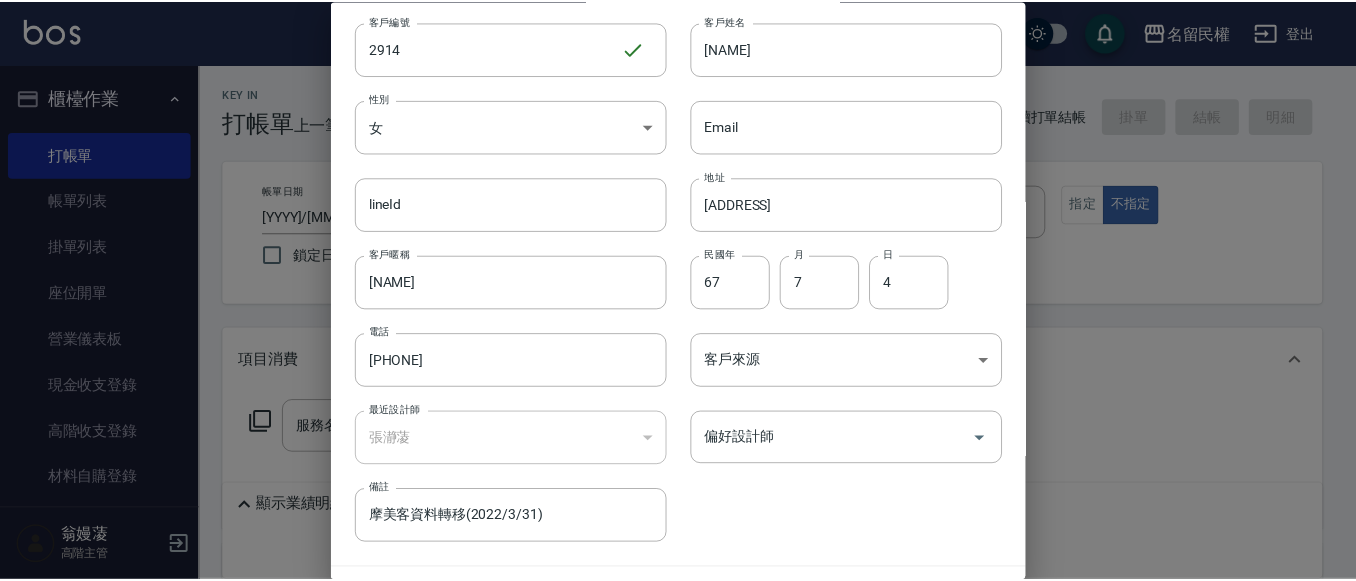 scroll, scrollTop: 100, scrollLeft: 0, axis: vertical 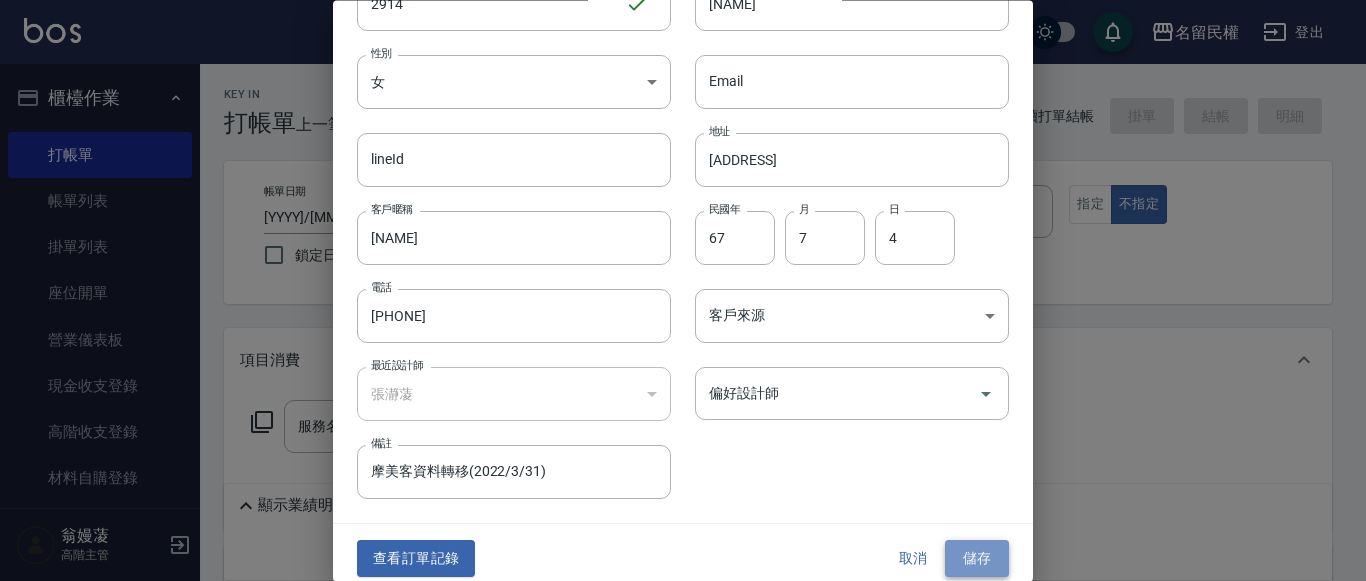 click on "儲存" at bounding box center (977, 559) 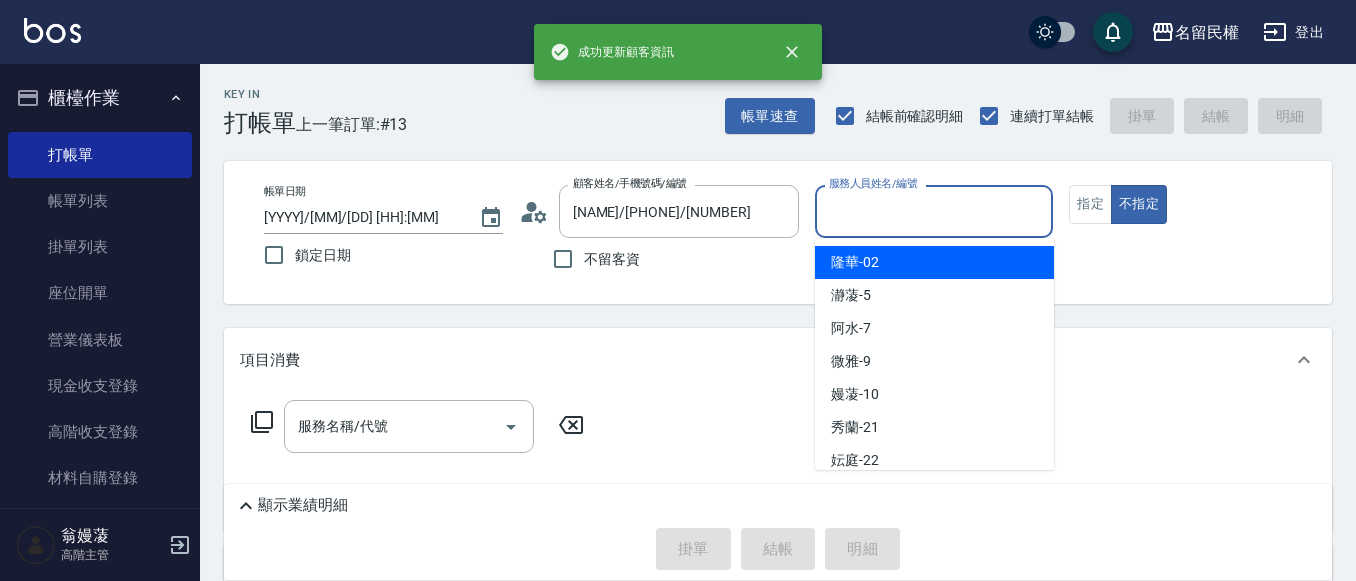 click on "服務人員姓名/編號" at bounding box center (934, 211) 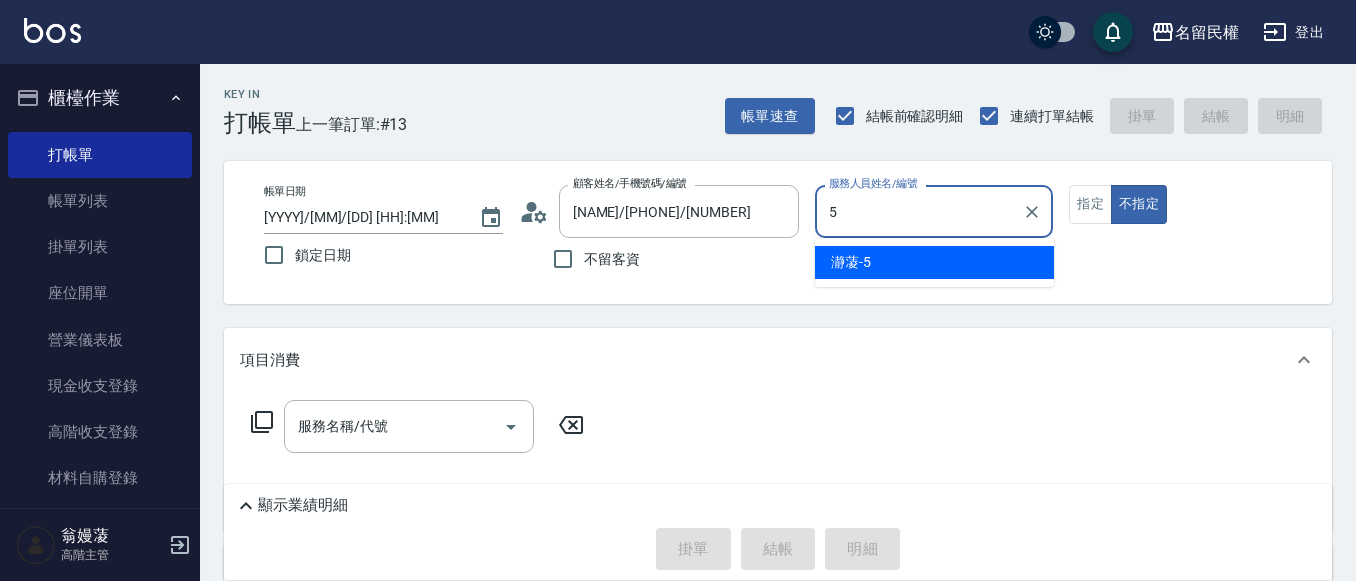 type on "瀞蓤-5" 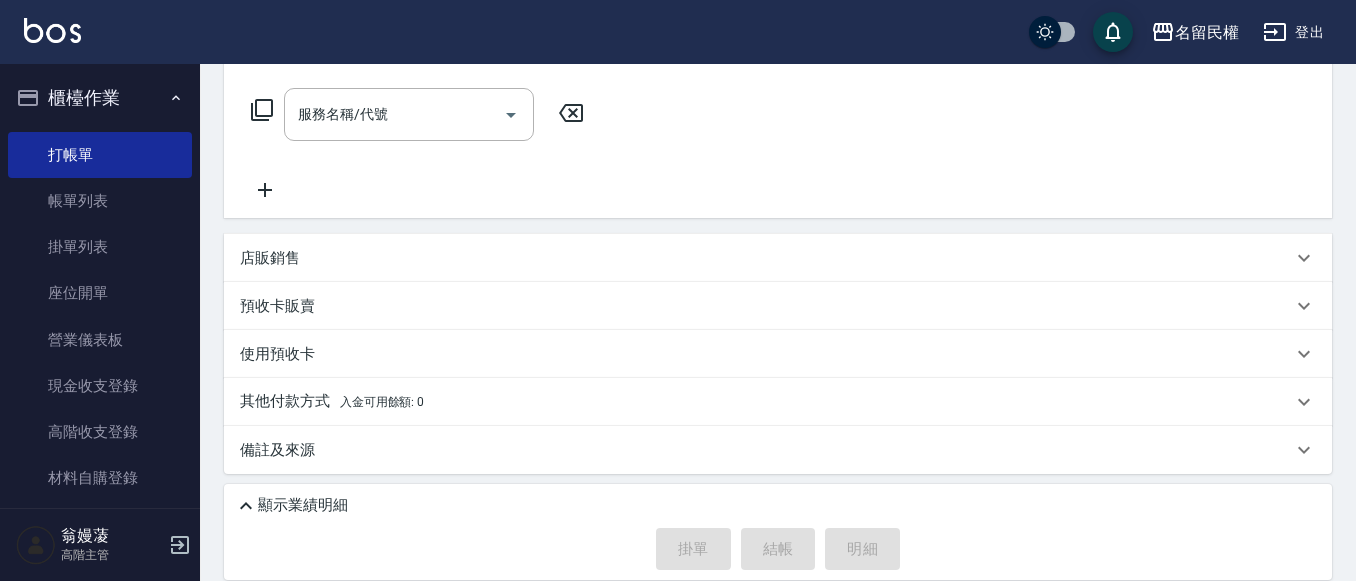 scroll, scrollTop: 315, scrollLeft: 0, axis: vertical 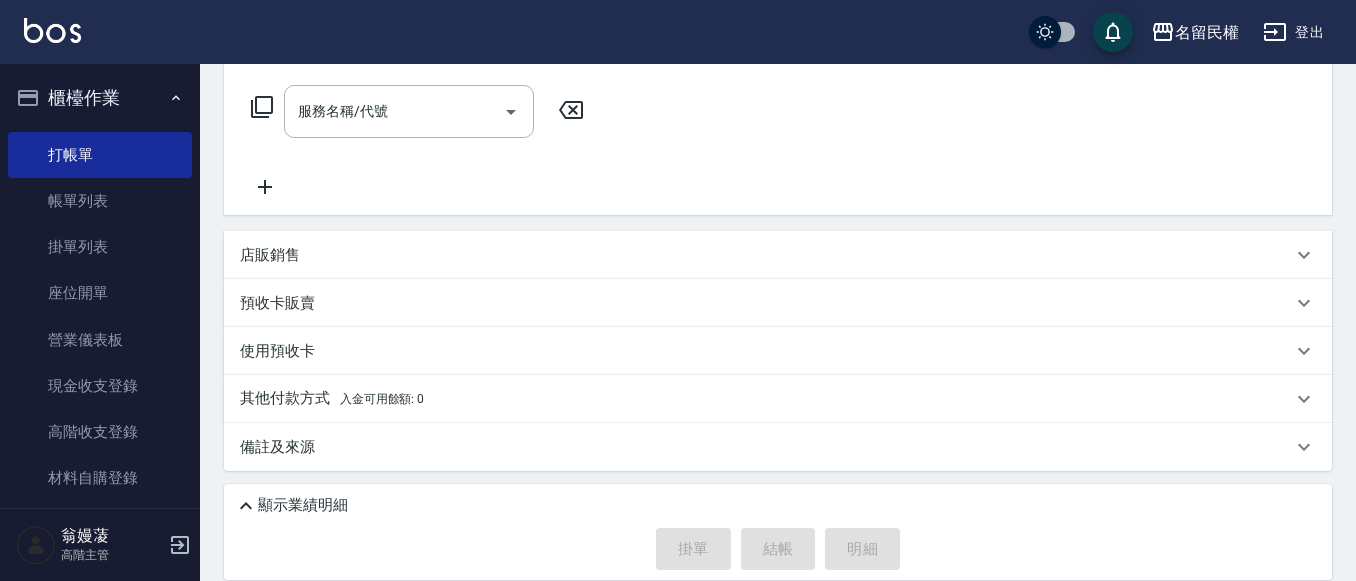 click on "備註及來源" at bounding box center (766, 447) 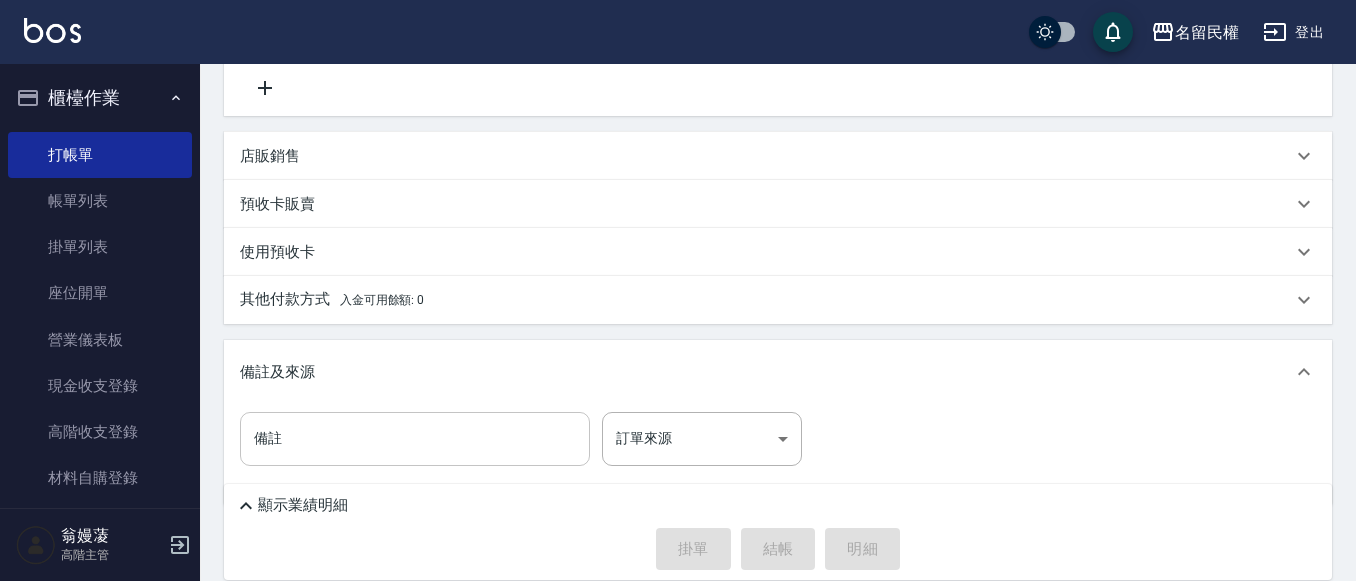 scroll, scrollTop: 415, scrollLeft: 0, axis: vertical 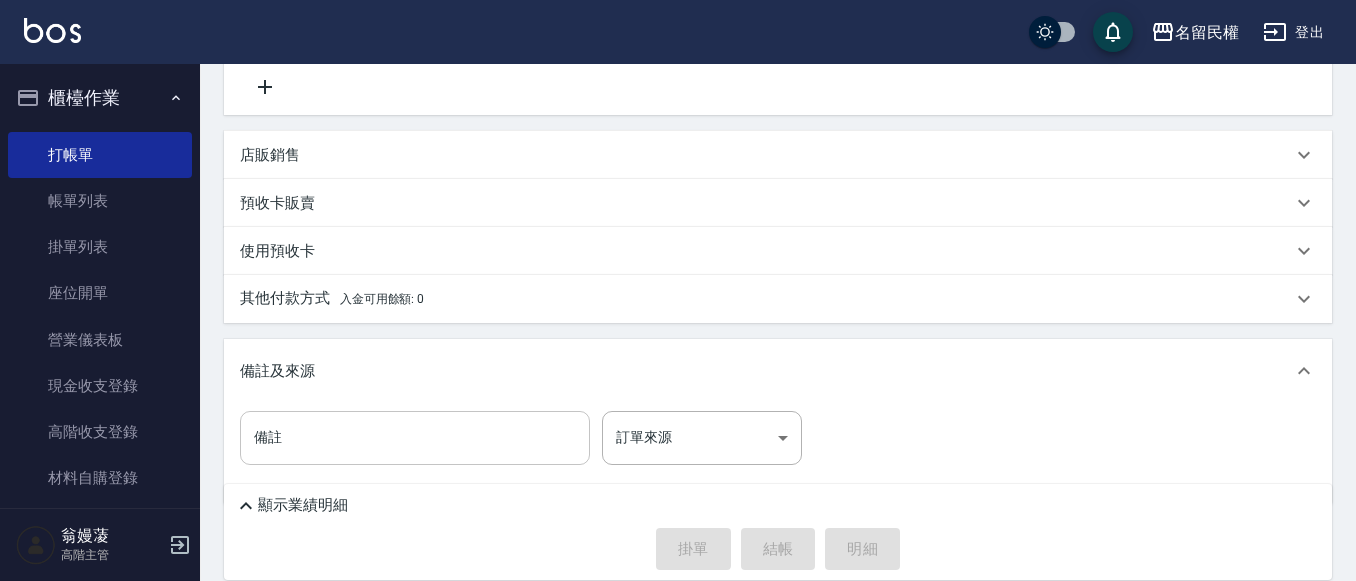 click on "備註" at bounding box center [415, 438] 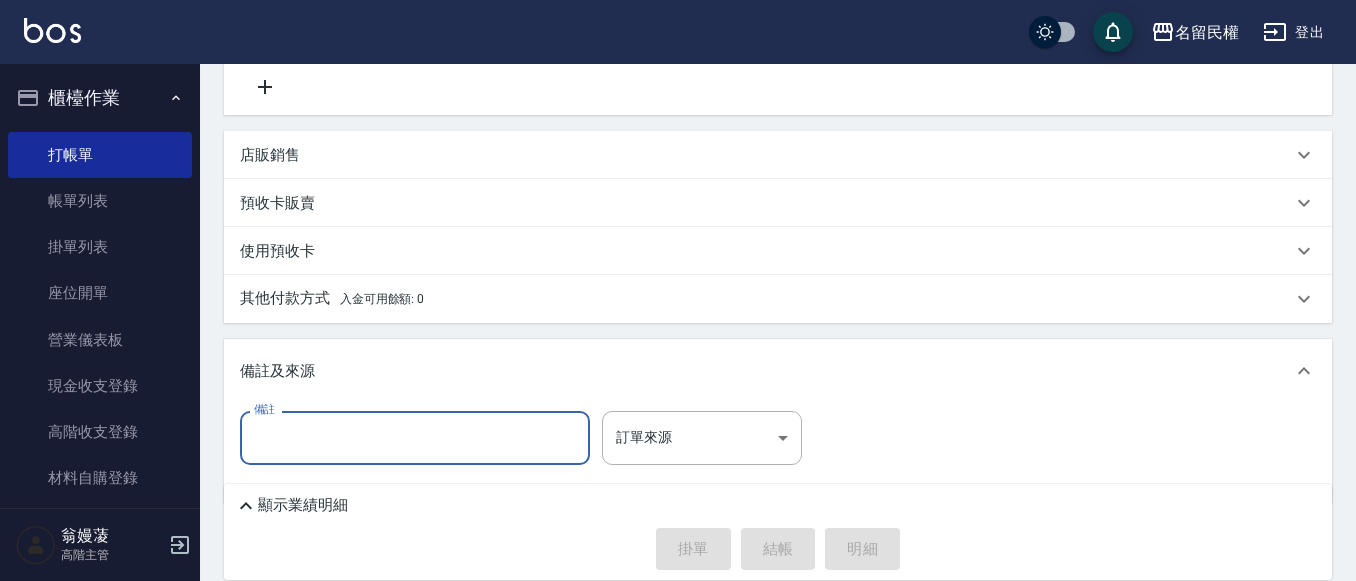 click on "備註" at bounding box center [415, 438] 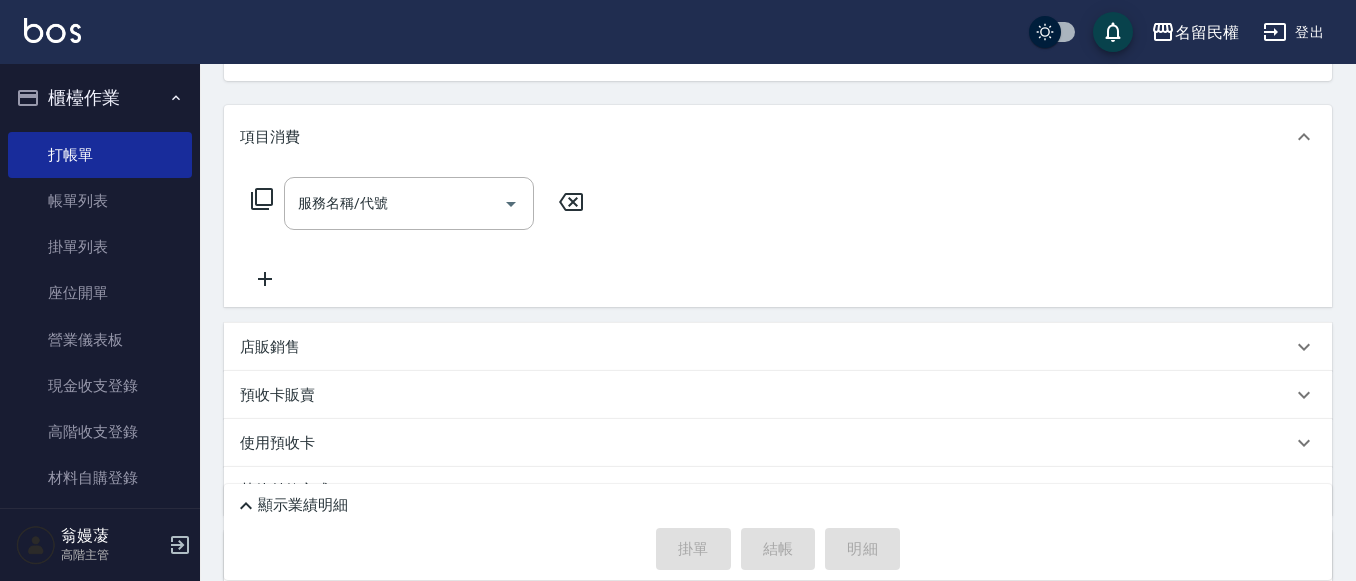 scroll, scrollTop: 215, scrollLeft: 0, axis: vertical 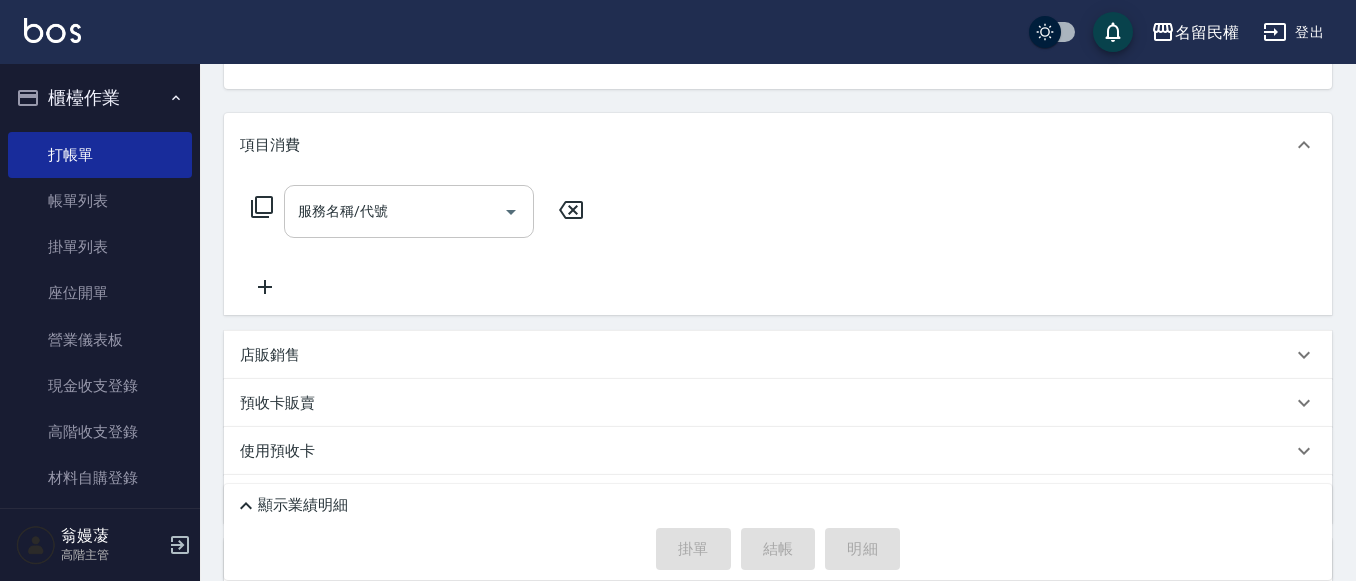 type on "兒子" 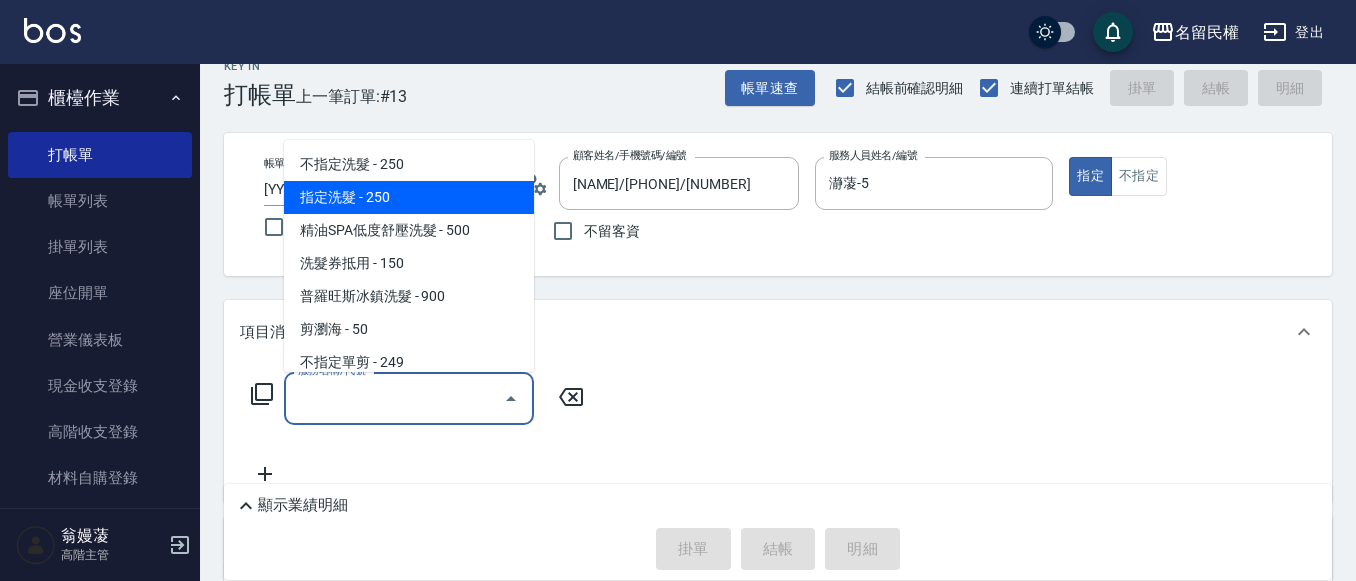 scroll, scrollTop: 15, scrollLeft: 0, axis: vertical 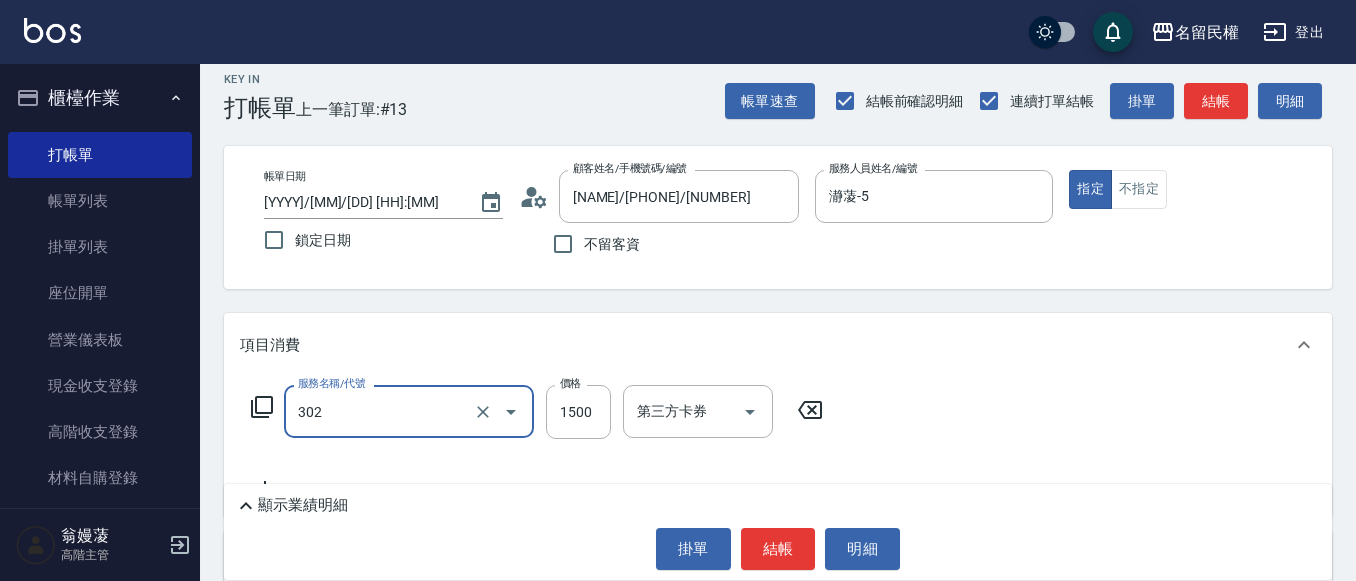 type on "燙髮(302)" 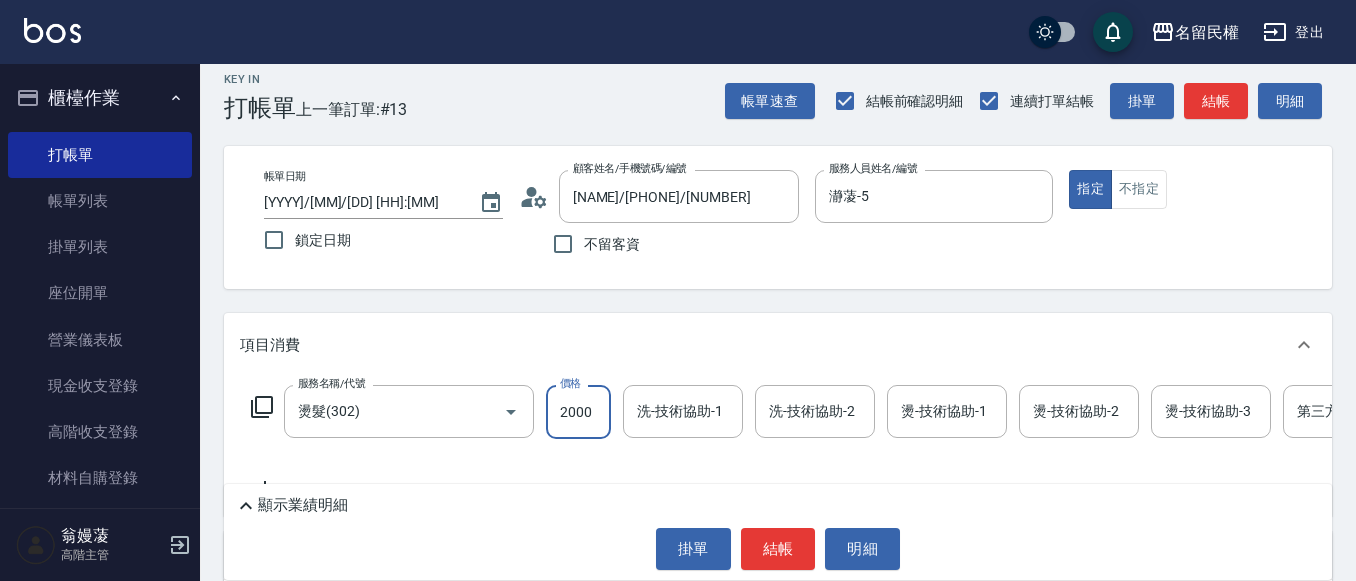 type on "2000" 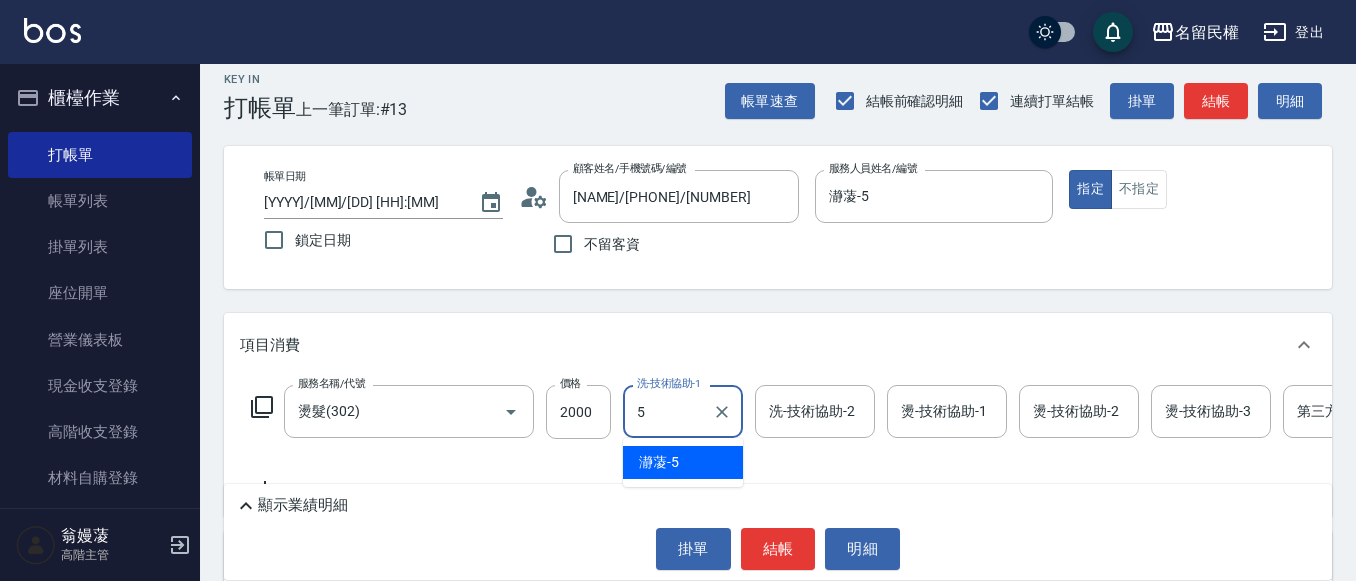 type on "瀞蓤-5" 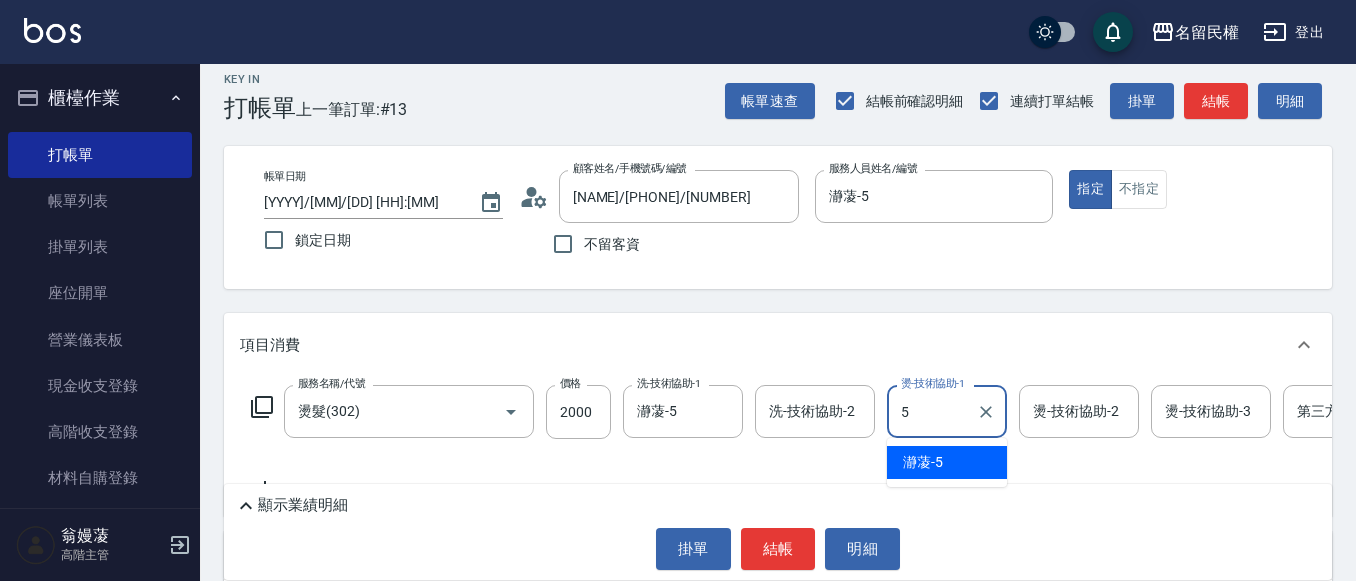 type on "瀞蓤-5" 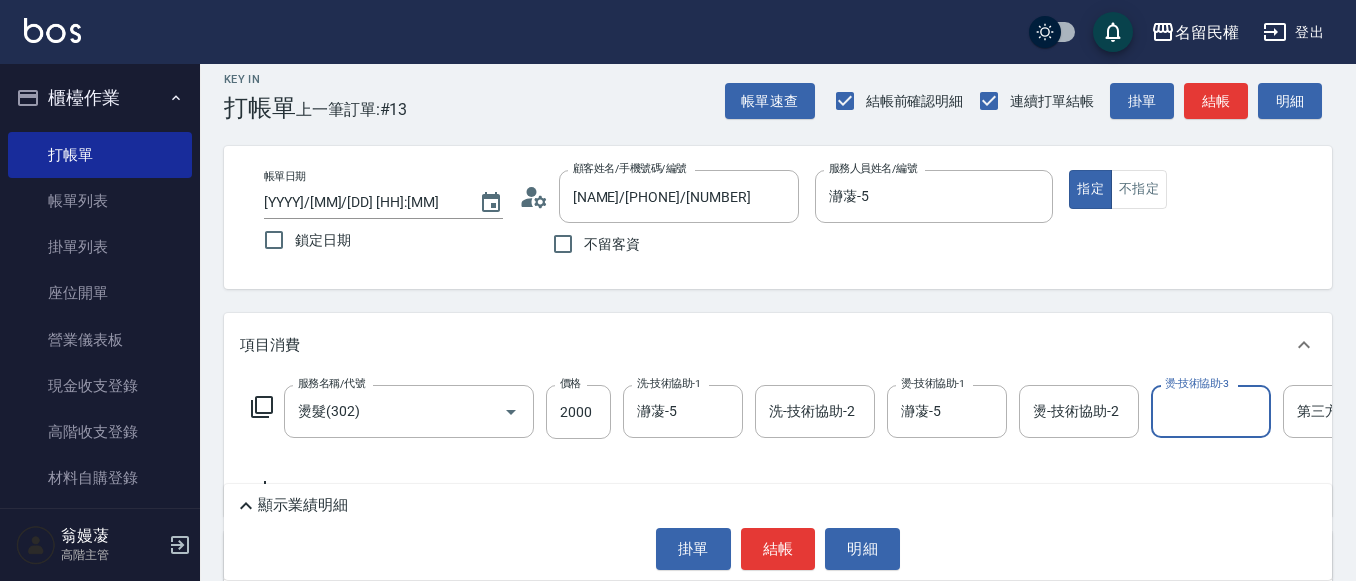 scroll, scrollTop: 0, scrollLeft: 62, axis: horizontal 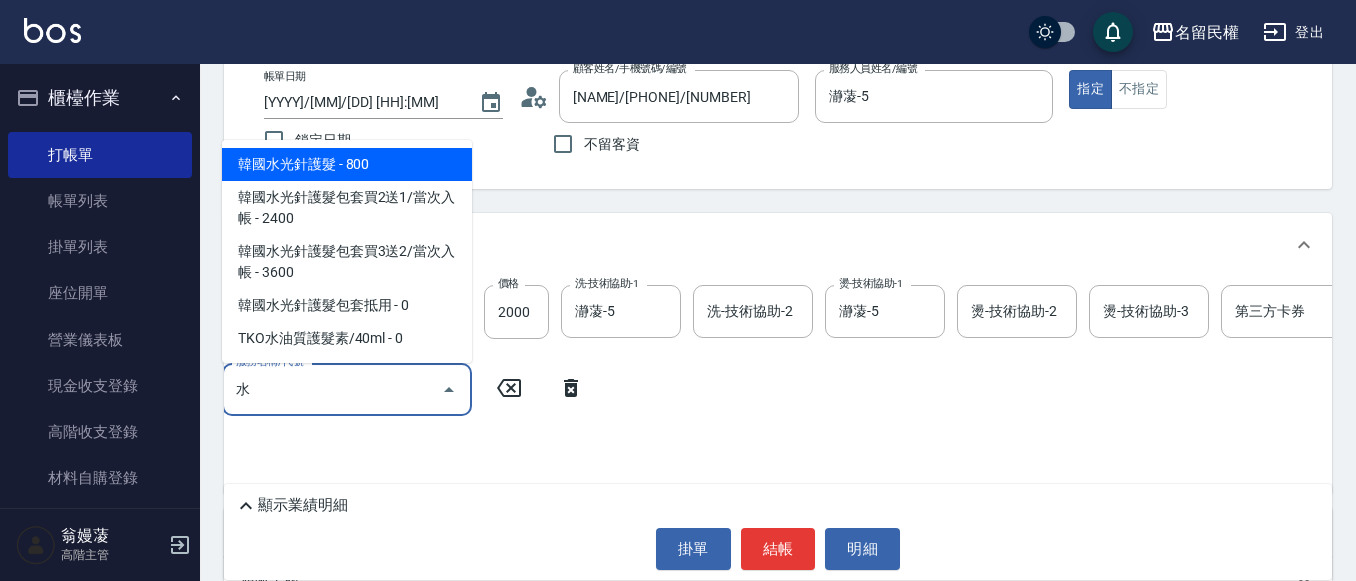 click on "韓國水光針護髮 - 800" at bounding box center [347, 164] 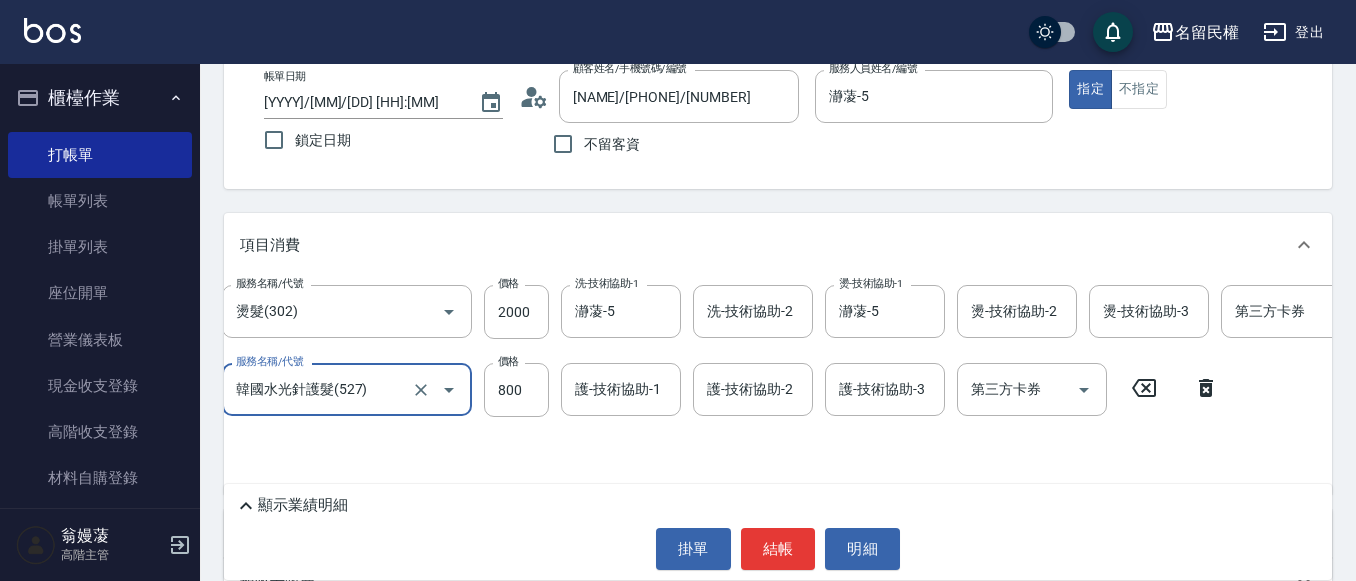 type on "韓國水光針護髮(527)" 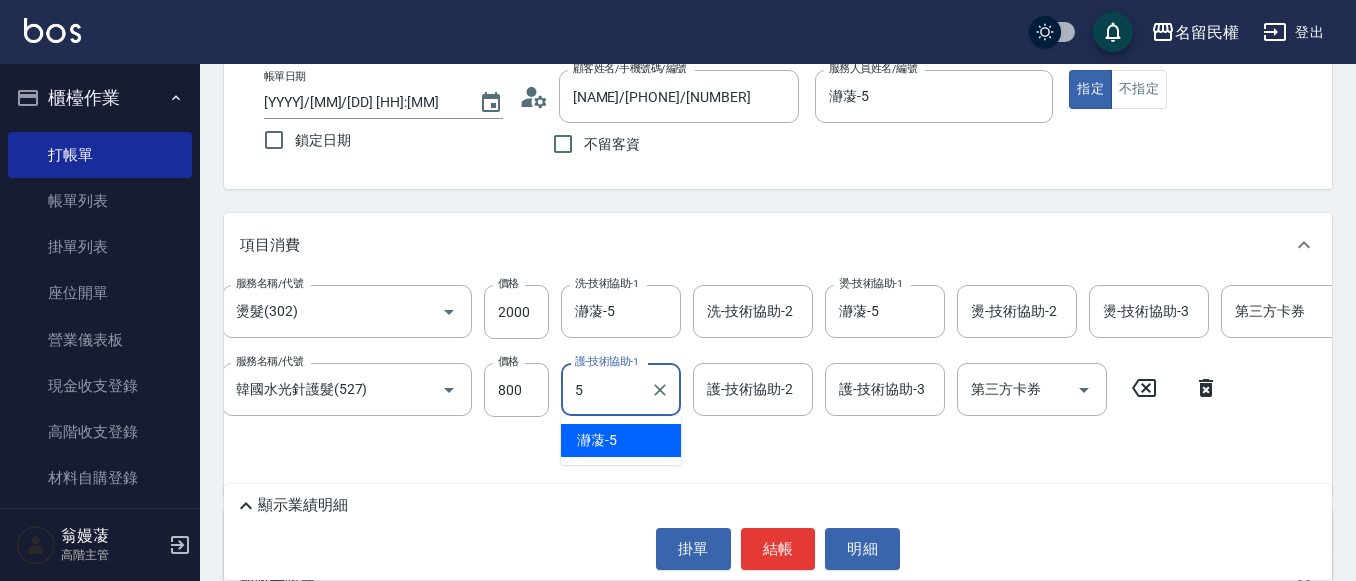 type on "瀞蓤-5" 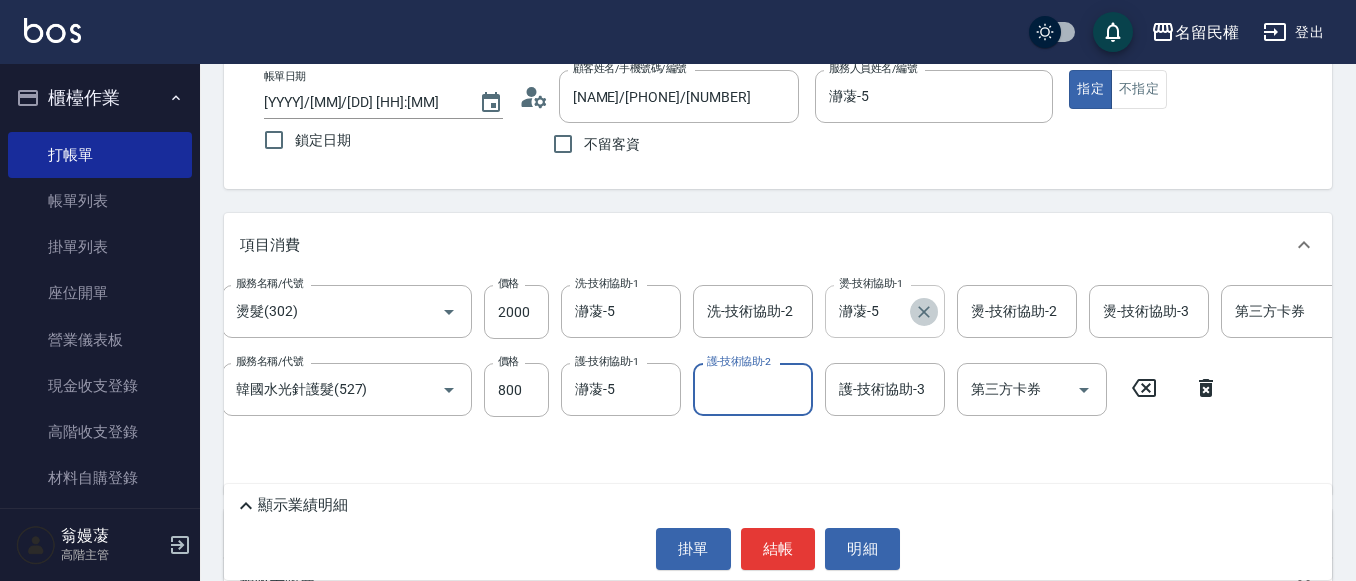 click 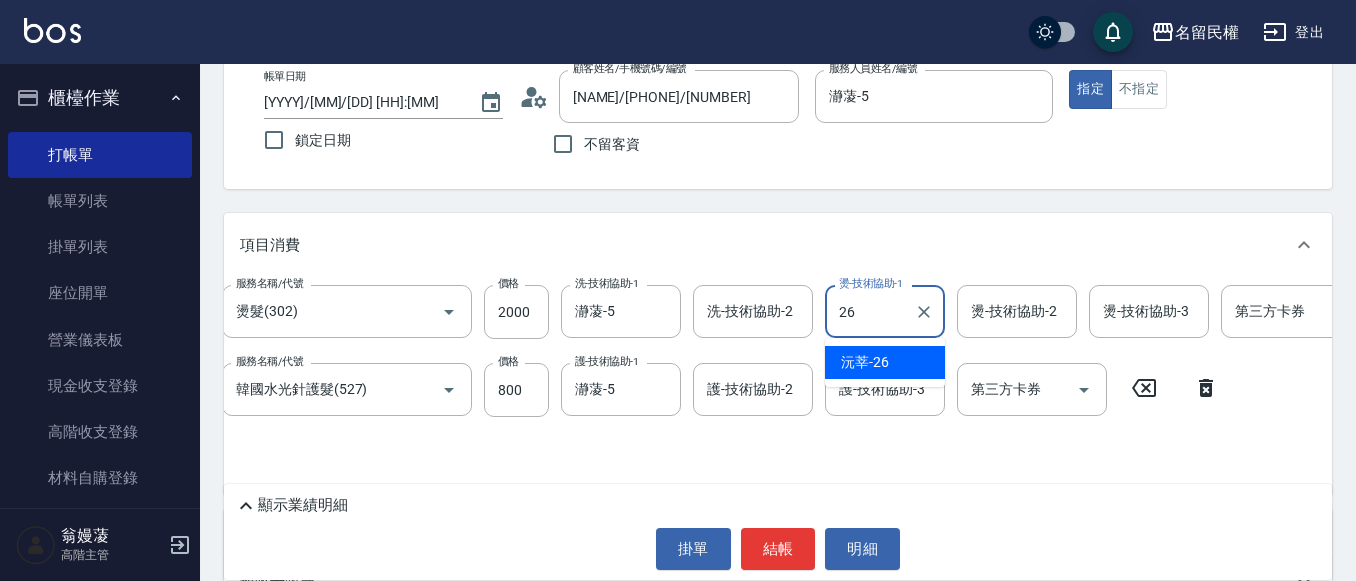 type on "沅莘-26" 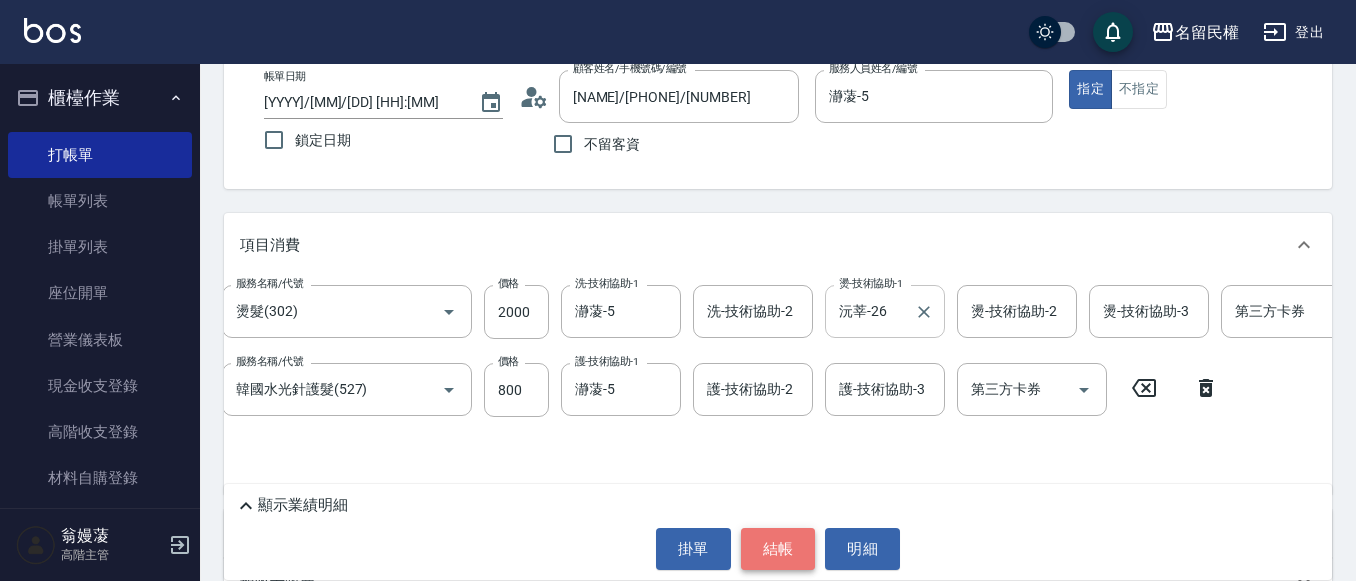 click on "結帳" at bounding box center [778, 549] 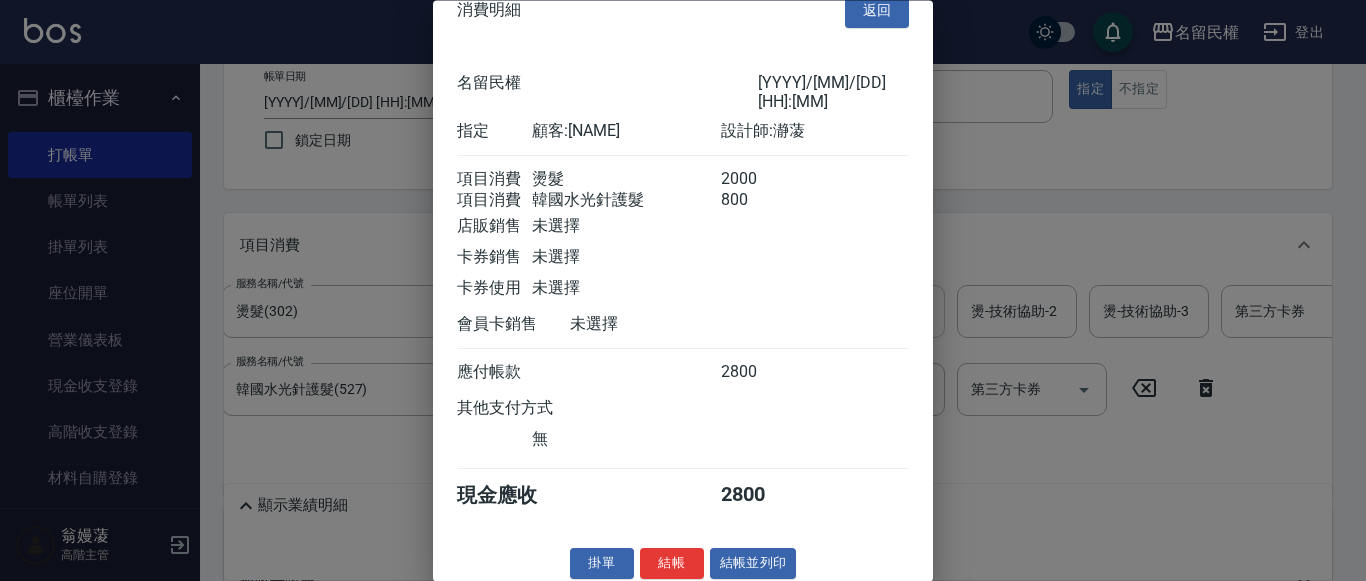 scroll, scrollTop: 0, scrollLeft: 0, axis: both 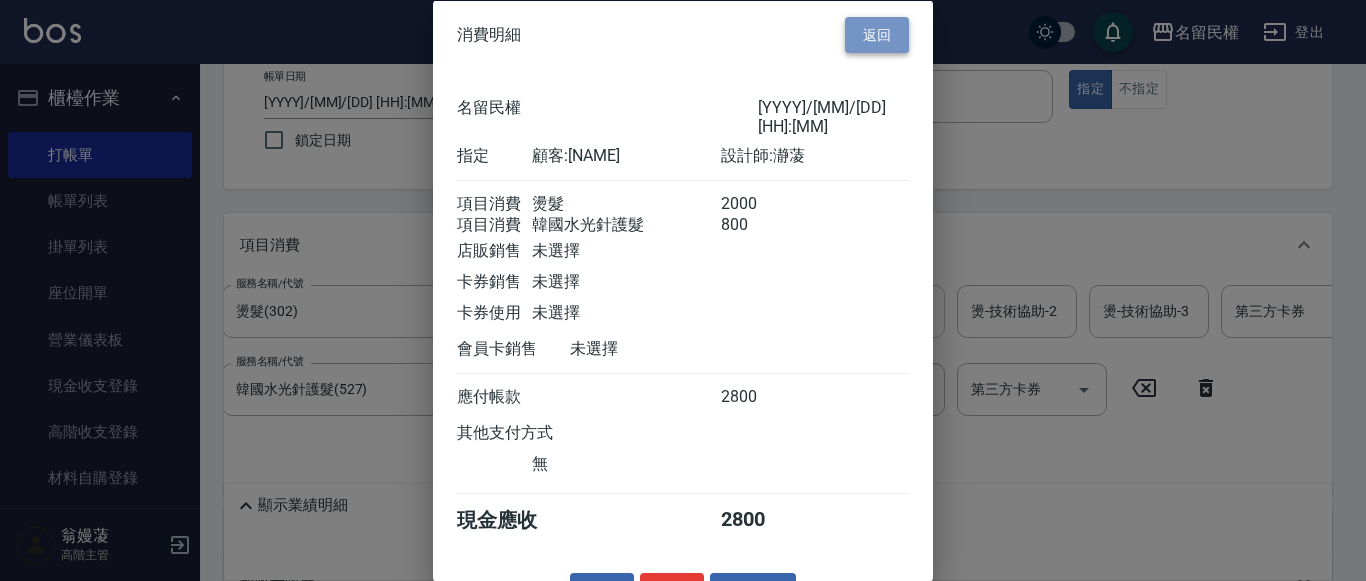click on "返回" at bounding box center [877, 34] 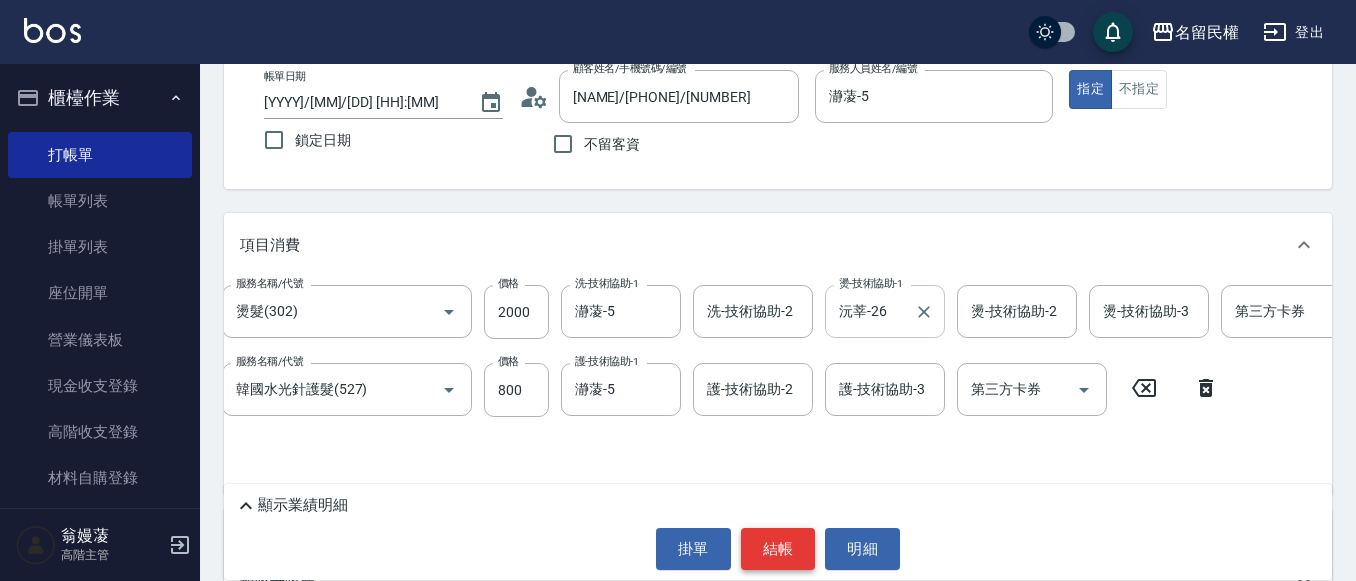 click on "結帳" at bounding box center (778, 549) 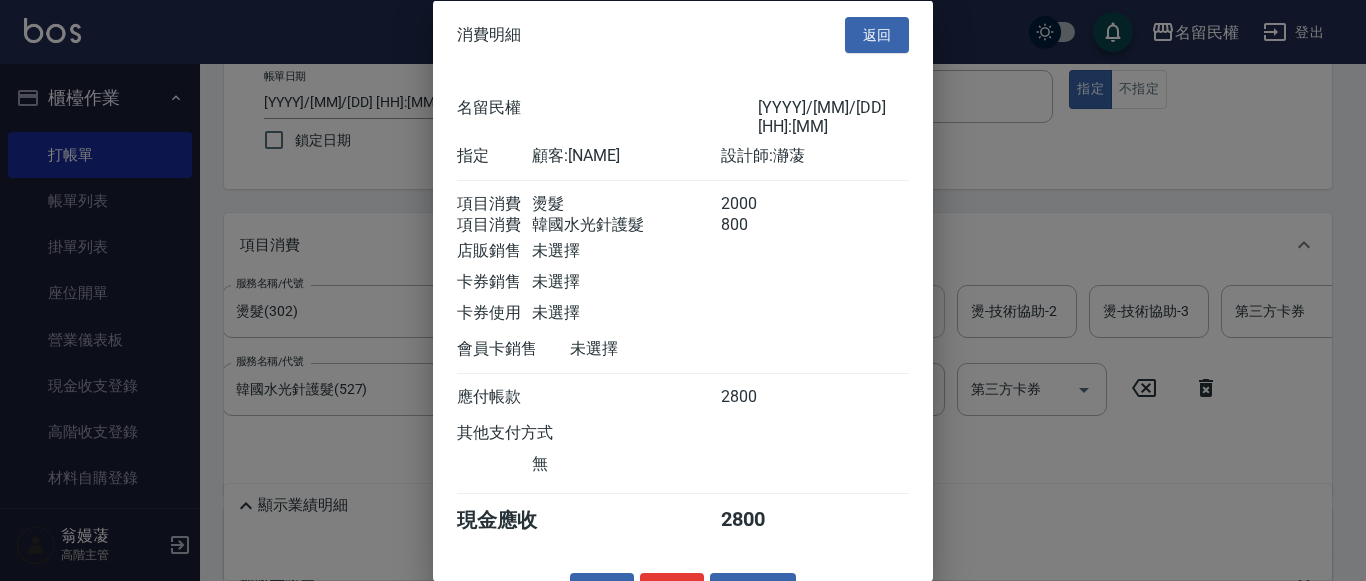 click on "2800" at bounding box center (758, 520) 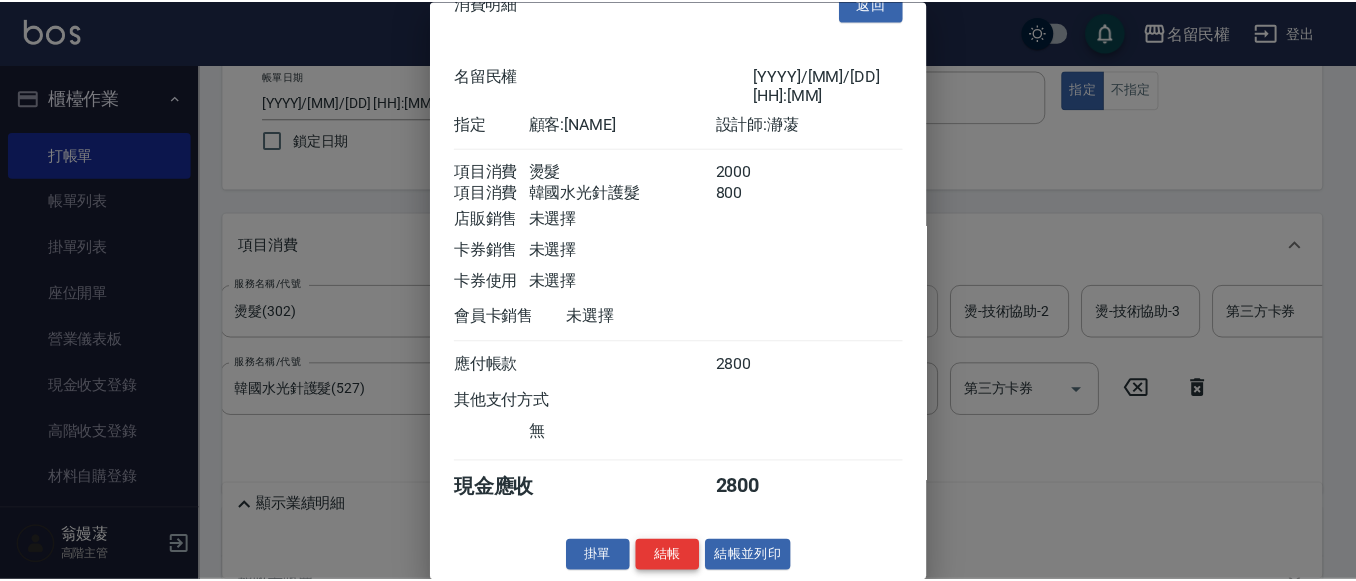 scroll, scrollTop: 50, scrollLeft: 0, axis: vertical 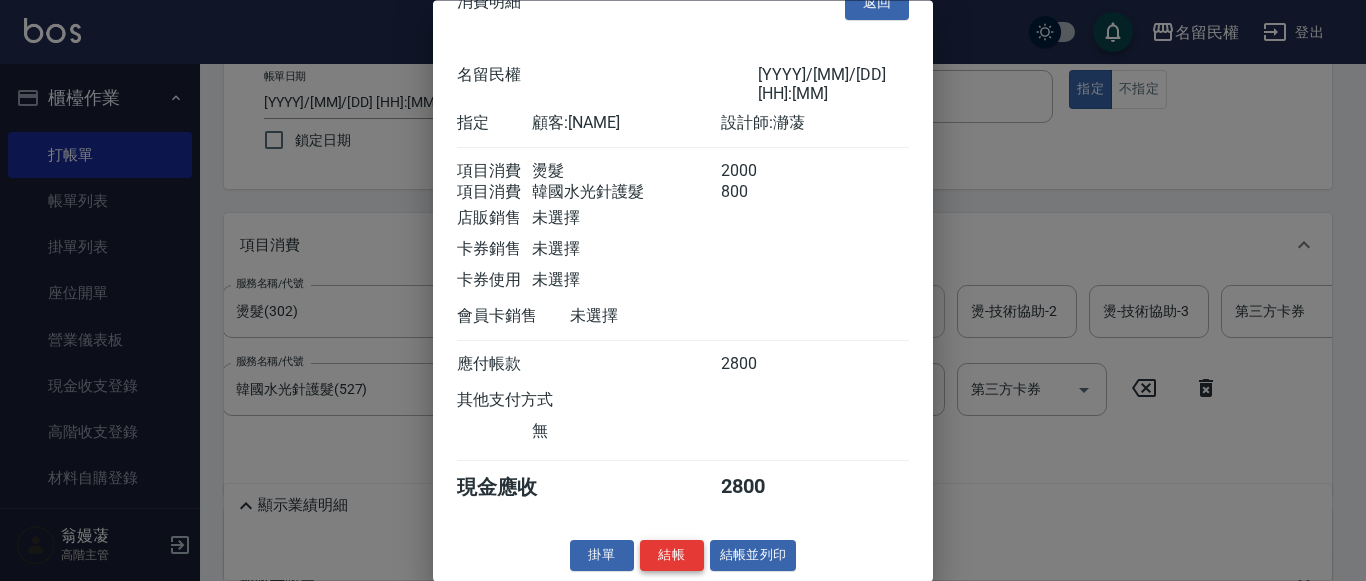 click on "結帳" at bounding box center [672, 556] 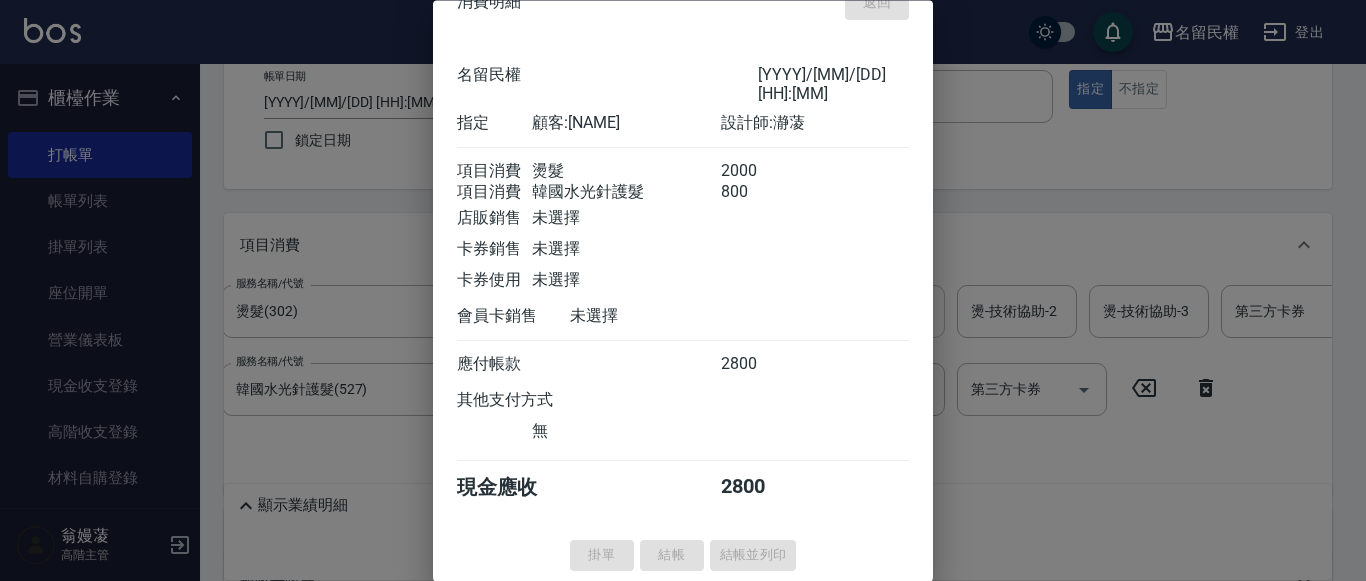 type on "[DATE] [TIME]" 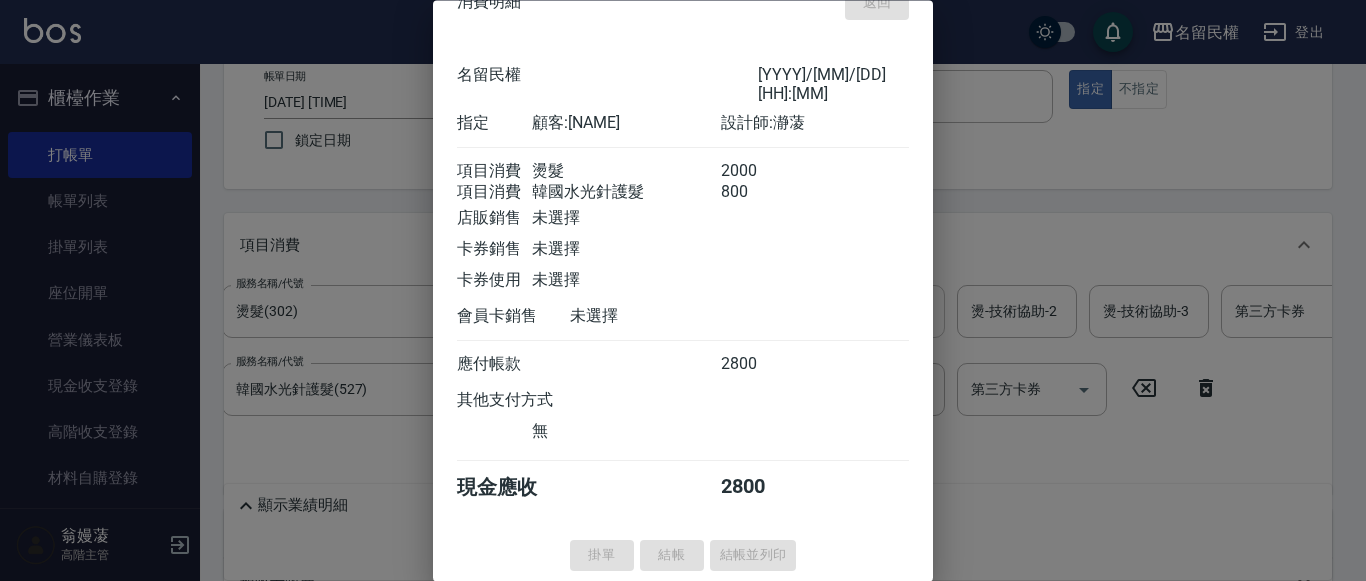 type 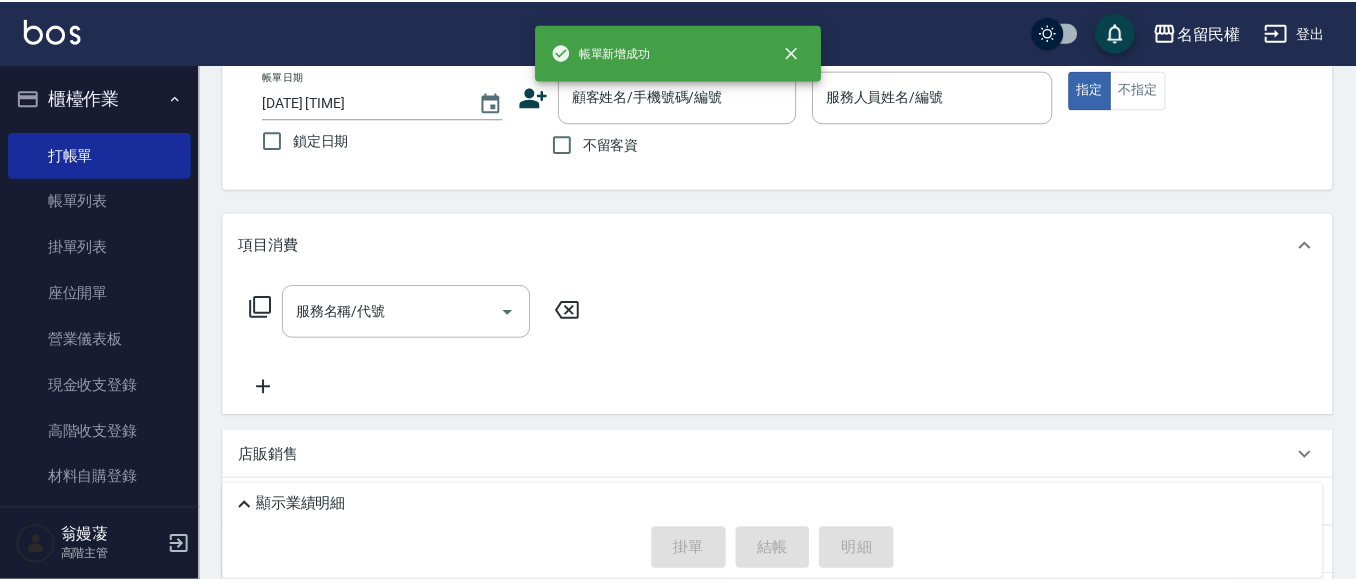 scroll, scrollTop: 0, scrollLeft: 0, axis: both 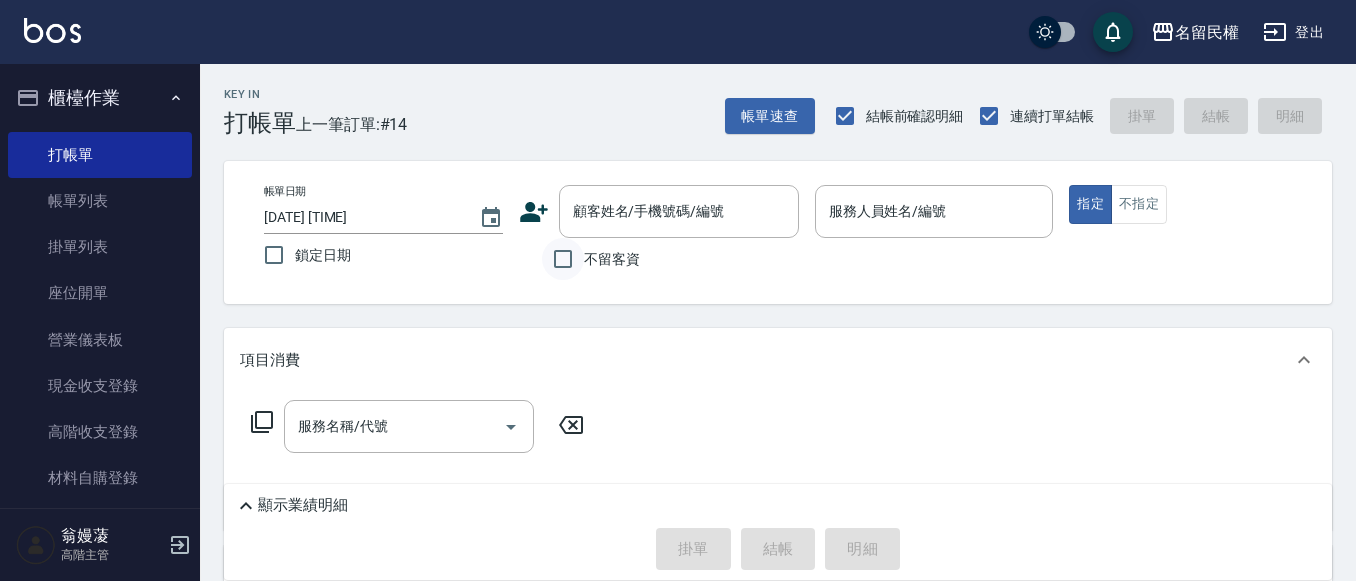 drag, startPoint x: 566, startPoint y: 273, endPoint x: 577, endPoint y: 275, distance: 11.18034 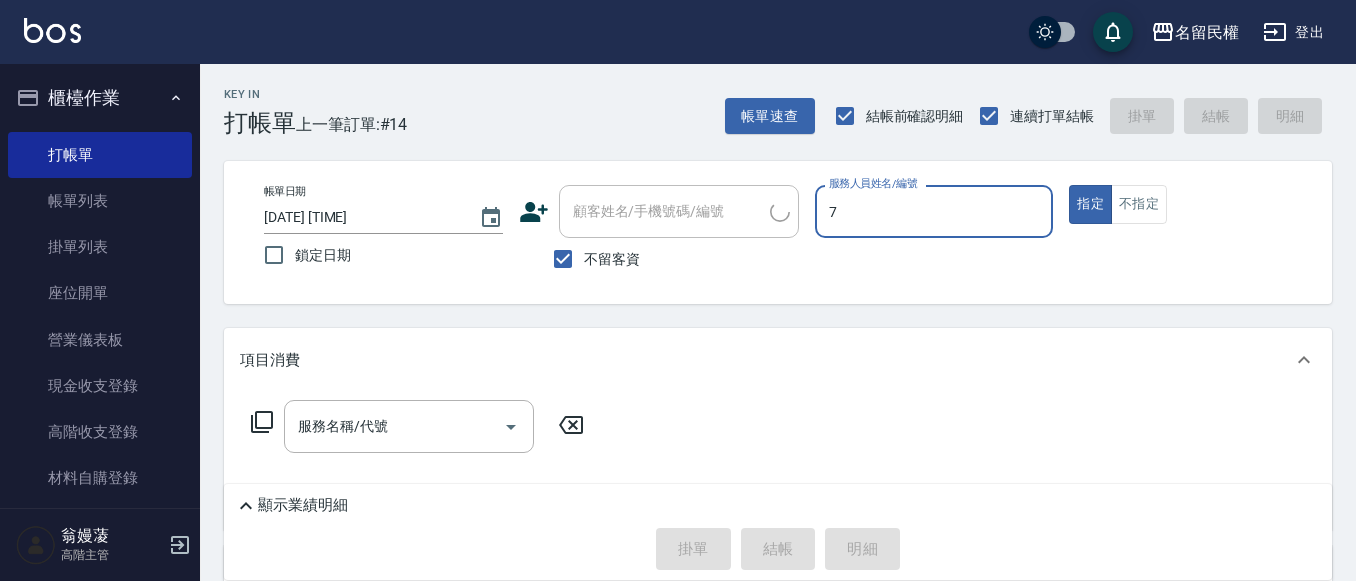 type on "阿水-7" 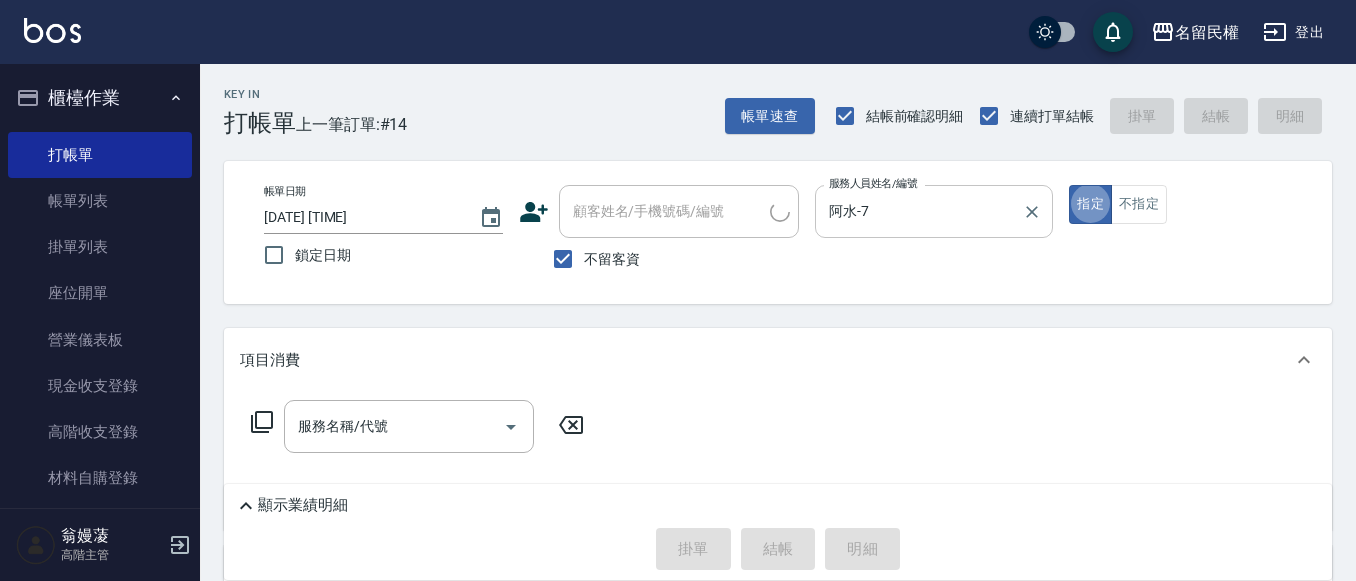 type on "true" 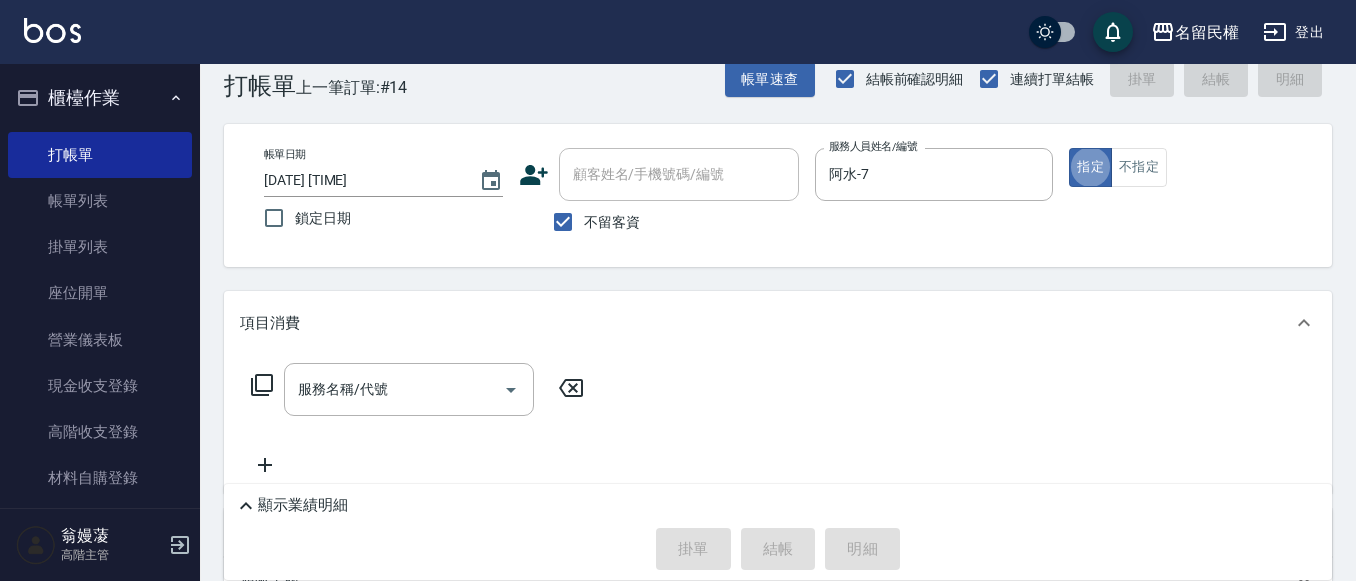 scroll, scrollTop: 100, scrollLeft: 0, axis: vertical 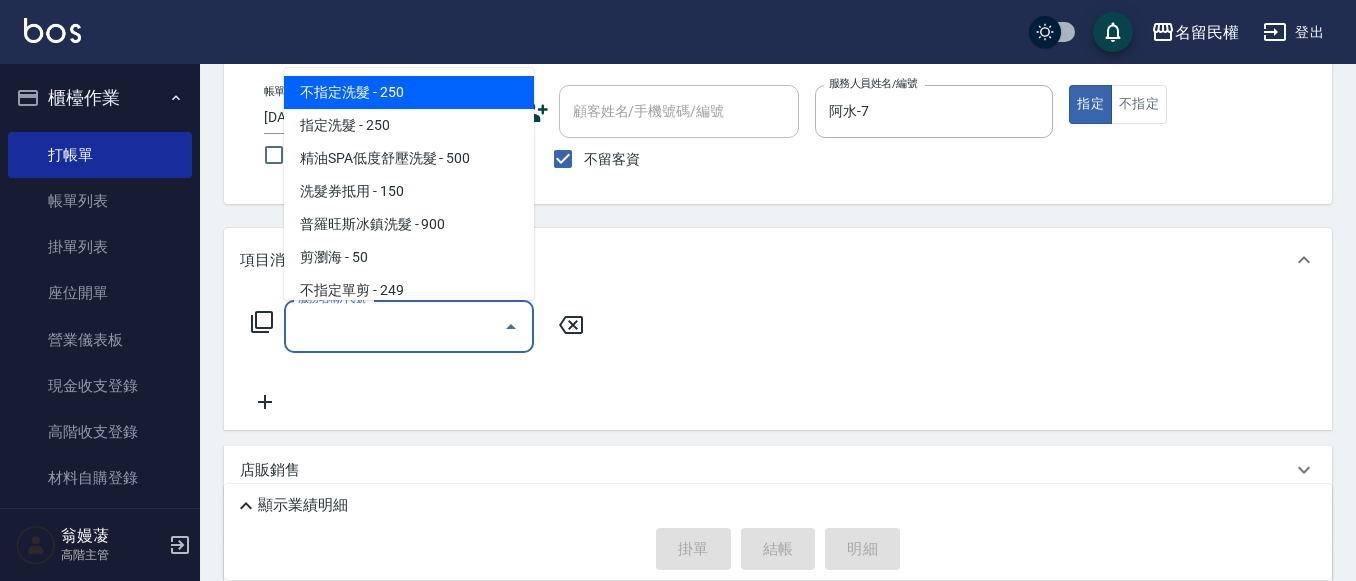 click on "服務名稱/代號" at bounding box center (394, 326) 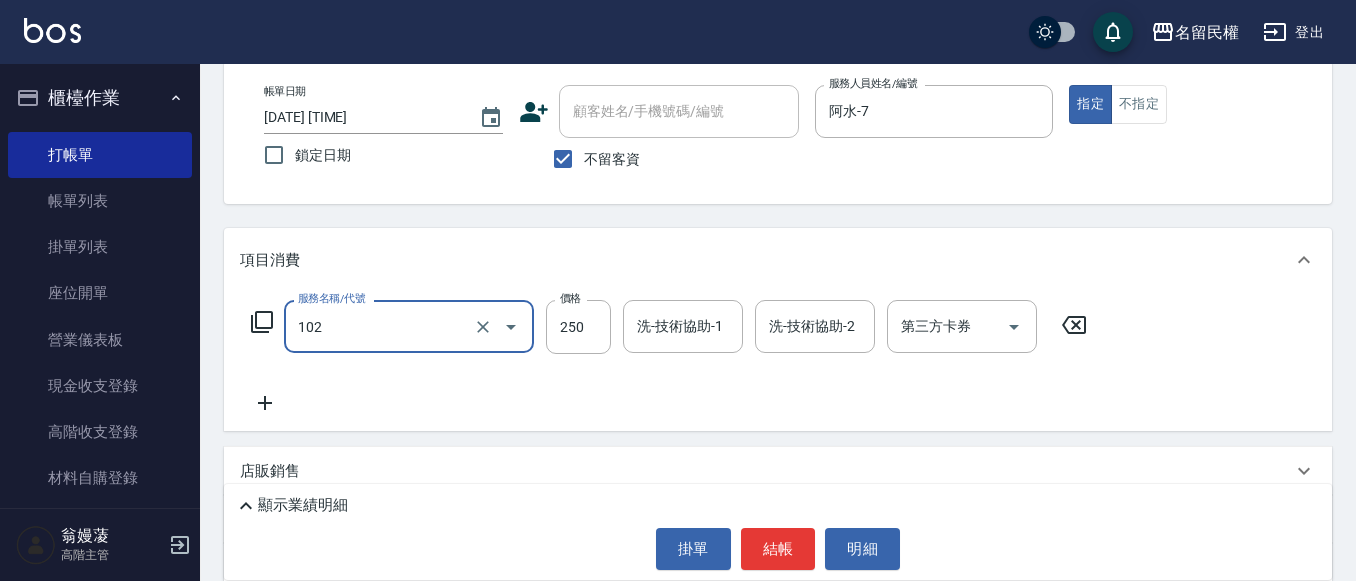 type on "指定洗髮(102)" 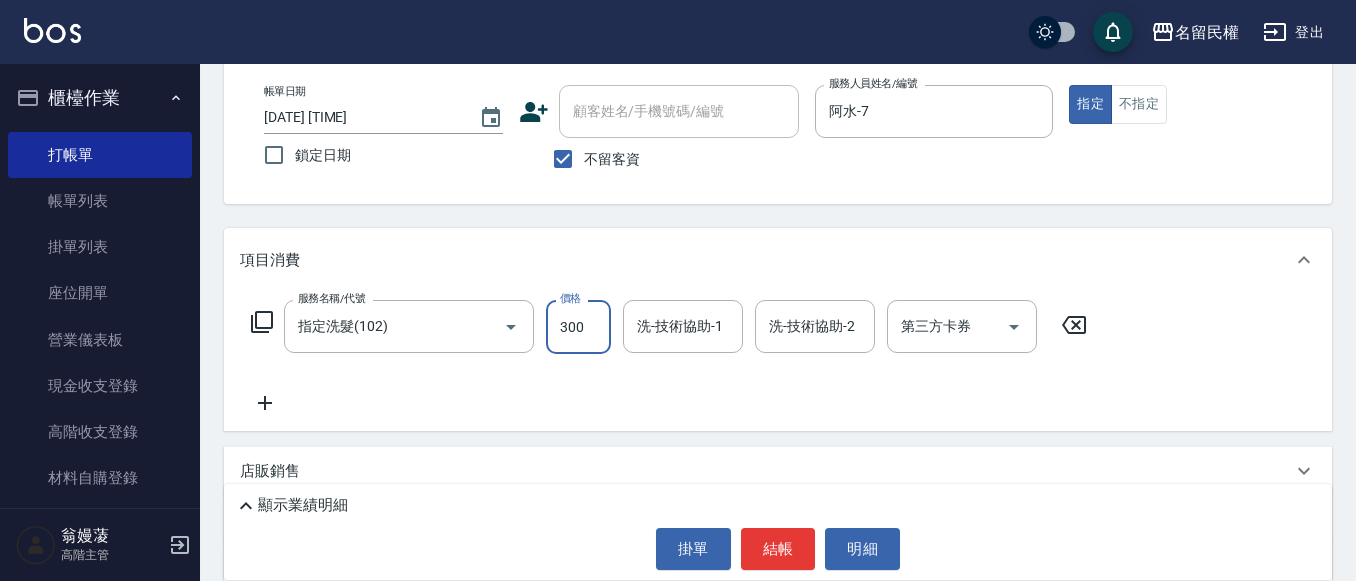 type on "300" 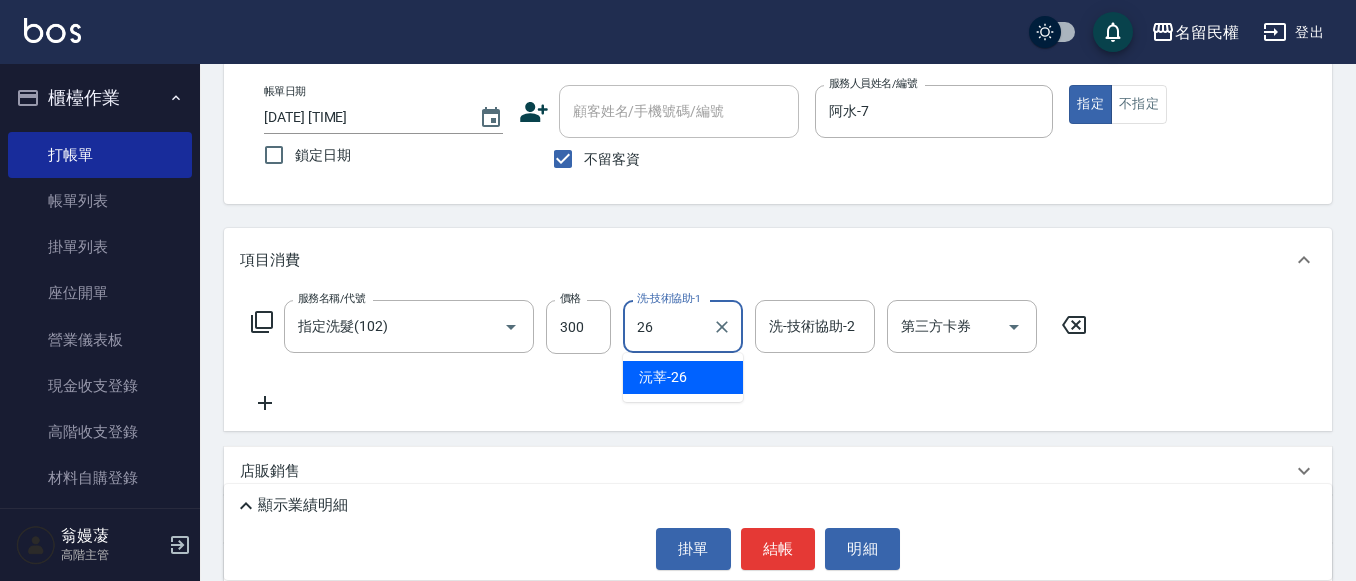 type on "沅莘-26" 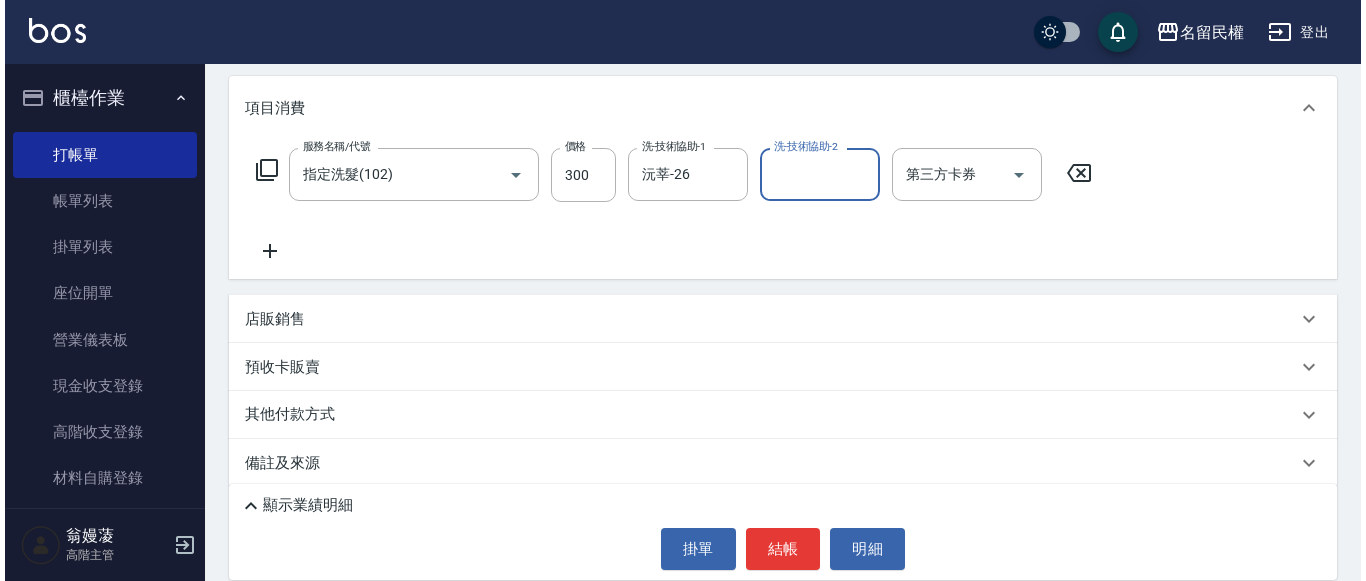 scroll, scrollTop: 268, scrollLeft: 0, axis: vertical 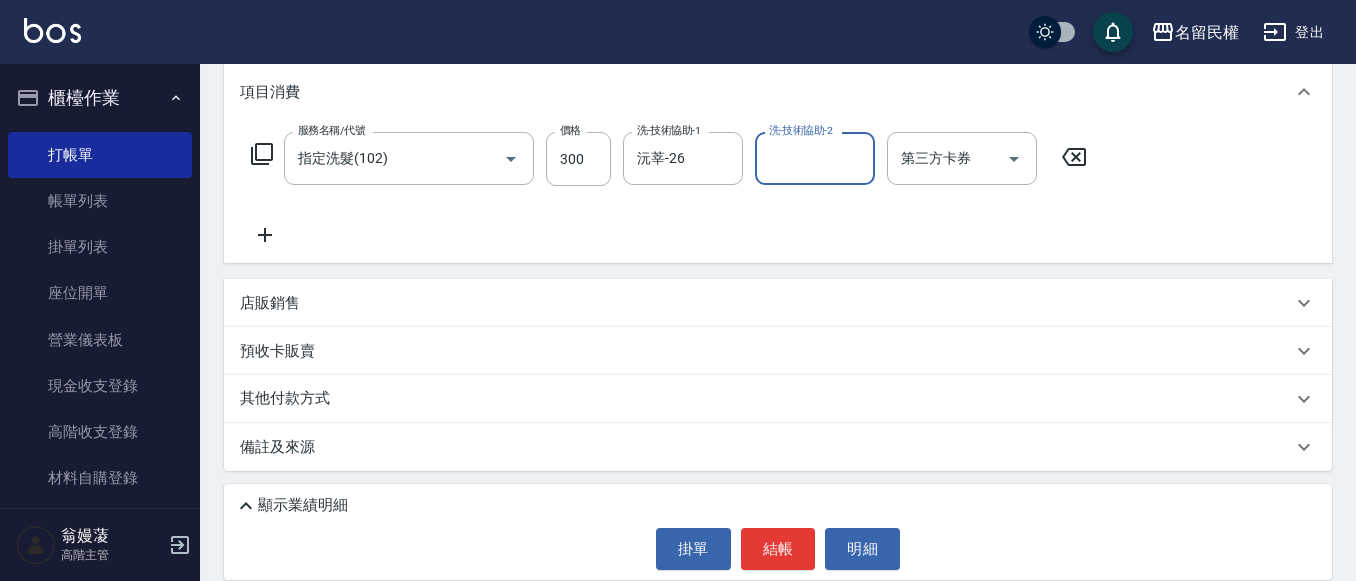 click 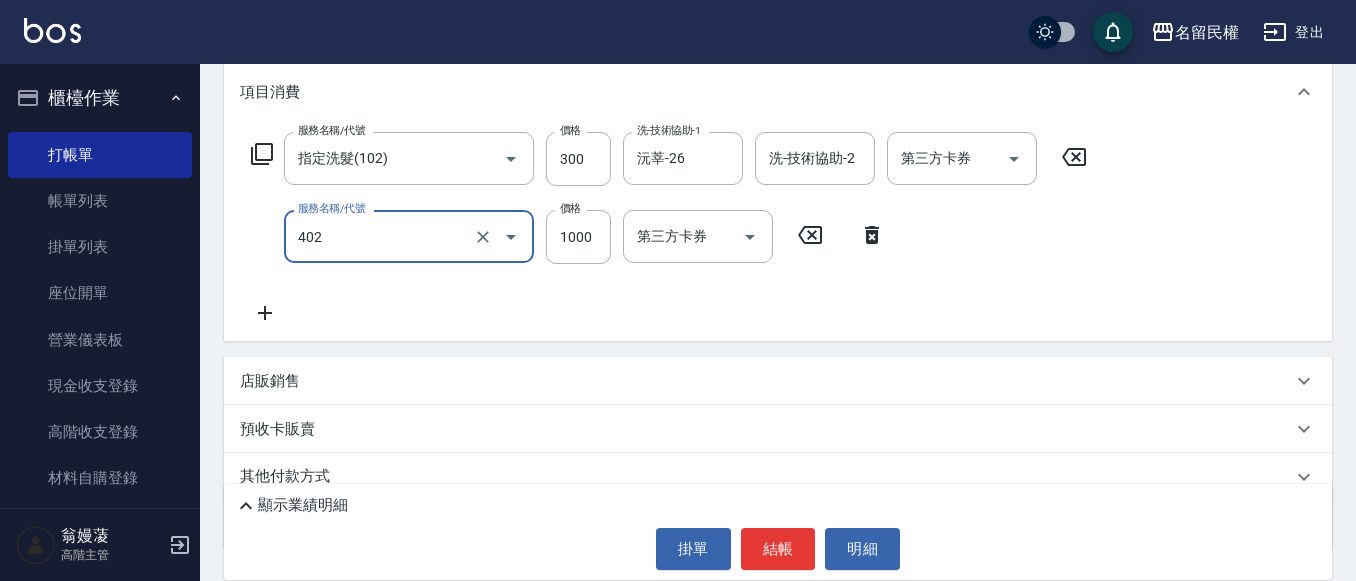 type on "染髮(402)" 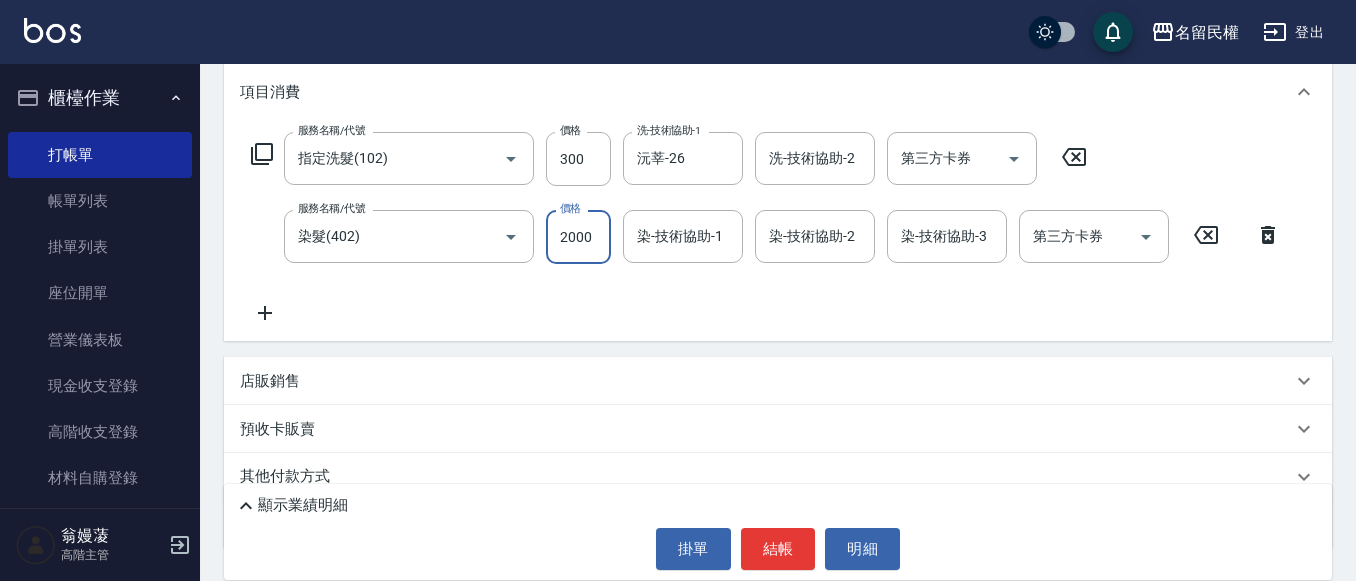 type on "2000" 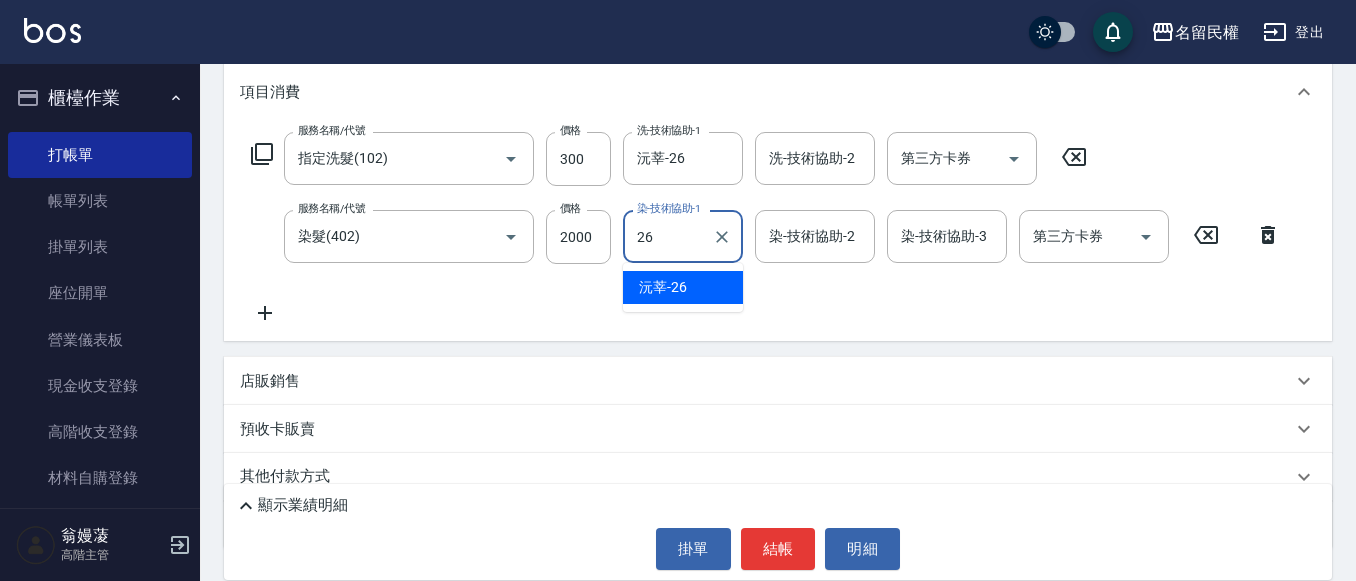 type on "沅莘-26" 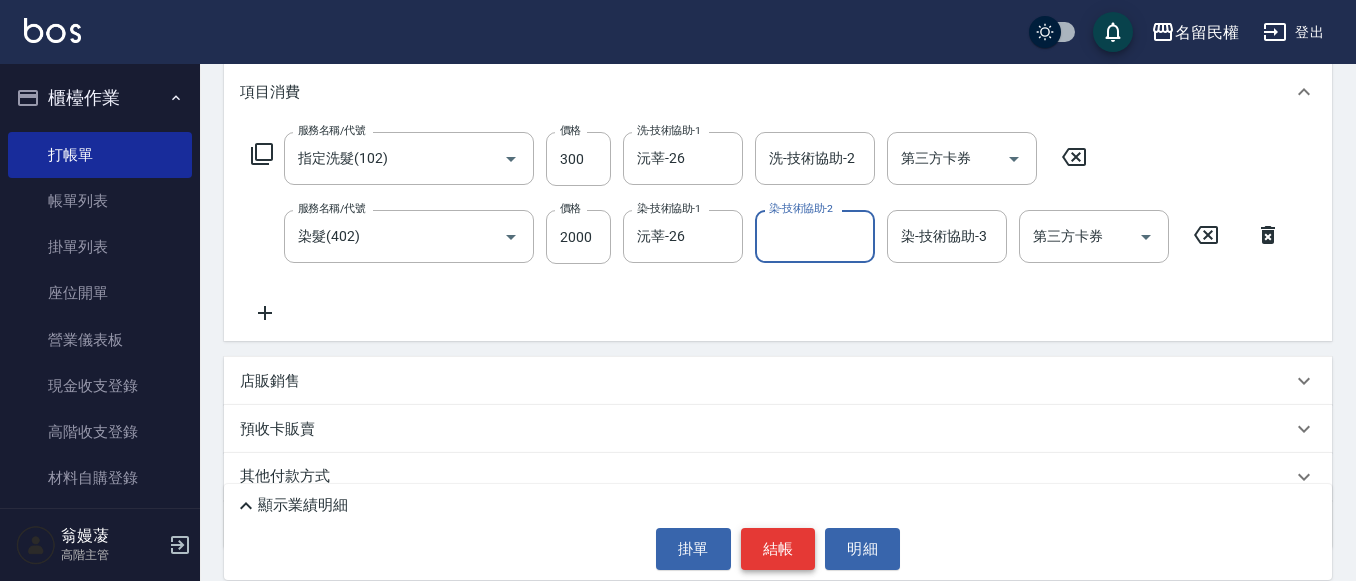 click on "結帳" at bounding box center [778, 549] 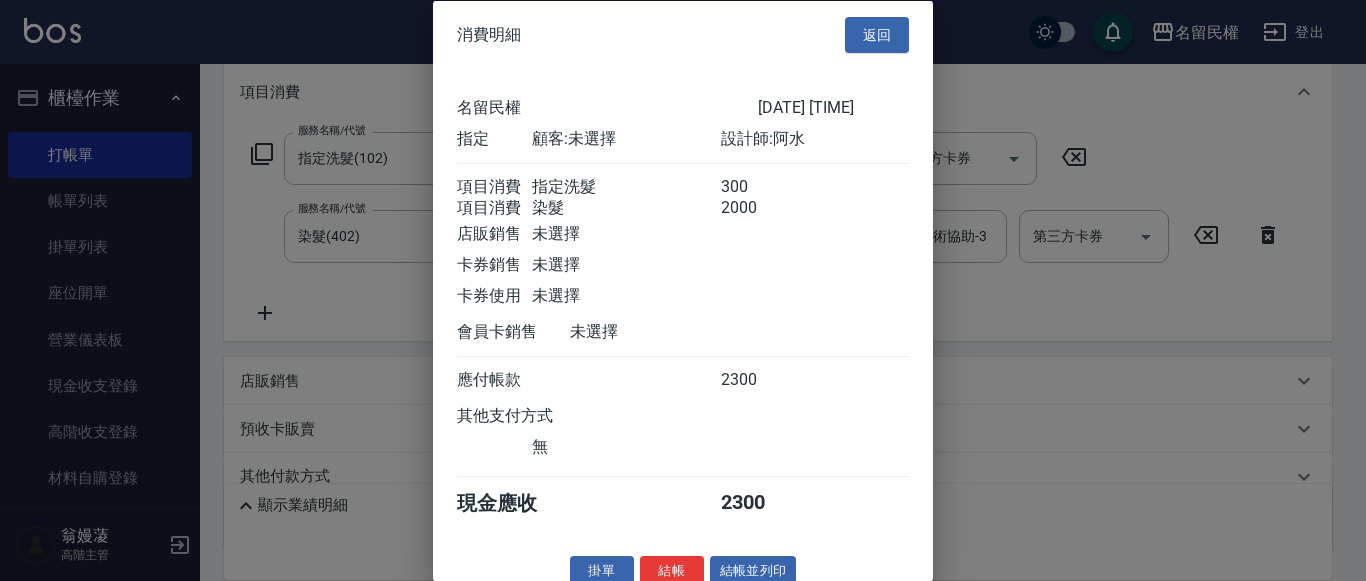 scroll, scrollTop: 50, scrollLeft: 0, axis: vertical 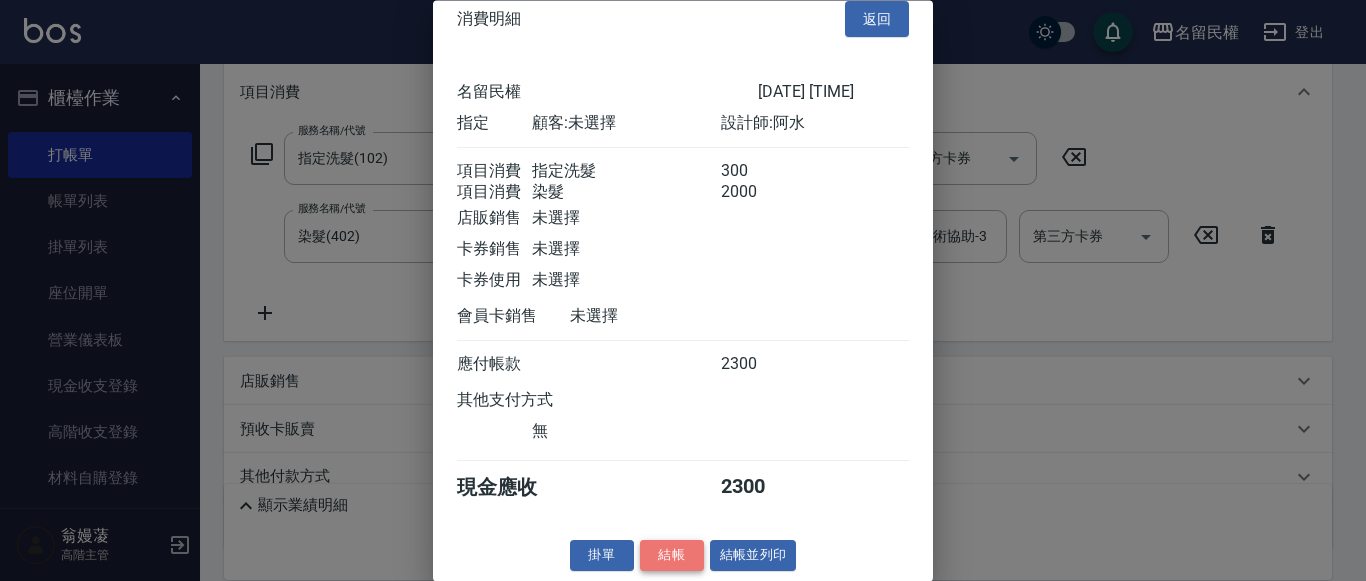 click on "結帳" at bounding box center (672, 556) 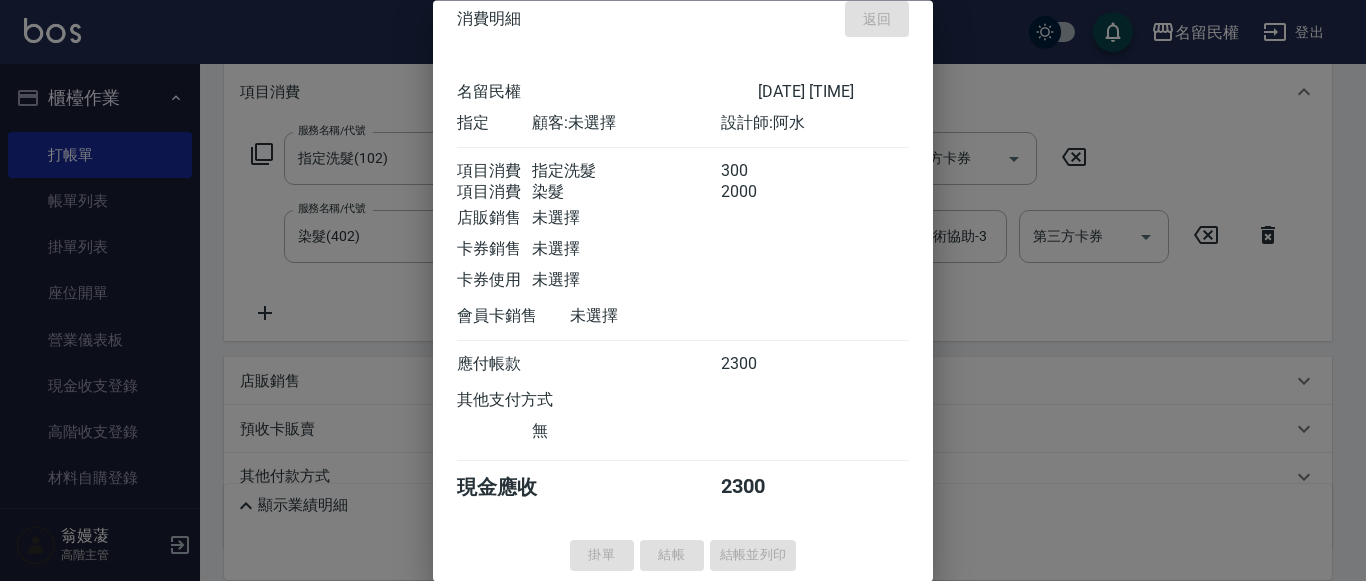 type on "[DATE] [TIME]" 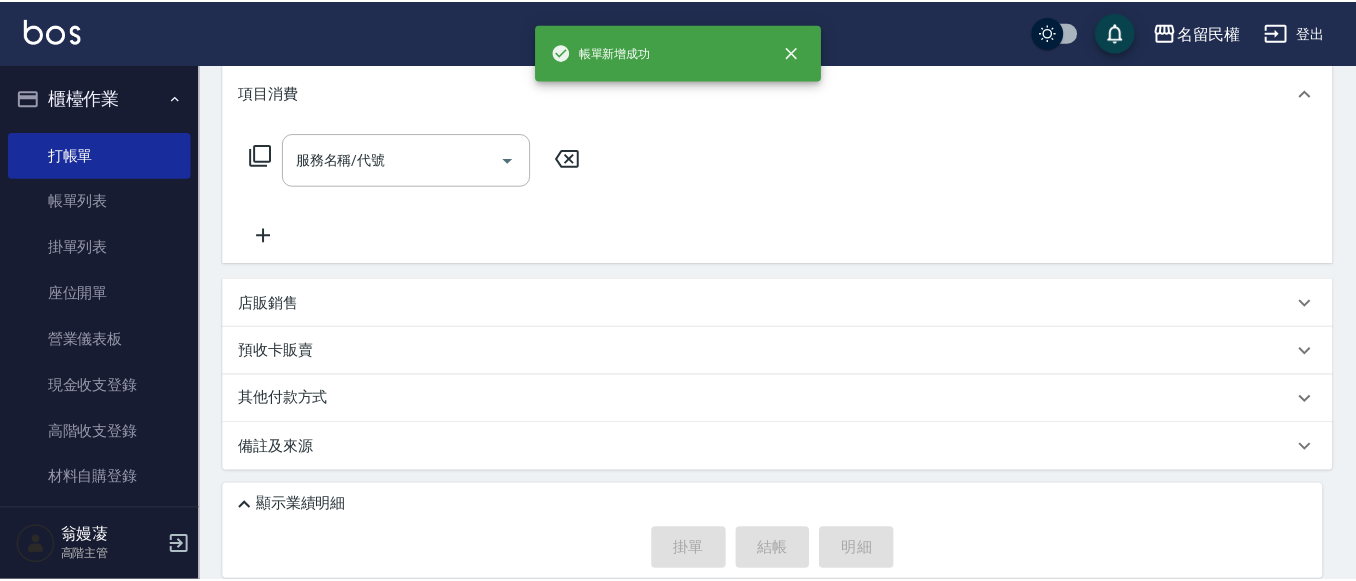 scroll, scrollTop: 0, scrollLeft: 0, axis: both 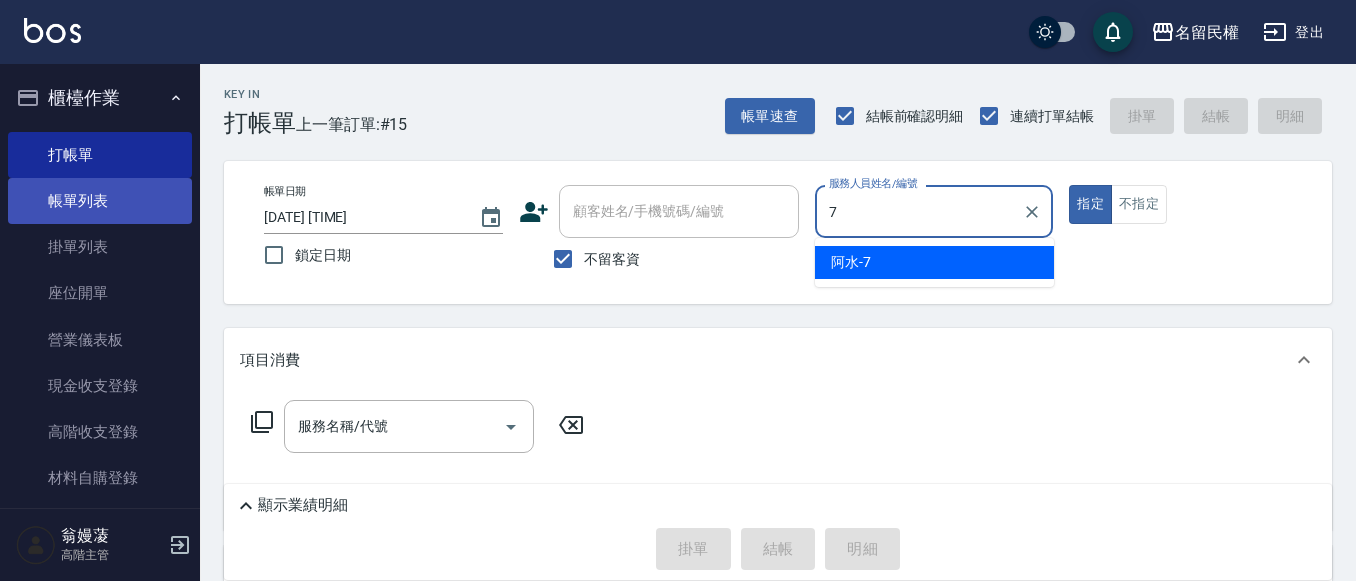 type on "阿水-7" 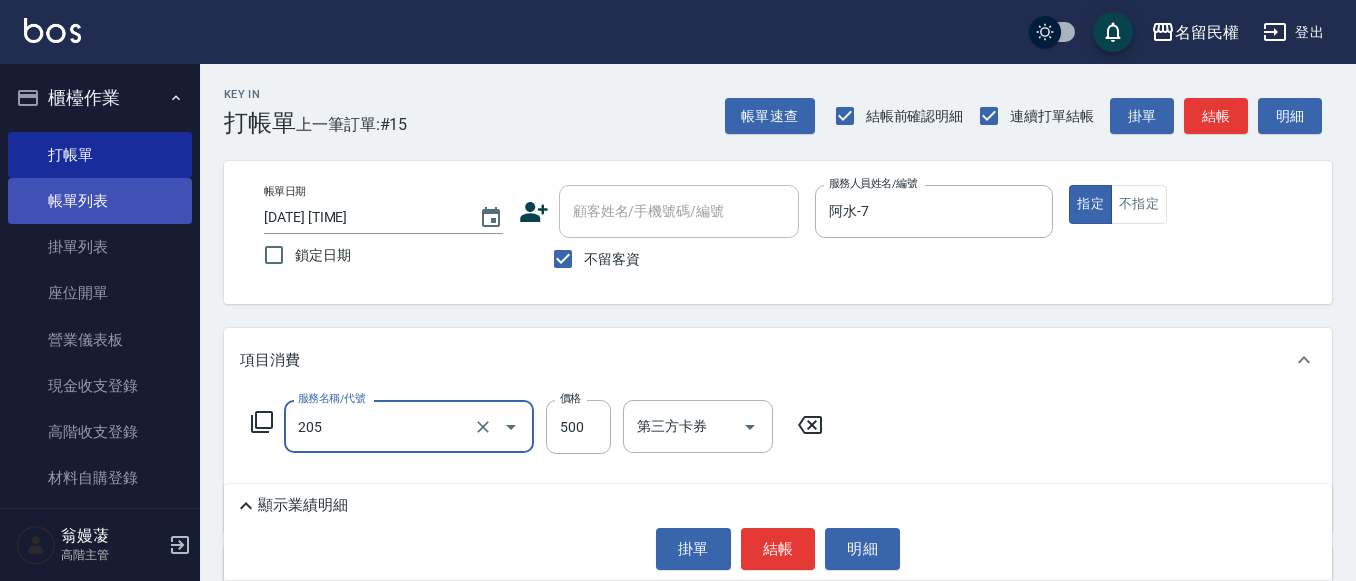 type on "指定洗剪(205)" 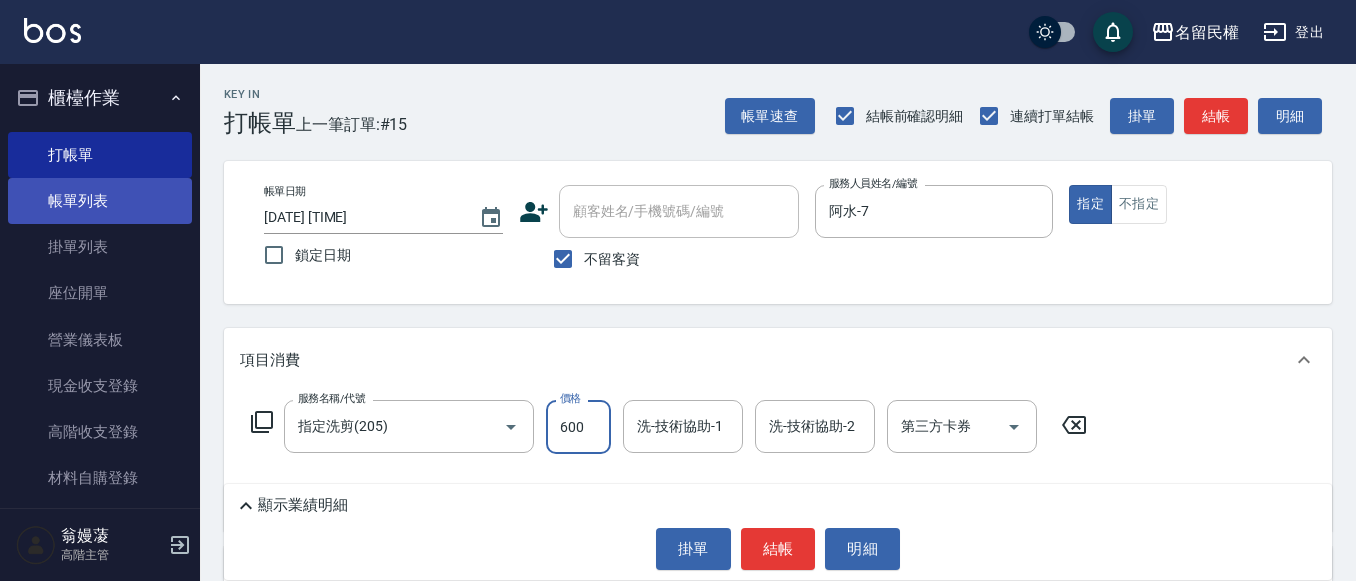type on "600" 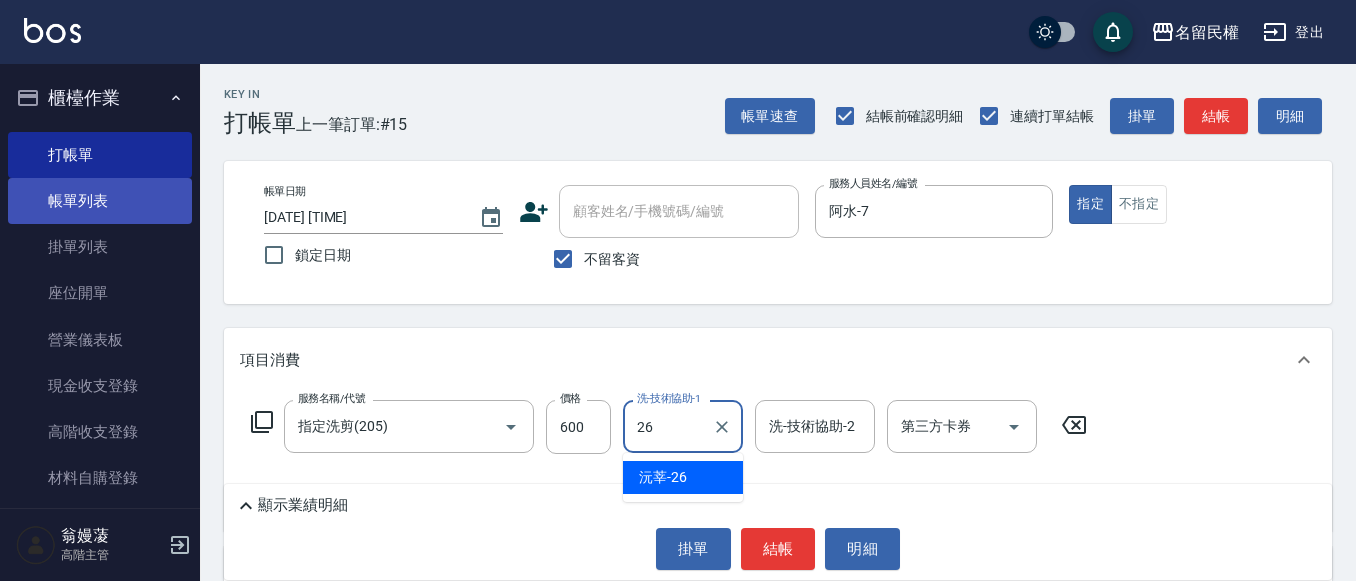 type on "沅莘-26" 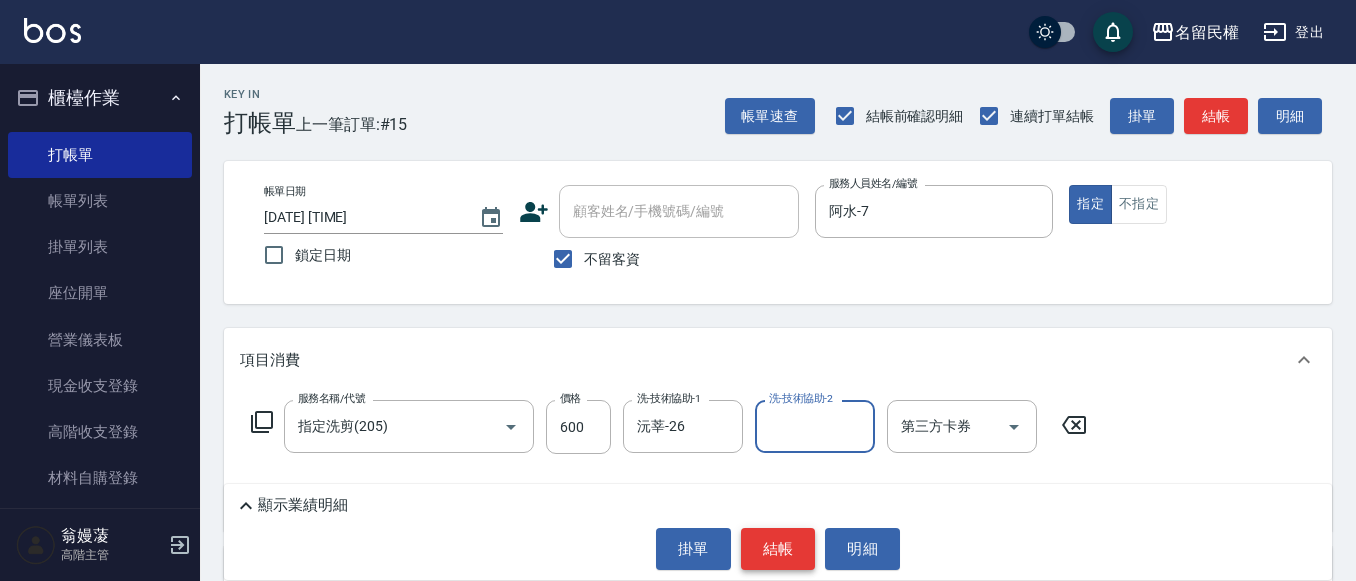 drag, startPoint x: 813, startPoint y: 552, endPoint x: 802, endPoint y: 552, distance: 11 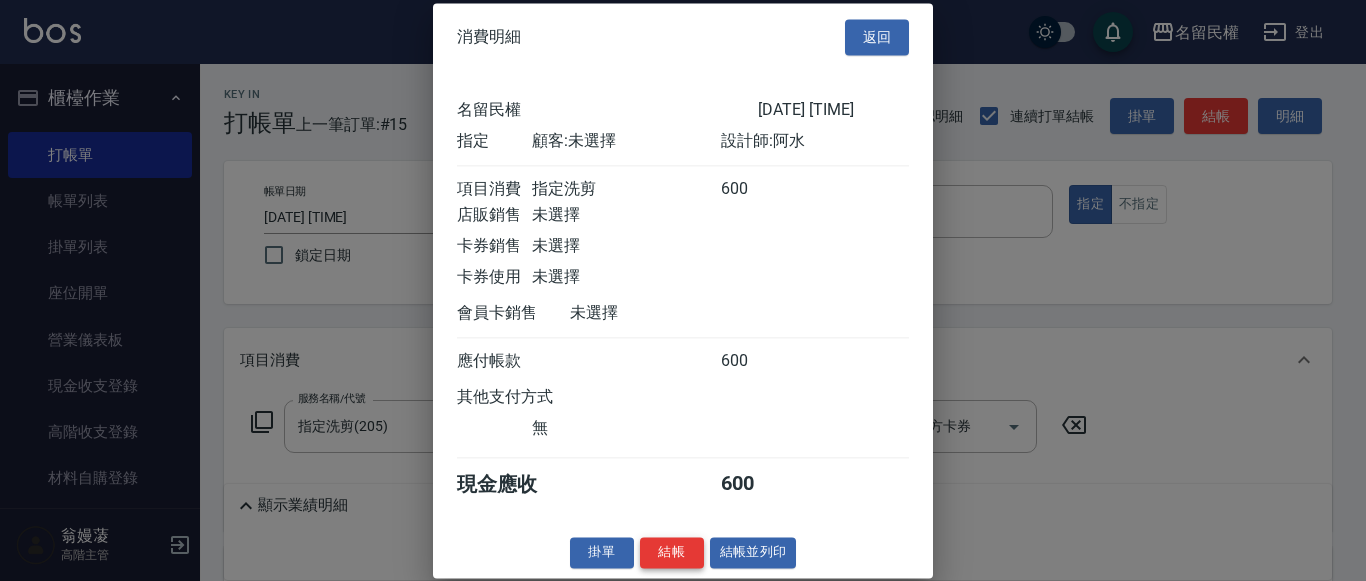 click on "結帳" at bounding box center [672, 552] 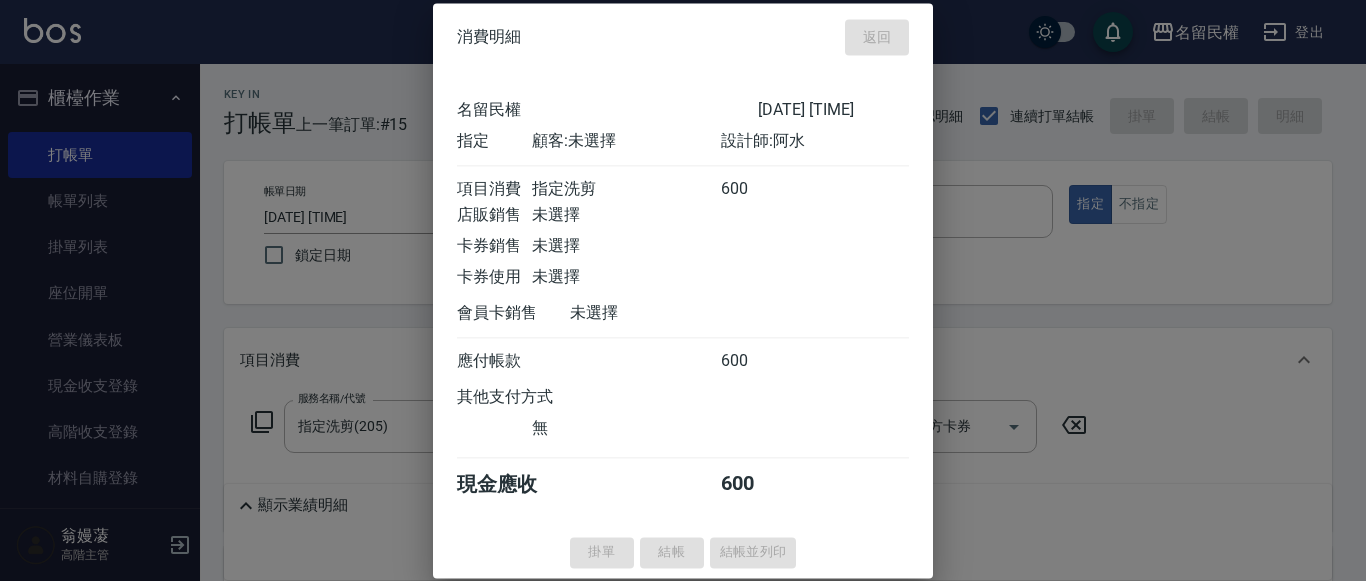 type on "[DATE] [TIME]" 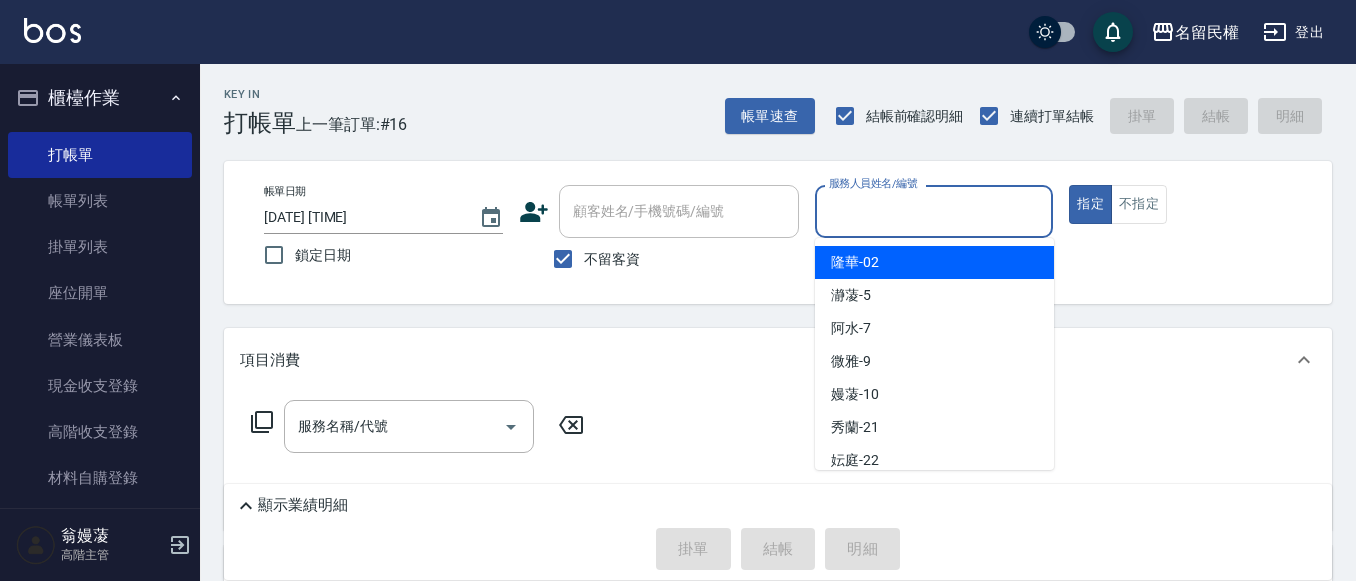 click on "服務人員姓名/編號" at bounding box center (934, 211) 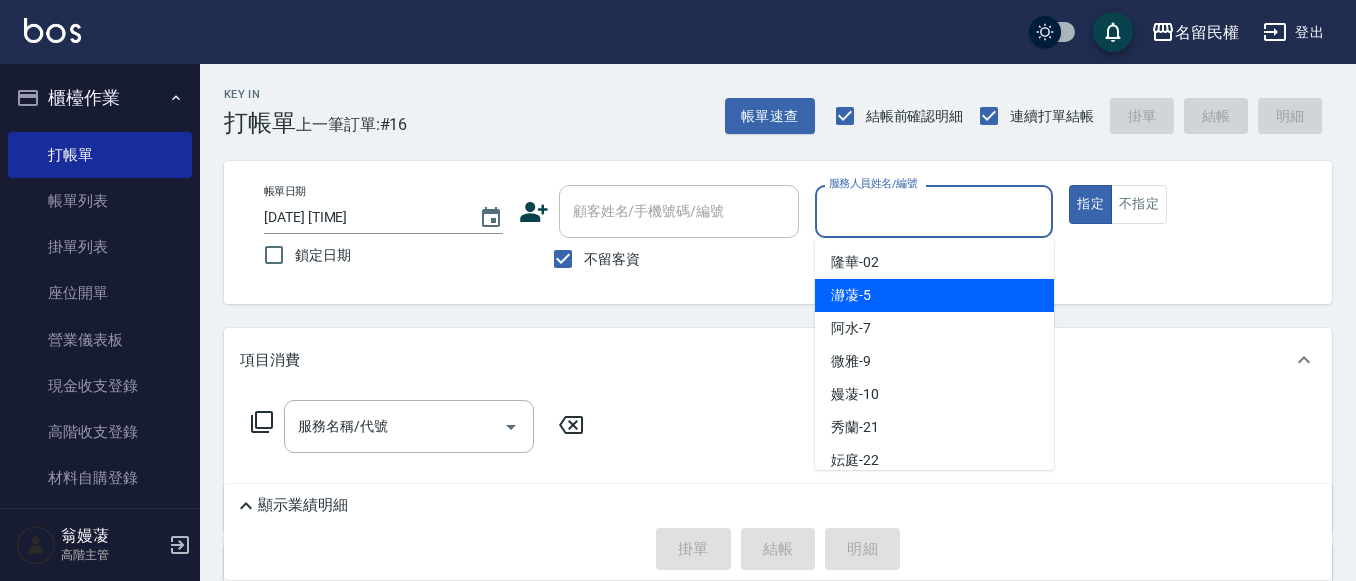 click on "瀞蓤 -5" at bounding box center (934, 295) 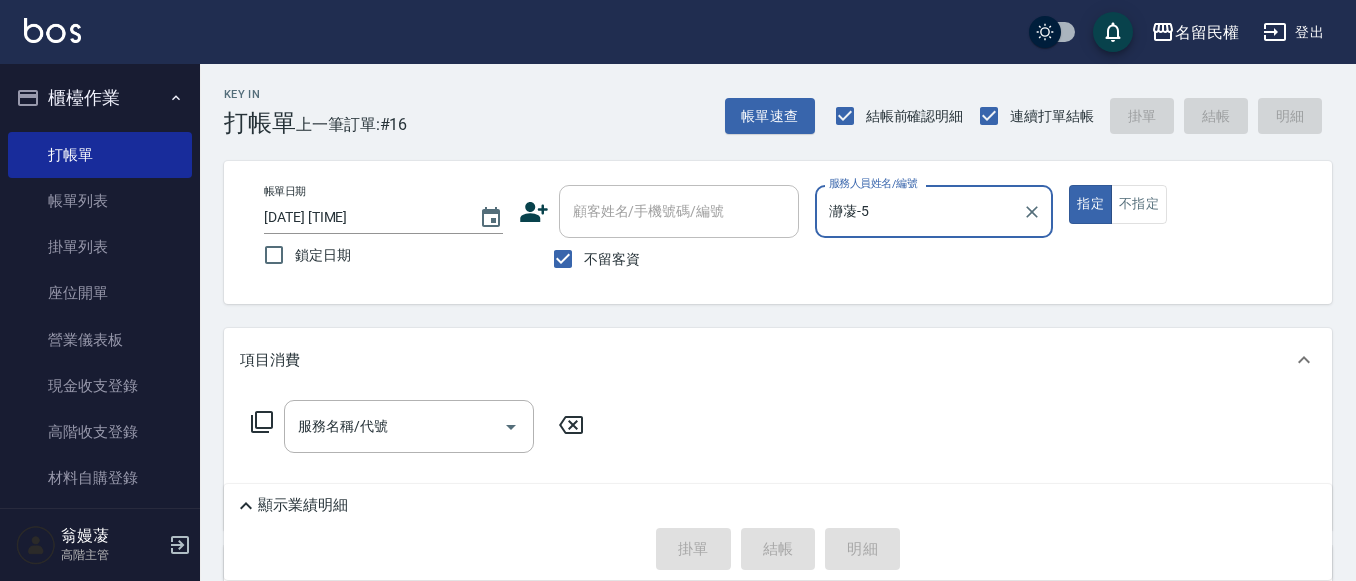 drag, startPoint x: 346, startPoint y: 434, endPoint x: 350, endPoint y: 403, distance: 31.257 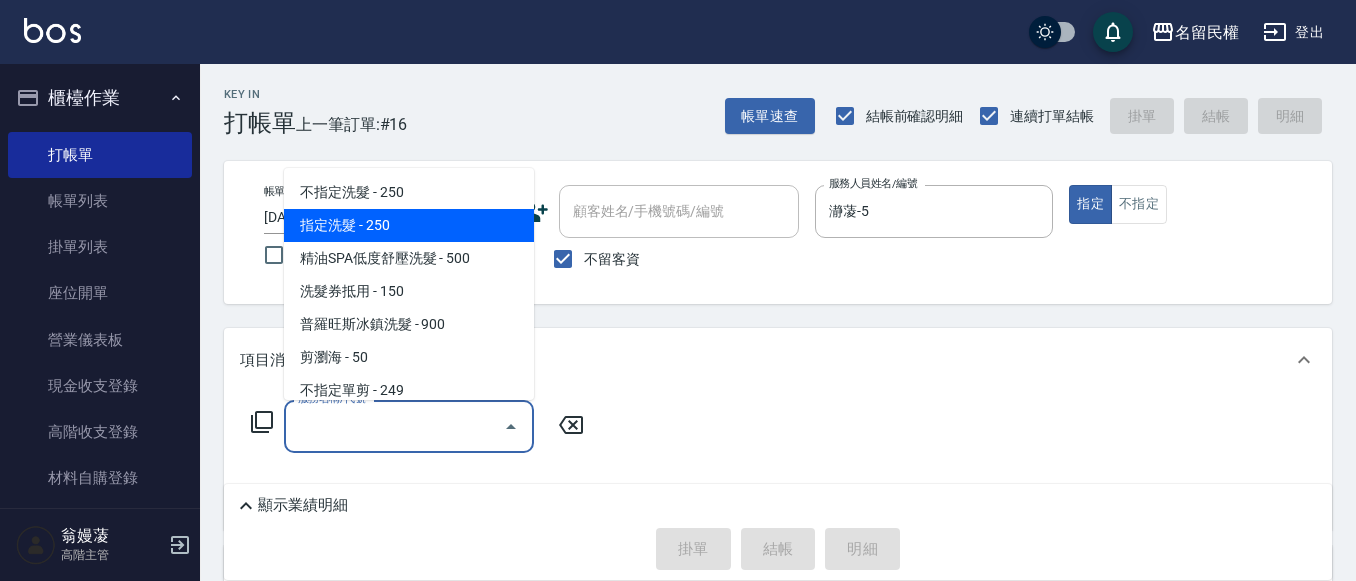 click on "指定洗髮 - 250" at bounding box center [409, 225] 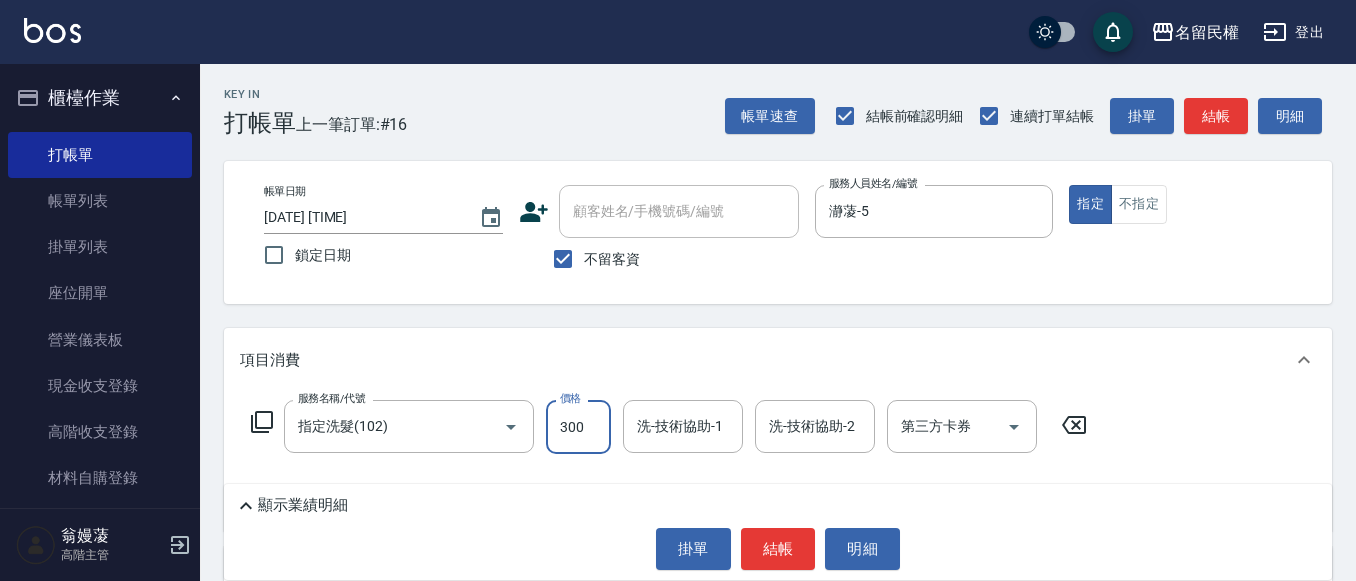 type on "300" 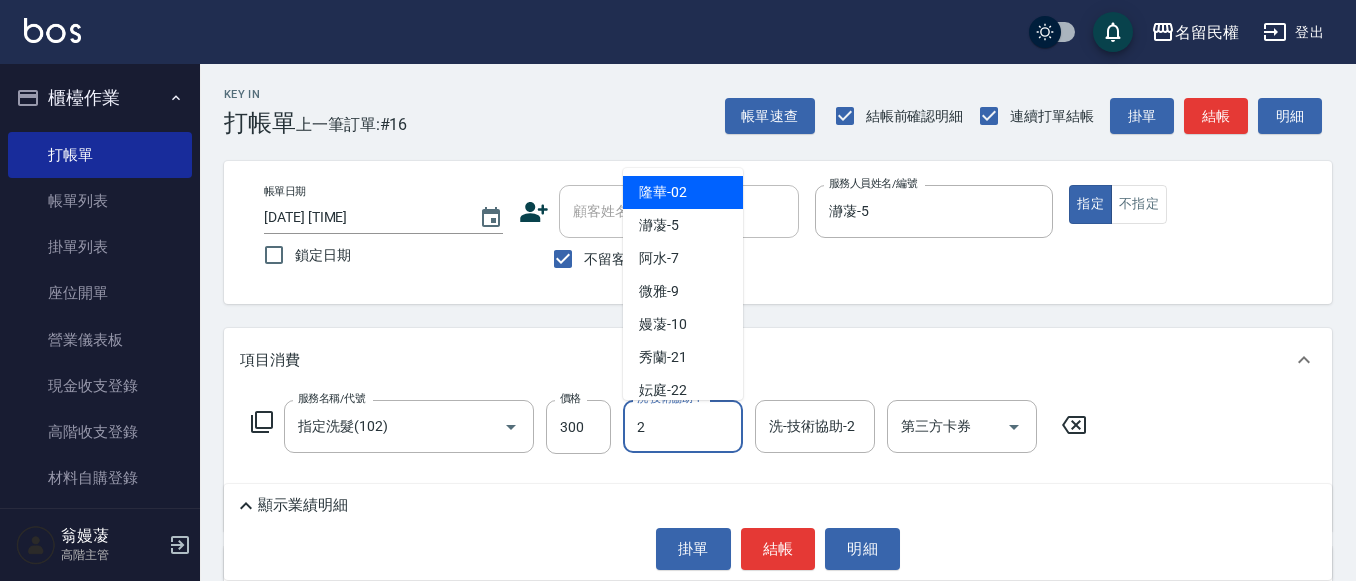 click on "2" at bounding box center (683, 426) 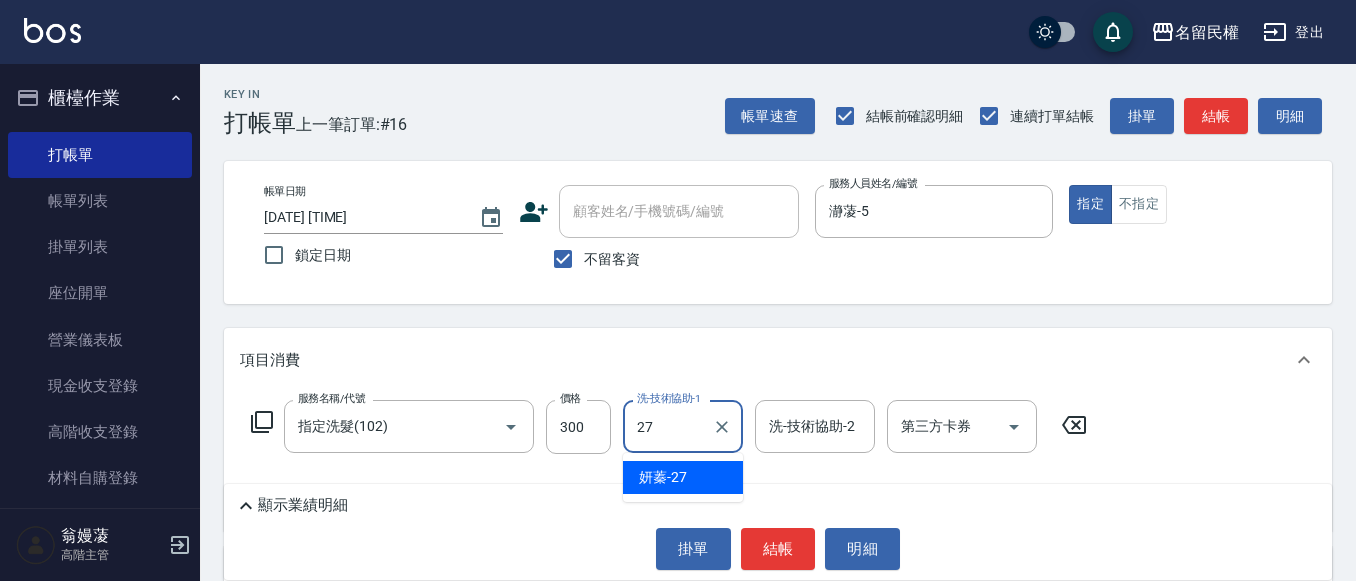 type on "妍蓁-27" 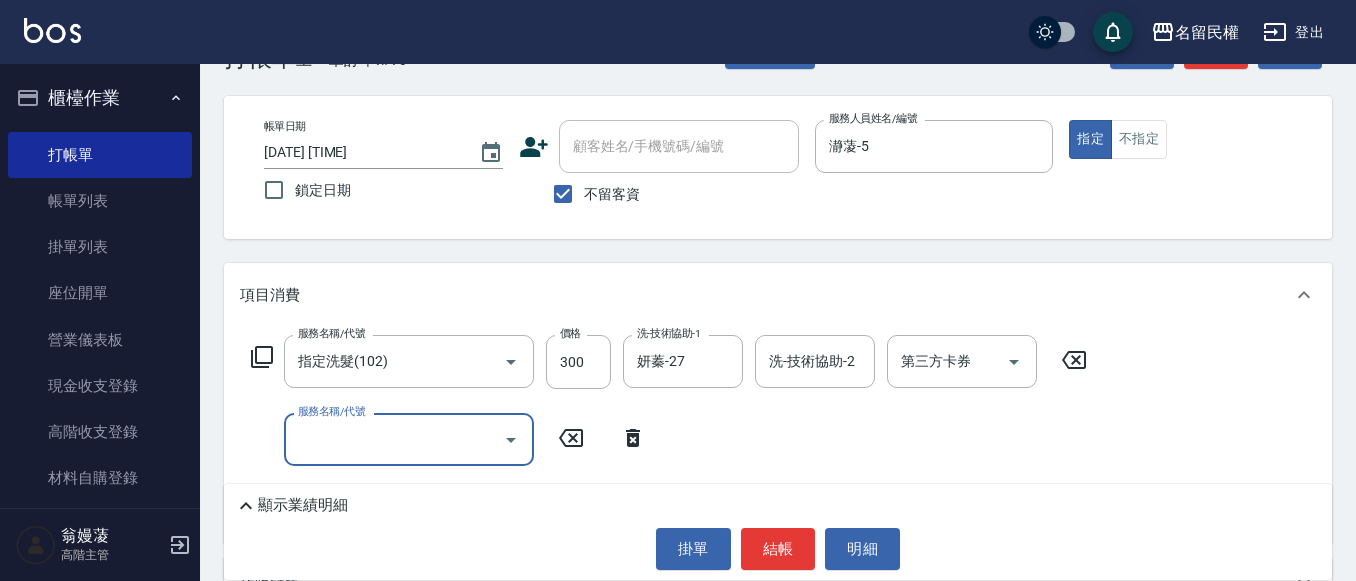 scroll, scrollTop: 100, scrollLeft: 0, axis: vertical 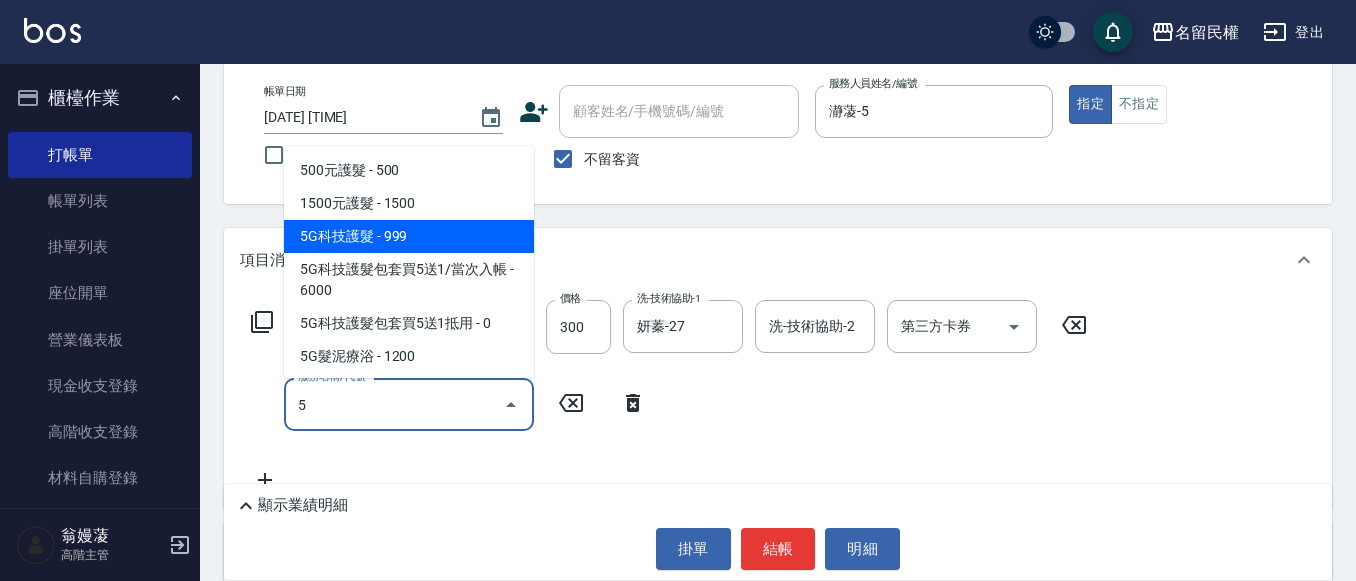 click on "5G科技護髮 - 999" at bounding box center (409, 236) 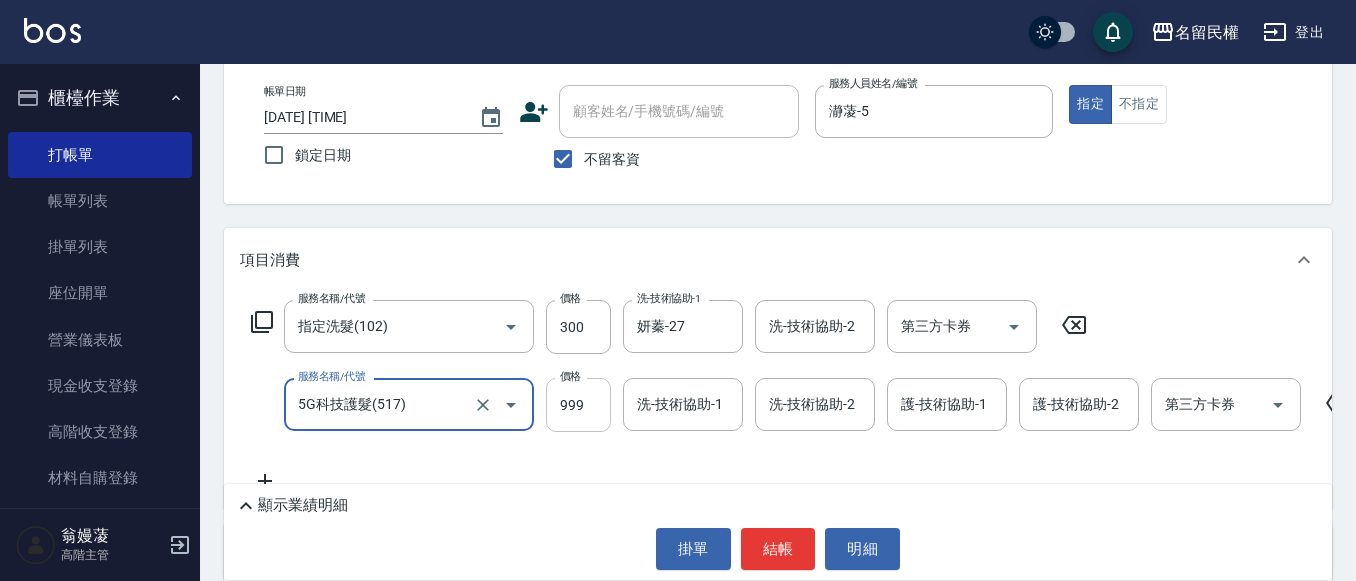 type on "5G科技護髮(517)" 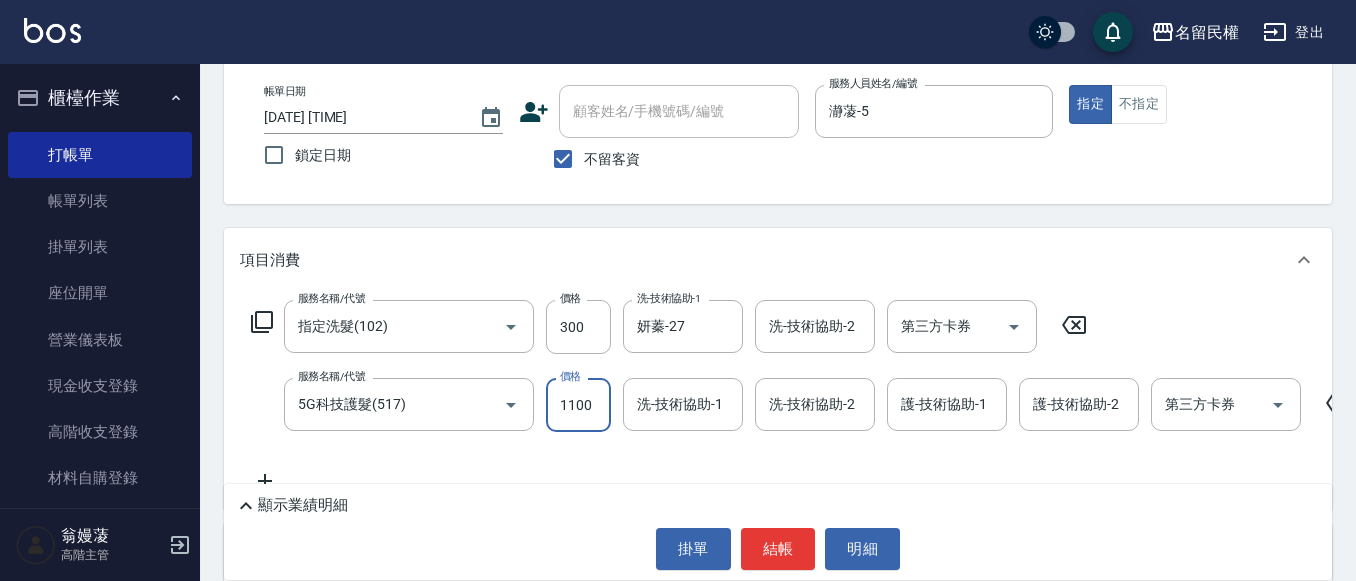 click on "1100" at bounding box center (578, 405) 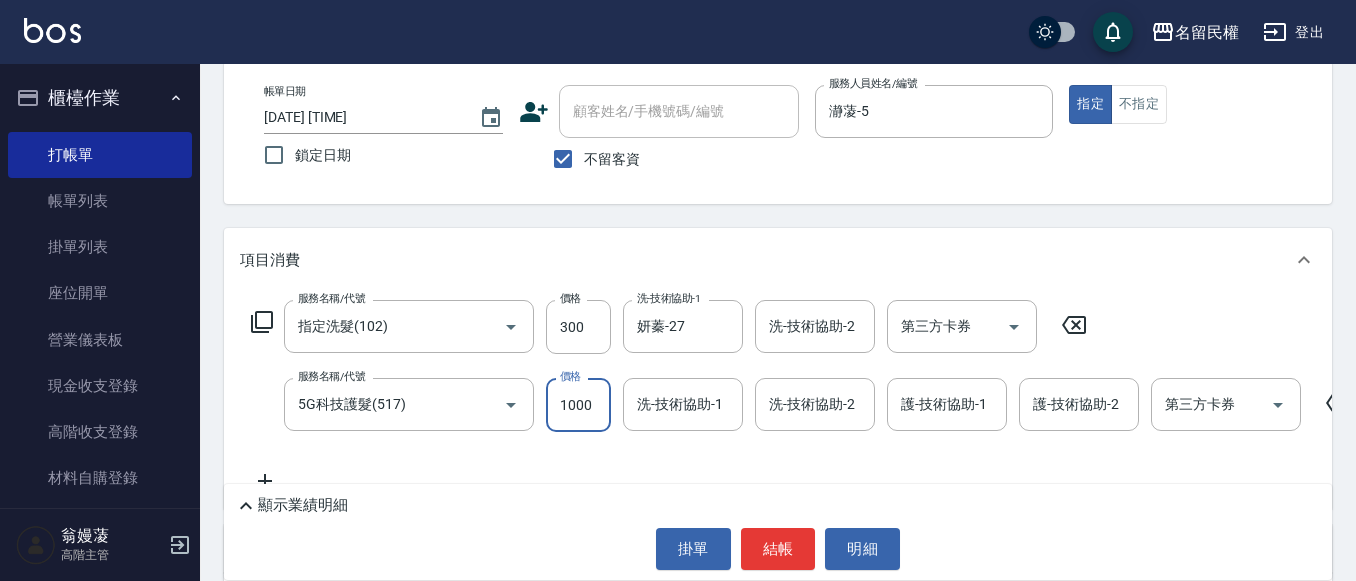 type on "1000" 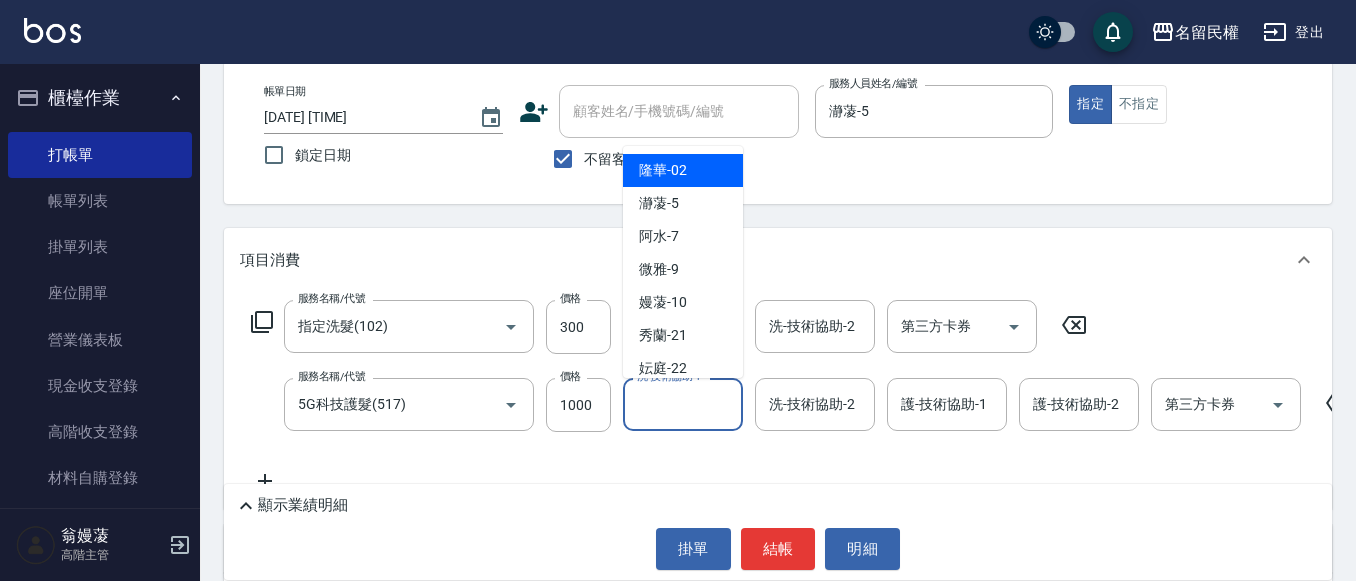 click on "洗-技術協助-1" at bounding box center [683, 404] 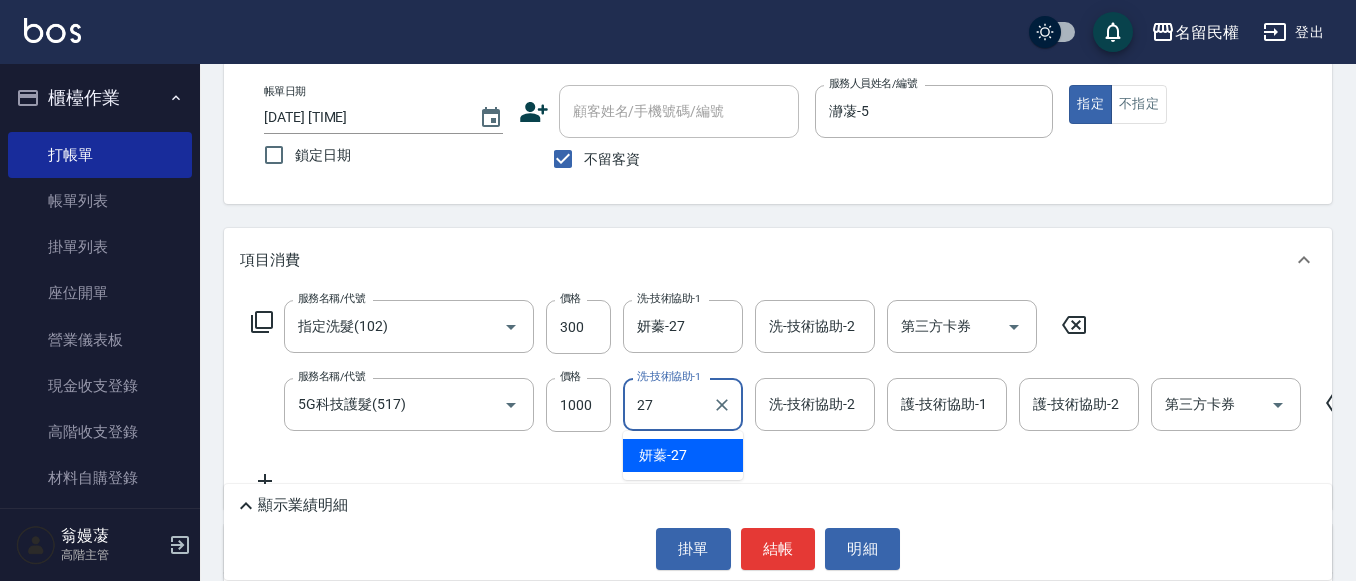 type on "妍蓁-27" 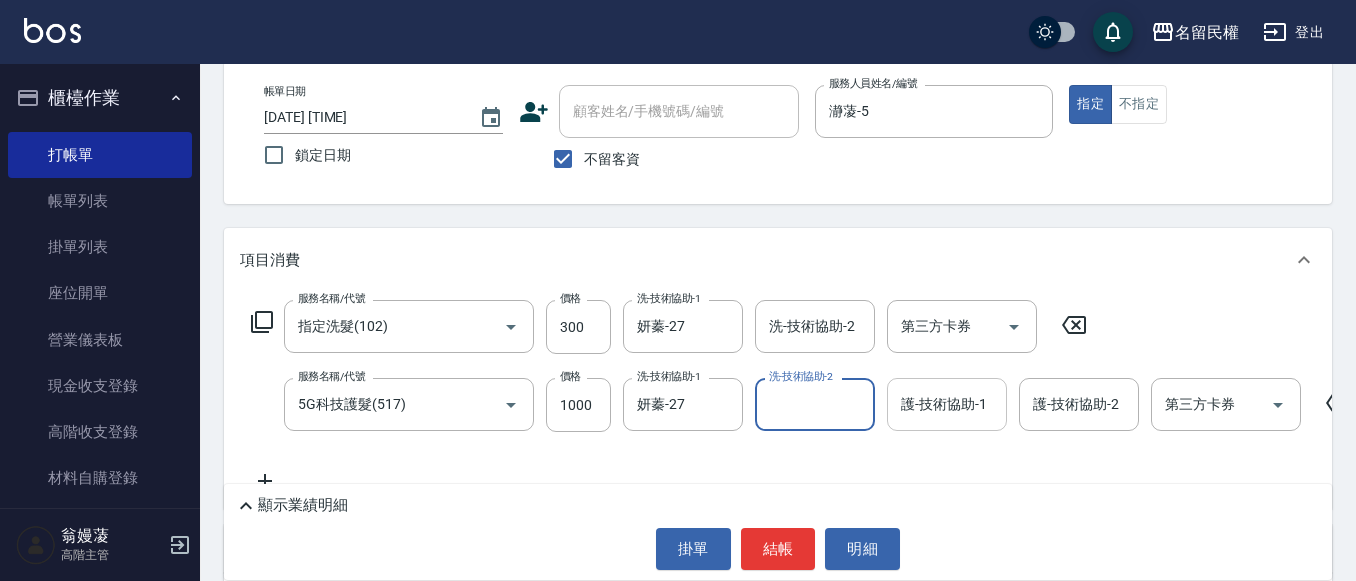 click on "護-技術協助-1" at bounding box center (947, 404) 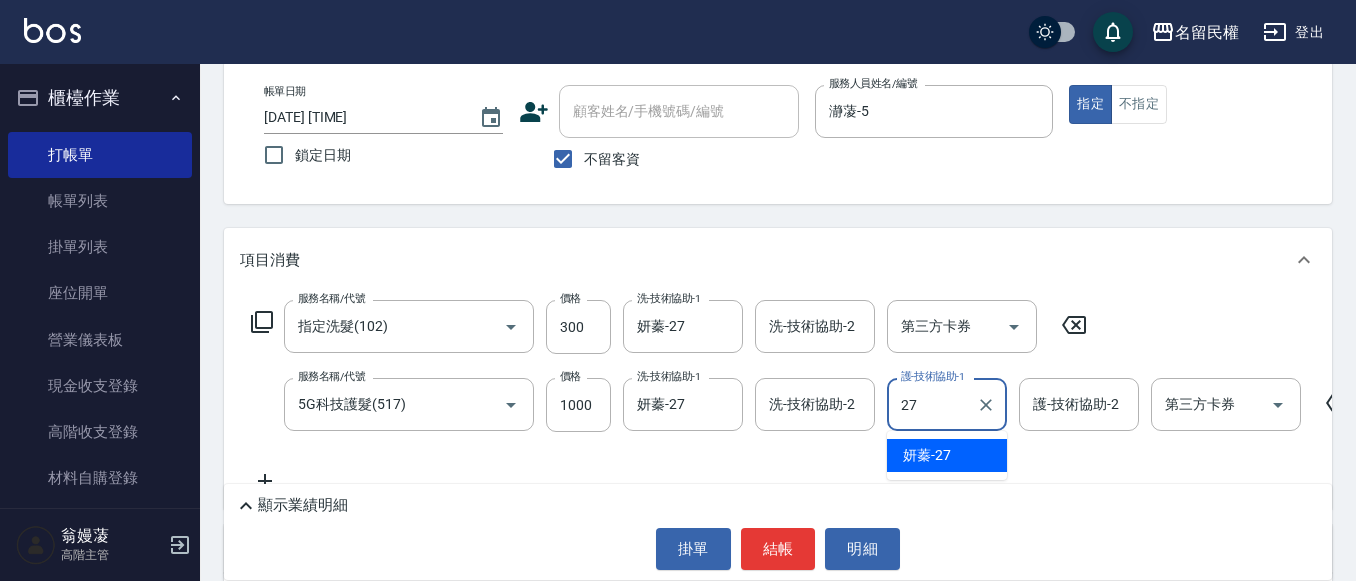 type on "妍蓁-27" 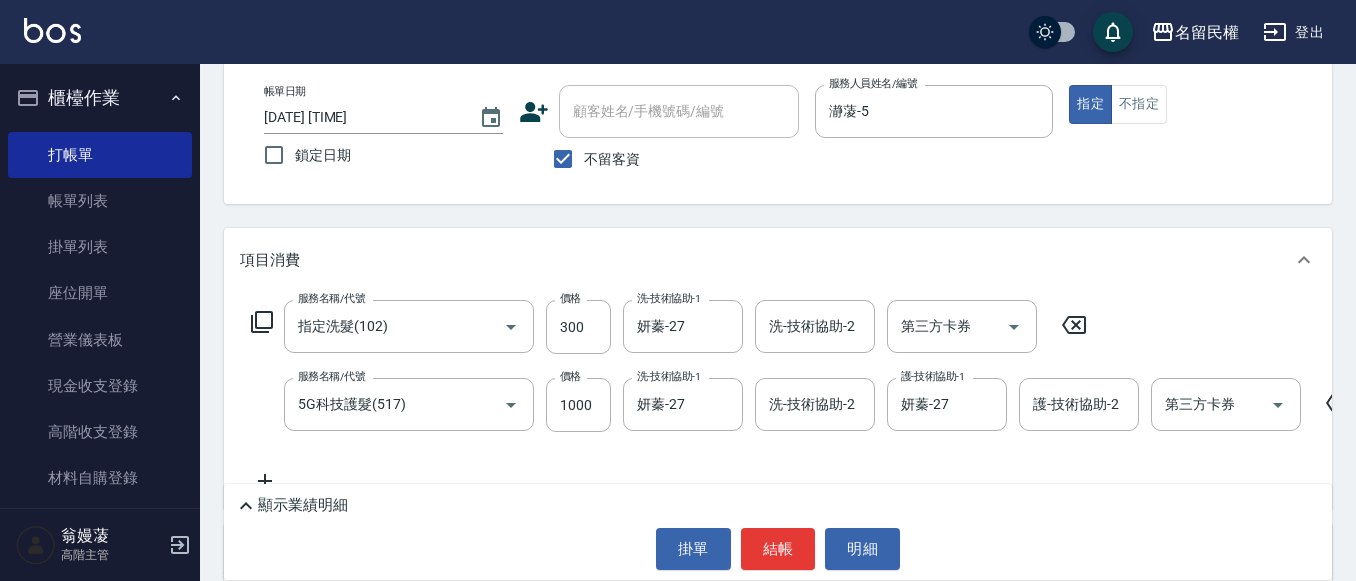 click on "項目消費" at bounding box center (778, 260) 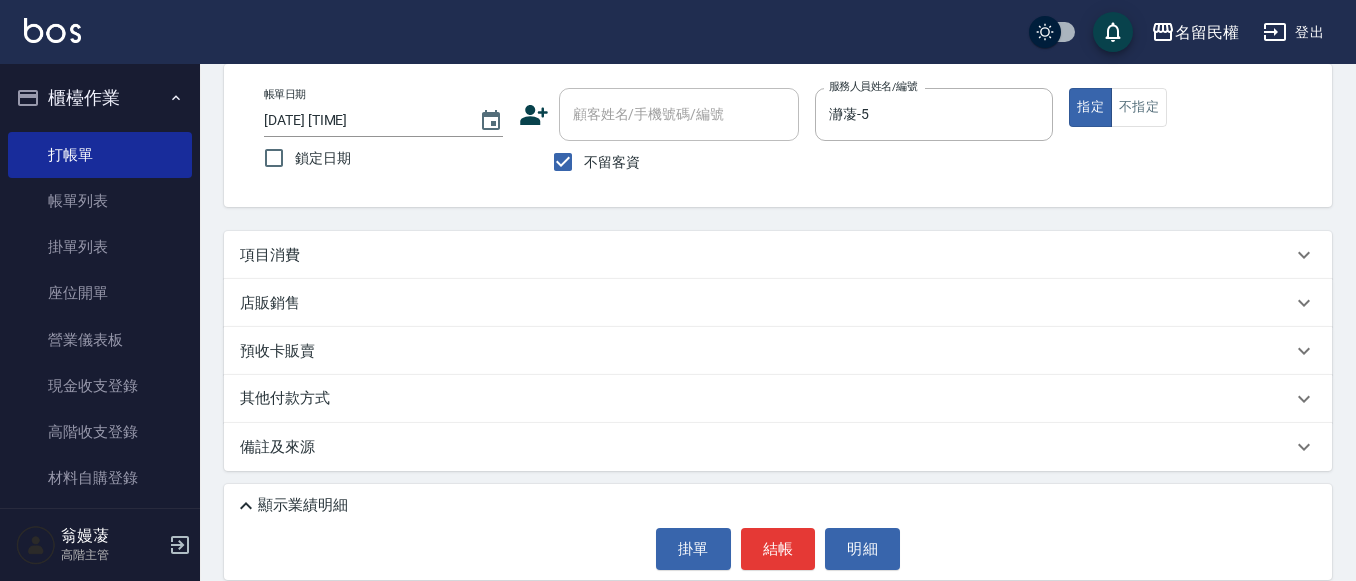 scroll, scrollTop: 97, scrollLeft: 0, axis: vertical 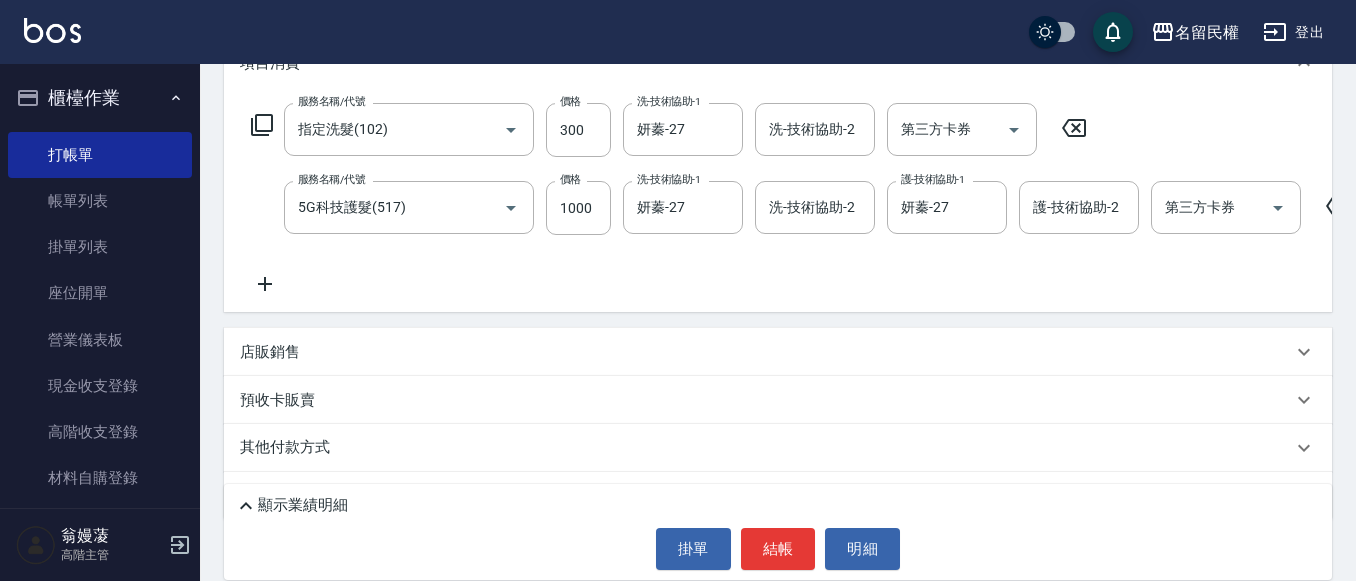 click 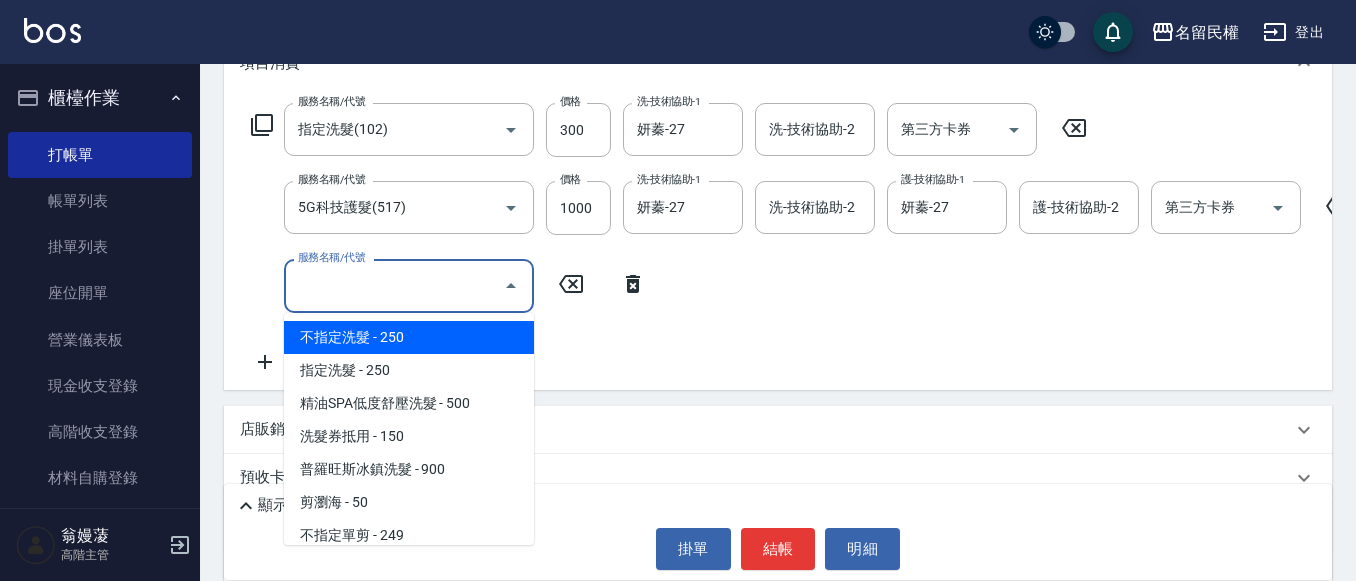 click on "服務名稱/代號" at bounding box center (394, 285) 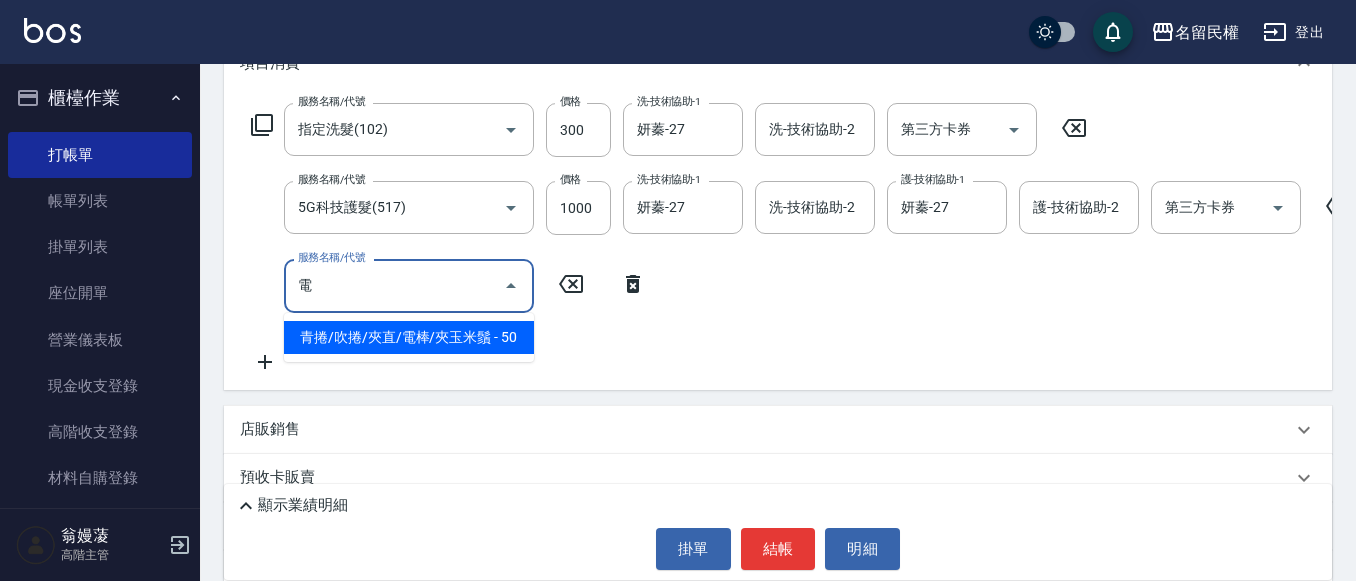 drag, startPoint x: 424, startPoint y: 343, endPoint x: 455, endPoint y: 317, distance: 40.459858 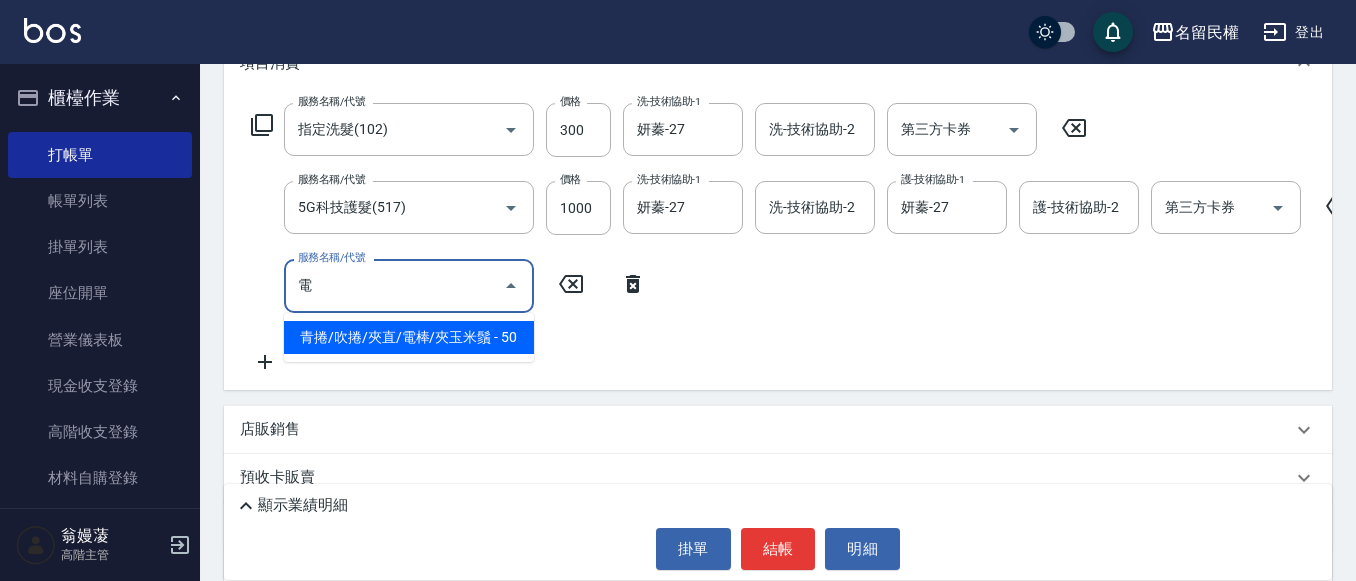 click on "青捲/吹捲/夾直/電棒/夾玉米鬚 - 50" at bounding box center (409, 337) 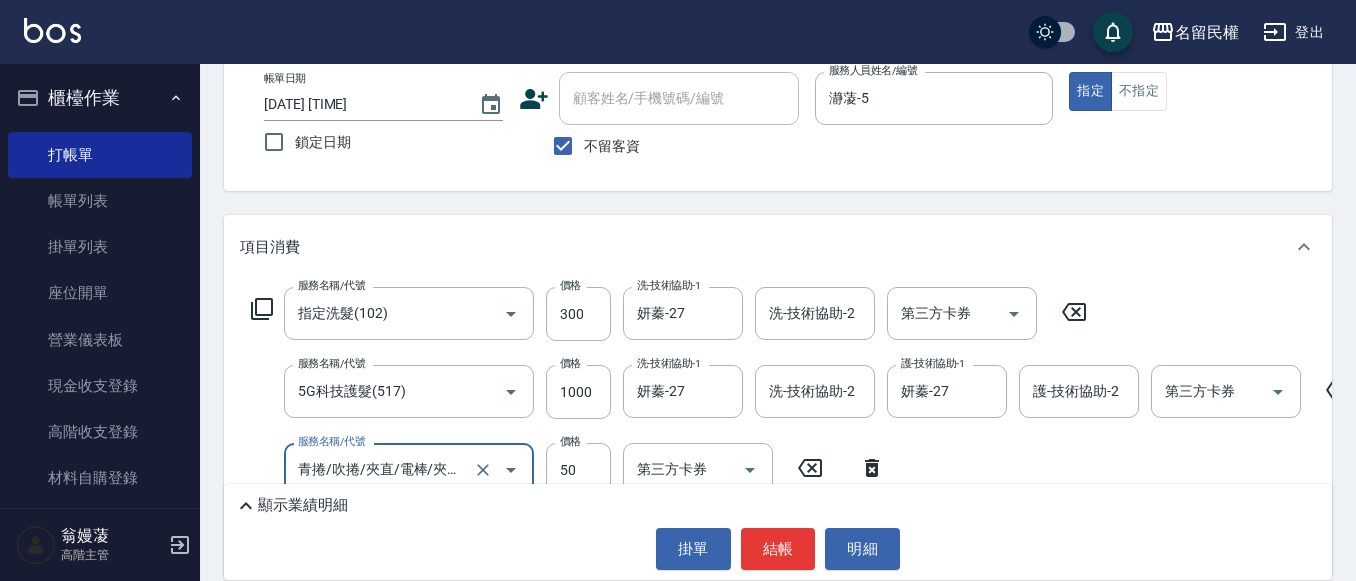 scroll, scrollTop: 97, scrollLeft: 0, axis: vertical 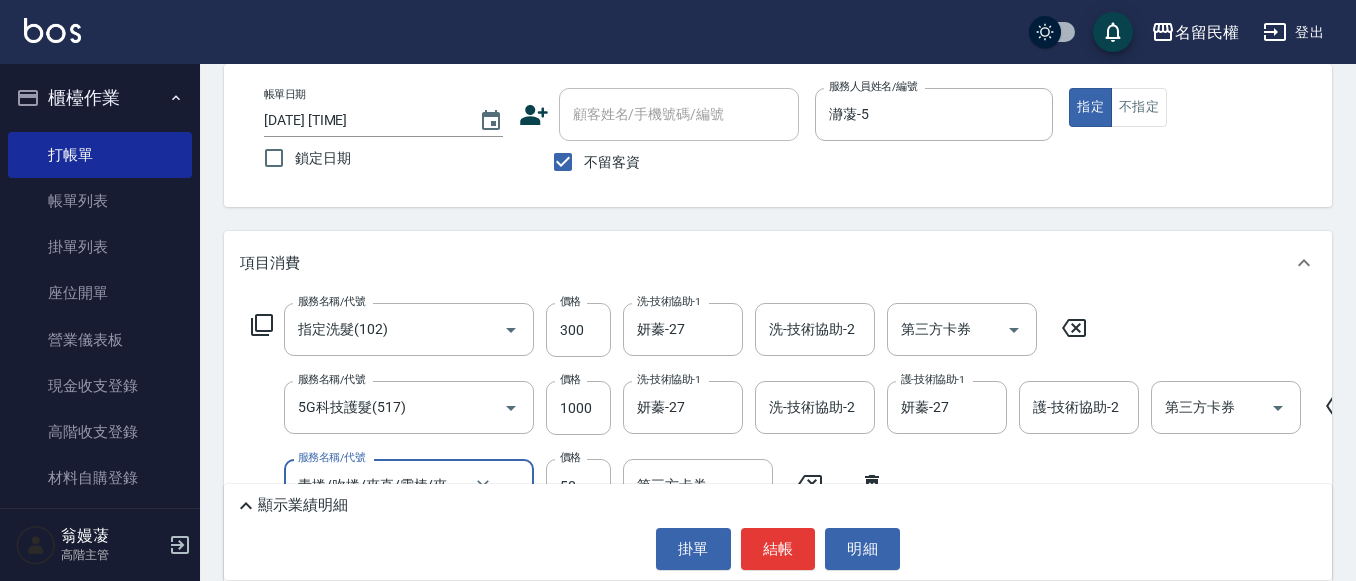 type on "青捲/吹捲/夾直/電棒/夾玉米鬚(703)" 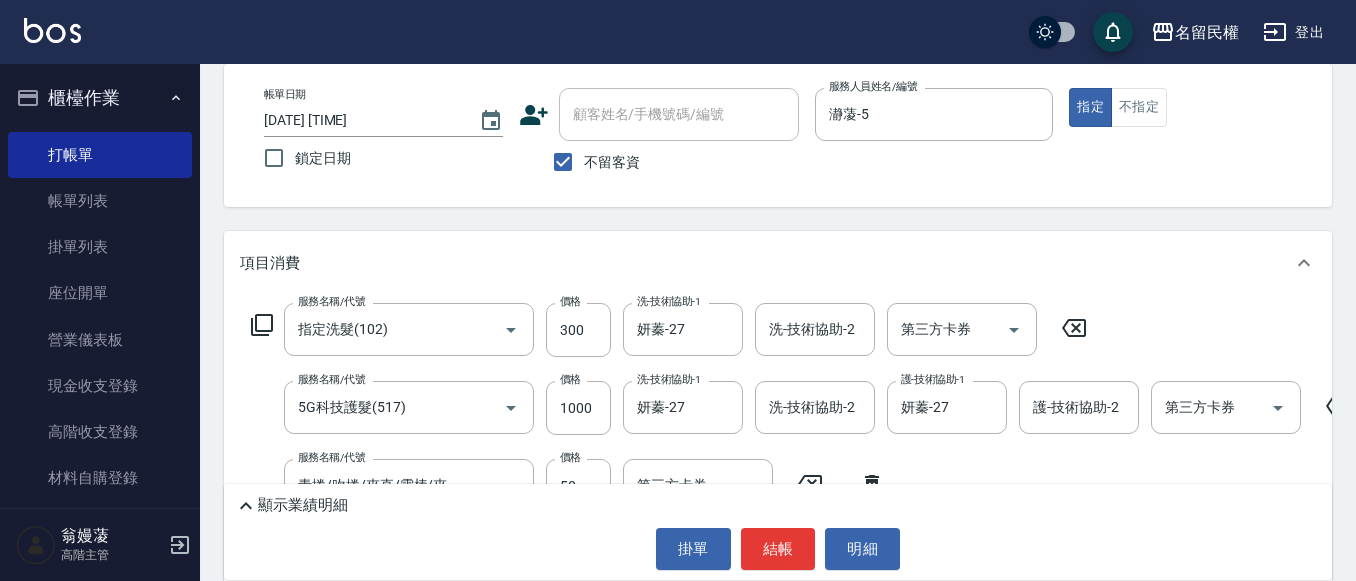 click on "Key In 打帳單 上一筆訂單:#16 帳單速查 結帳前確認明細 連續打單結帳 掛單 結帳 明細 帳單日期 [DATE] [TIME] 鎖定日期 顧客姓名/手機號碼/編號 顧客姓名/手機號碼/編號 不留客資 服務人員姓名/編號 瀞蓤-5 服務人員姓名/編號 指定 不指定 項目消費 服務名稱/代號 指定洗髮(102) 服務名稱/代號 價格 300 價格 洗-技術協助-1 妍蓁-27 洗-技術協助-1 洗-技術協助-2 洗-技術協助-2 第三方卡券 第三方卡券 服務名稱/代號 5G科技護髮(517) 服務名稱/代號 價格 1000 價格 洗-技術協助-1 妍蓁-27 洗-技術協助-1 洗-技術協助-2 洗-技術協助-2 護-技術協助-1 妍蓁-27 護-技術協助-1 護-技術協助-2 護-技術協助-2 第三方卡券 第三方卡券 服務名稱/代號 青捲/吹捲/夾直/電棒/夾玉米鬚(703) 服務名稱/代號 價格 50 價格 第三方卡券 第三方卡券 店販銷售 服務人員姓名/編號 服務人員姓名/編號 商品代號/名稱" at bounding box center [778, 438] 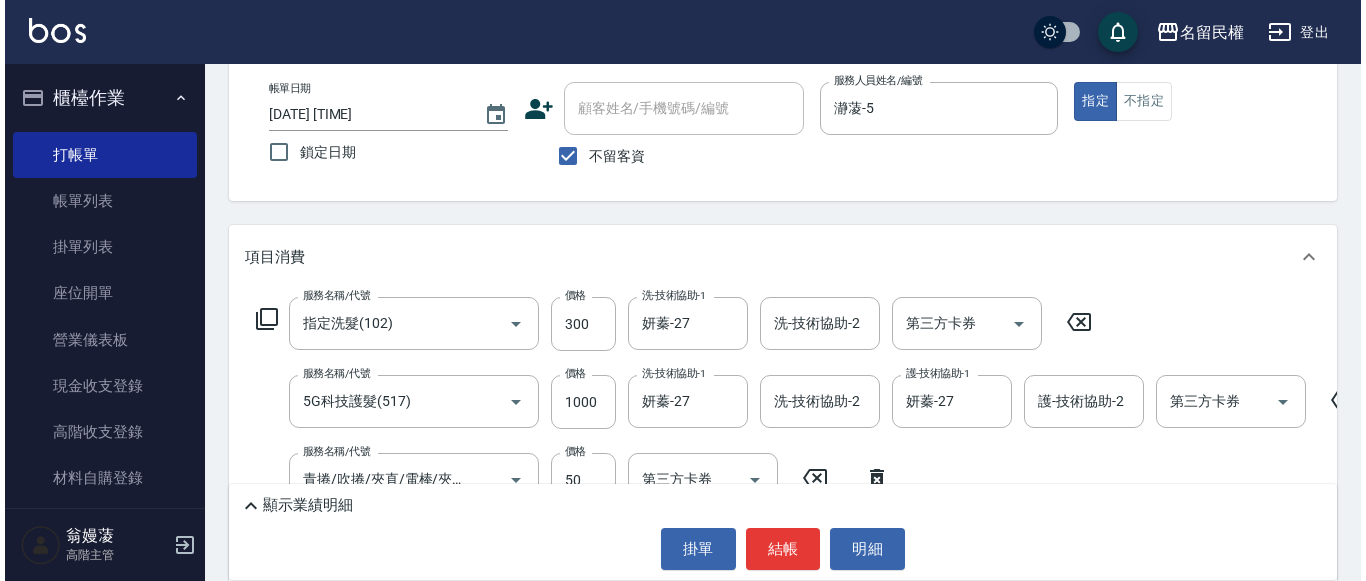 scroll, scrollTop: 197, scrollLeft: 0, axis: vertical 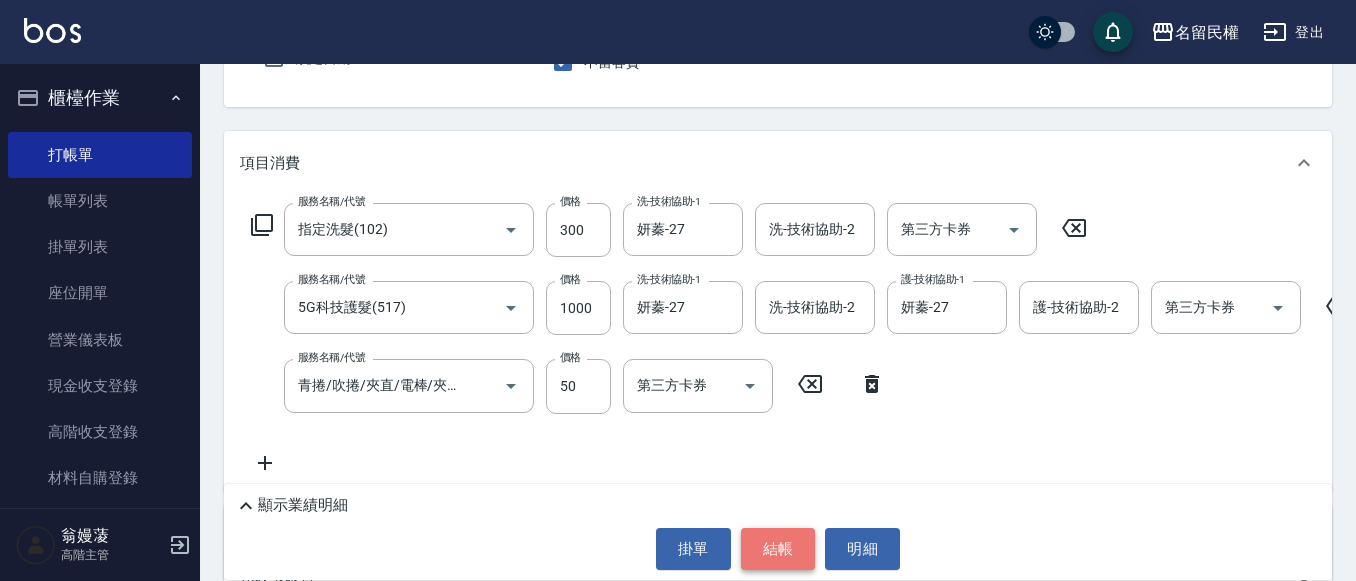 click on "結帳" at bounding box center [778, 549] 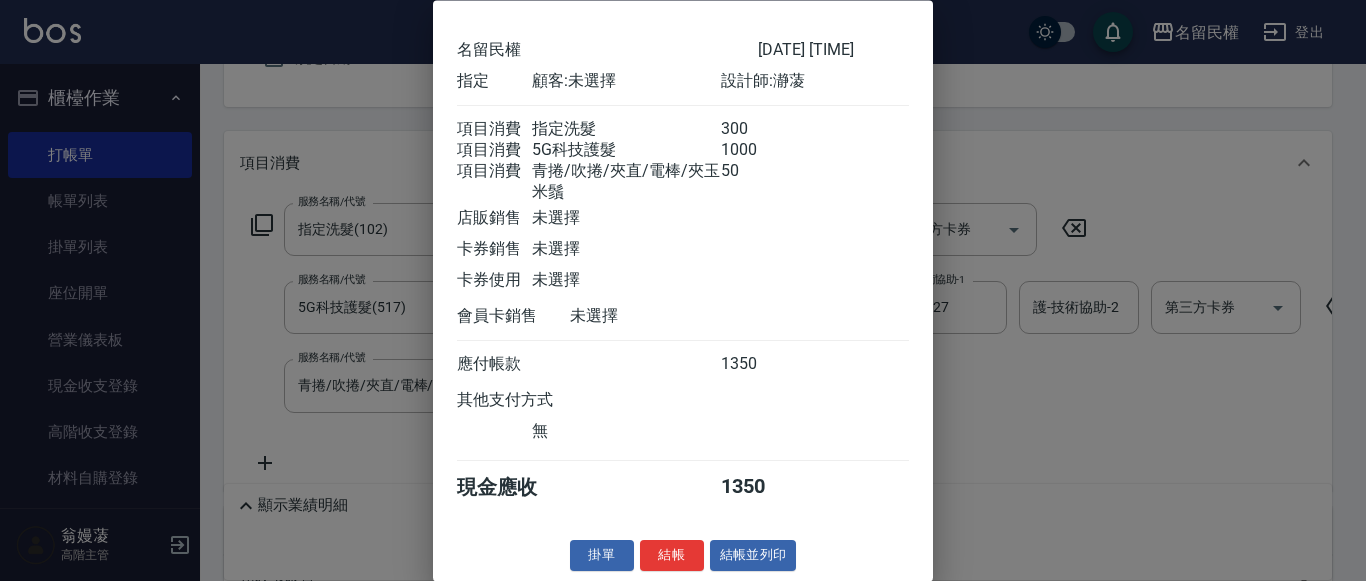 scroll, scrollTop: 98, scrollLeft: 0, axis: vertical 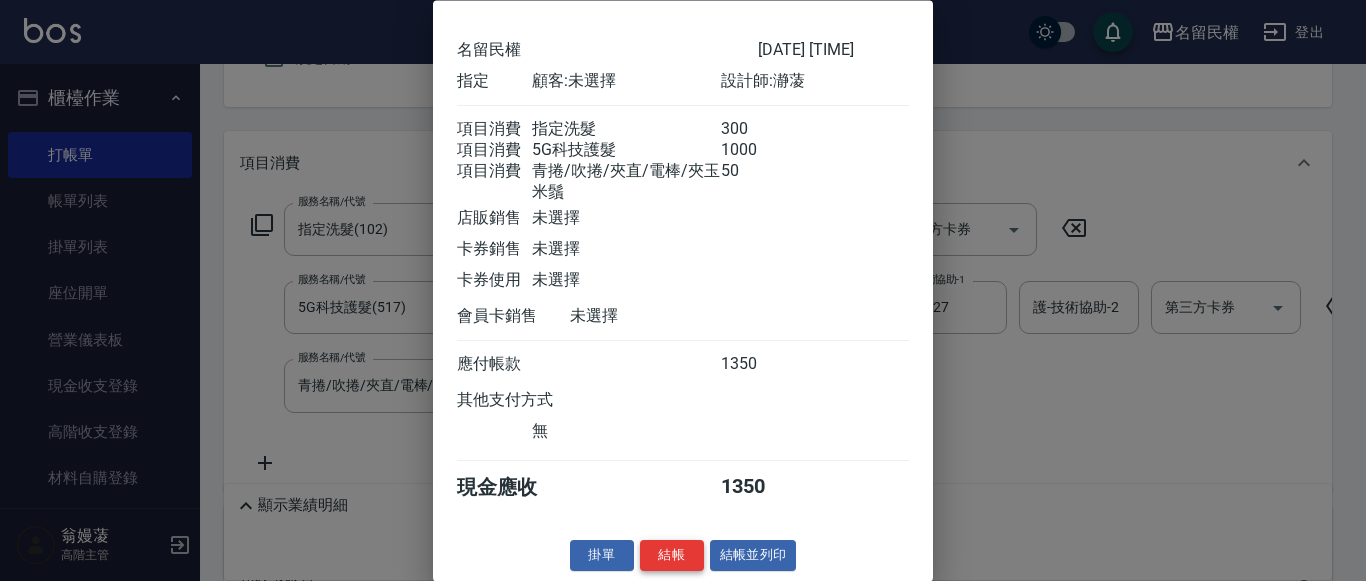 click on "結帳" at bounding box center [672, 556] 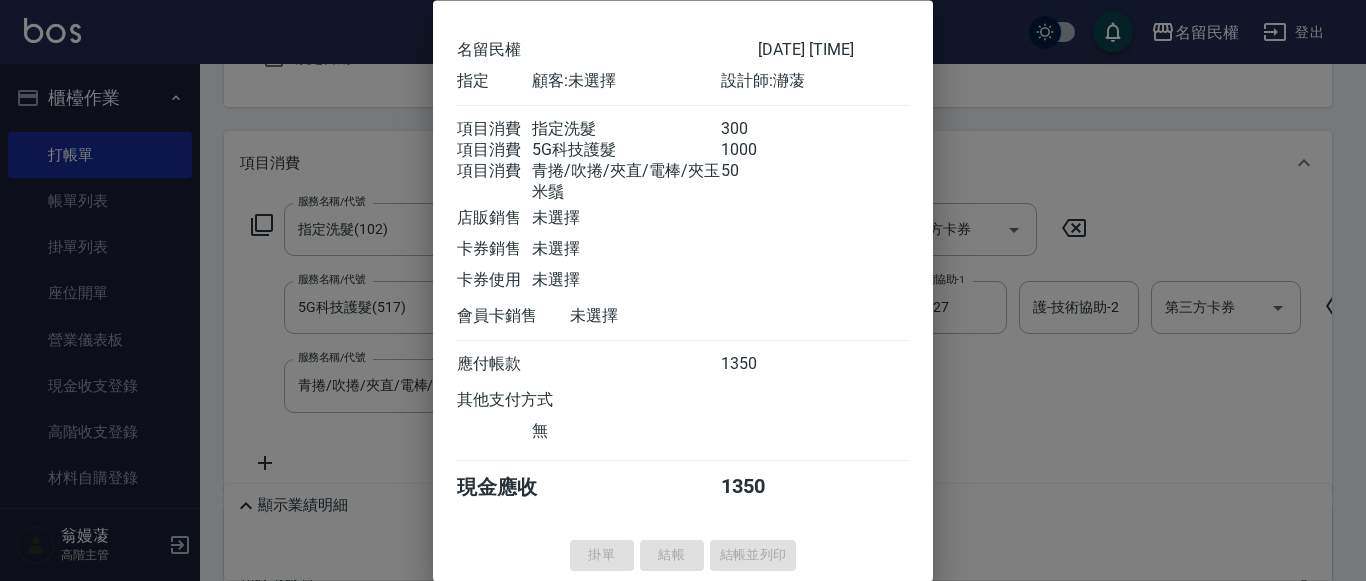scroll, scrollTop: 46, scrollLeft: 0, axis: vertical 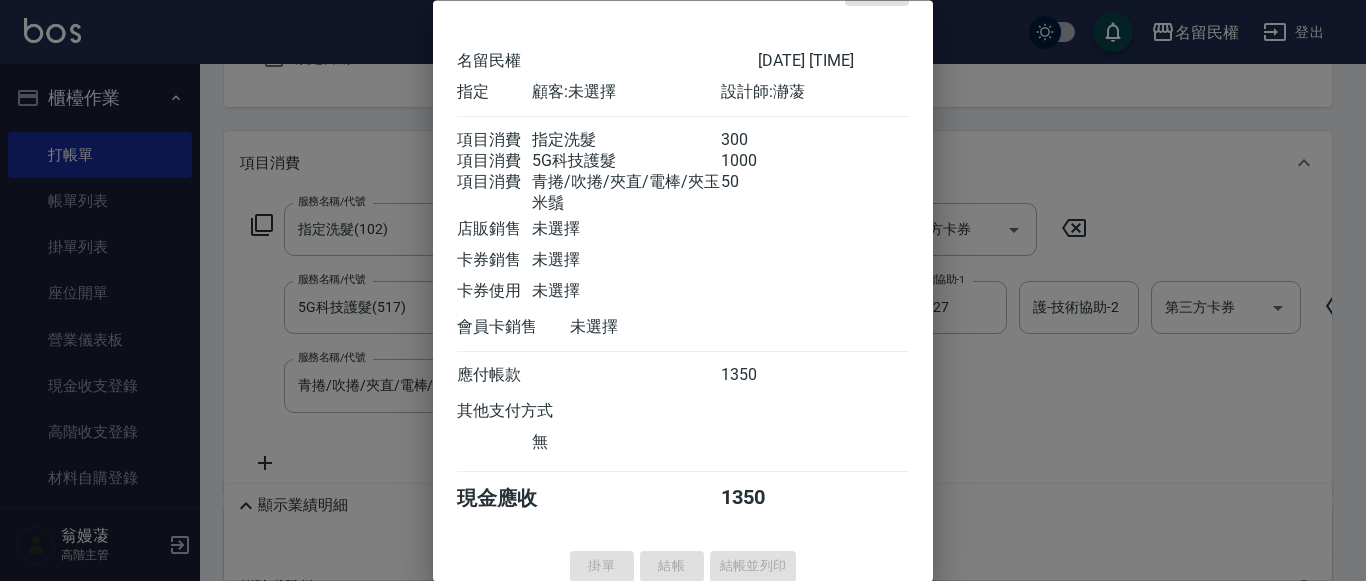 type on "[YYYY]/[MM]/[DD] [HH]:[MM]" 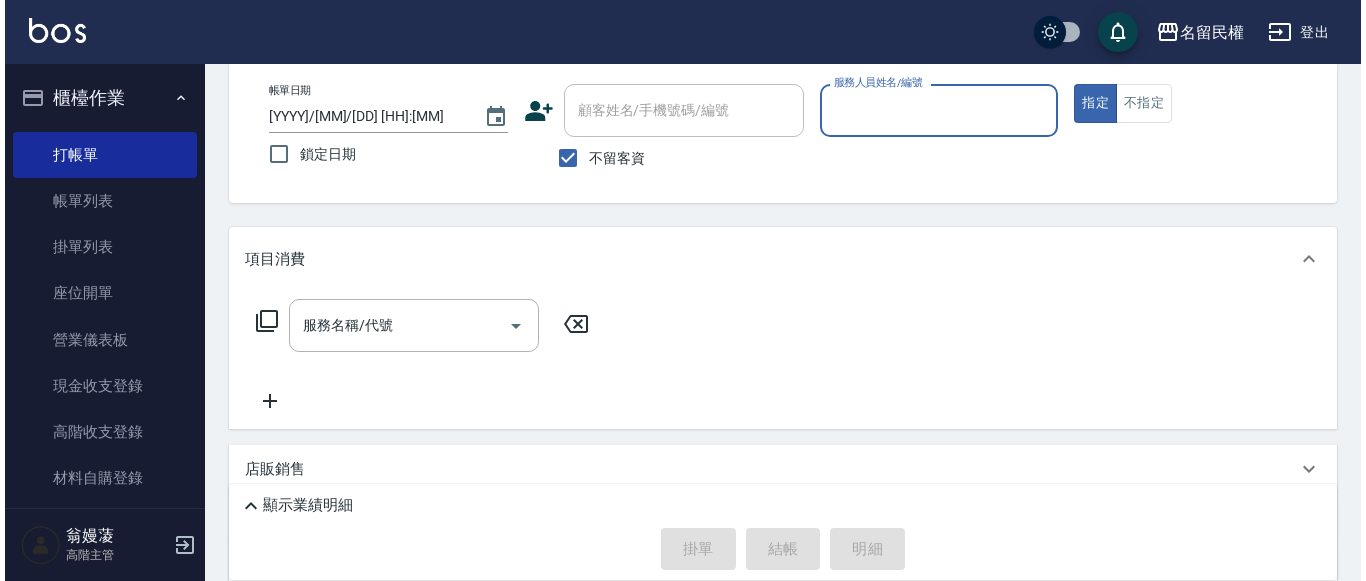 scroll, scrollTop: 0, scrollLeft: 0, axis: both 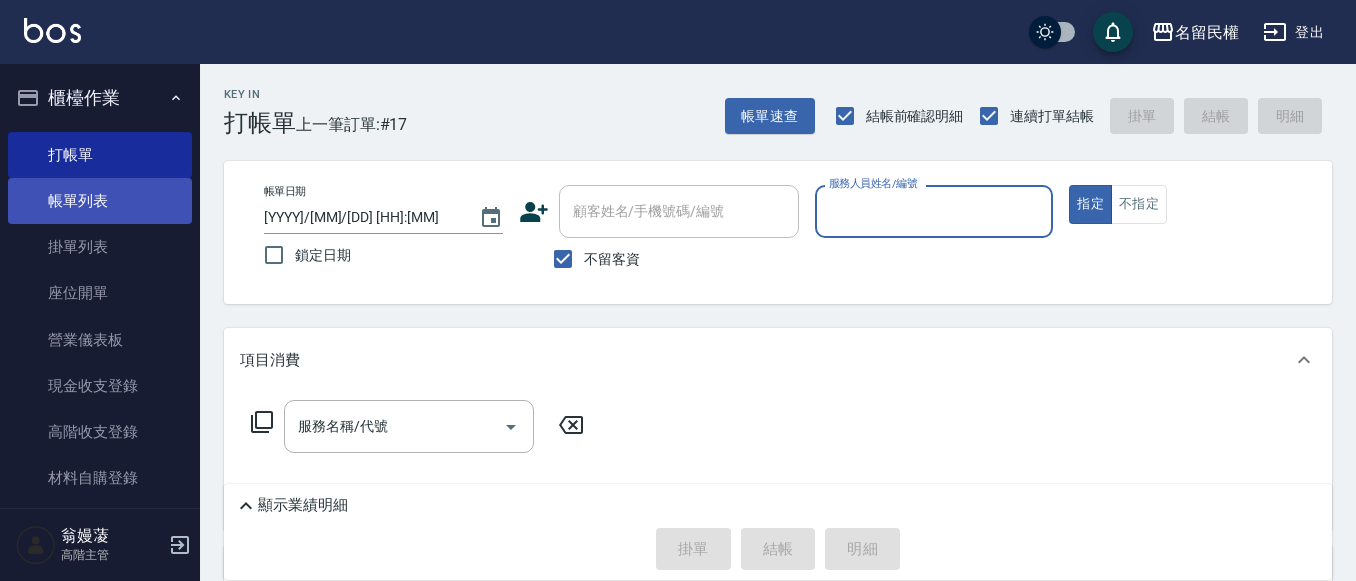 click on "帳單列表" at bounding box center [100, 201] 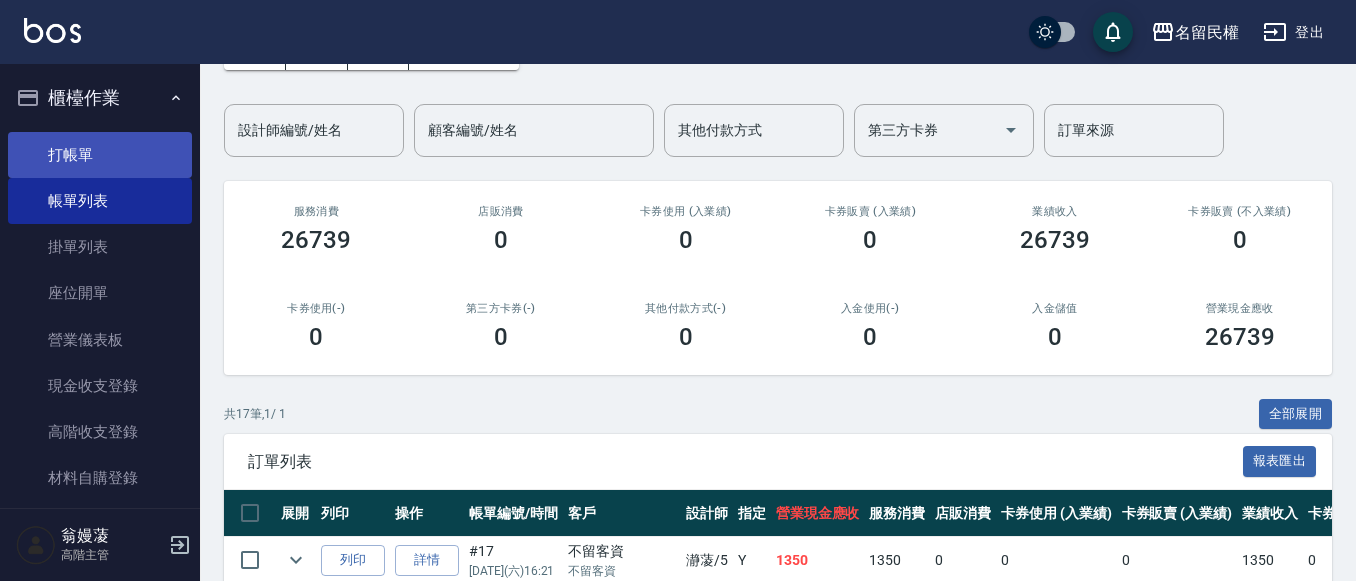 scroll, scrollTop: 100, scrollLeft: 0, axis: vertical 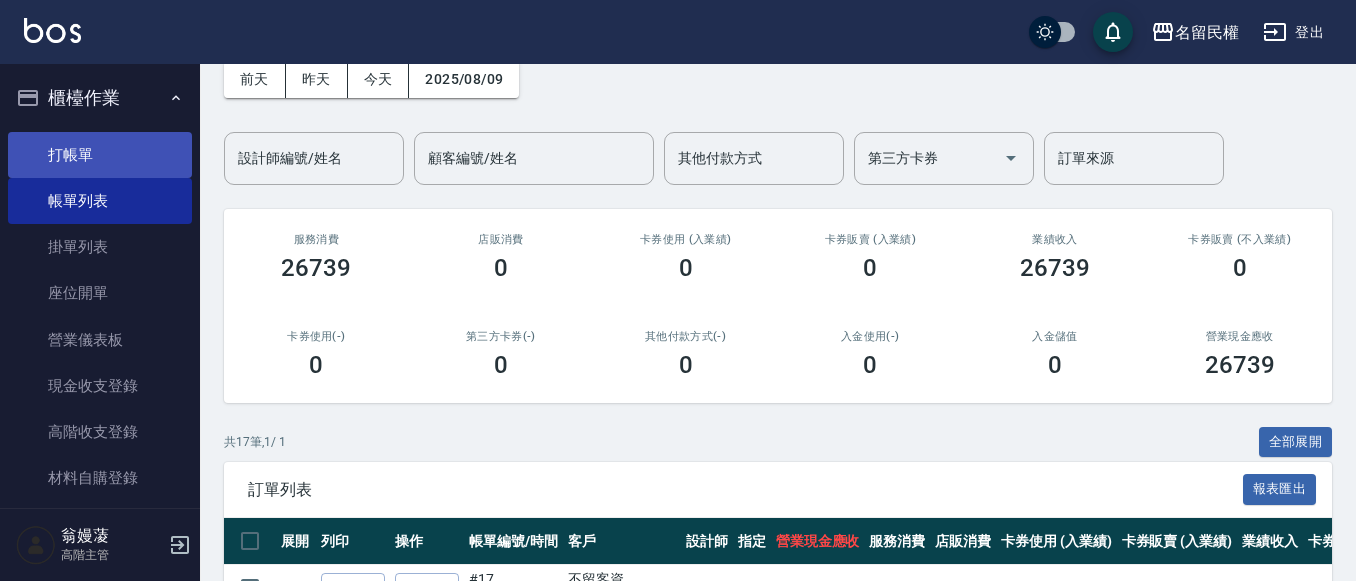 click on "打帳單" at bounding box center [100, 155] 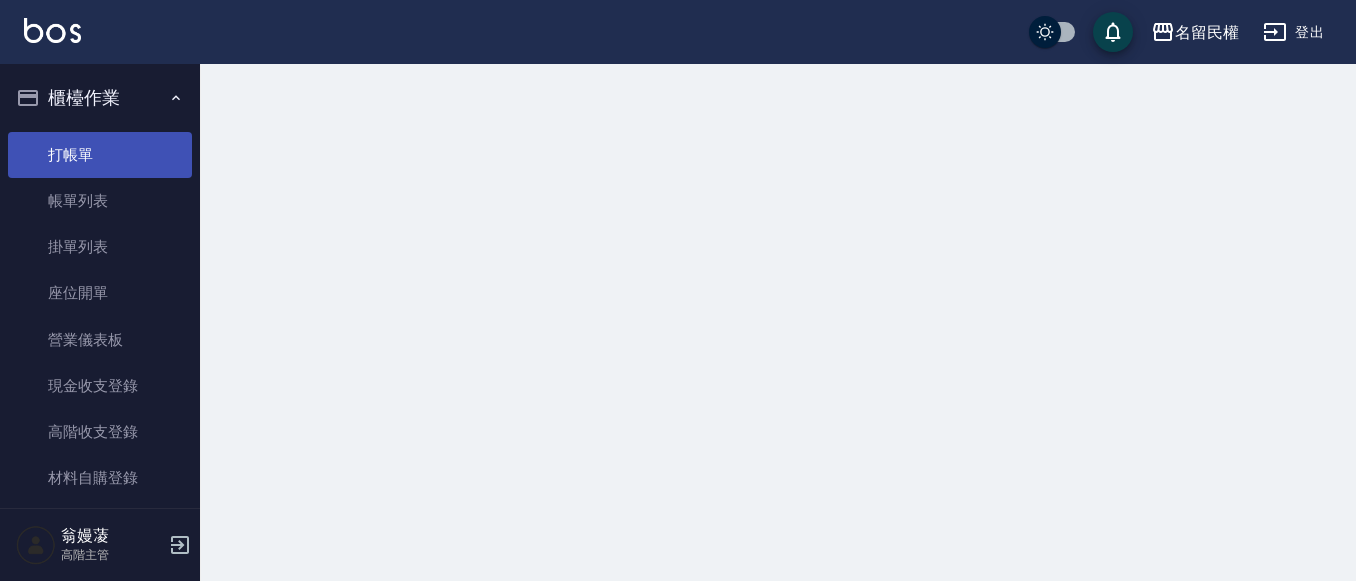 scroll, scrollTop: 0, scrollLeft: 0, axis: both 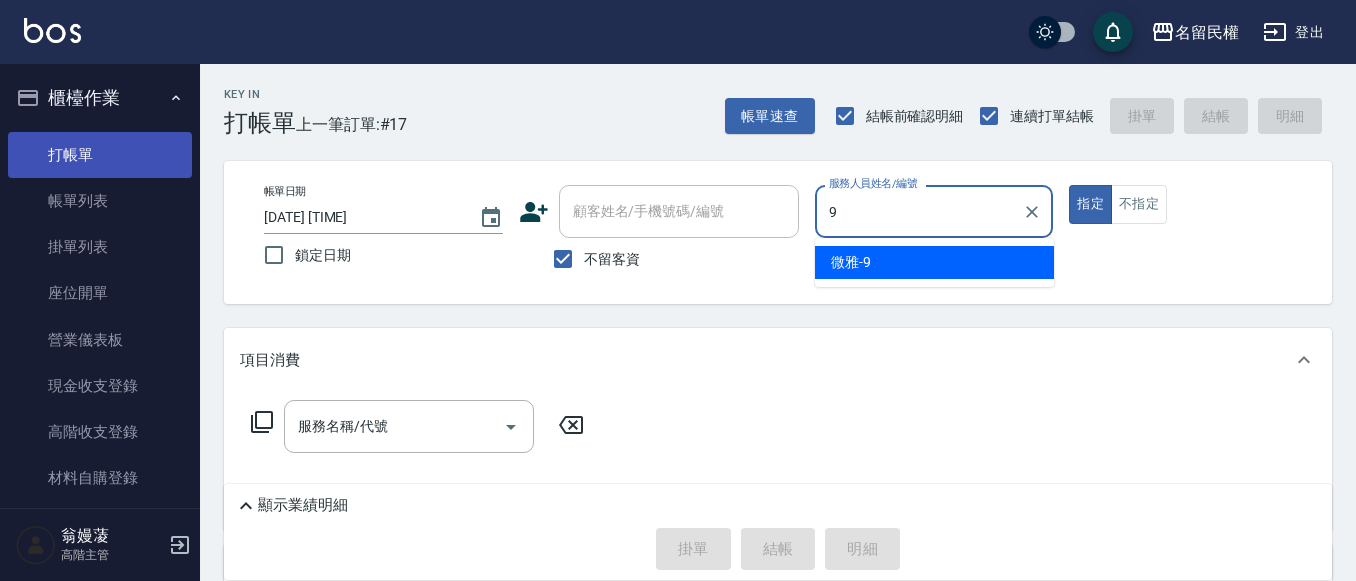 type on "微雅-9" 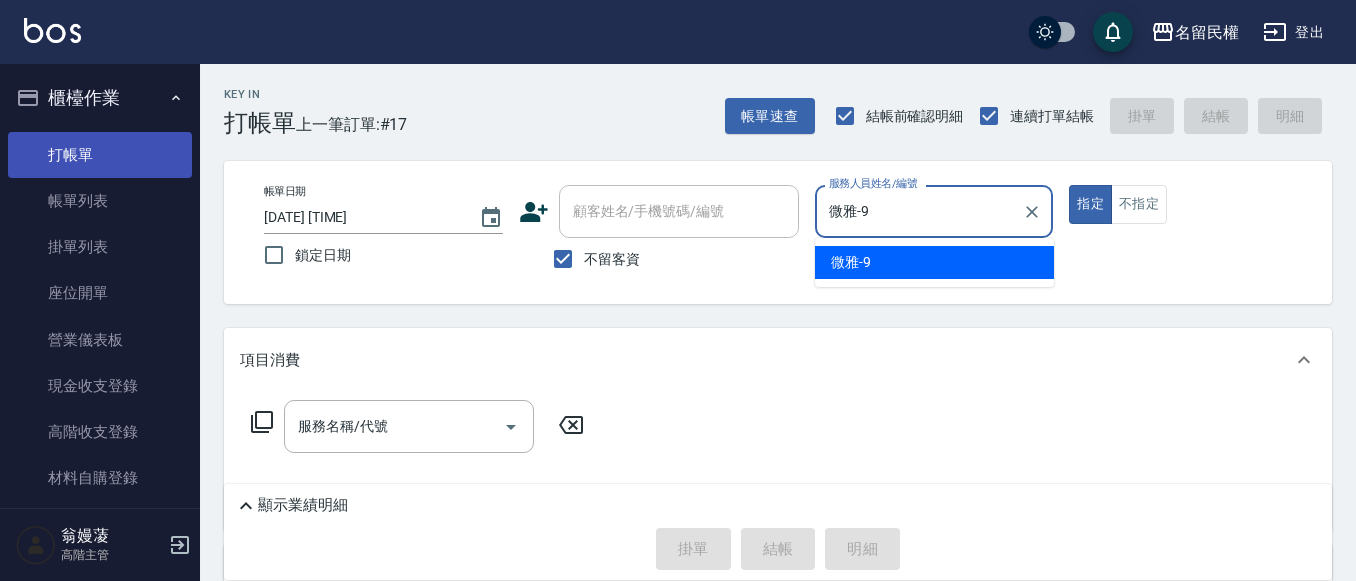 type on "true" 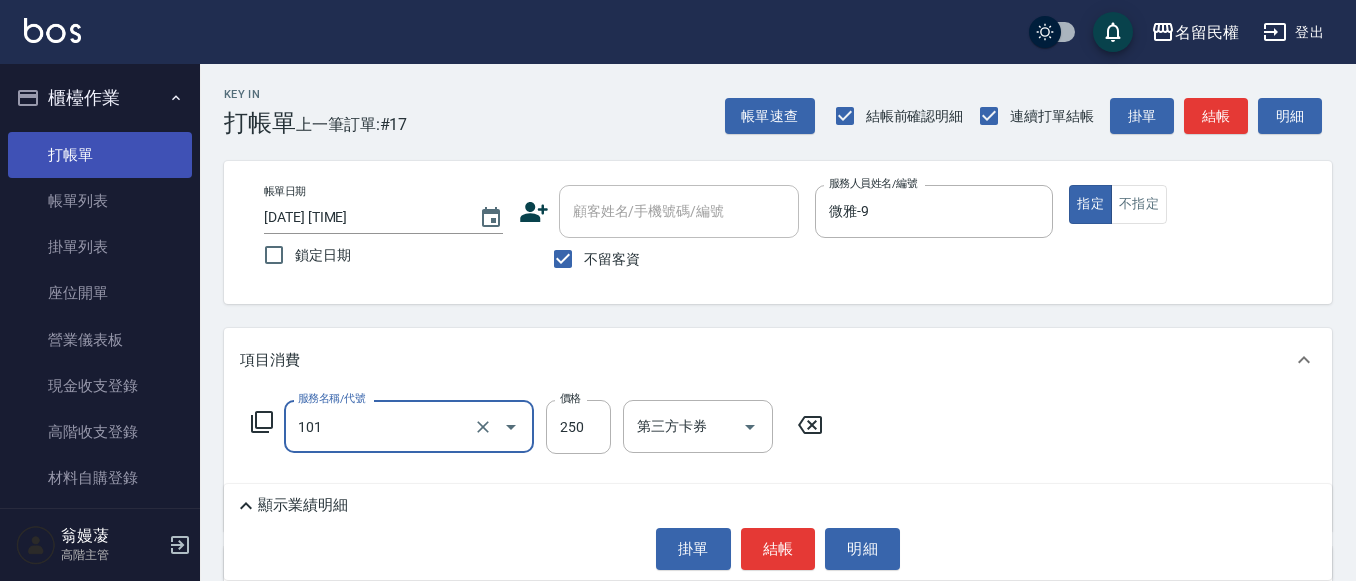 type on "不指定洗髮(101)" 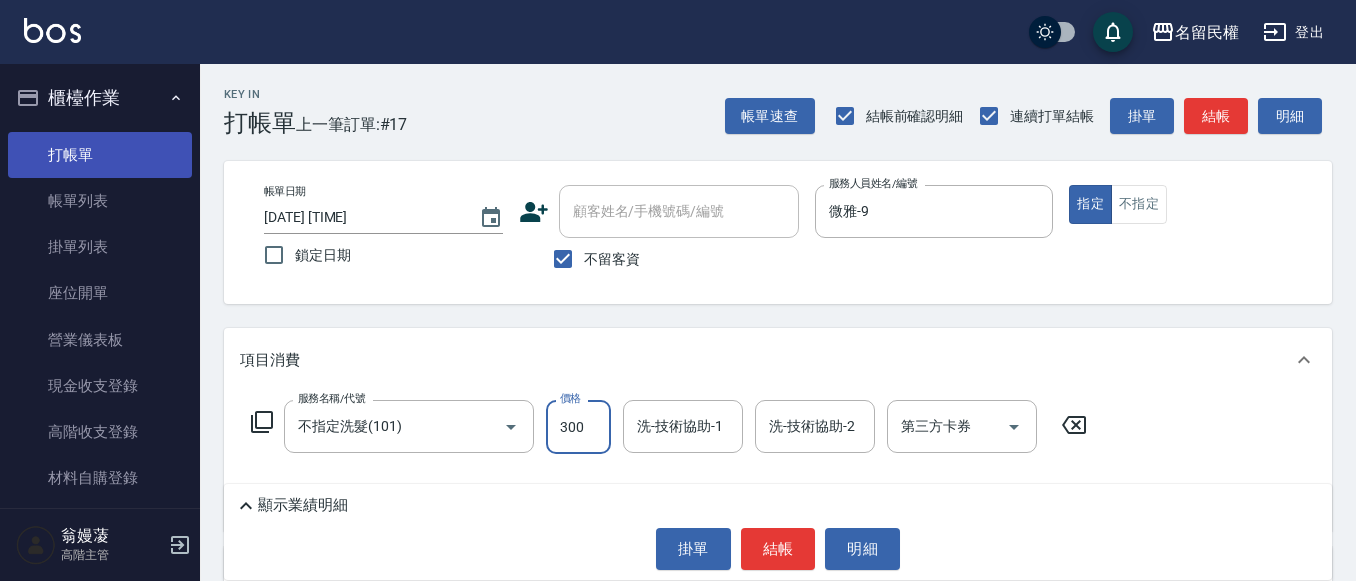 type on "300" 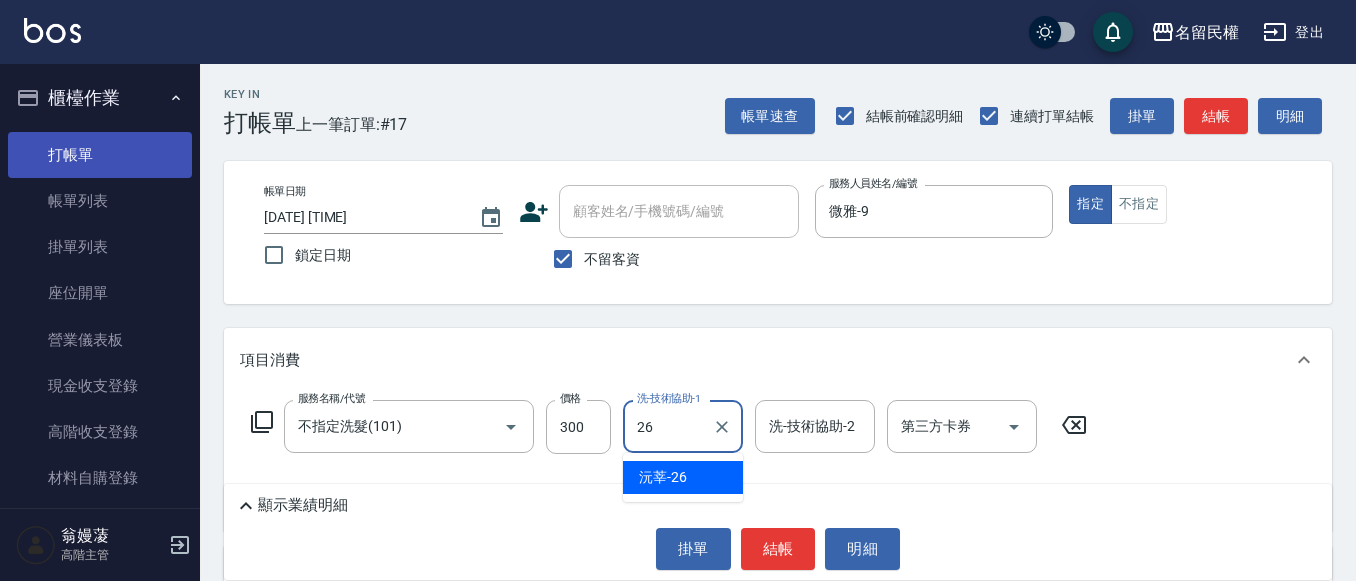 type on "沅莘-26" 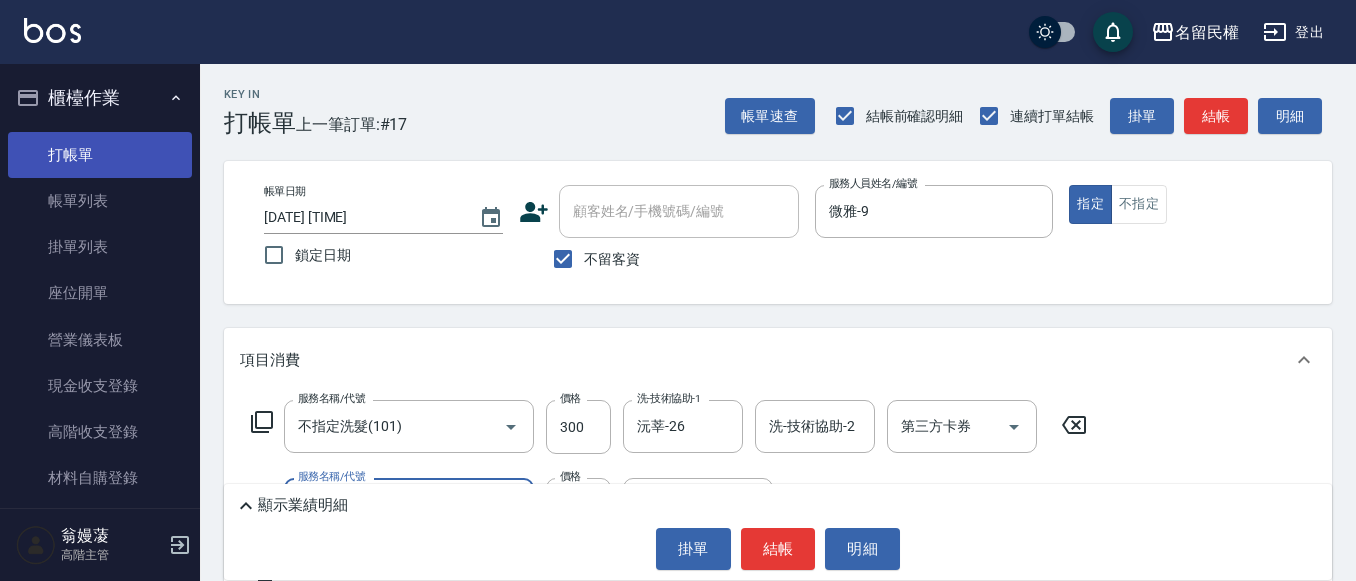 type on "青捲/吹捲/夾直/電棒/夾玉米鬚(703)" 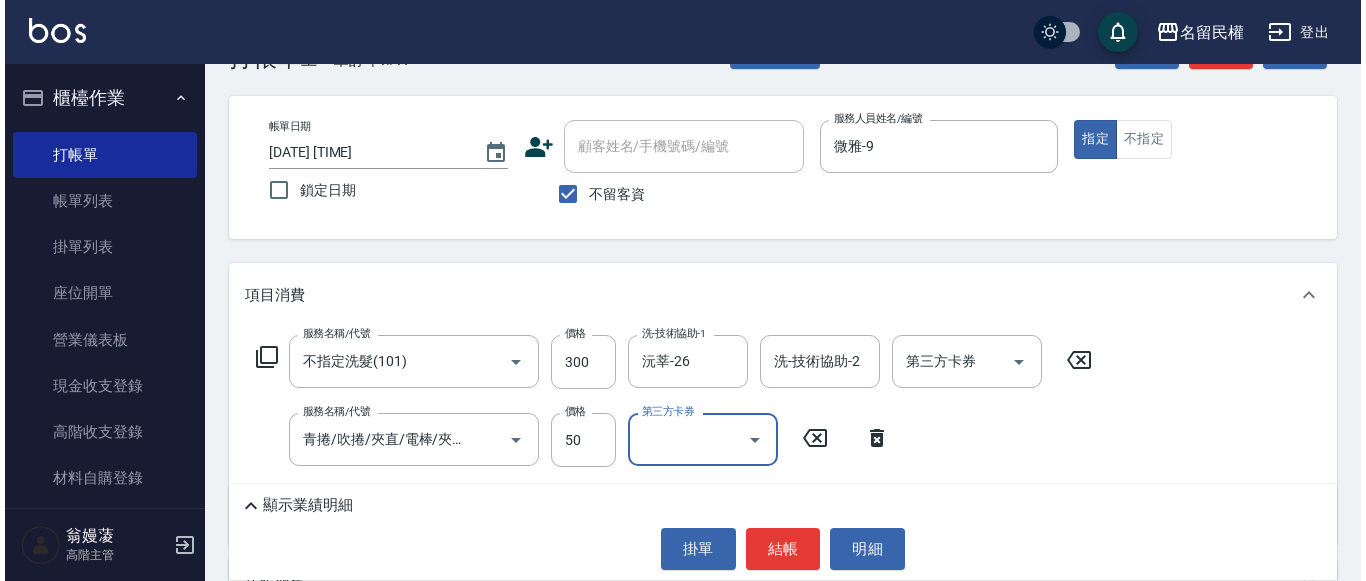 scroll, scrollTop: 100, scrollLeft: 0, axis: vertical 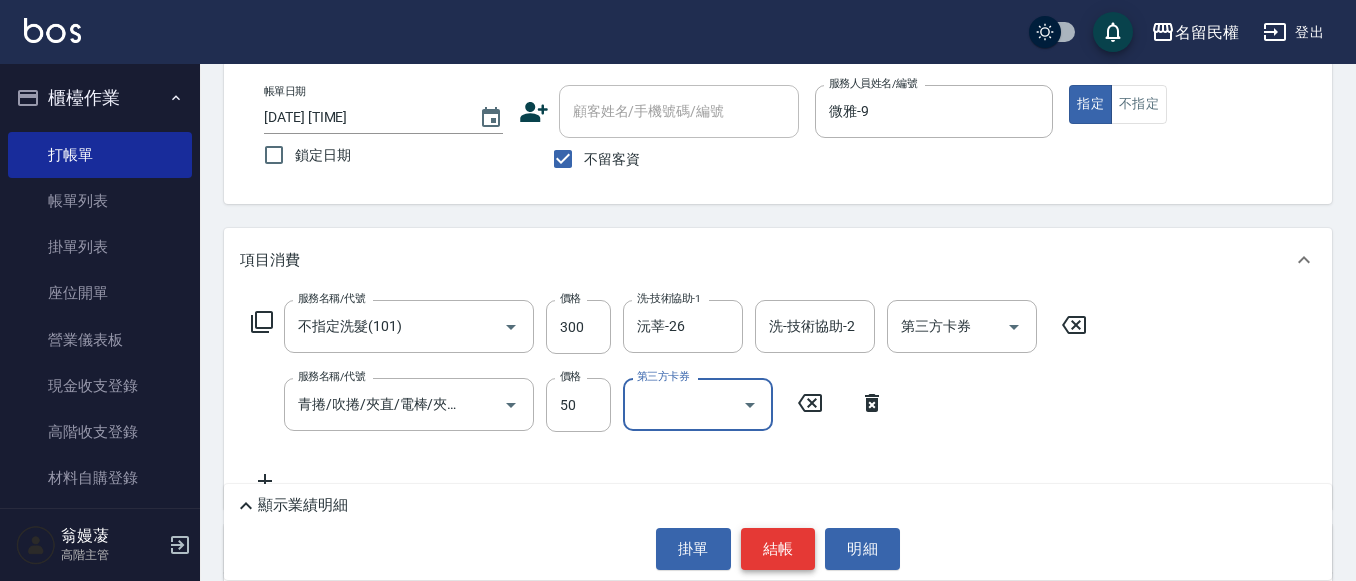 click on "結帳" at bounding box center [778, 549] 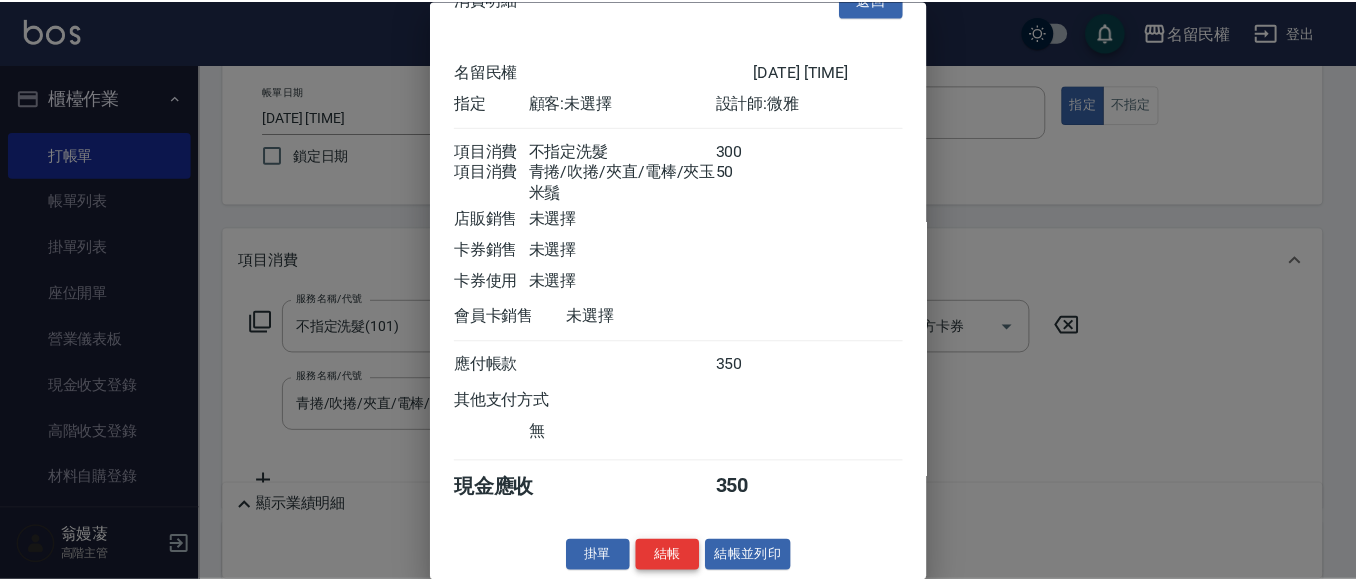 scroll, scrollTop: 74, scrollLeft: 0, axis: vertical 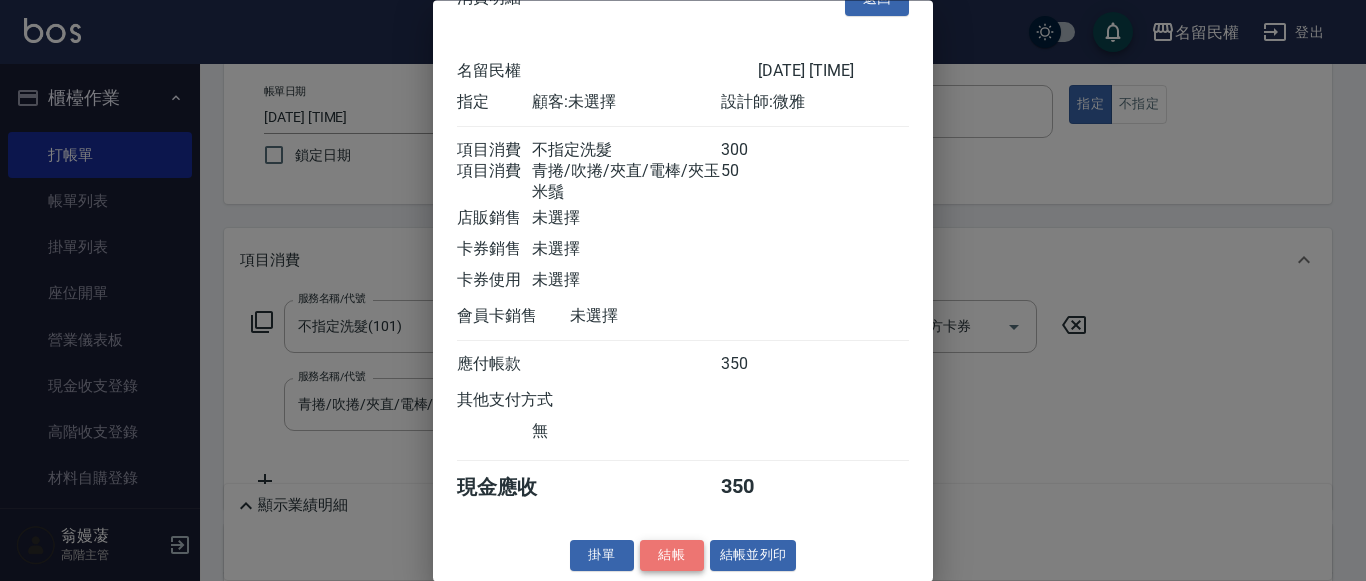 click on "結帳" at bounding box center [672, 556] 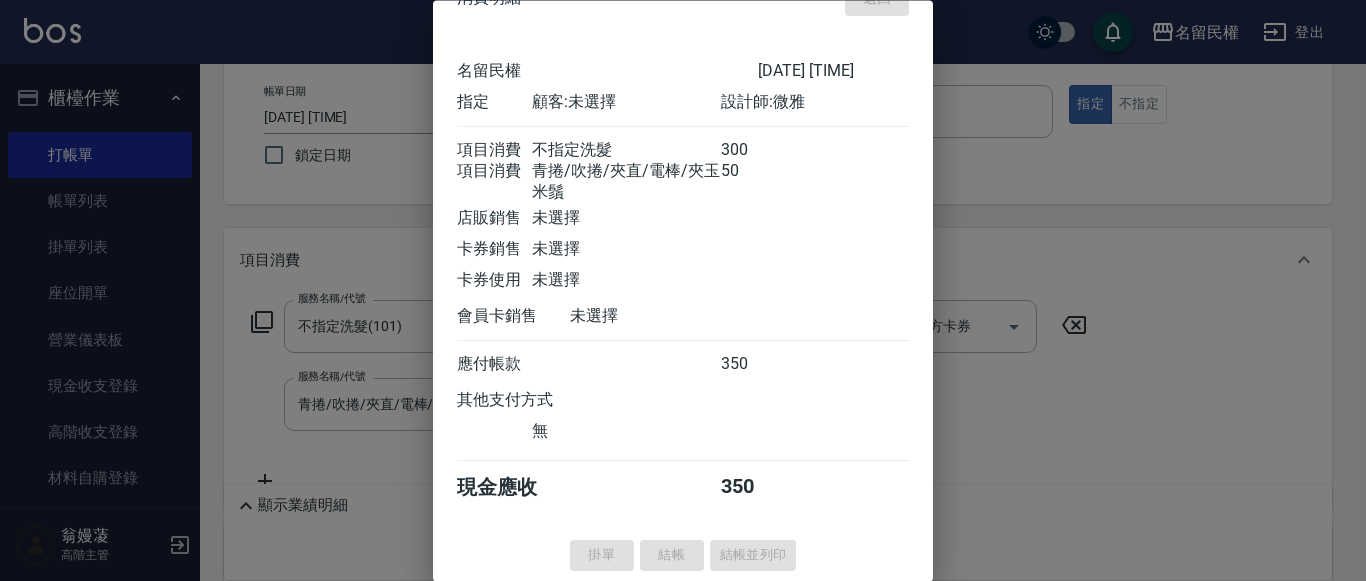 type on "[DATE] [TIME]" 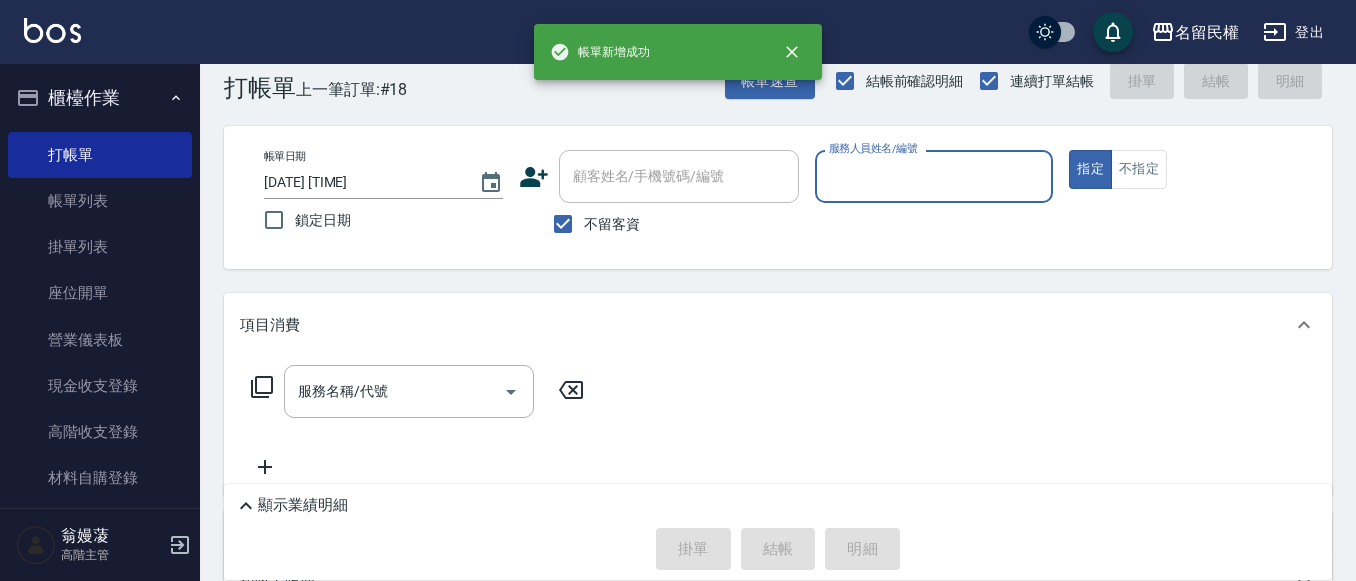 scroll, scrollTop: 0, scrollLeft: 0, axis: both 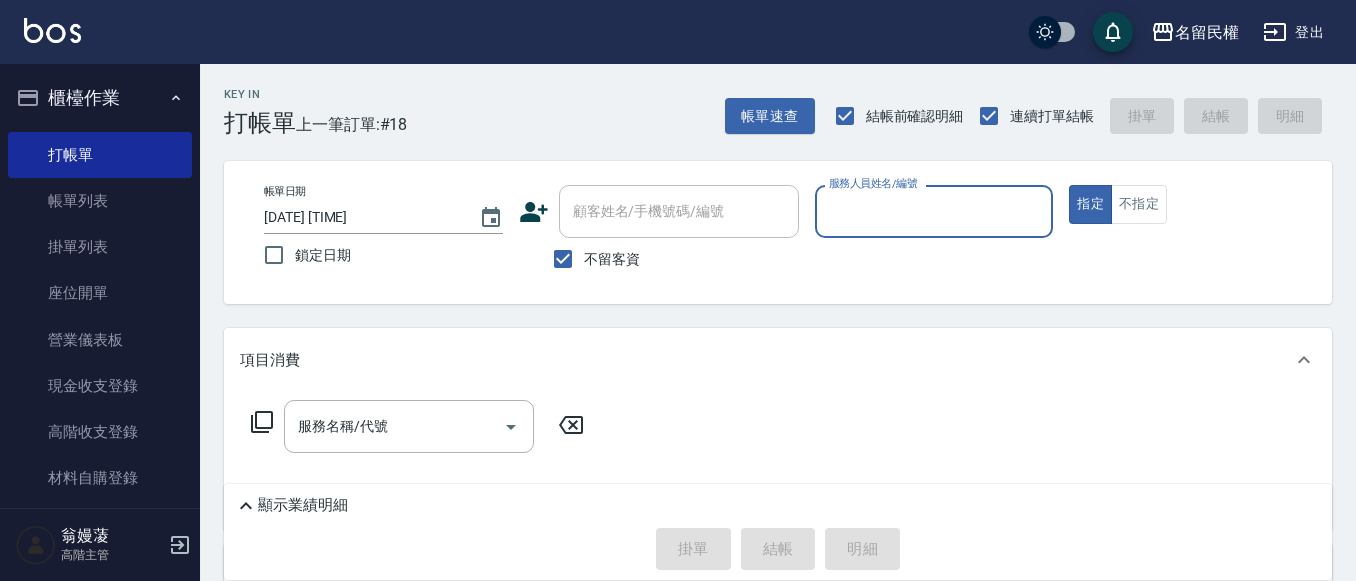 click on "服務人員姓名/編號" at bounding box center [934, 211] 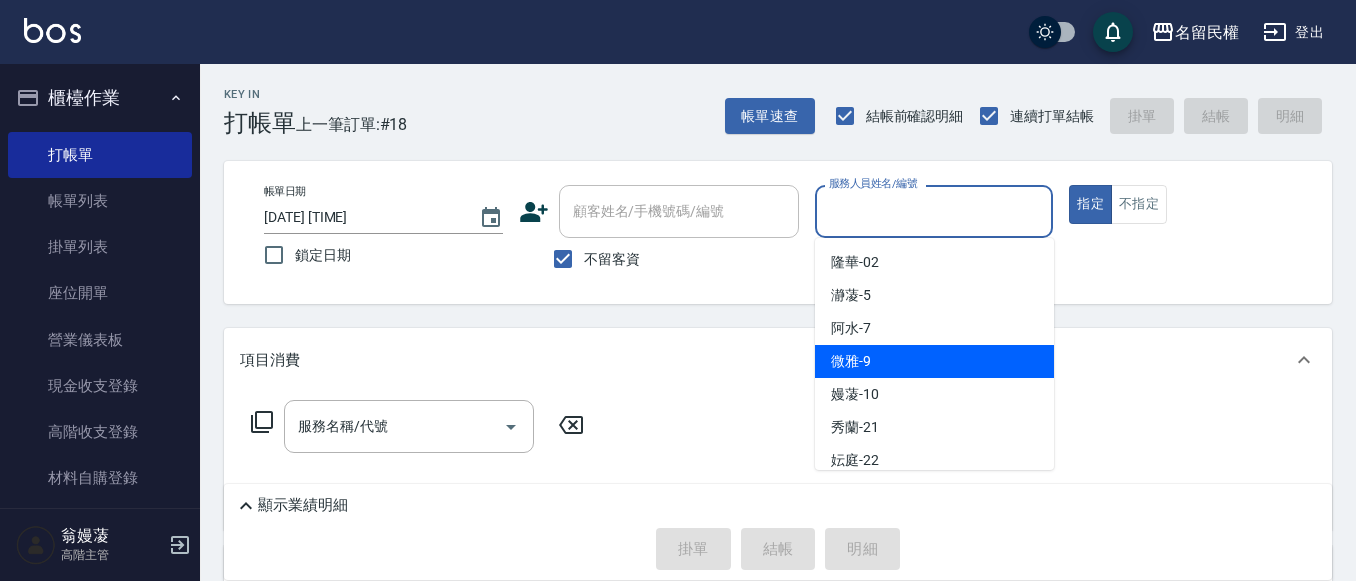 click on "微雅 -9" at bounding box center [851, 361] 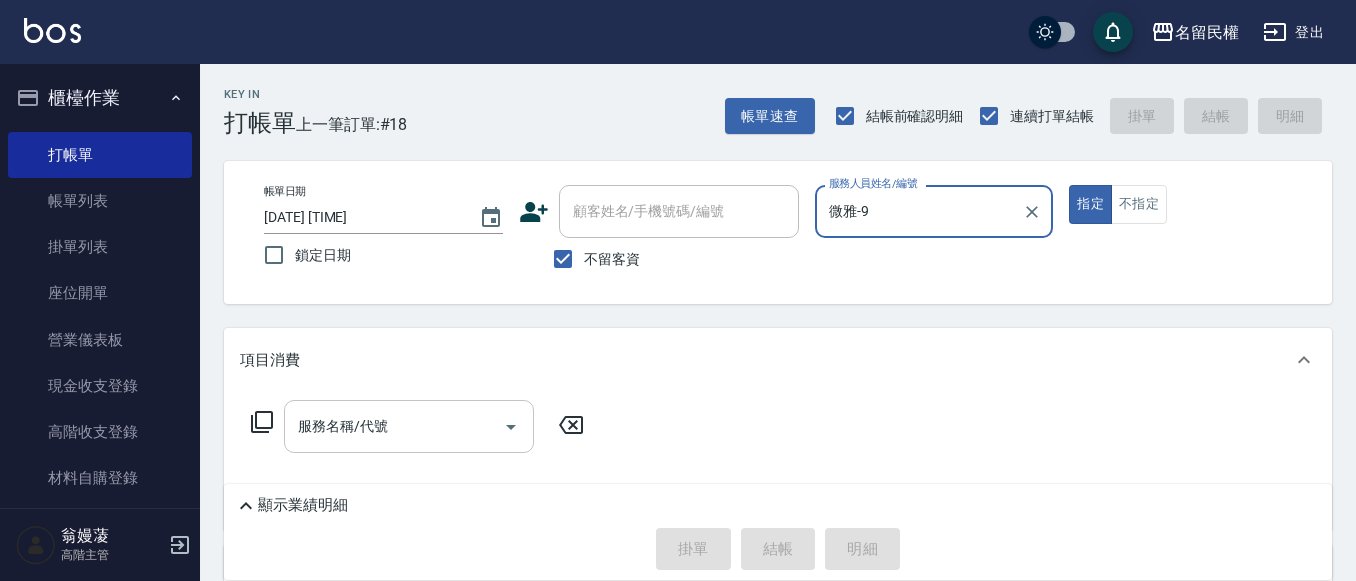 click on "服務名稱/代號" at bounding box center [394, 426] 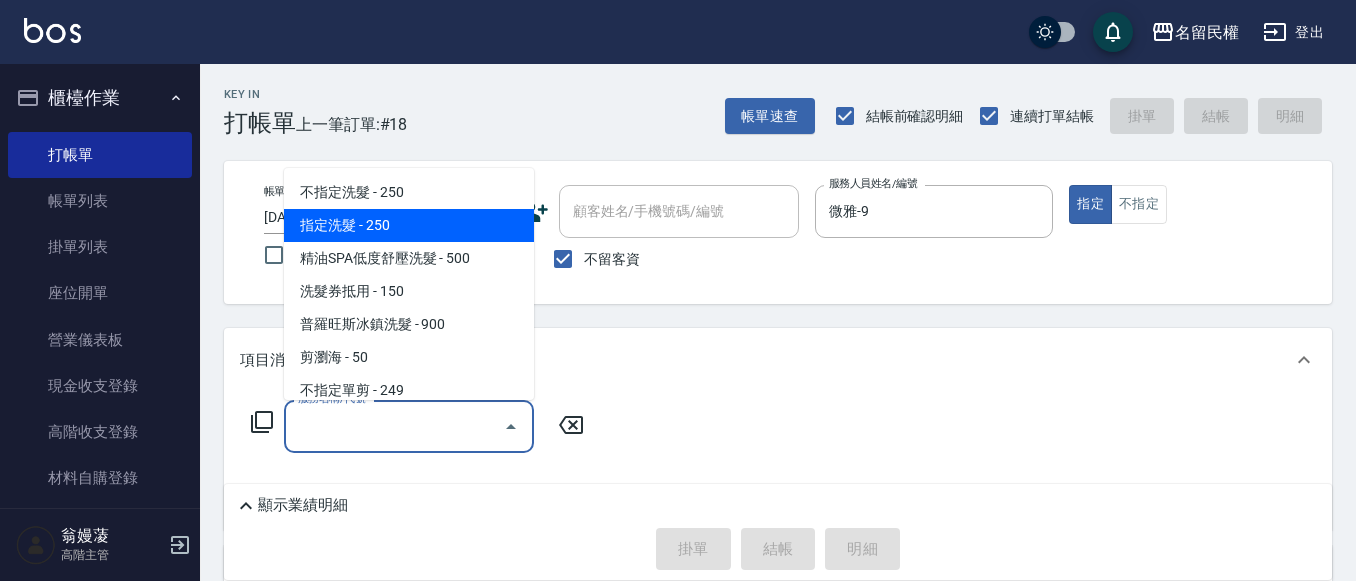 drag, startPoint x: 346, startPoint y: 234, endPoint x: 481, endPoint y: 382, distance: 200.32224 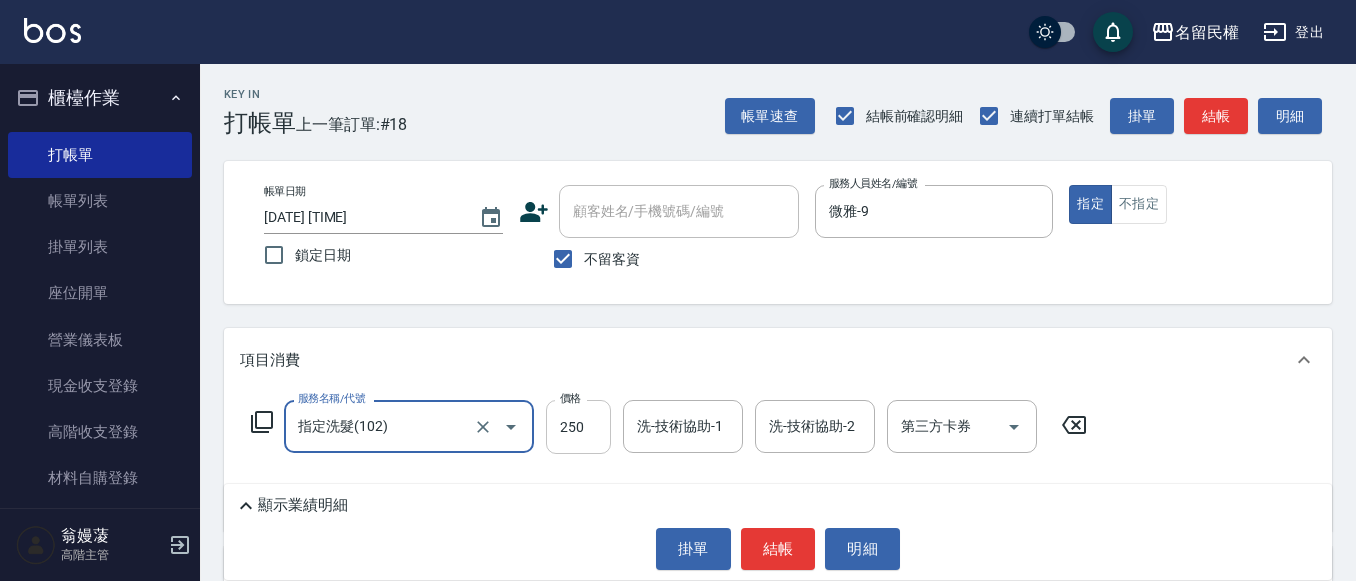 click on "250" at bounding box center (578, 427) 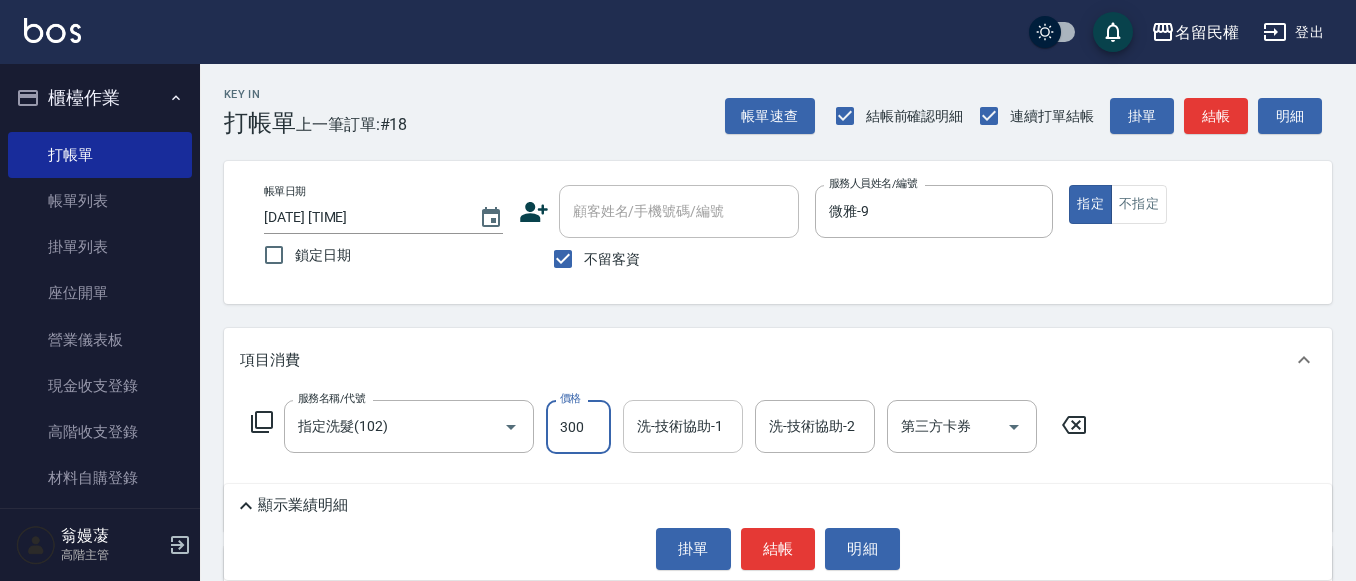type on "300" 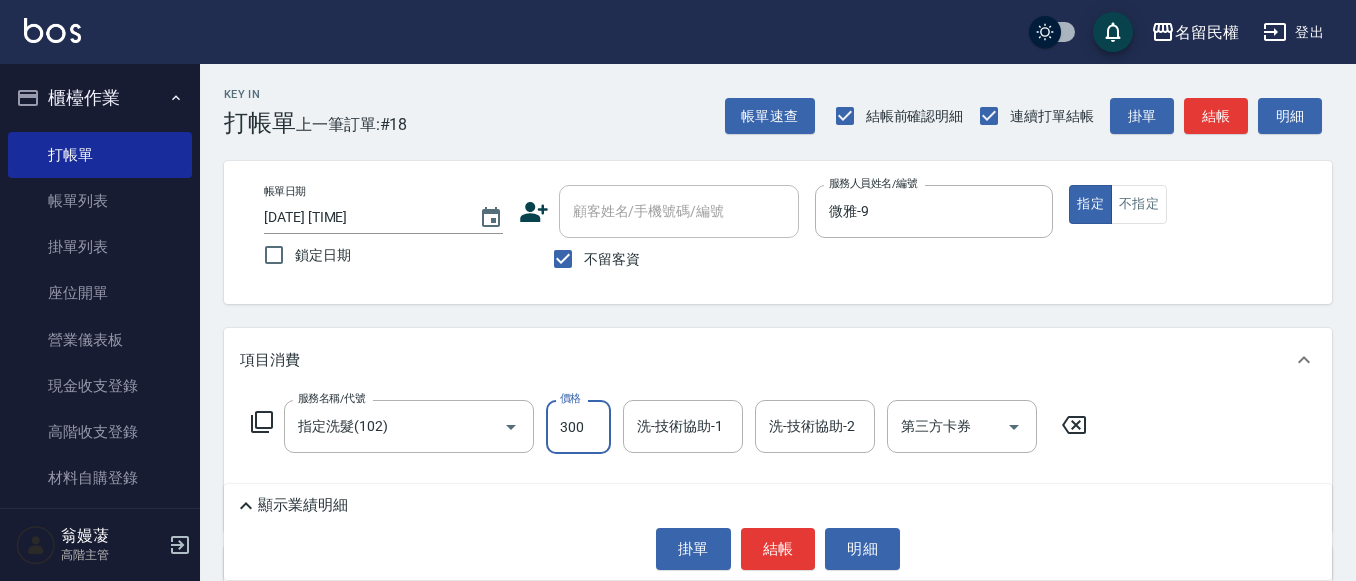 click on "洗-技術協助-1" at bounding box center [683, 426] 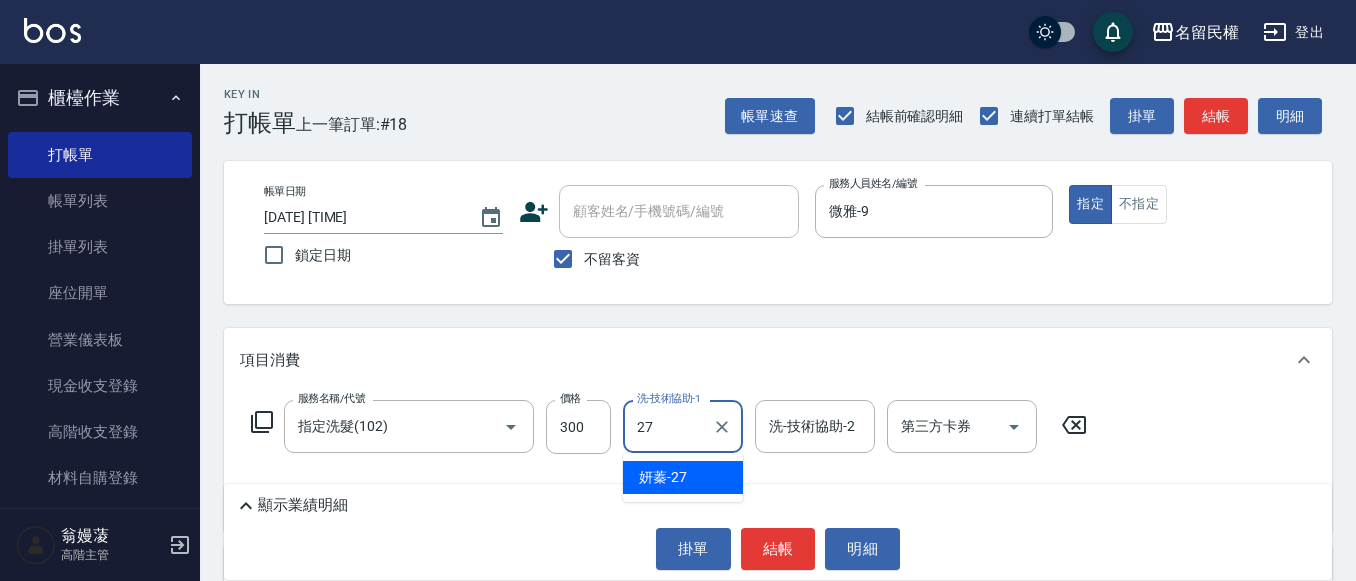 type on "妍蓁-27" 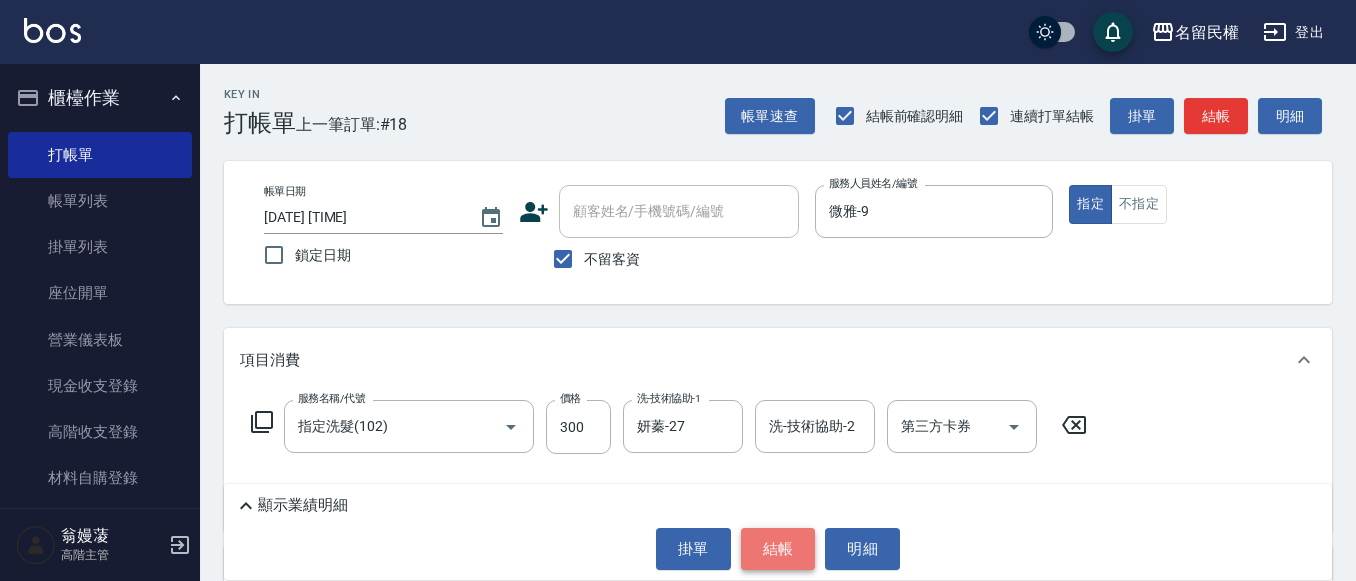 click on "結帳" at bounding box center [778, 549] 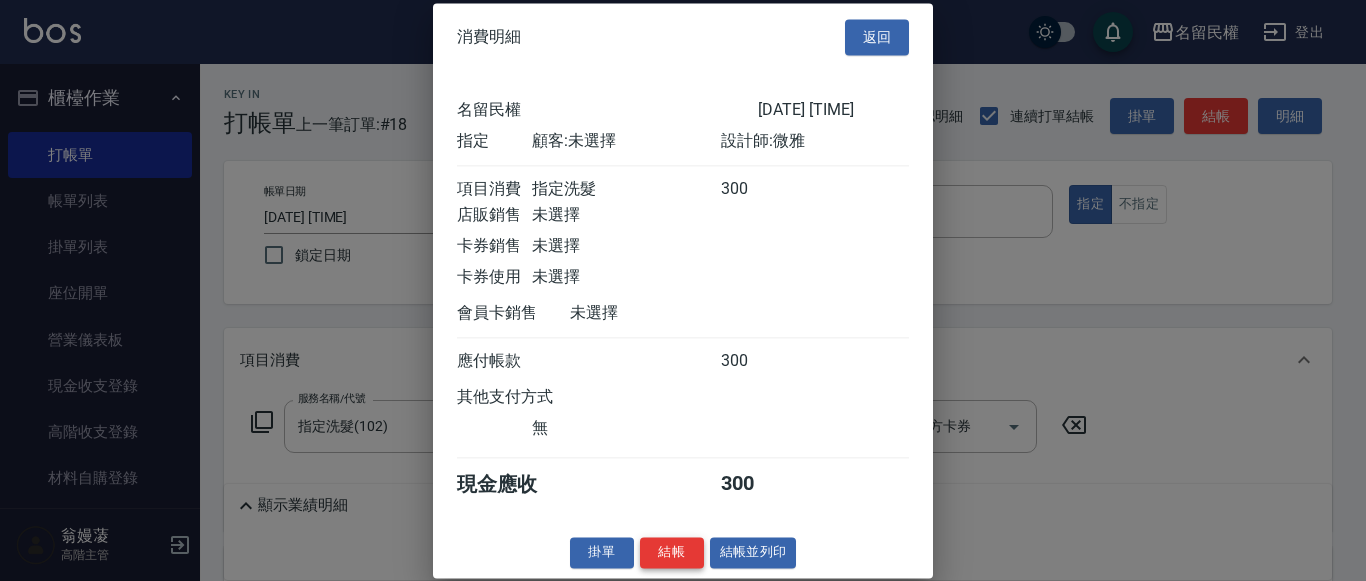 click on "結帳" at bounding box center [672, 552] 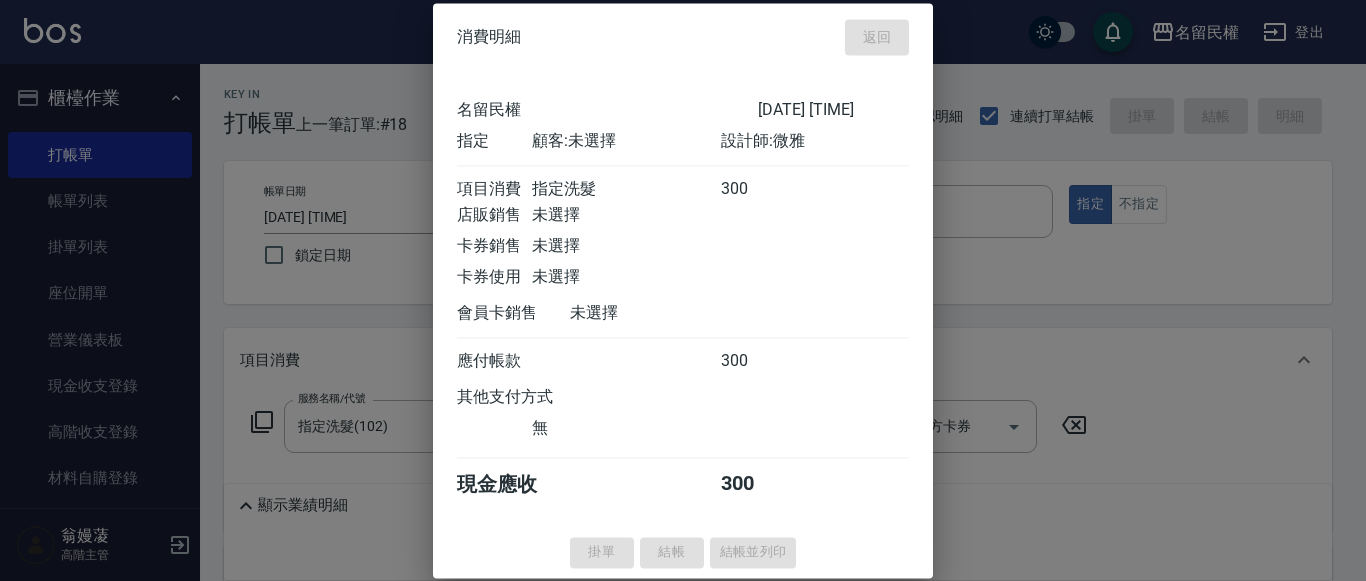 type on "[YYYY]/[MM]/[DD] [HH]:[MM]" 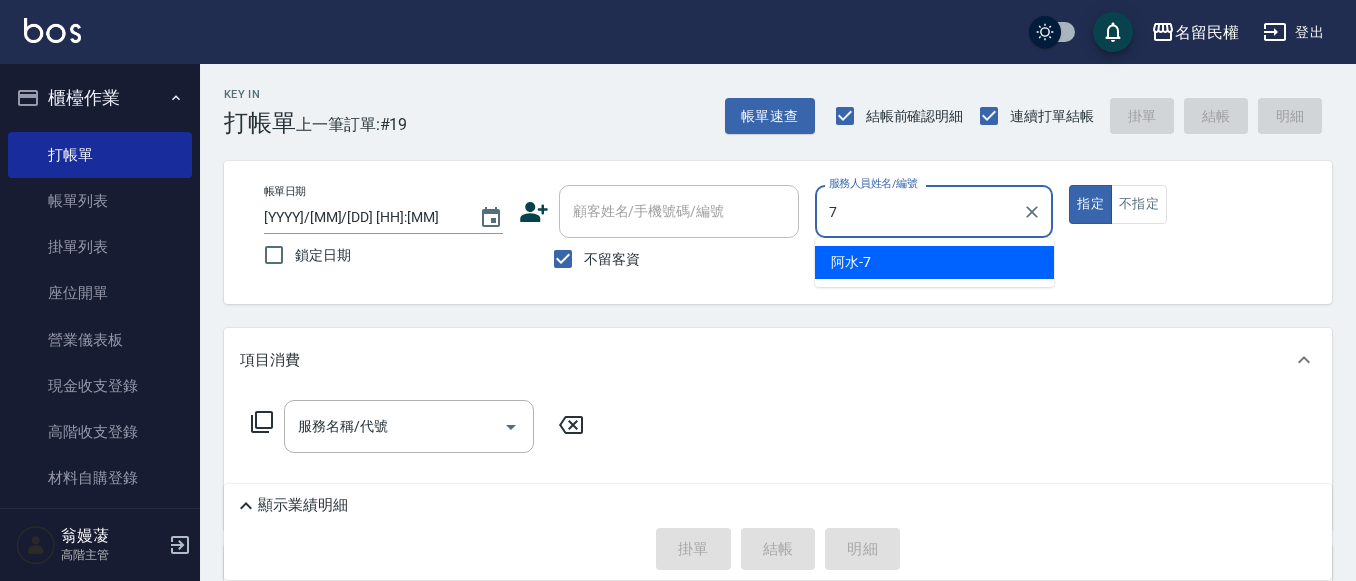 type on "阿水-7" 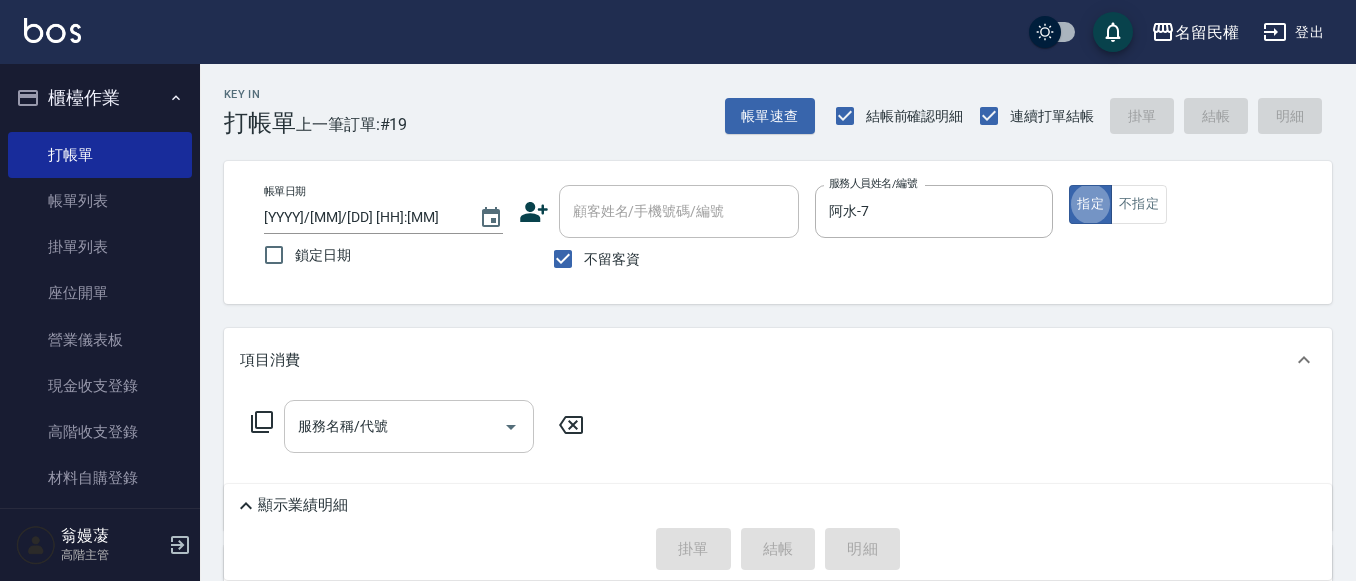 click on "服務名稱/代號" at bounding box center [409, 426] 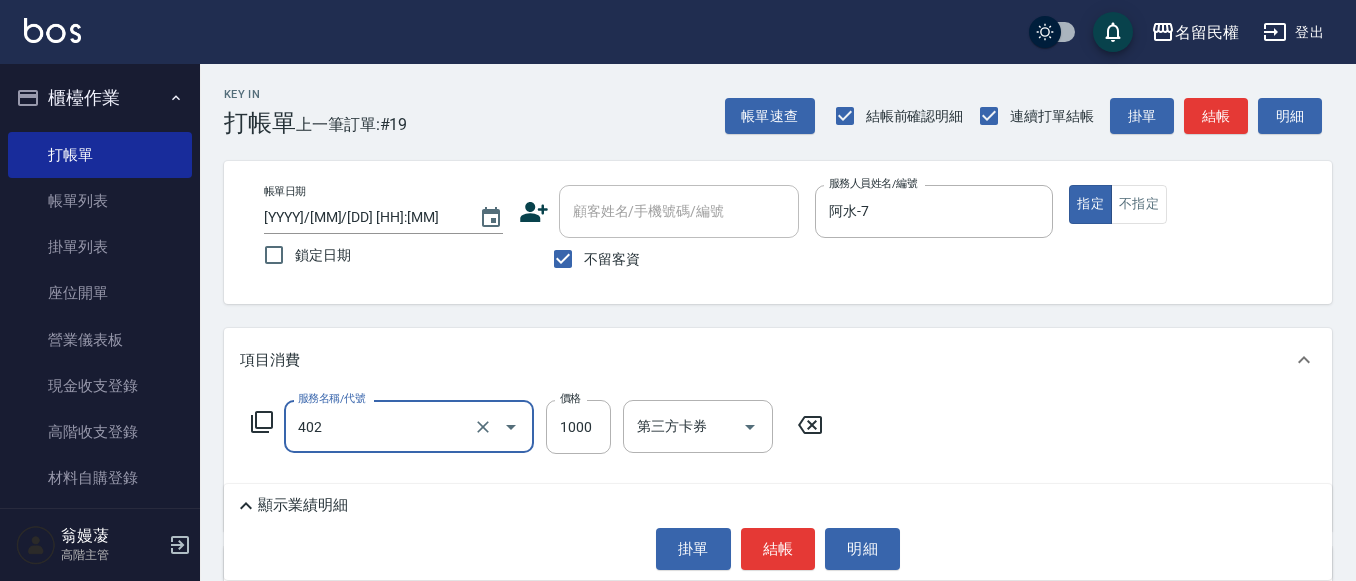 type on "染髮(402)" 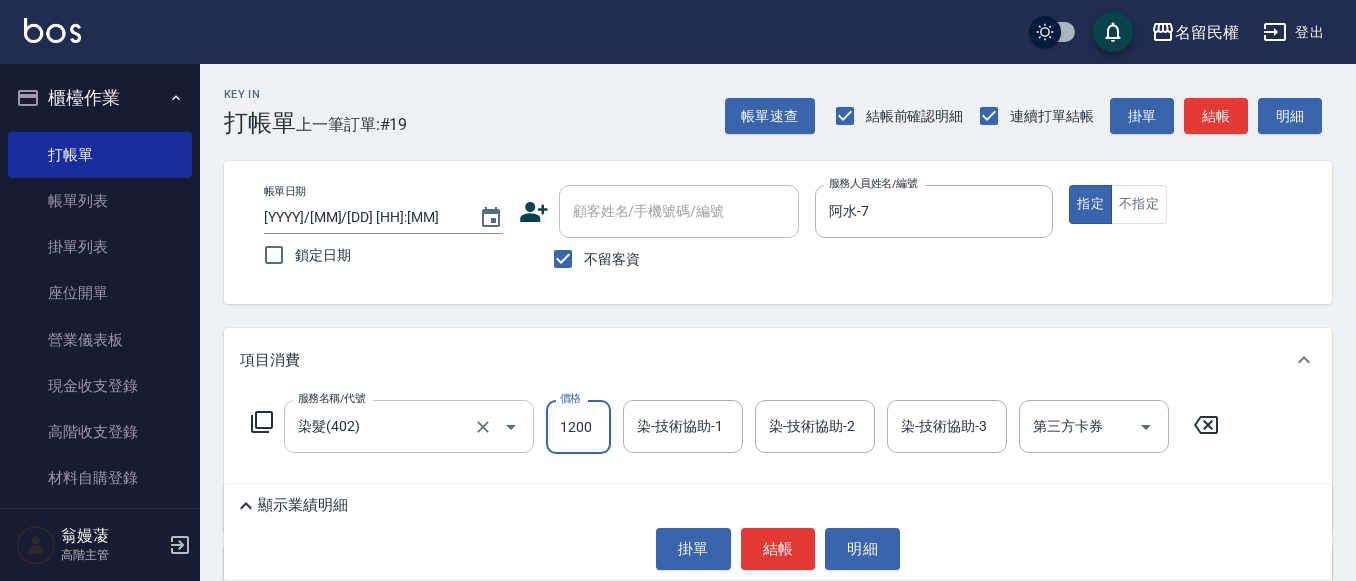type on "1200" 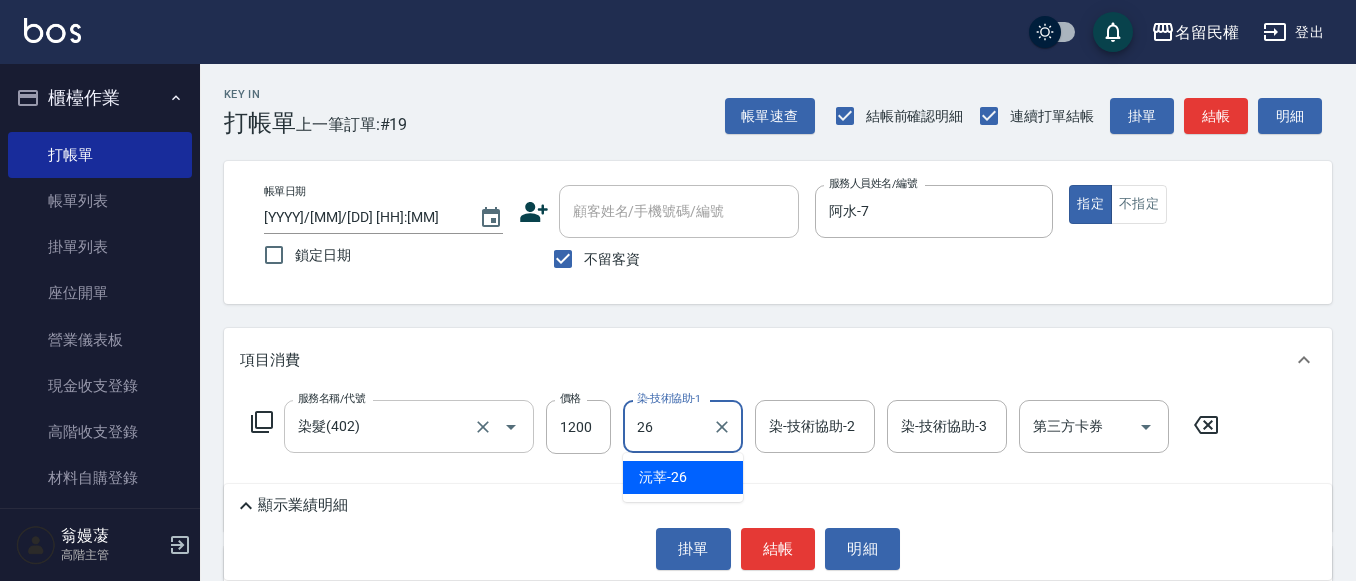 type on "沅莘-26" 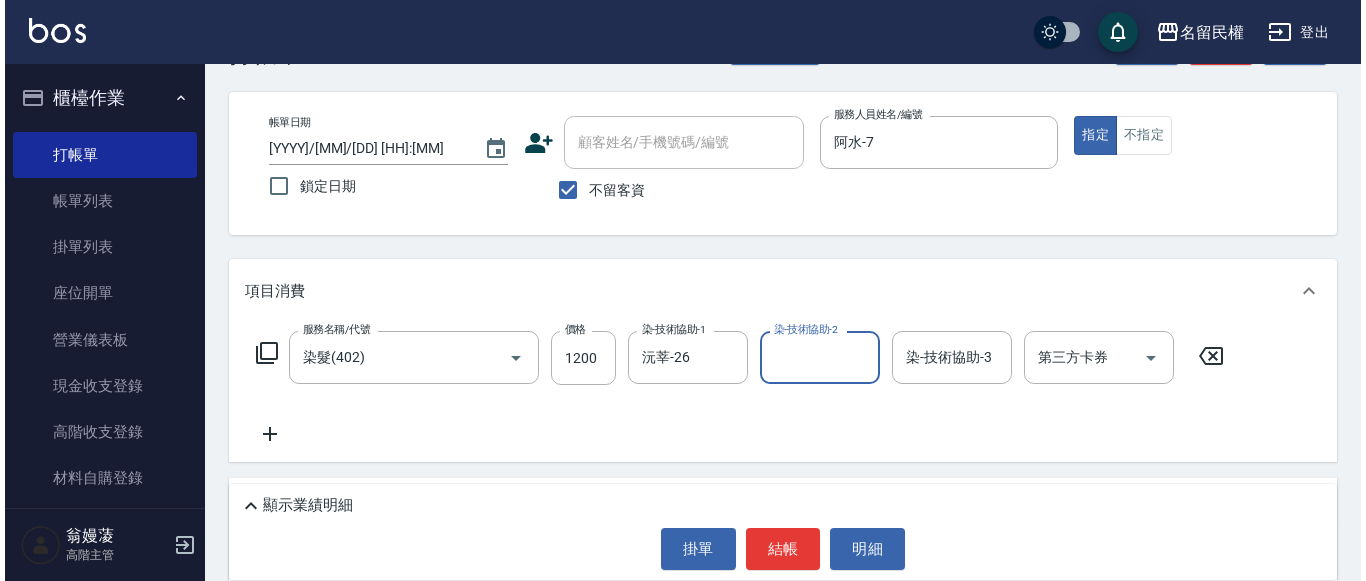 scroll, scrollTop: 100, scrollLeft: 0, axis: vertical 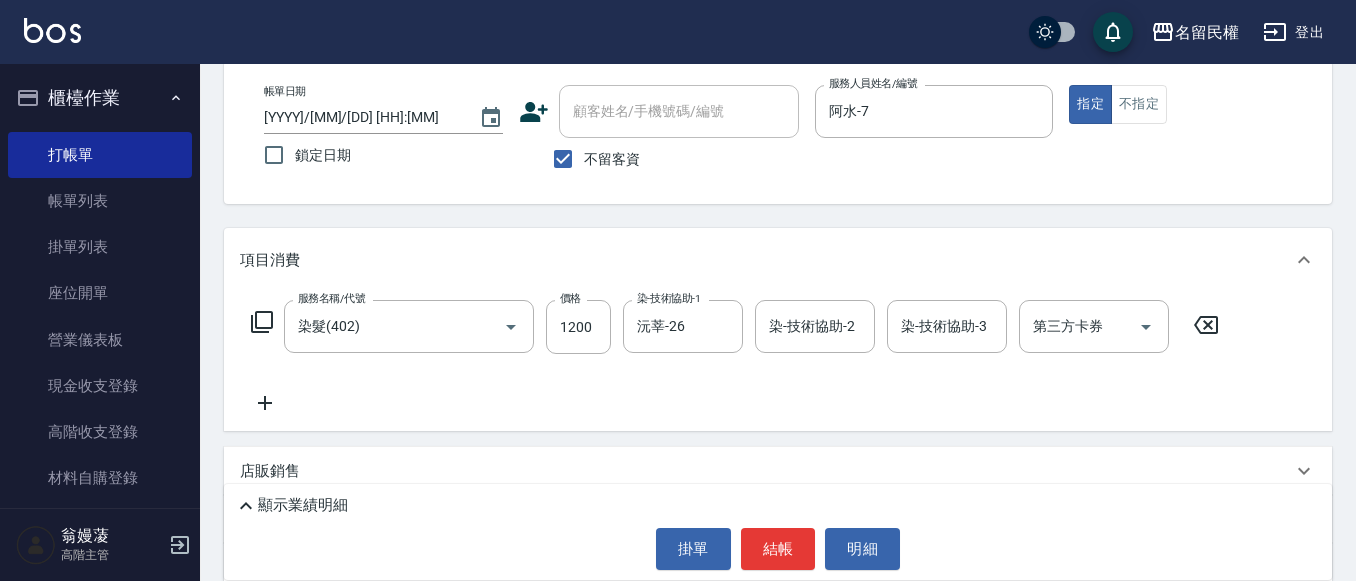 click 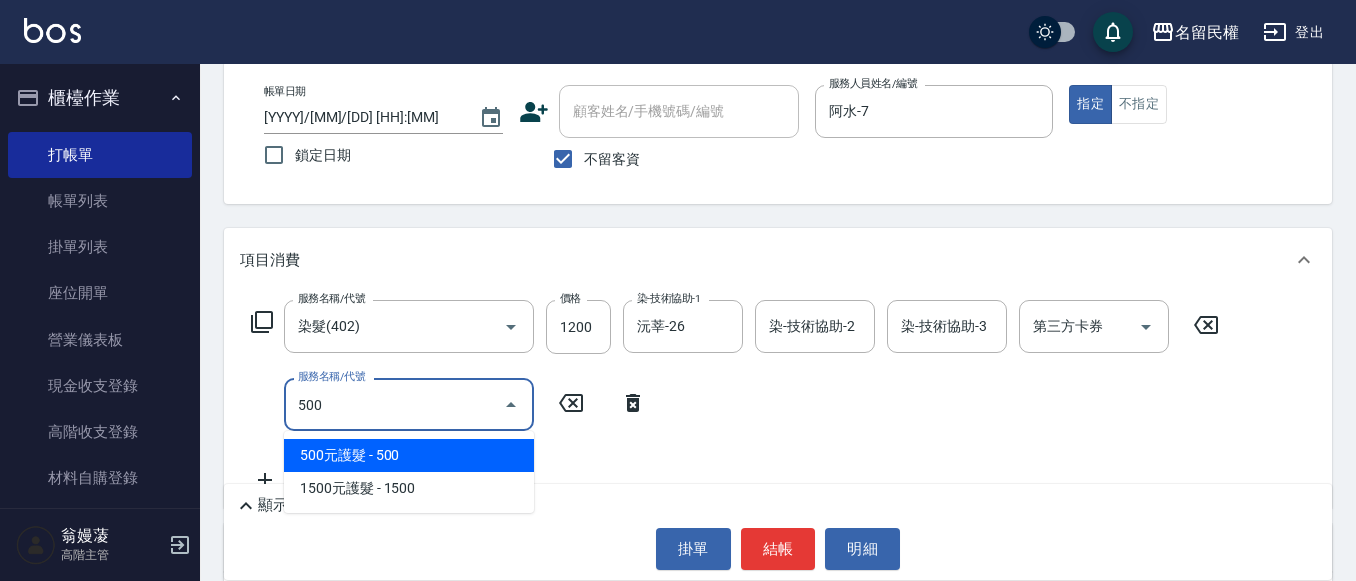 click on "500元護髮 - 500" at bounding box center [409, 455] 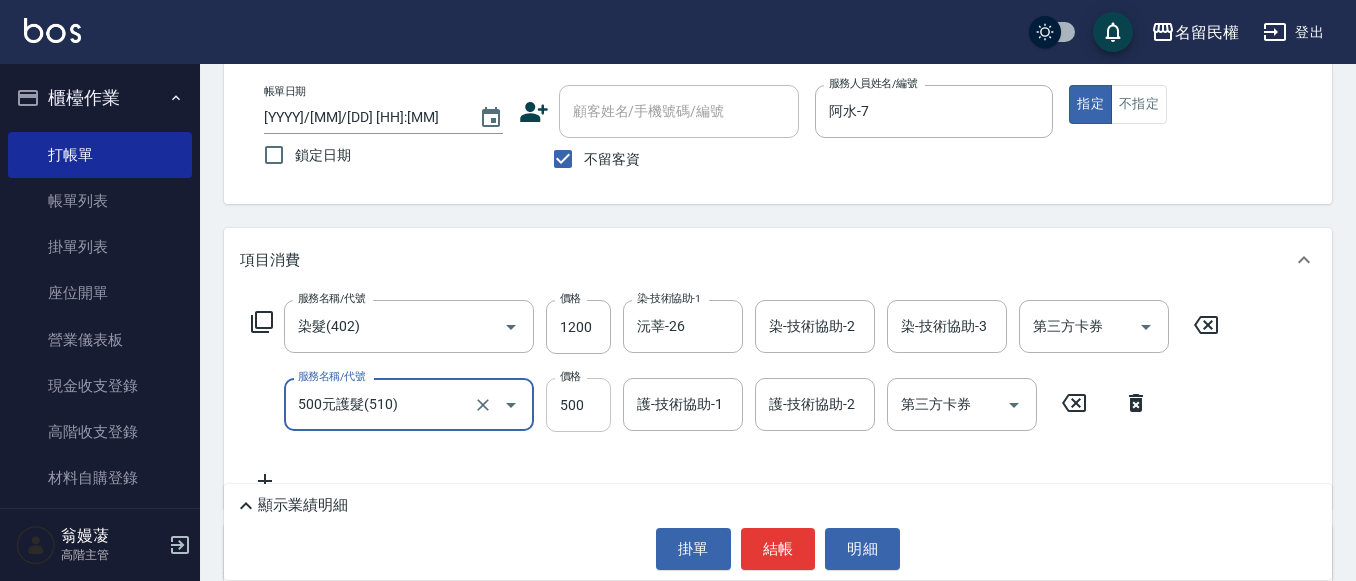 type on "500元護髮(510)" 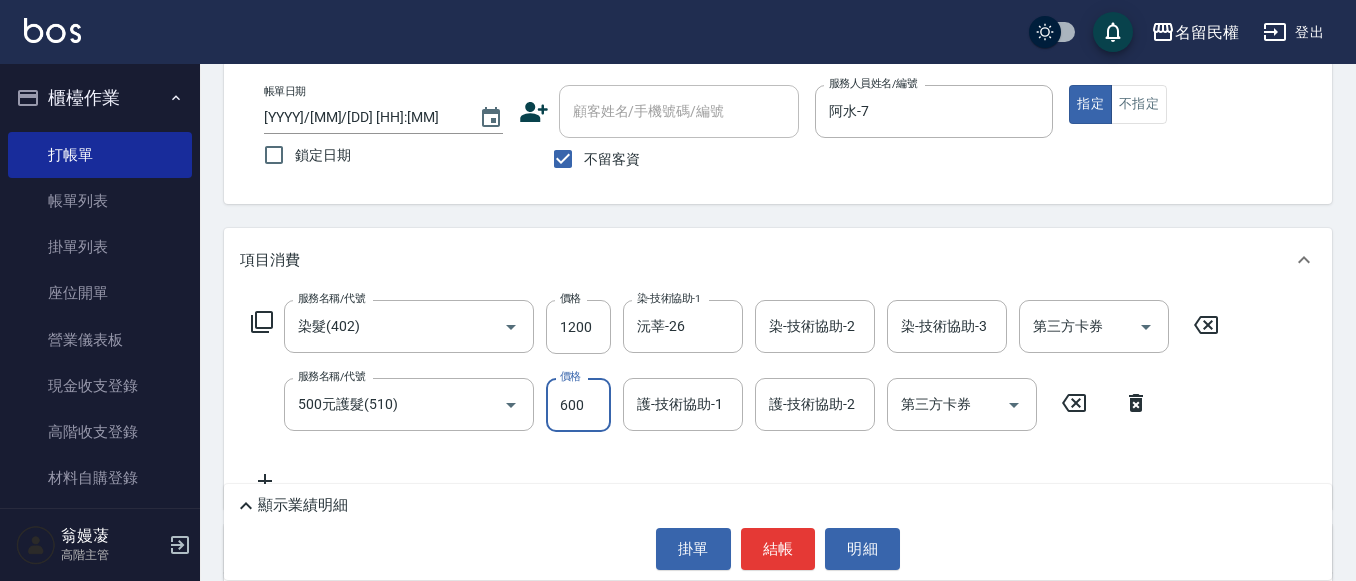 type on "600" 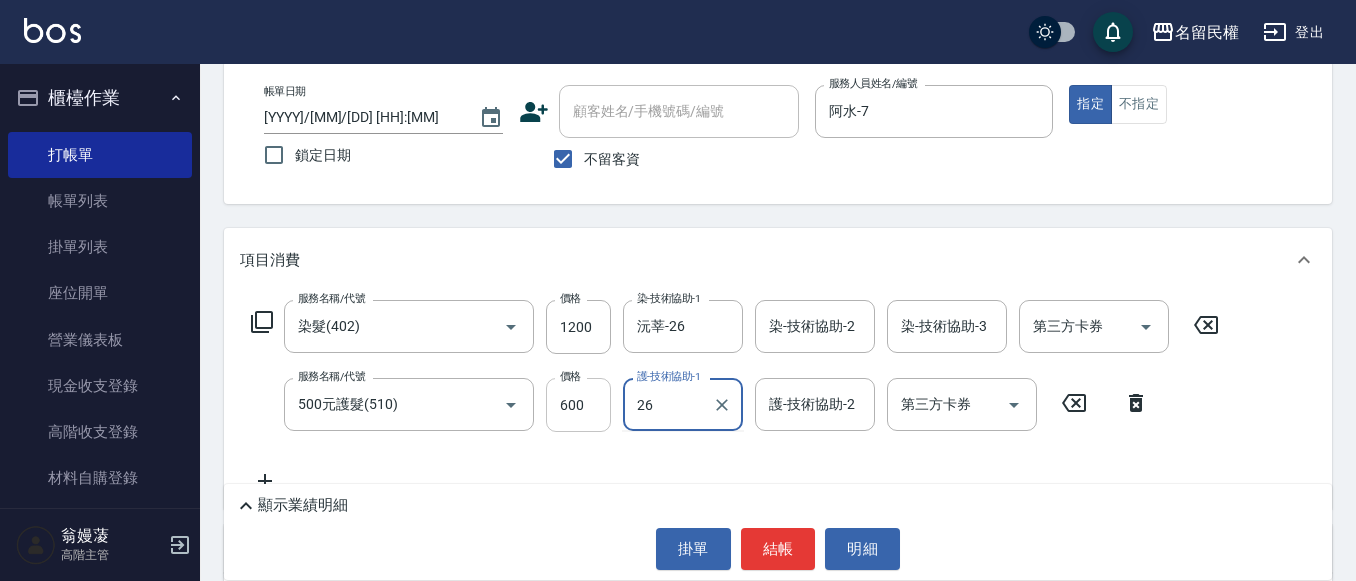type on "沅莘-26" 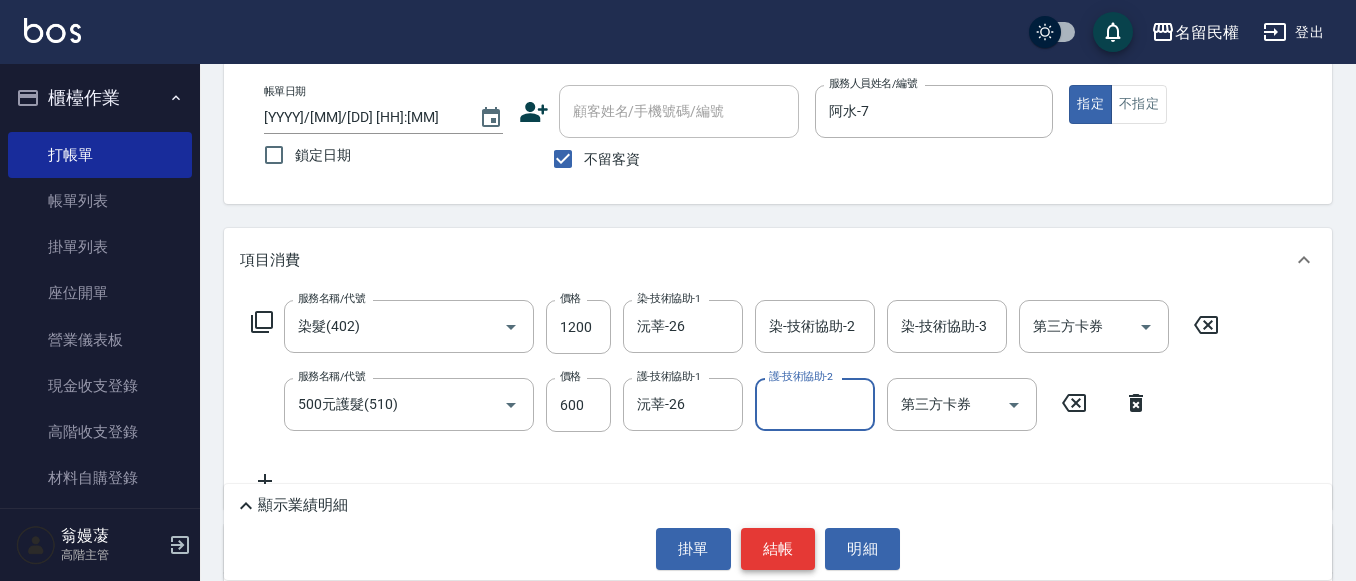 click on "結帳" at bounding box center [778, 549] 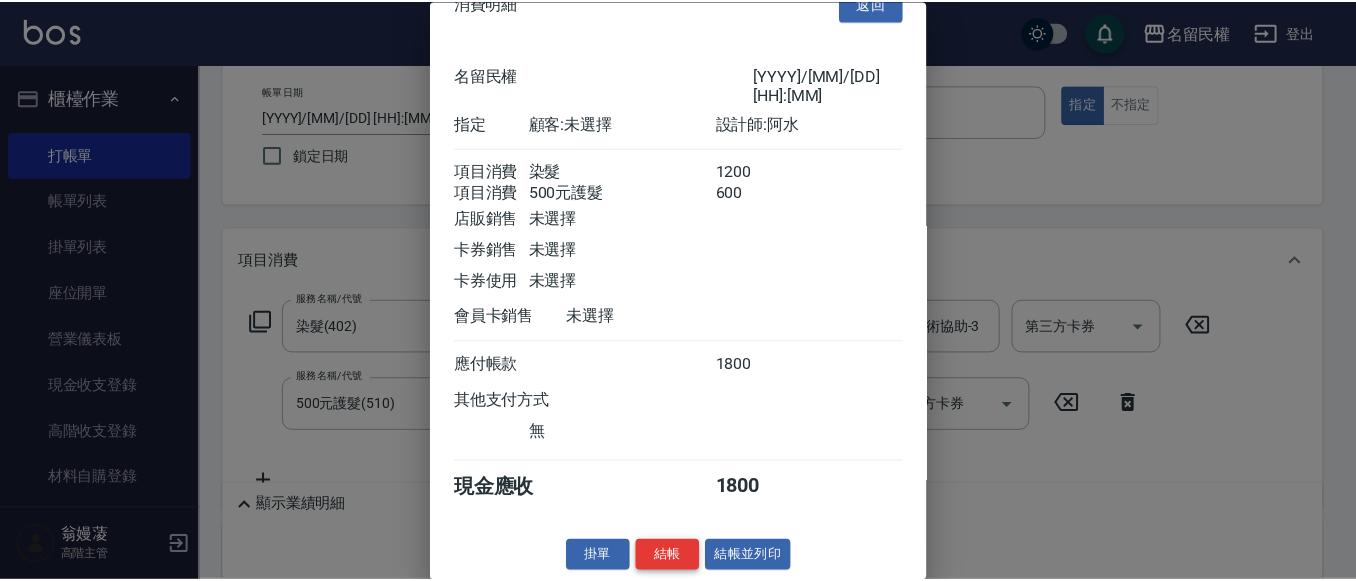 scroll, scrollTop: 50, scrollLeft: 0, axis: vertical 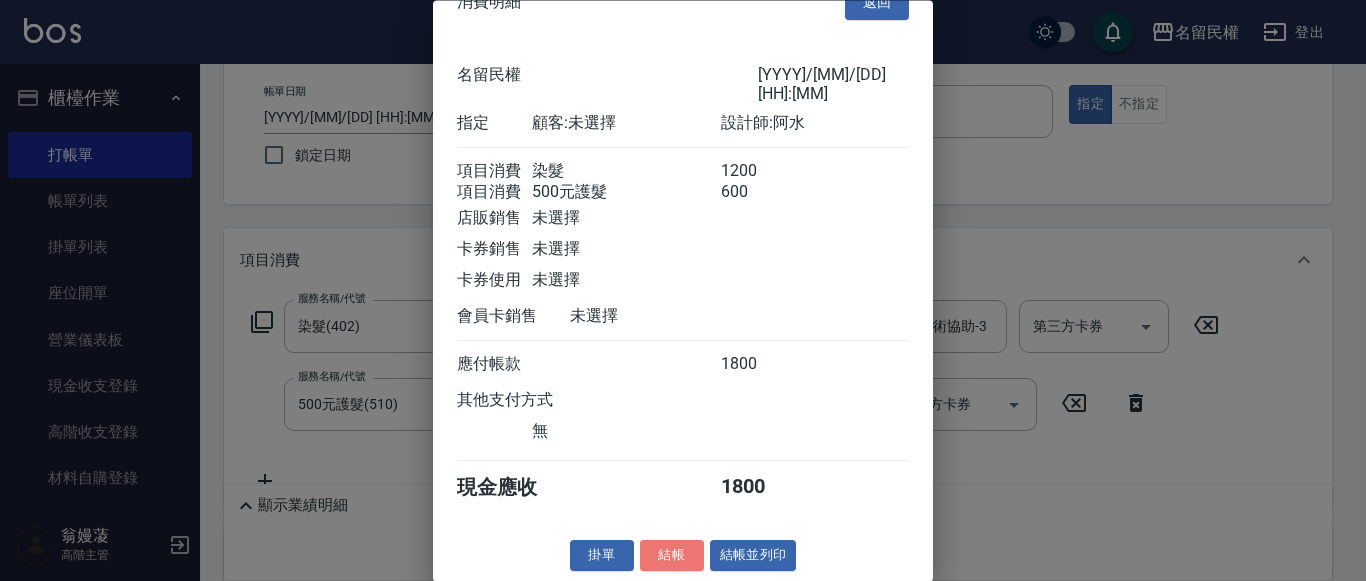 drag, startPoint x: 648, startPoint y: 555, endPoint x: 658, endPoint y: 553, distance: 10.198039 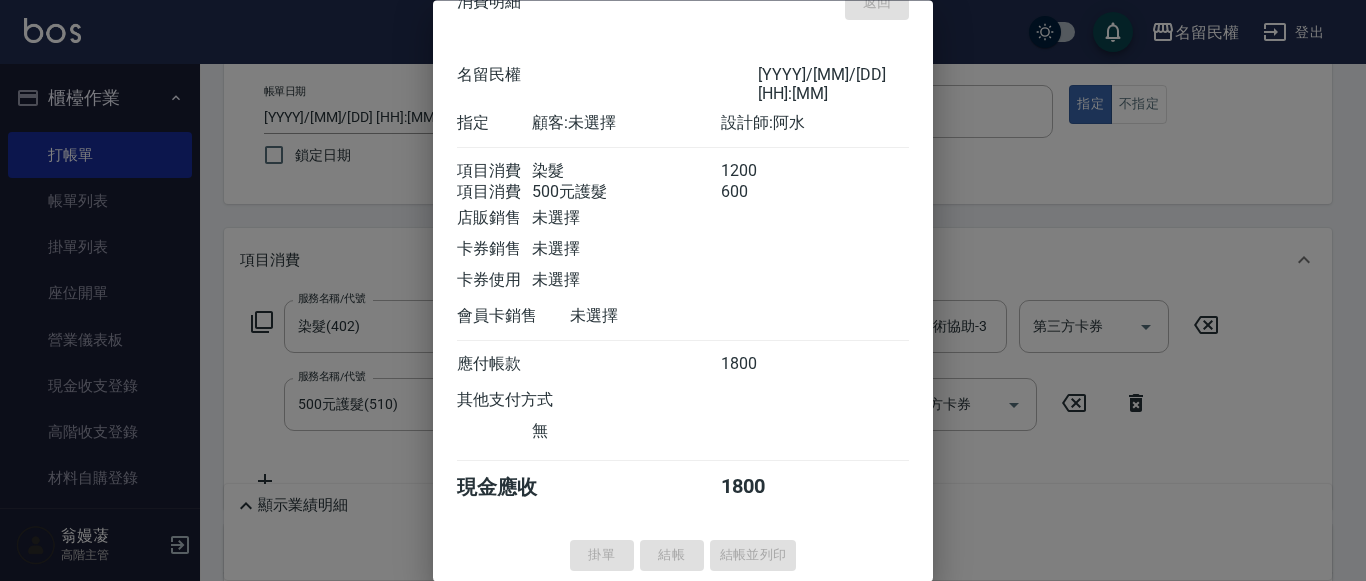 type on "[DATE] [TIME]" 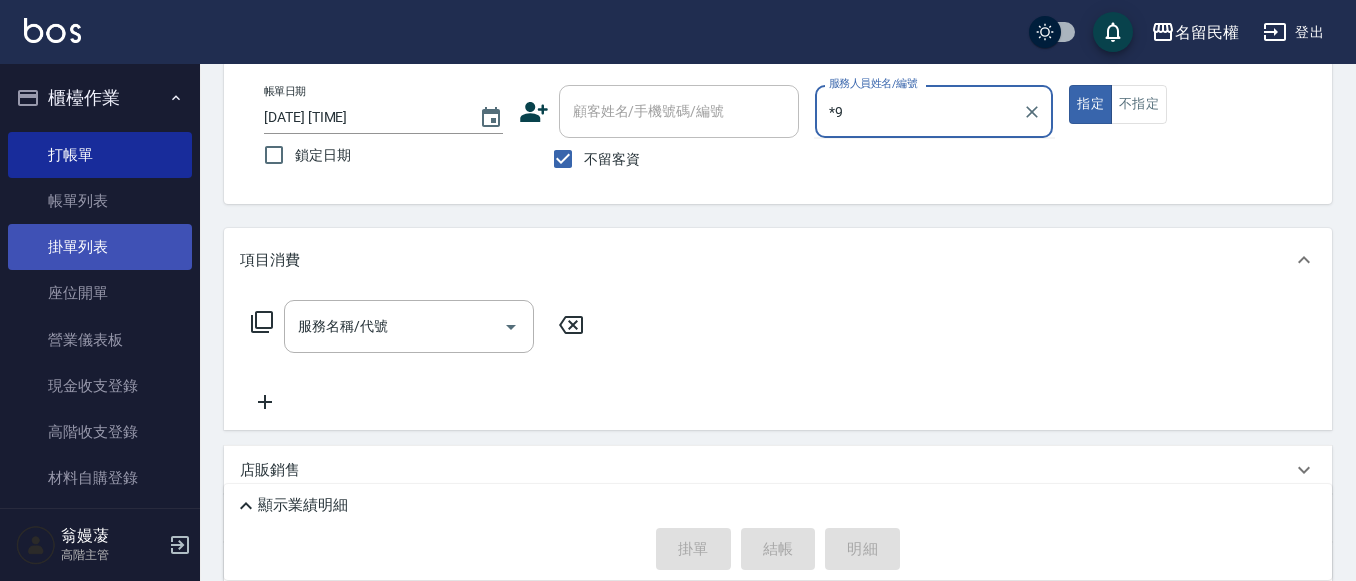 type on "*9" 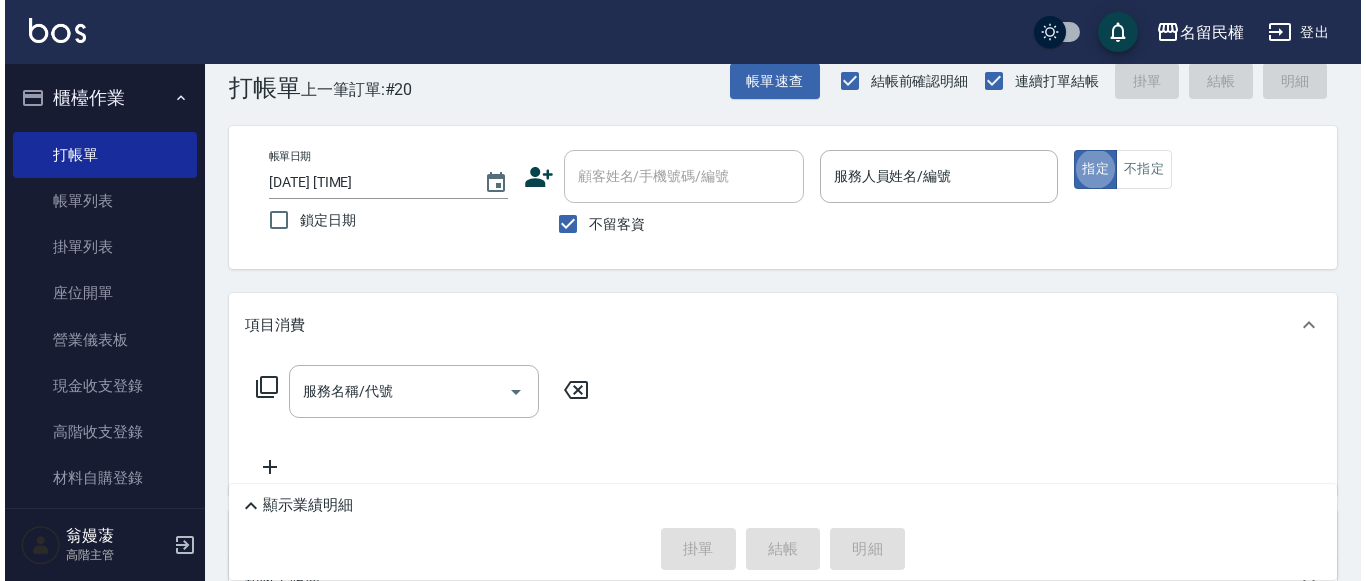 scroll, scrollTop: 0, scrollLeft: 0, axis: both 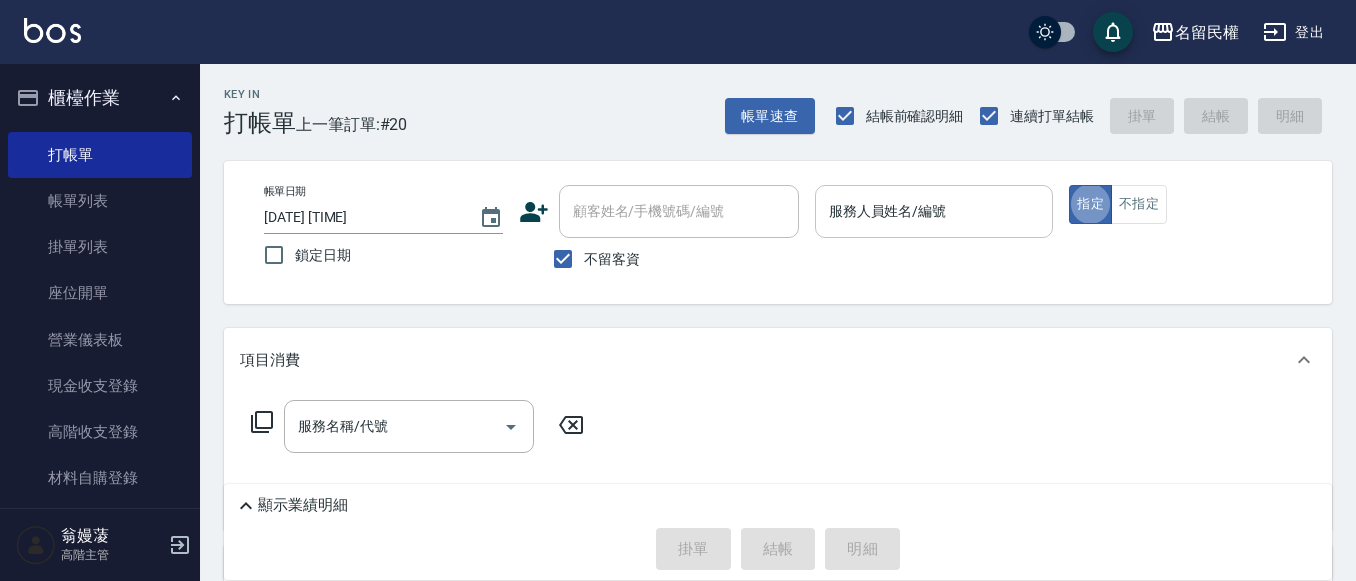 click on "服務人員姓名/編號" at bounding box center (934, 211) 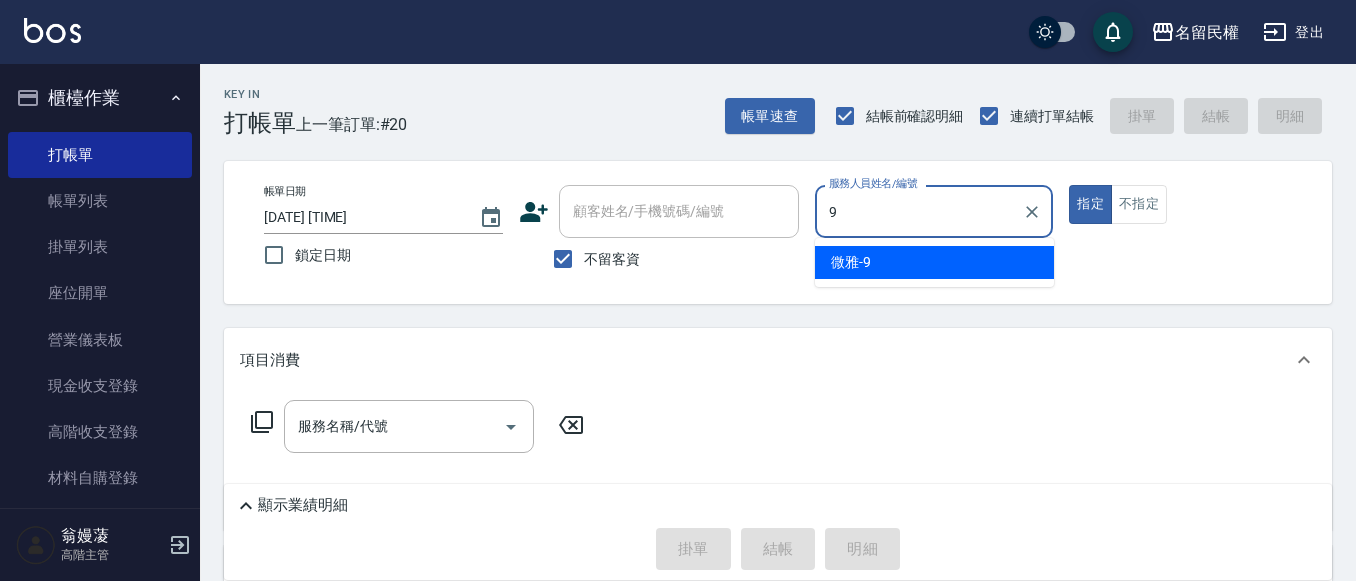 type on "微雅-9" 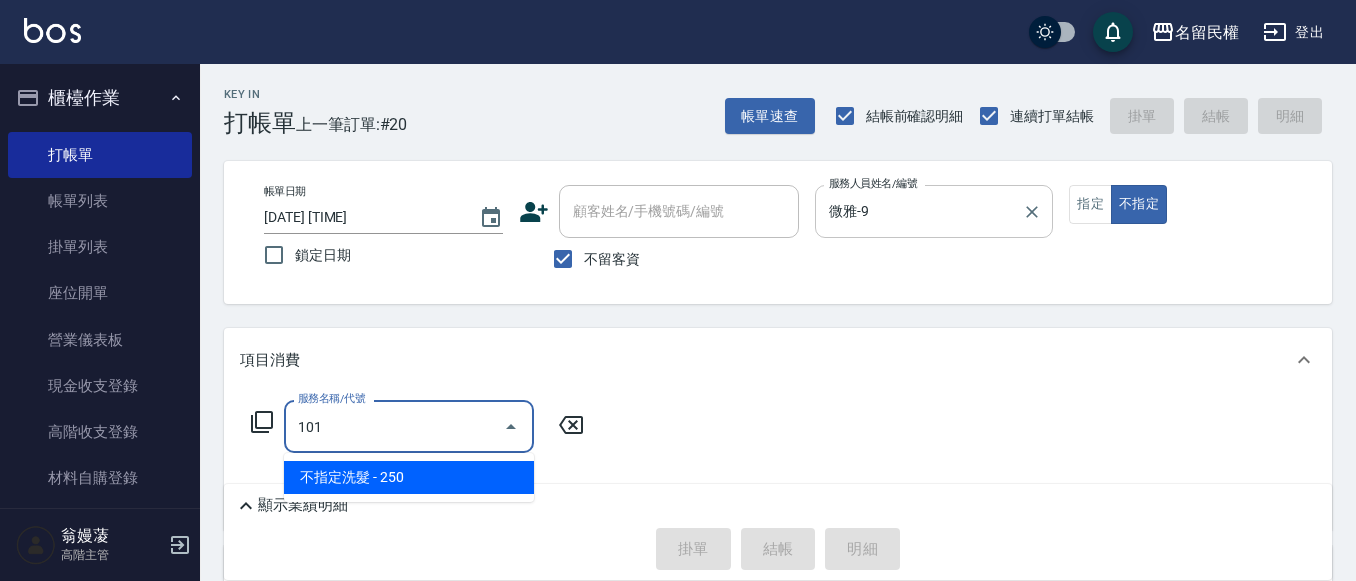 type on "不指定洗髮(101)" 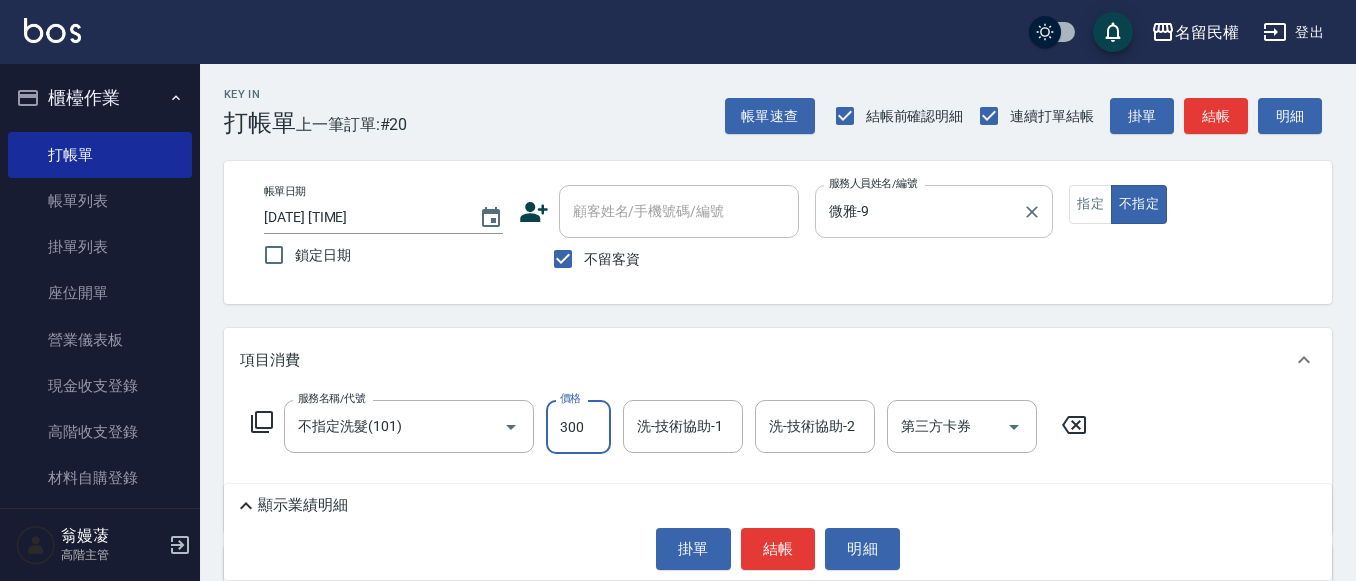 type on "300" 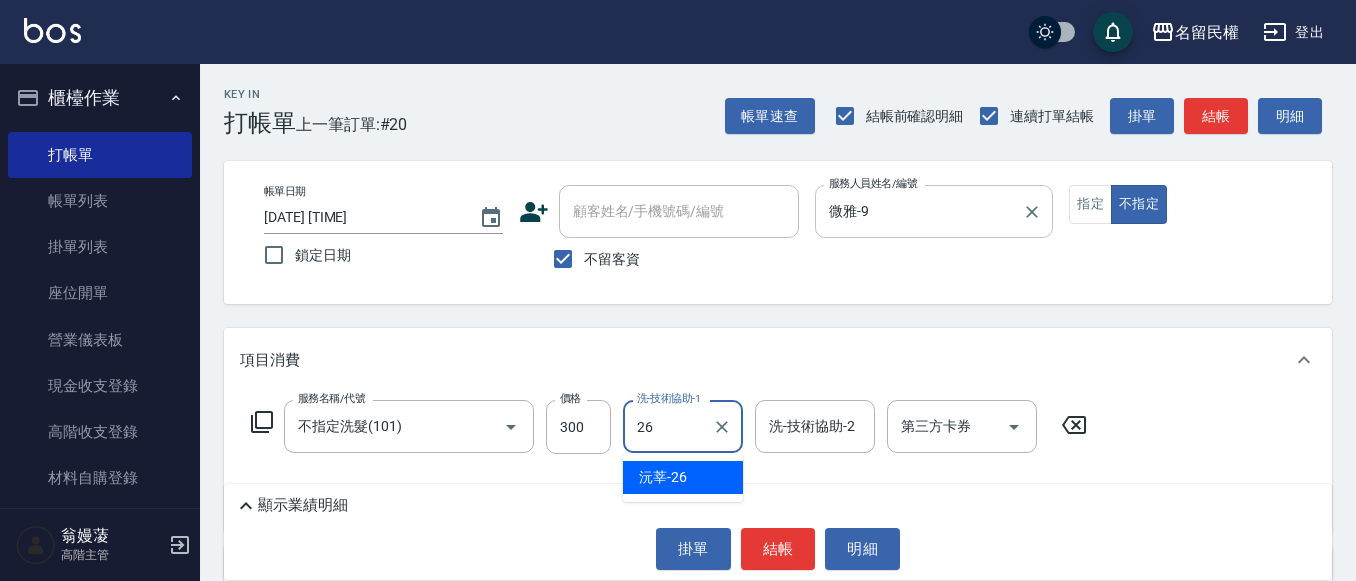 type on "沅莘-26" 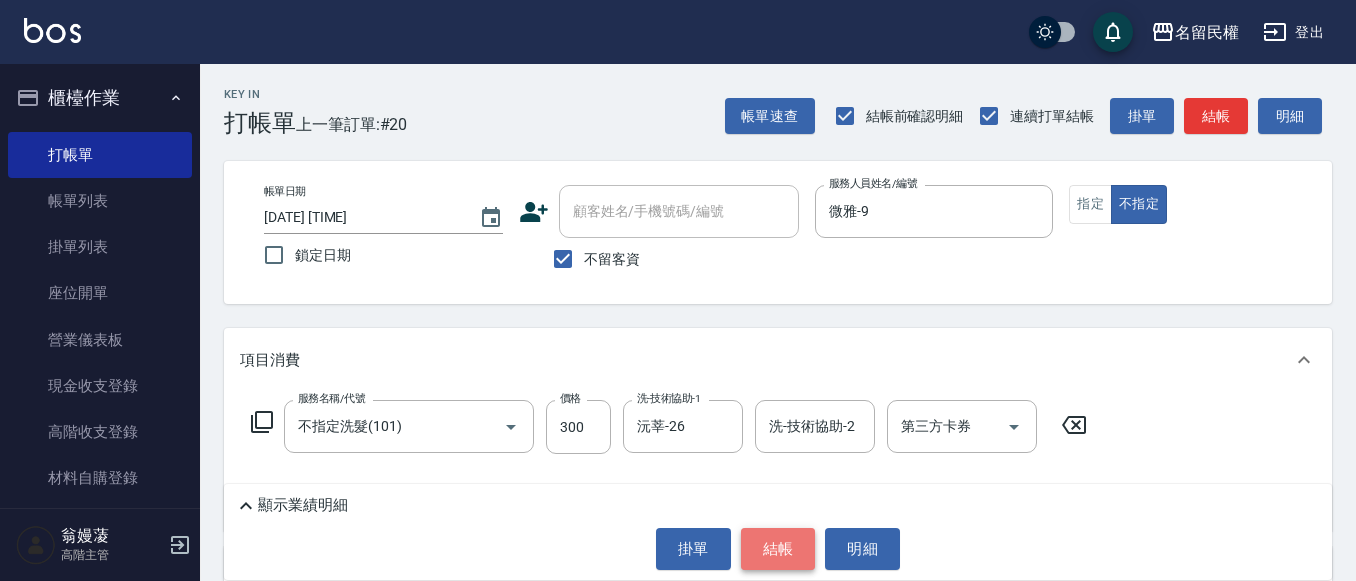 click on "結帳" at bounding box center (778, 549) 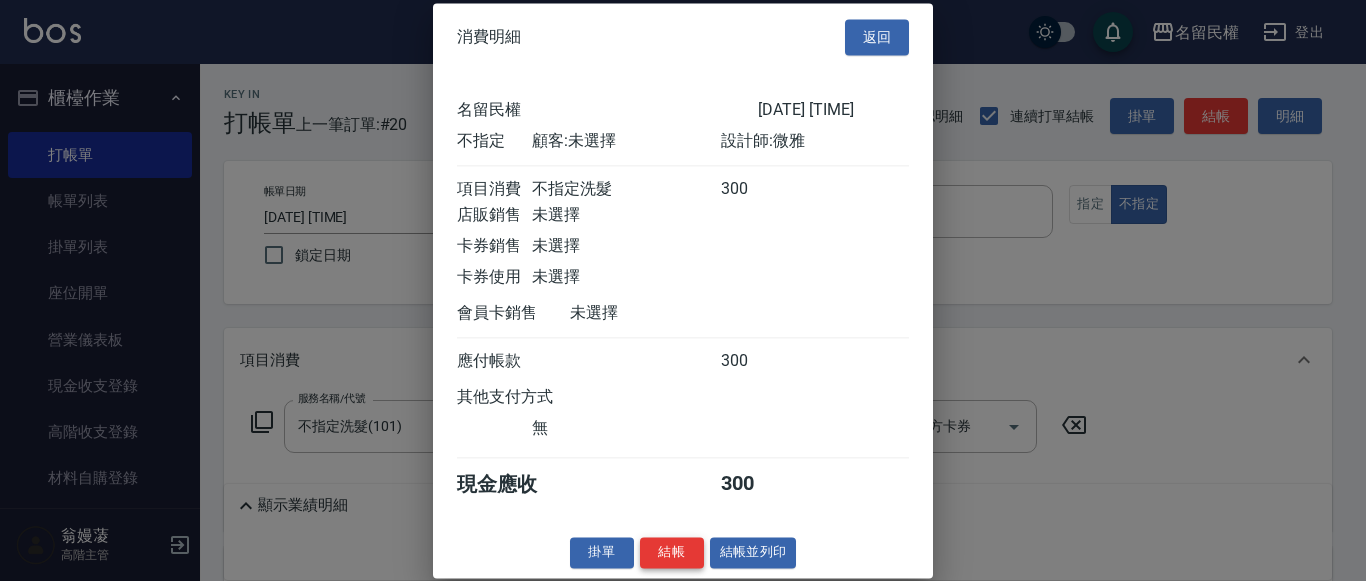 click on "結帳" at bounding box center [672, 552] 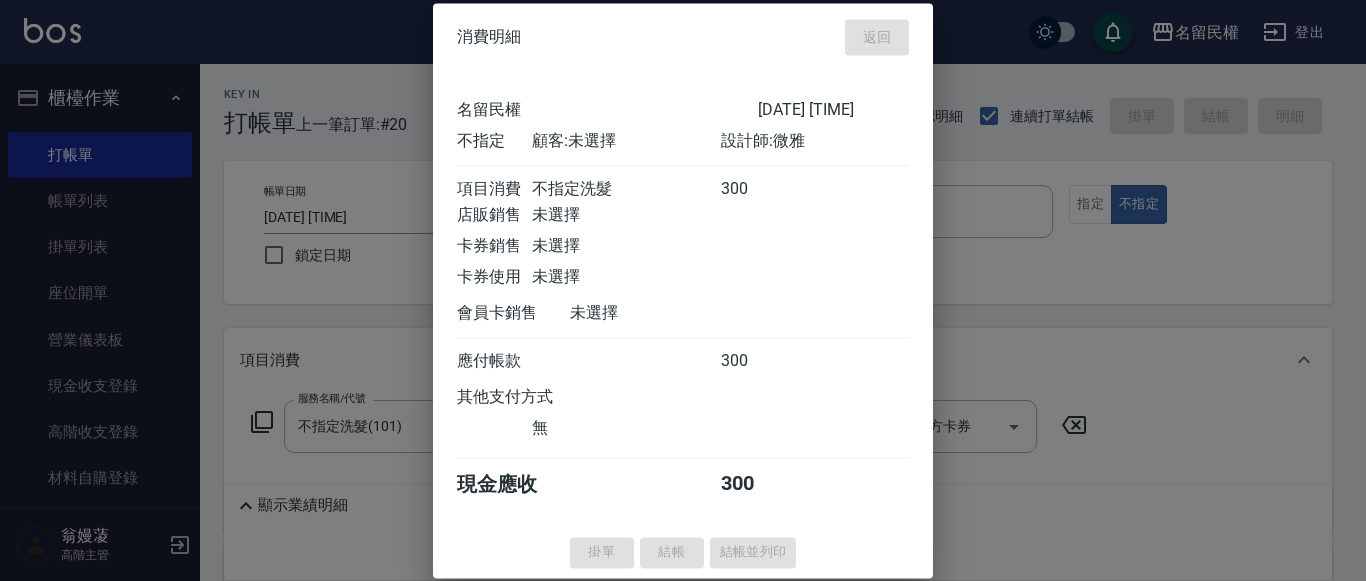 type on "[DATE] [TIME]" 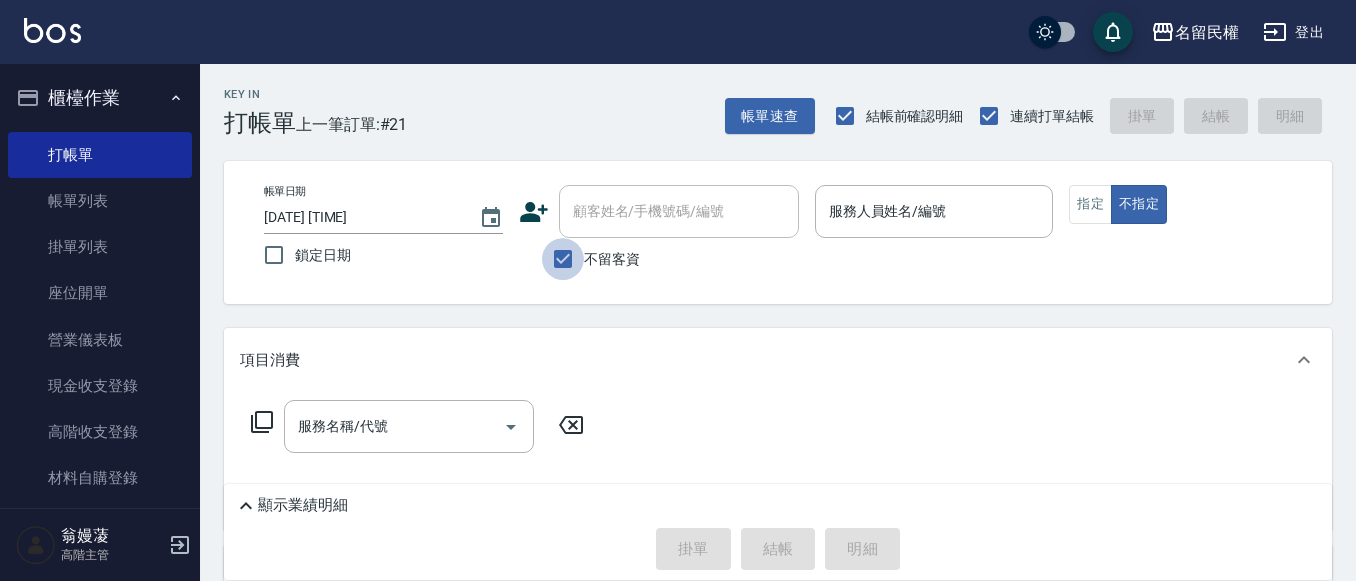 drag, startPoint x: 577, startPoint y: 245, endPoint x: 565, endPoint y: 229, distance: 20 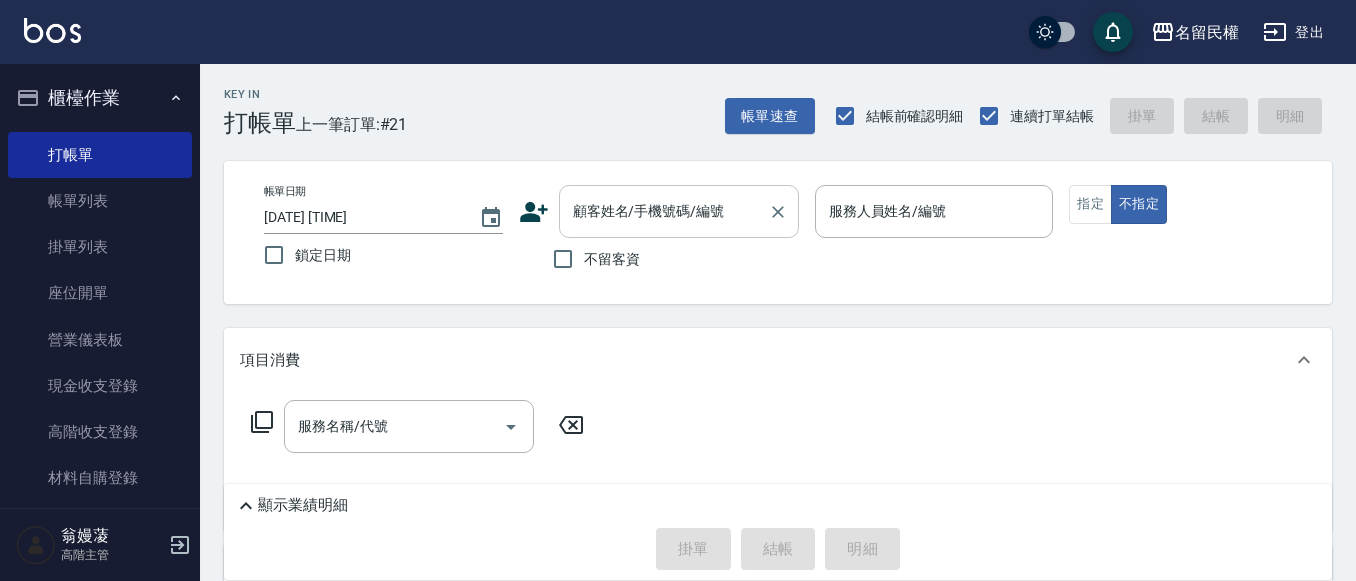 click on "顧客姓名/手機號碼/編號" at bounding box center [664, 211] 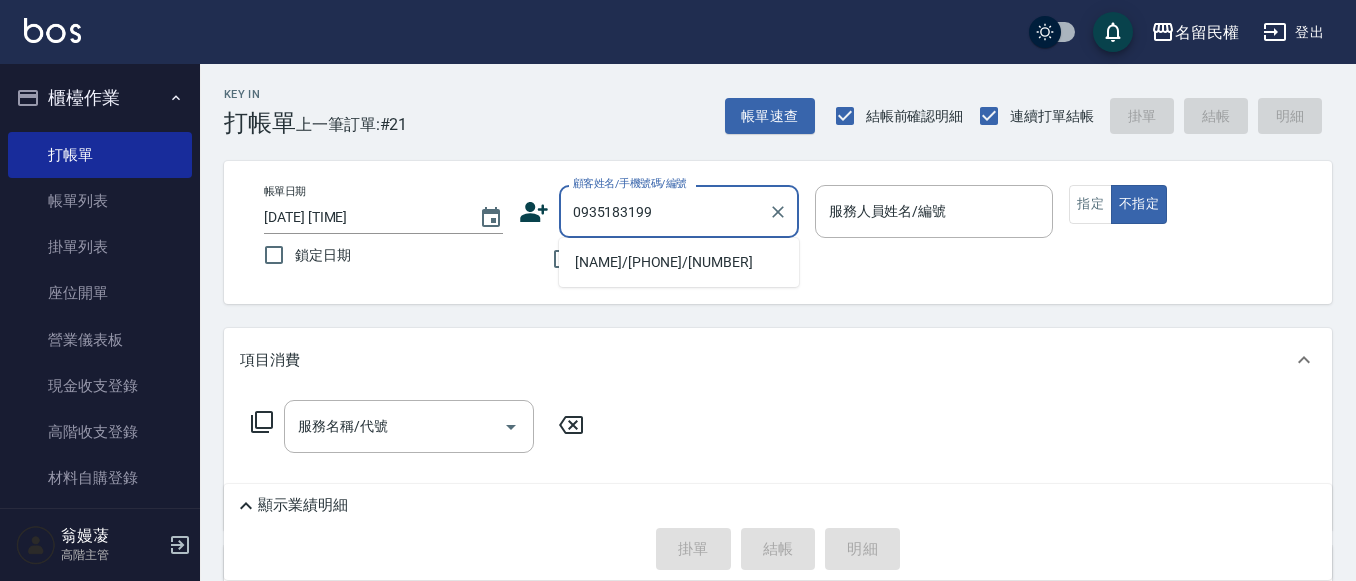 click on "[NAME]/[PHONE]/[NUMBER]" at bounding box center [679, 262] 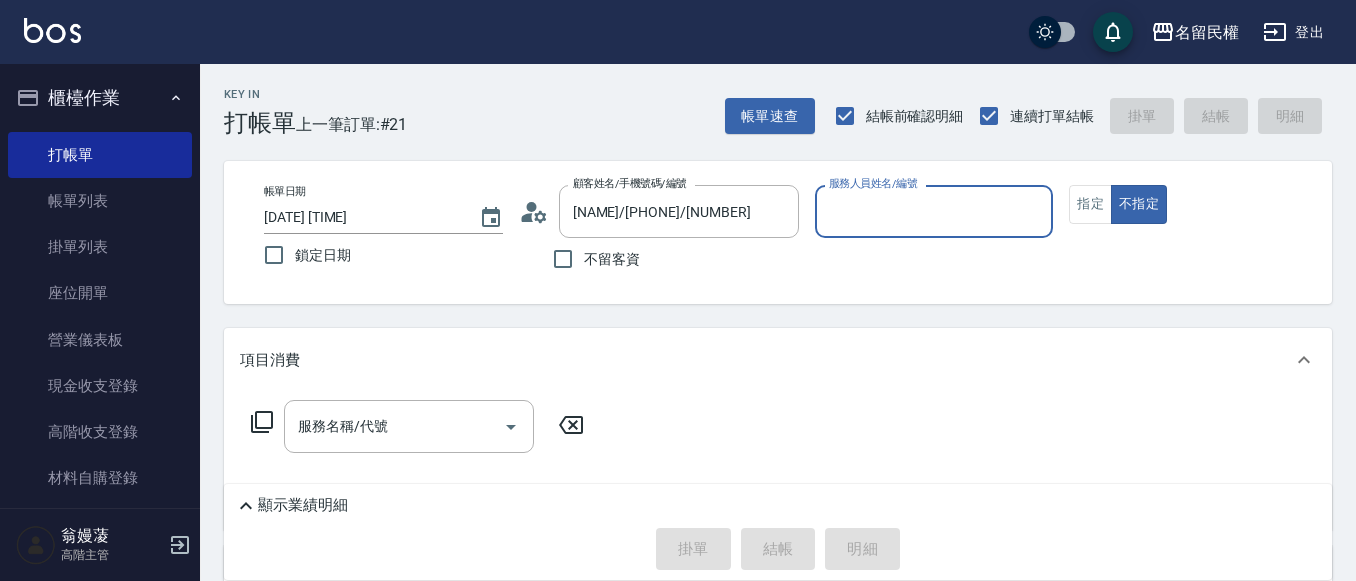 type on "瀞蓤-5" 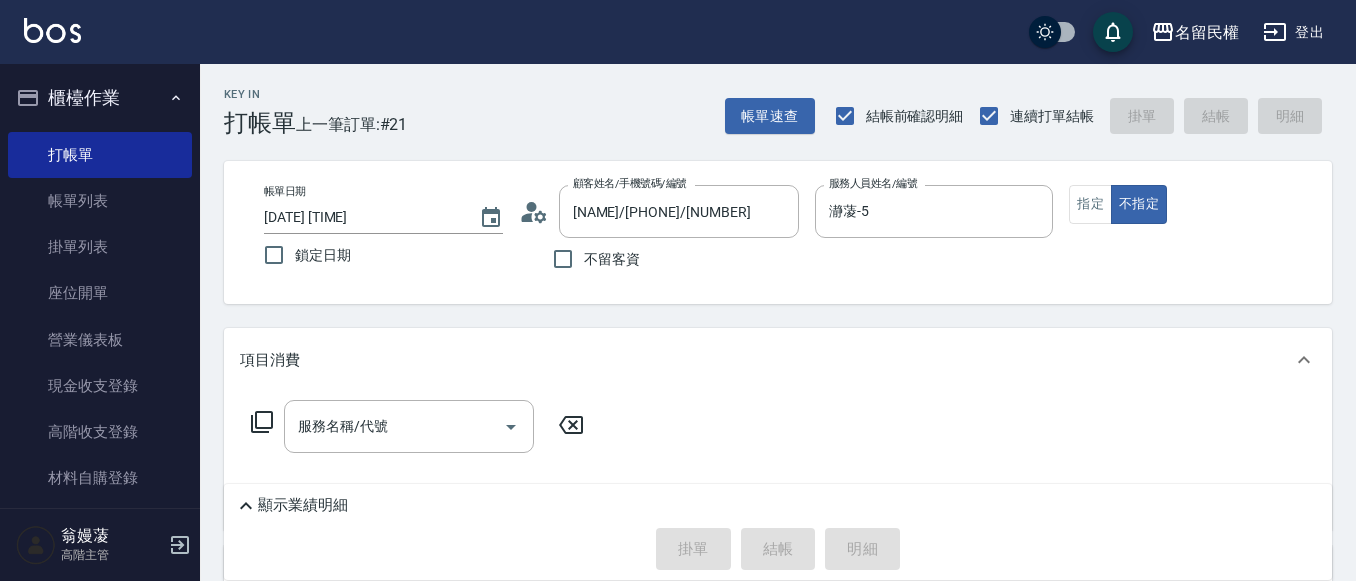 click 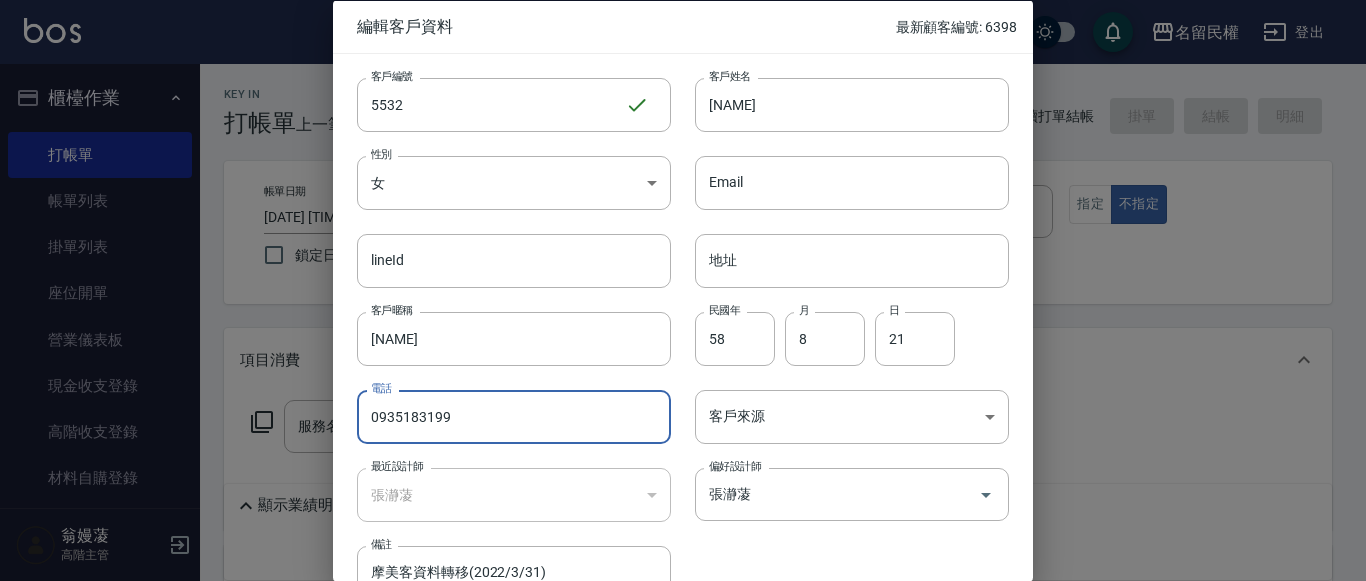 drag, startPoint x: 370, startPoint y: 423, endPoint x: 468, endPoint y: 418, distance: 98.12747 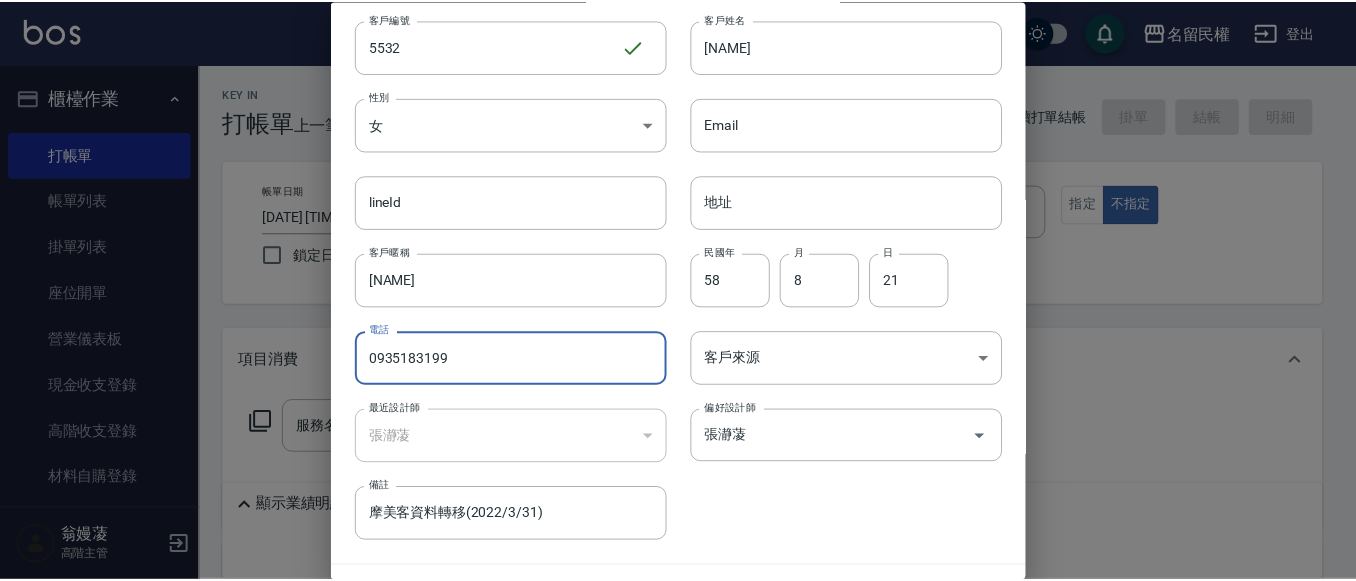 scroll, scrollTop: 112, scrollLeft: 0, axis: vertical 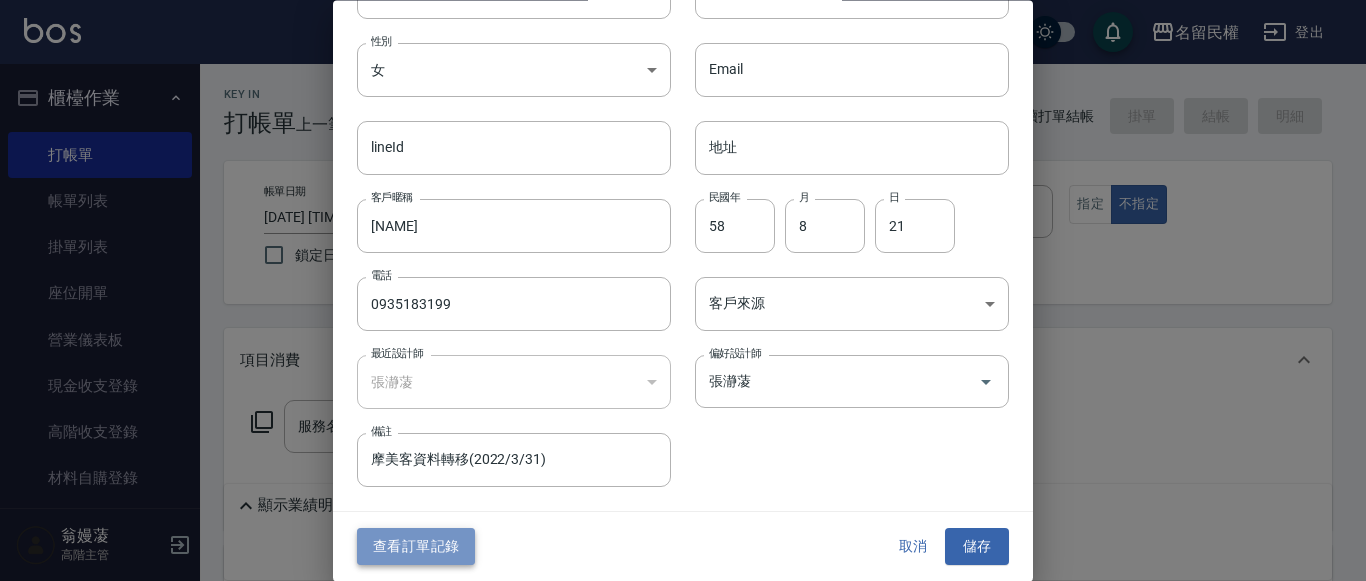 click on "查看訂單記錄" at bounding box center (416, 547) 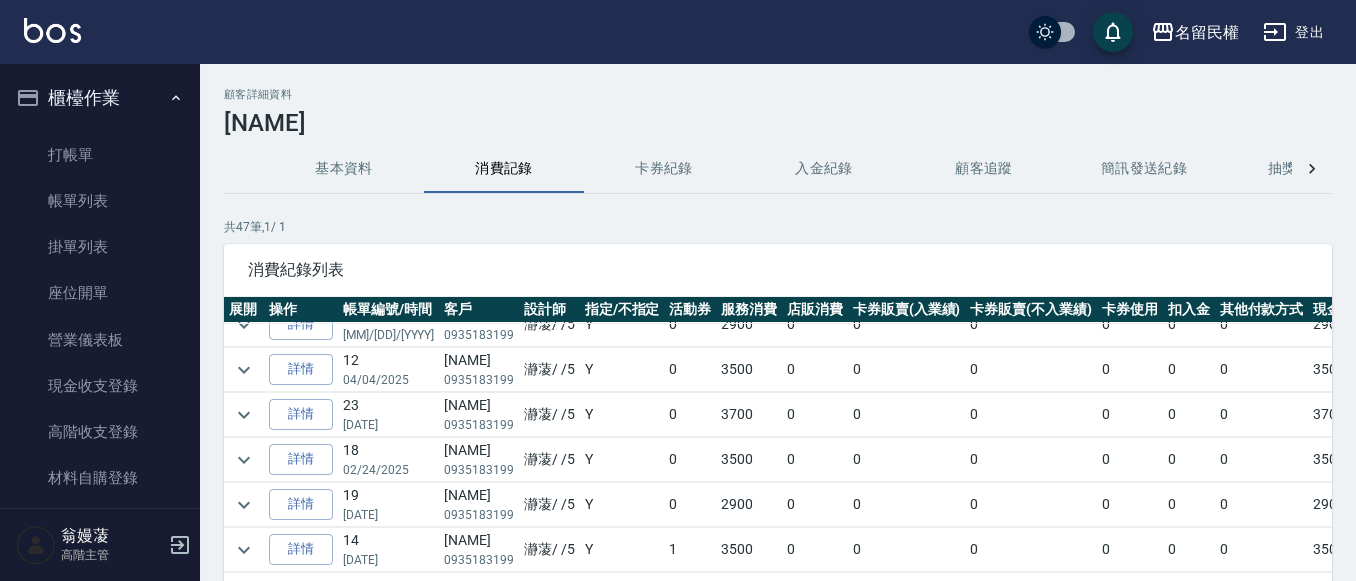 scroll, scrollTop: 0, scrollLeft: 0, axis: both 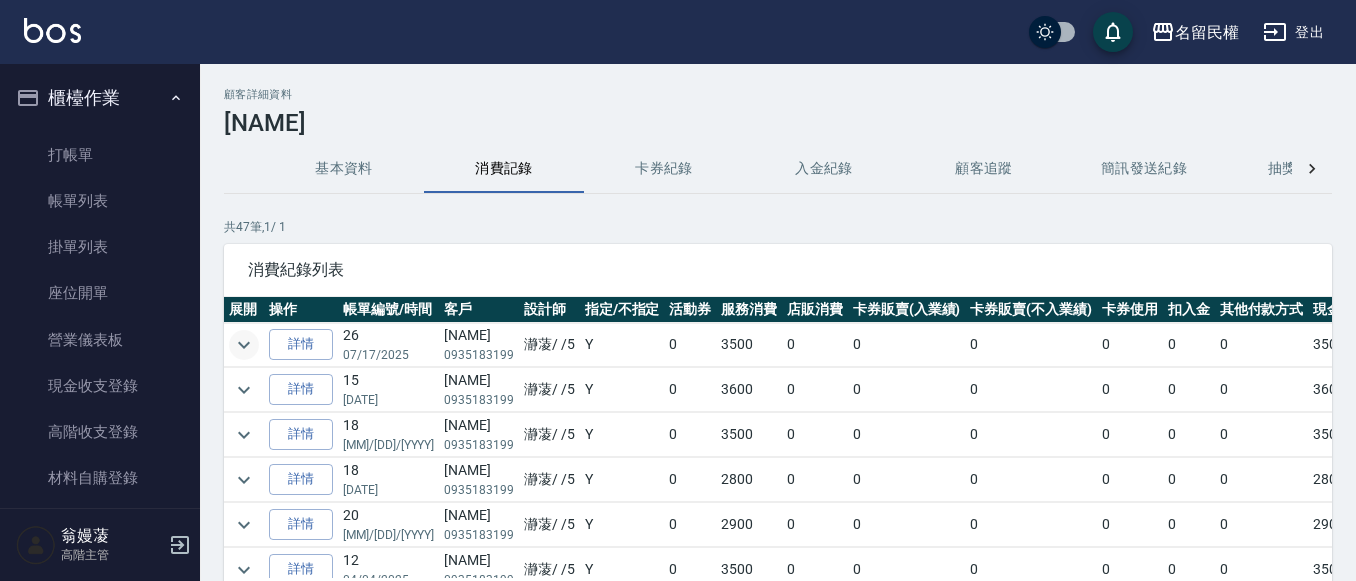 click 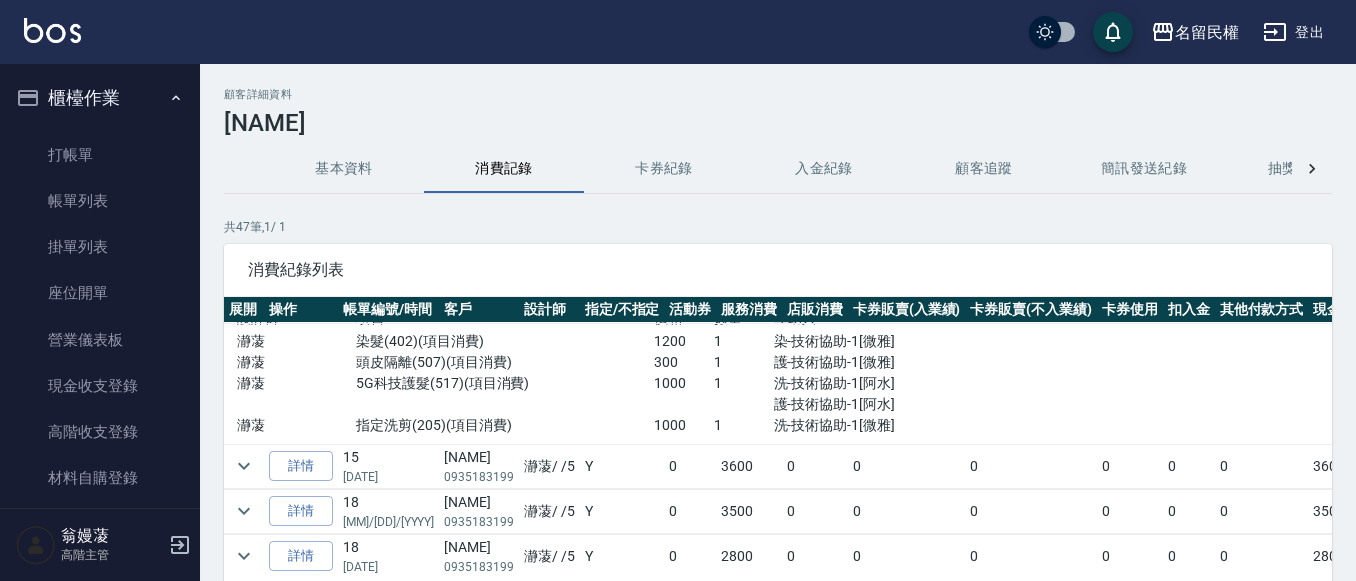 scroll, scrollTop: 100, scrollLeft: 0, axis: vertical 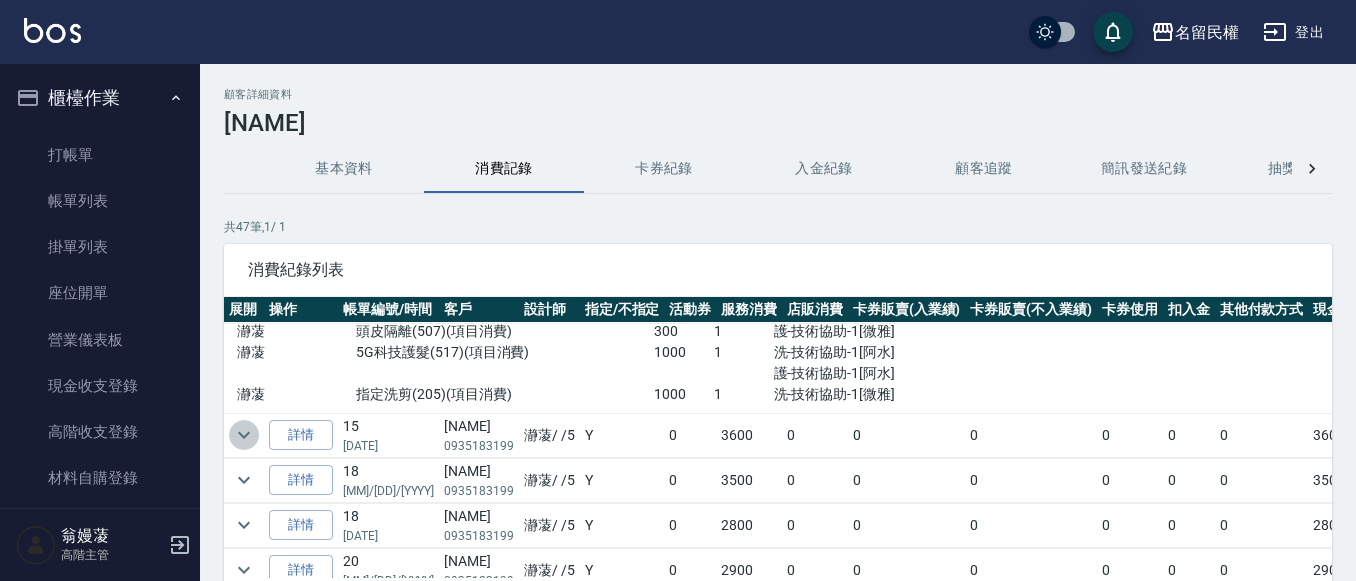 click 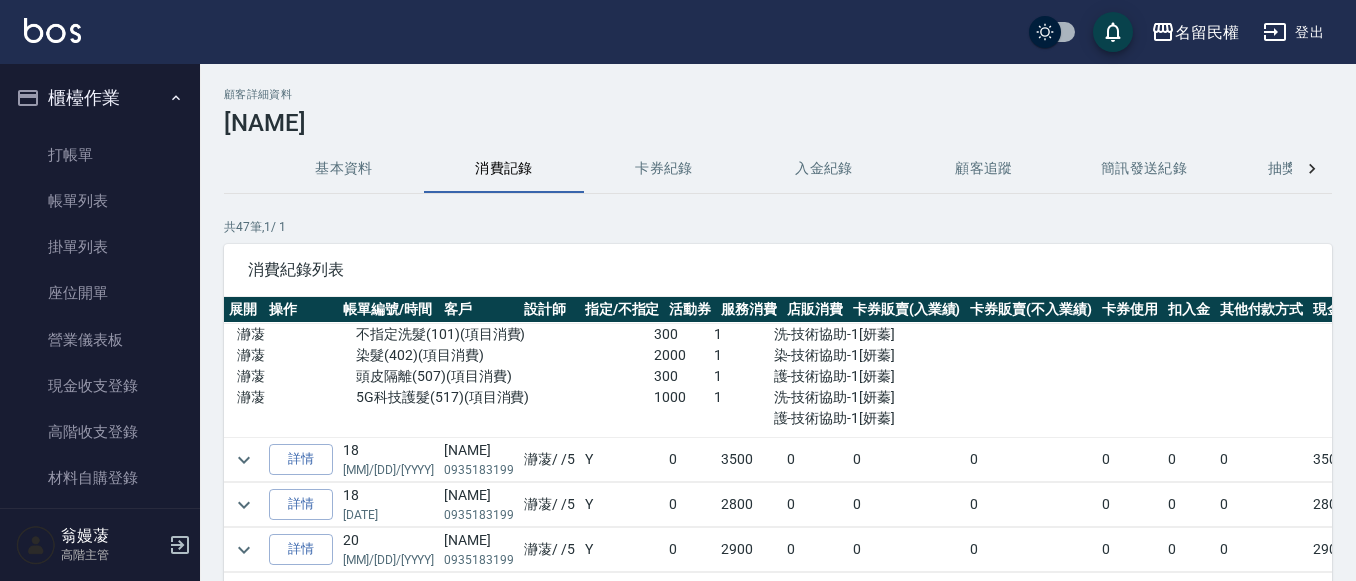 scroll, scrollTop: 300, scrollLeft: 0, axis: vertical 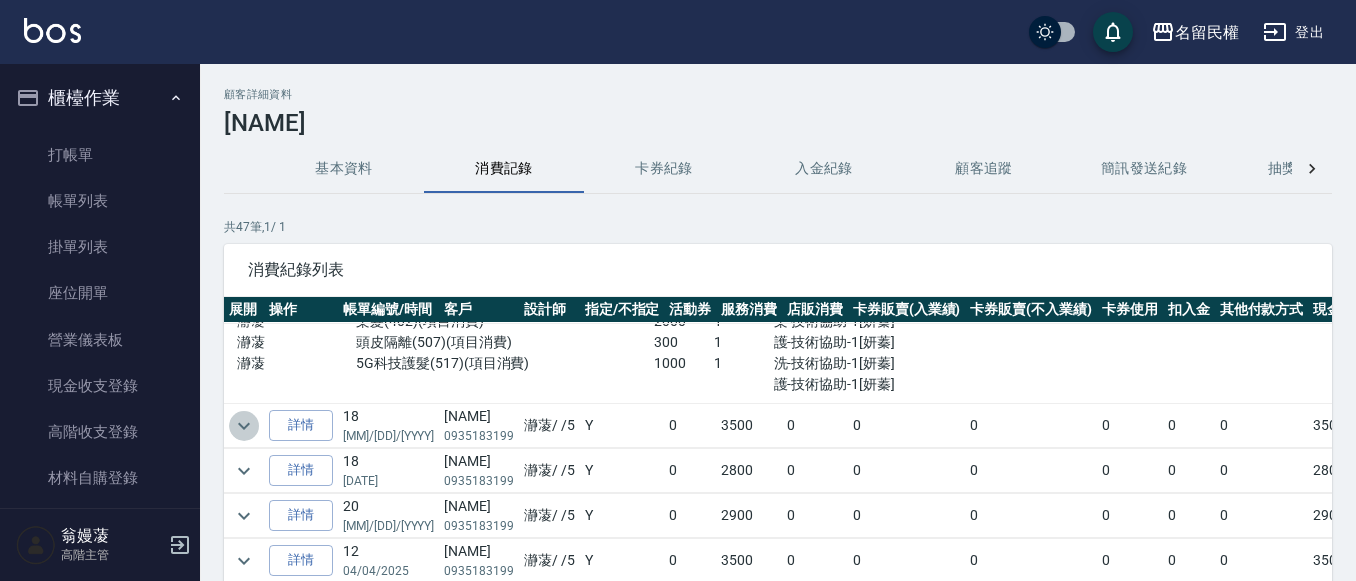 click 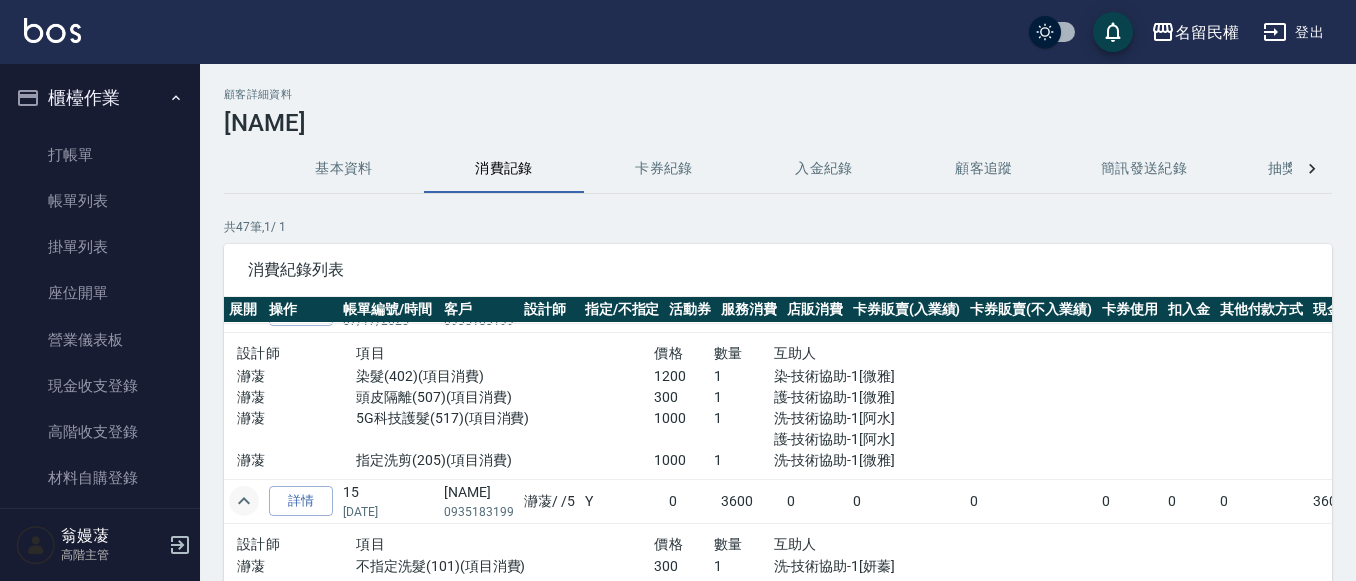 scroll, scrollTop: 0, scrollLeft: 0, axis: both 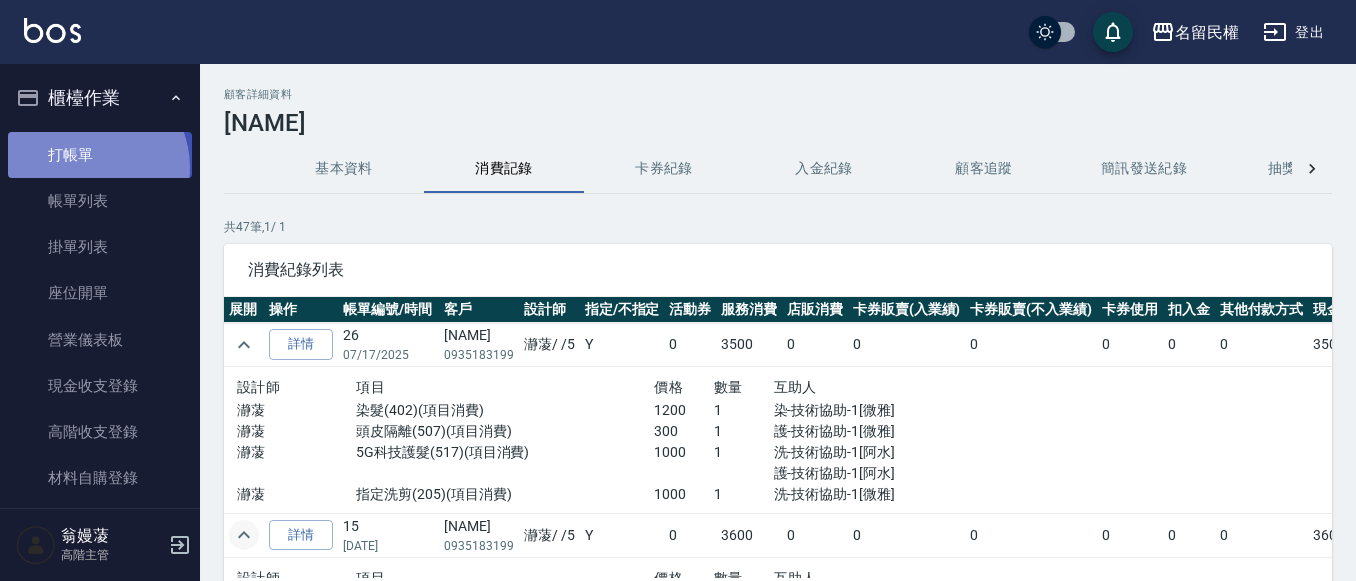 click on "打帳單" at bounding box center [100, 155] 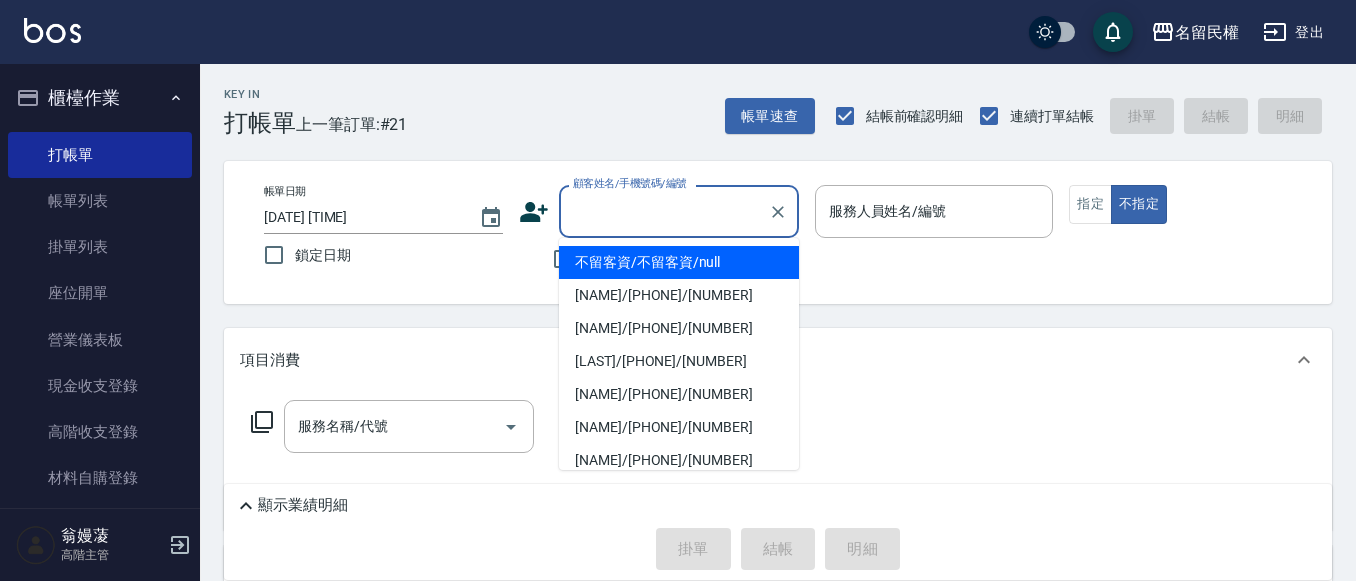 click on "顧客姓名/手機號碼/編號" at bounding box center [664, 211] 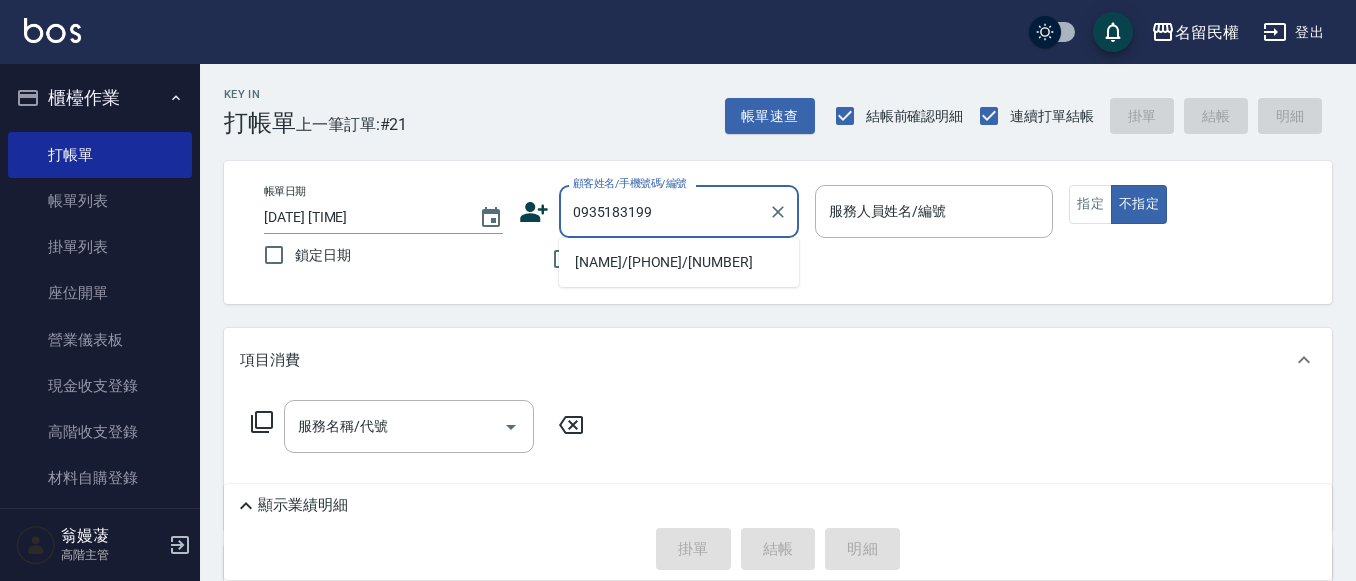 click on "[NAME]/[PHONE]/[NUMBER]" at bounding box center (679, 262) 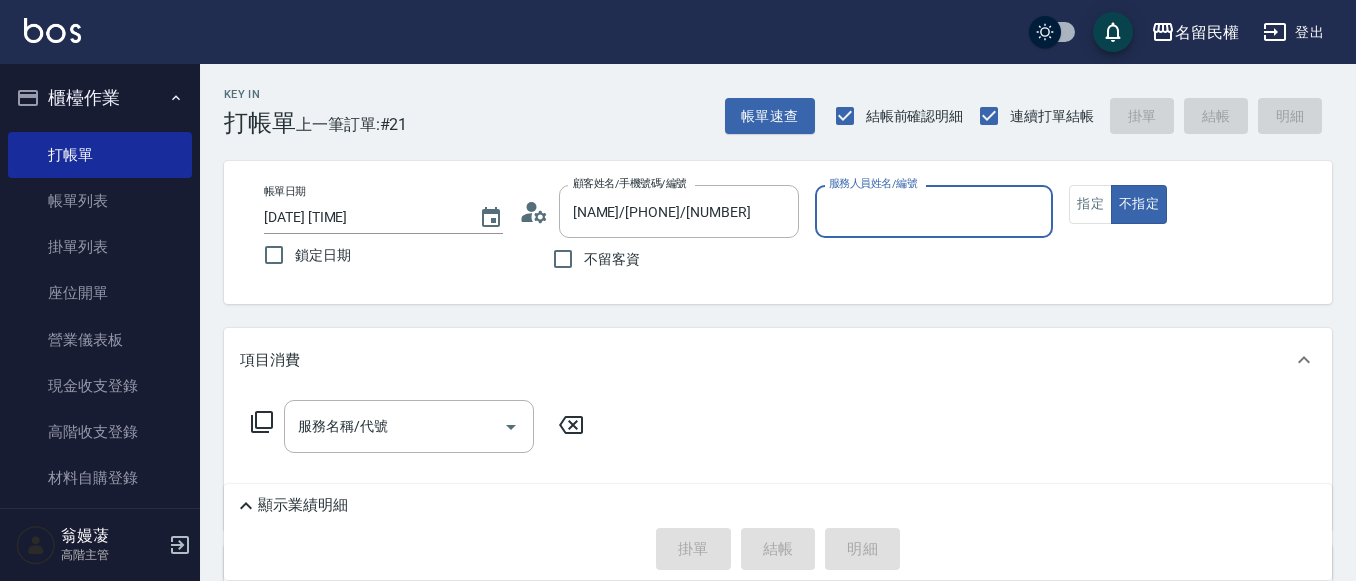 type on "瀞蓤-5" 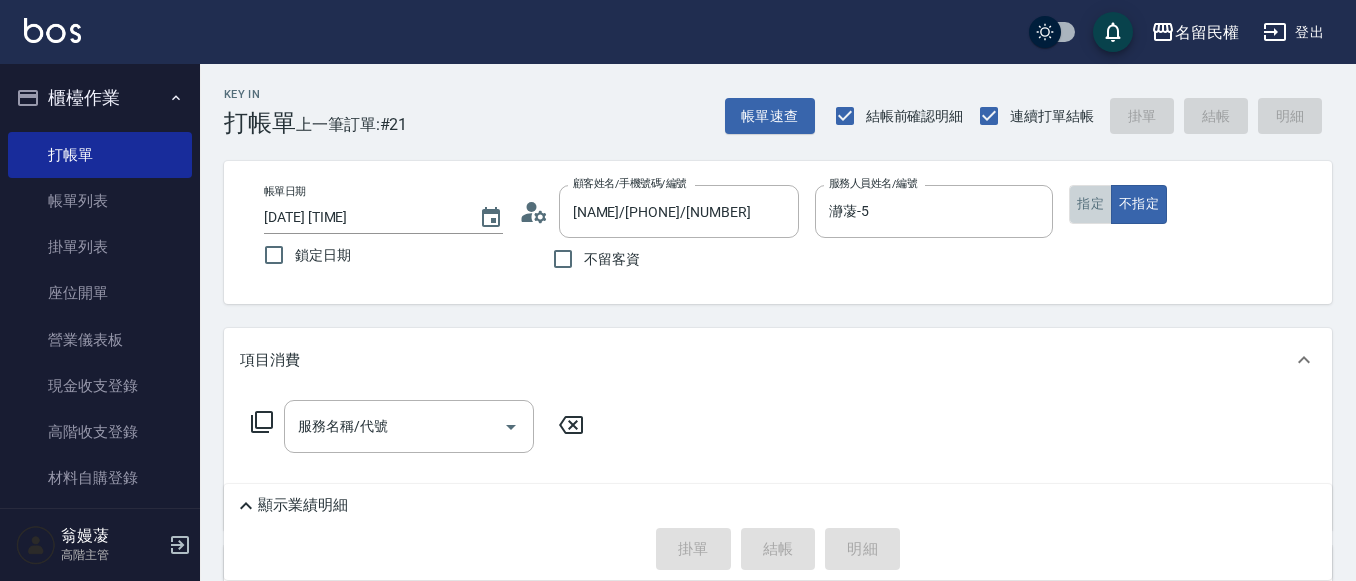 drag, startPoint x: 1083, startPoint y: 205, endPoint x: 1025, endPoint y: 270, distance: 87.11487 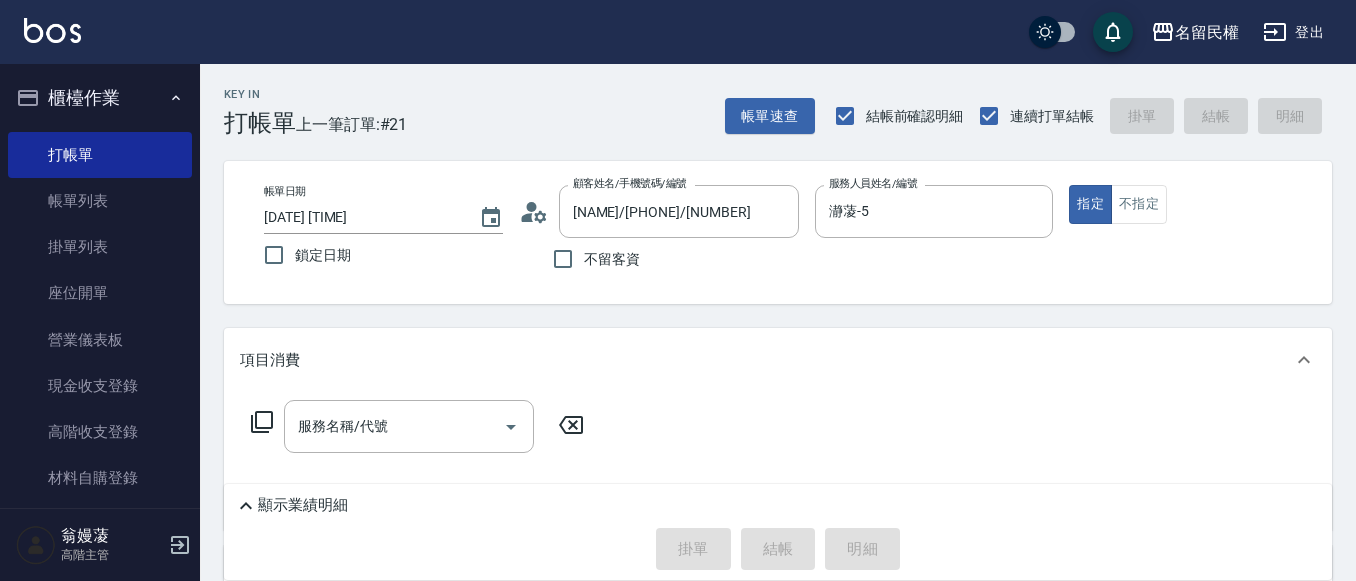 drag, startPoint x: 913, startPoint y: 327, endPoint x: 694, endPoint y: 322, distance: 219.05707 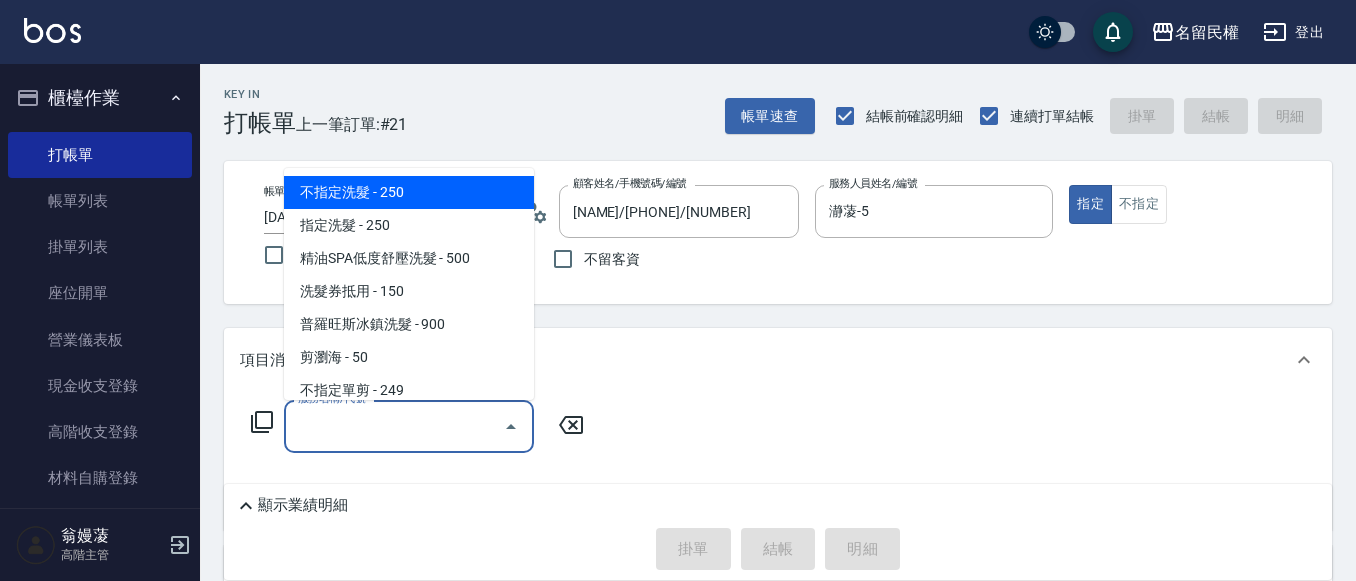 drag, startPoint x: 398, startPoint y: 434, endPoint x: 394, endPoint y: 356, distance: 78.10249 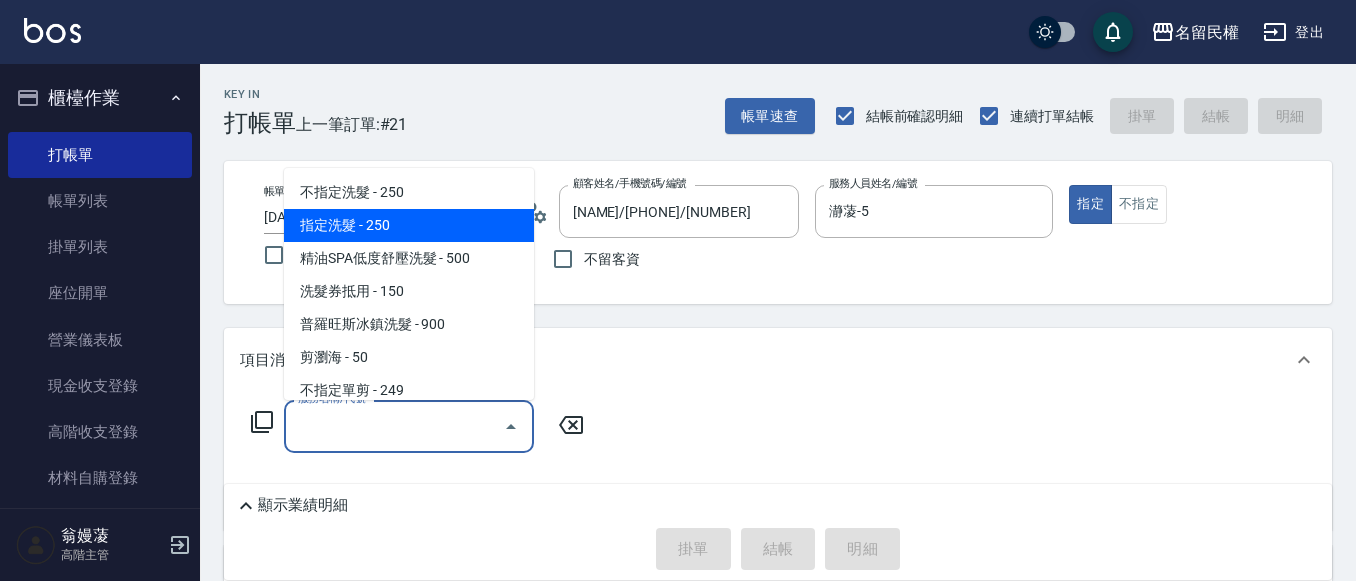 drag, startPoint x: 378, startPoint y: 223, endPoint x: 538, endPoint y: 384, distance: 226.98238 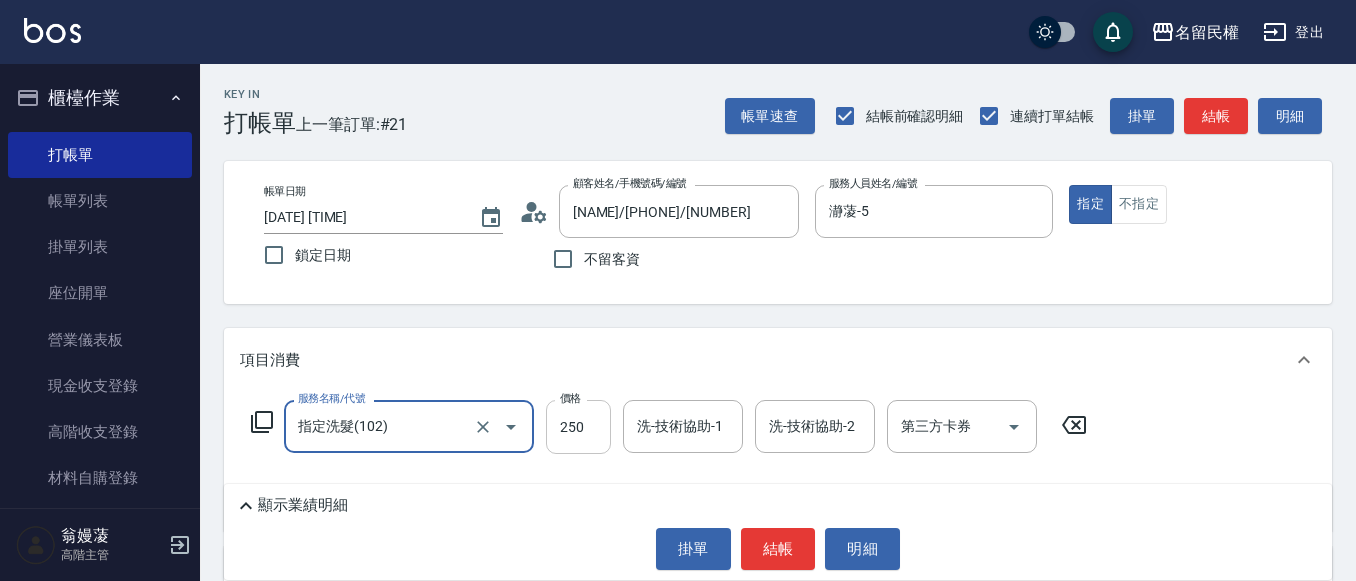 click on "250" at bounding box center [578, 427] 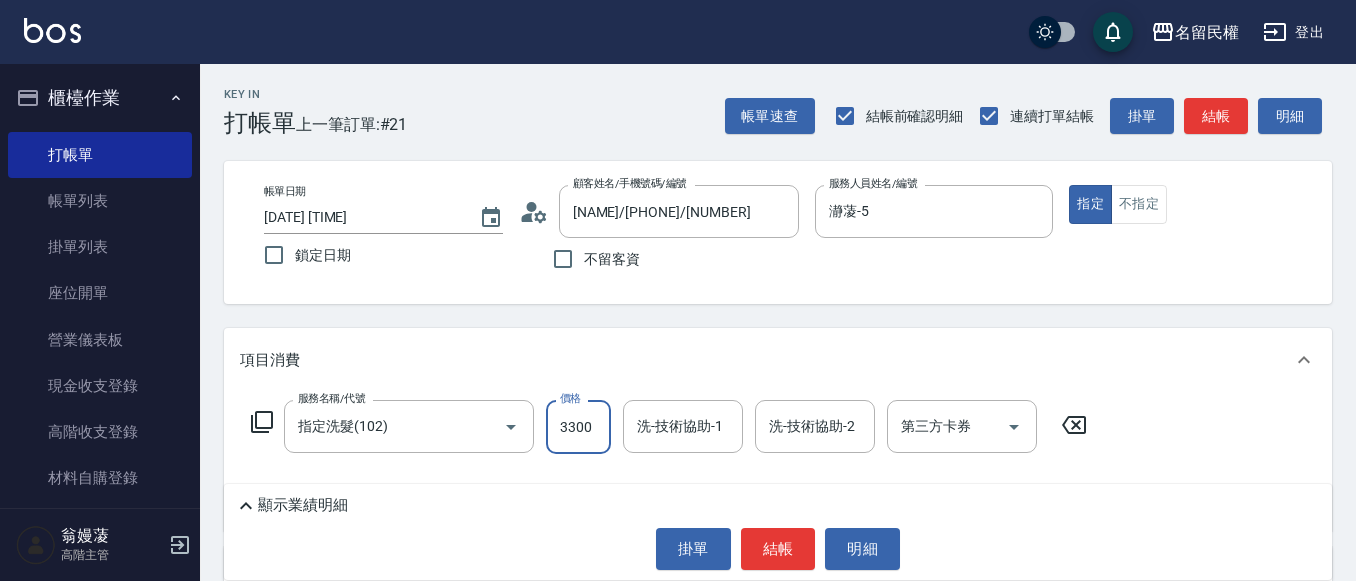 drag, startPoint x: 574, startPoint y: 424, endPoint x: 564, endPoint y: 428, distance: 10.770329 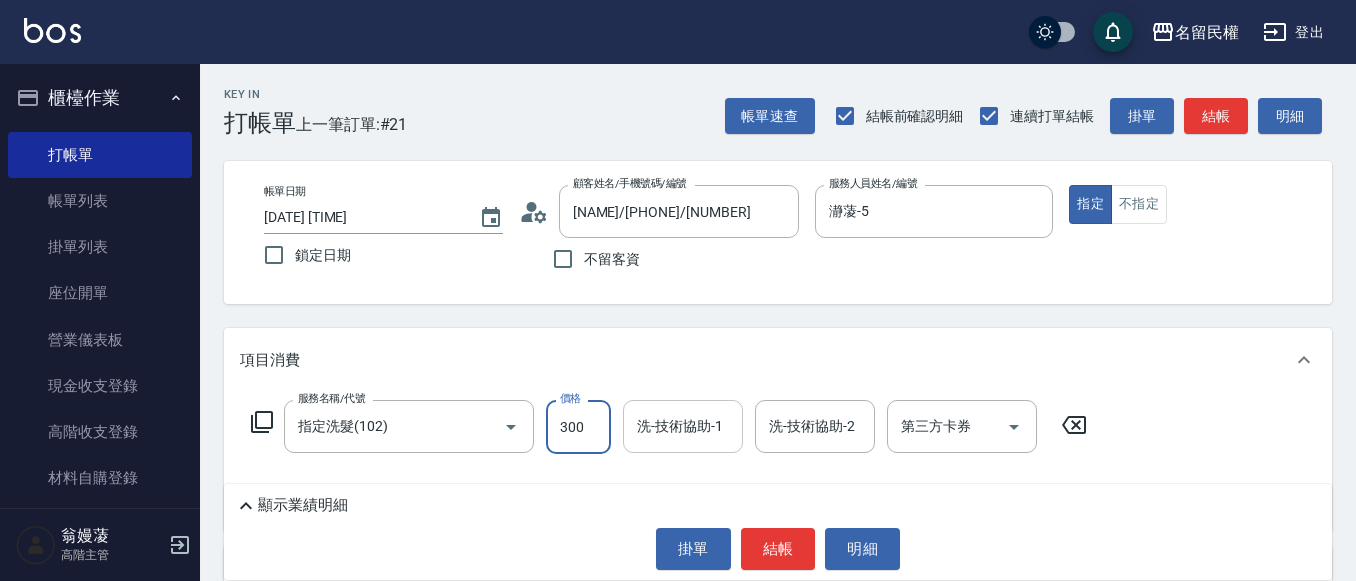 type on "300" 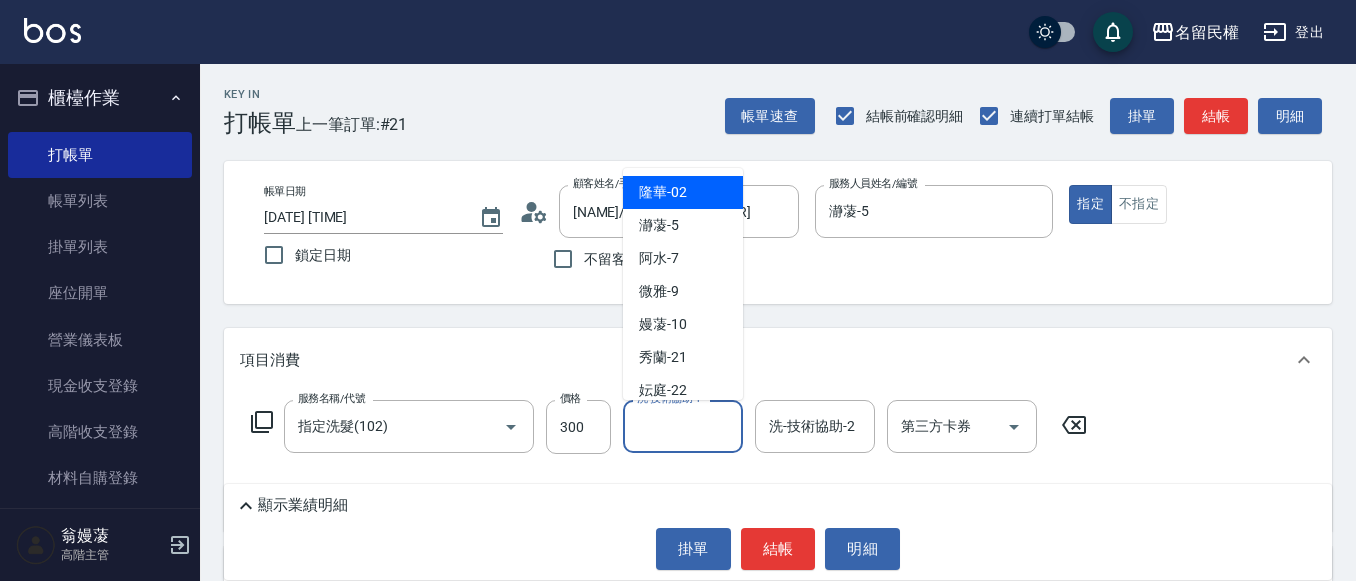 click on "洗-技術協助-1" at bounding box center [683, 426] 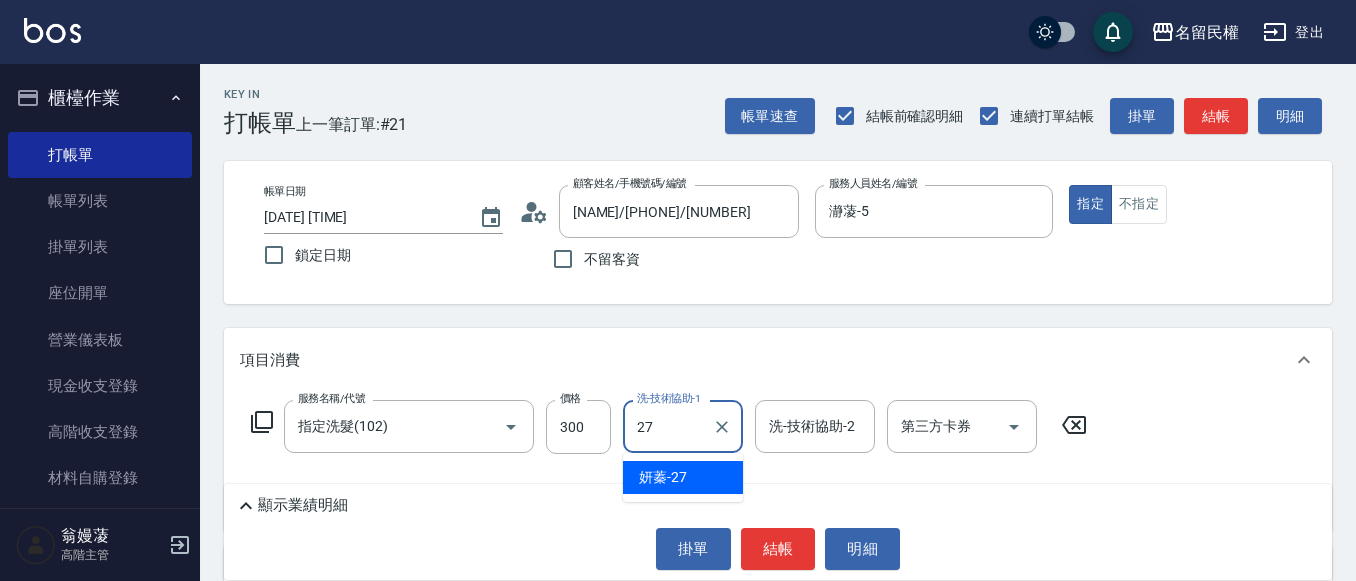 type on "妍蓁-27" 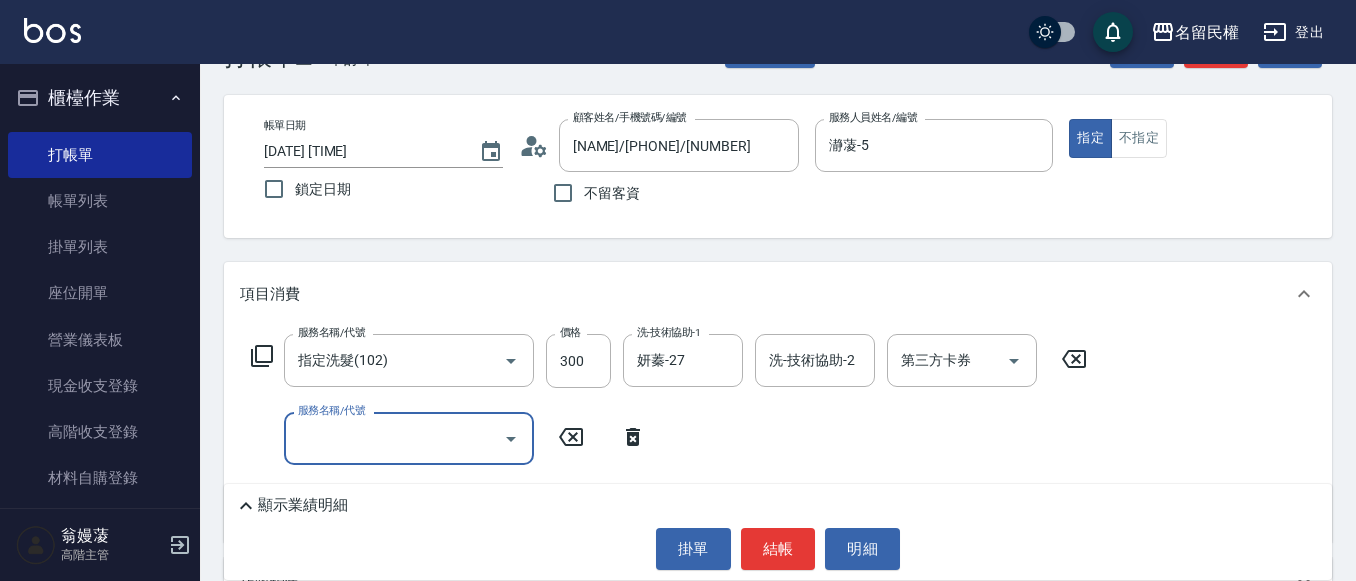 scroll, scrollTop: 100, scrollLeft: 0, axis: vertical 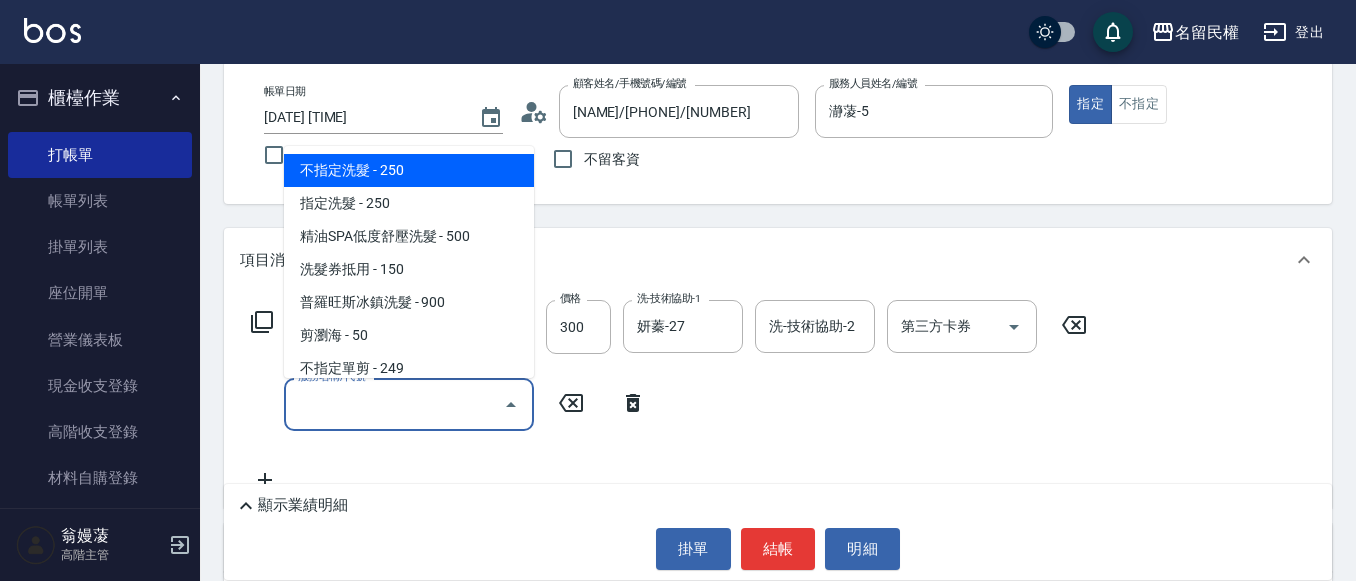 click on "服務名稱/代號" at bounding box center [394, 404] 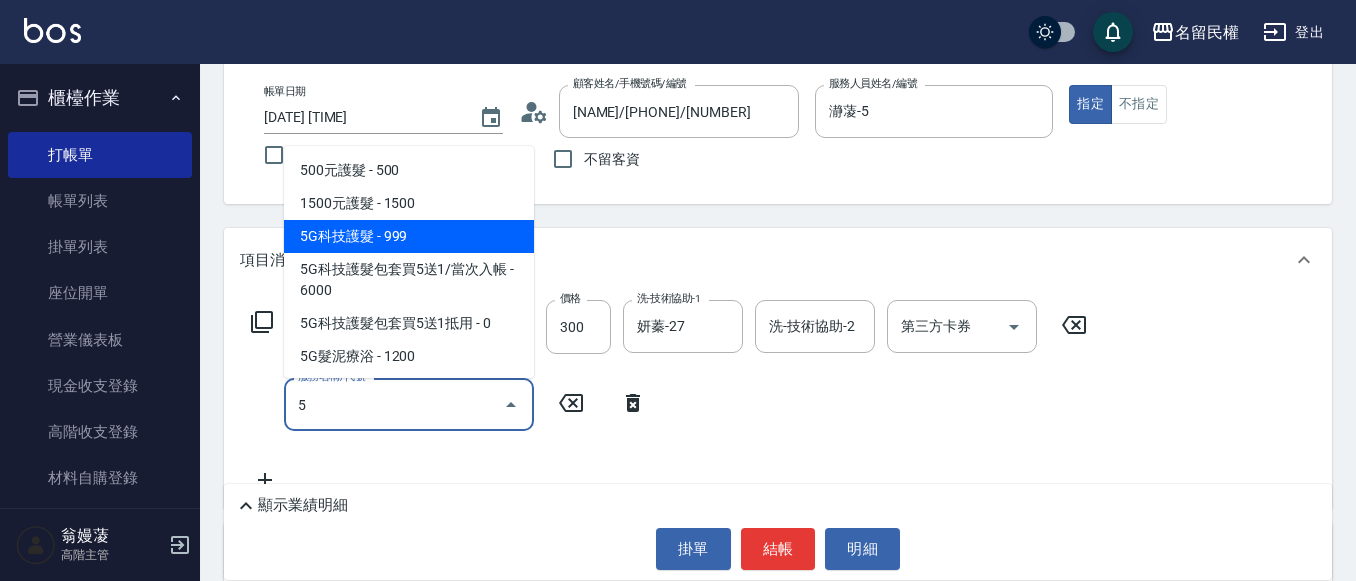 drag, startPoint x: 337, startPoint y: 237, endPoint x: 348, endPoint y: 262, distance: 27.313 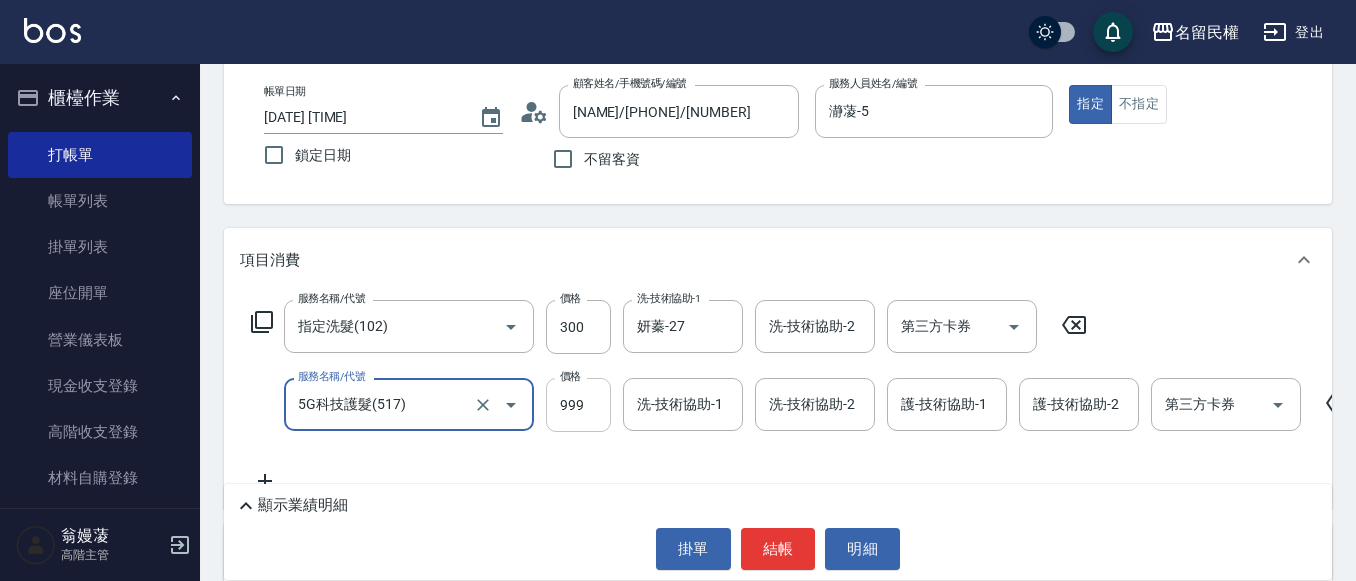 type on "5G科技護髮(517)" 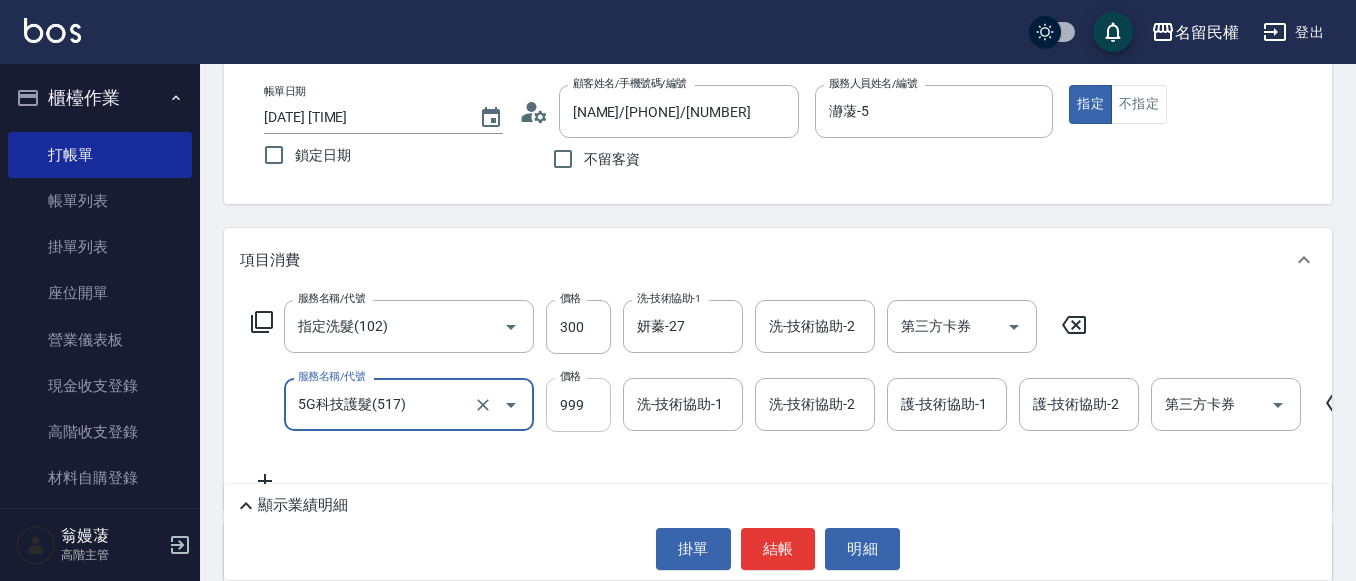 click on "999" at bounding box center [578, 405] 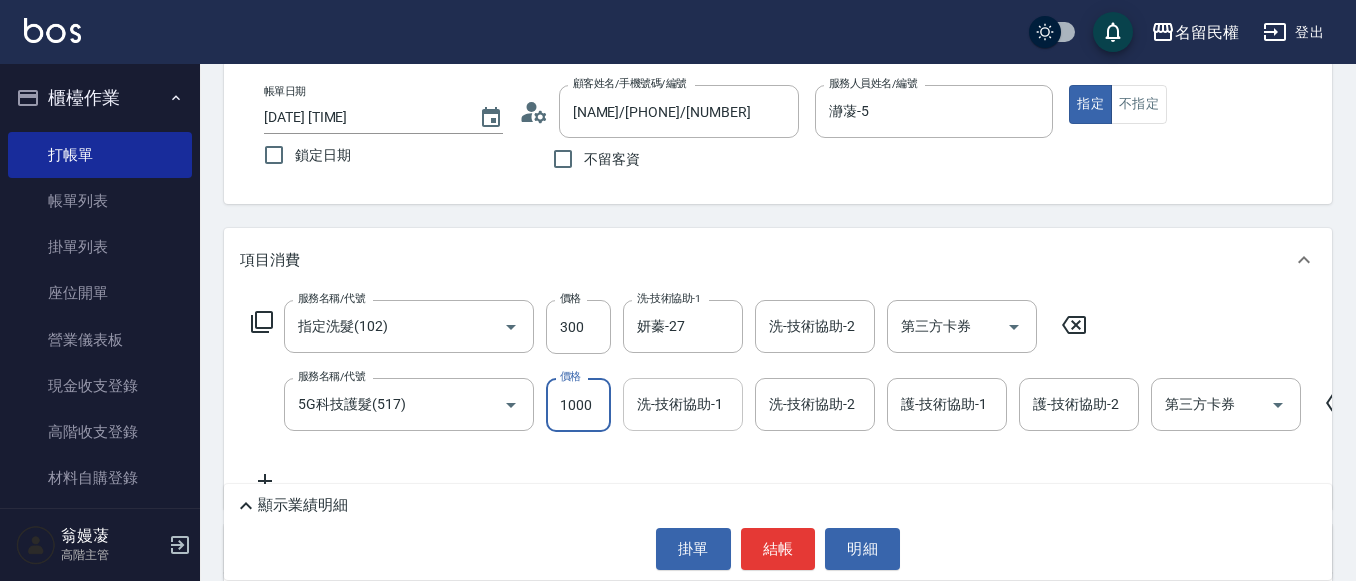 type on "1000" 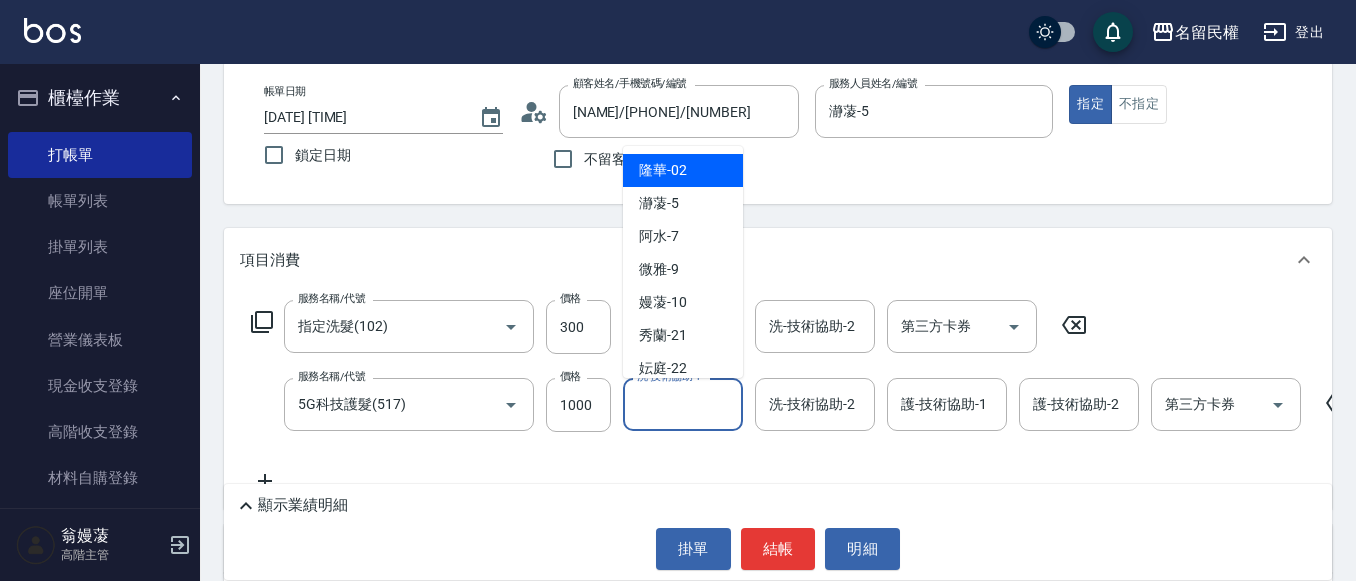 click on "洗-技術協助-1" at bounding box center (683, 404) 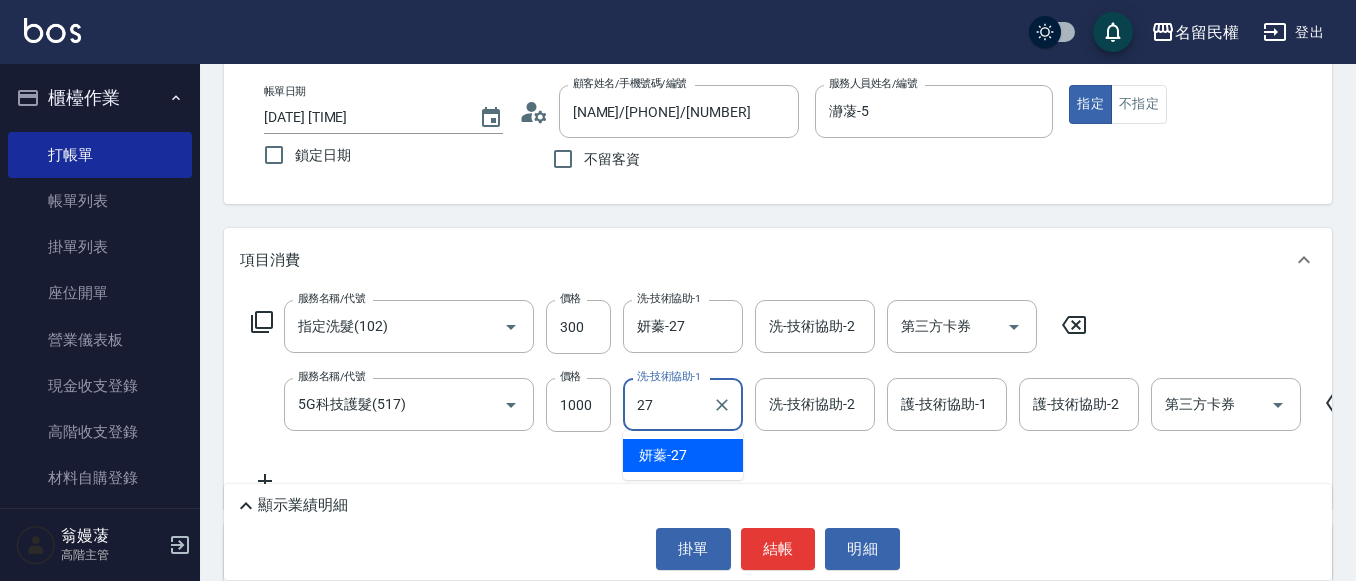 type on "妍蓁-27" 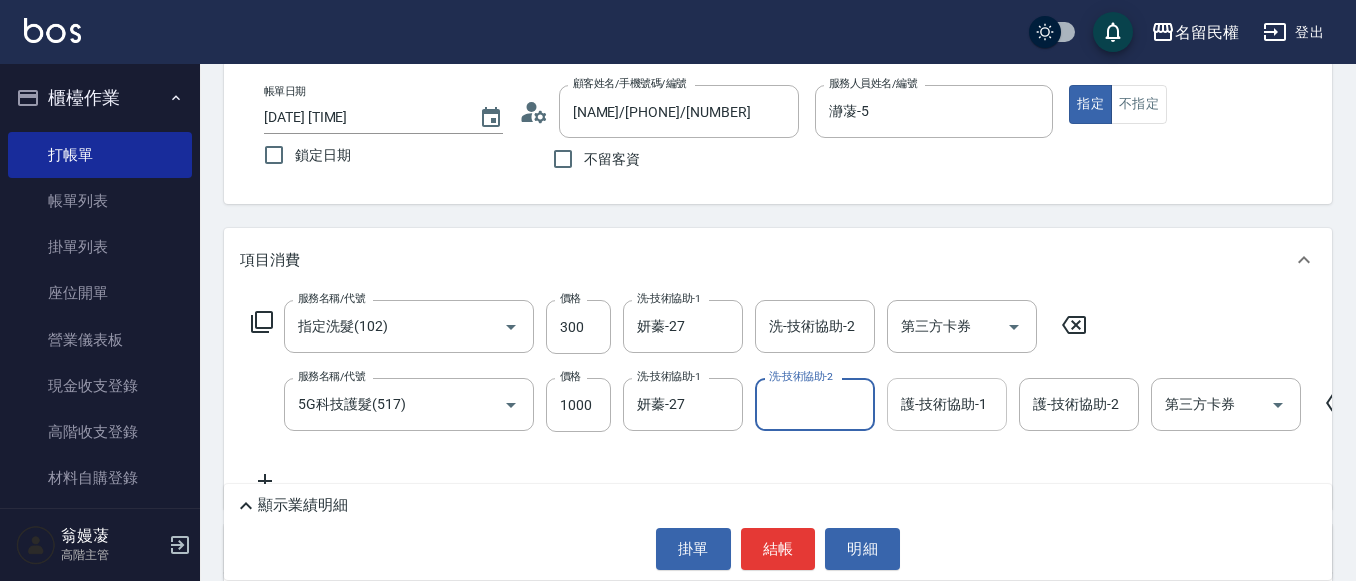 click on "護-技術協助-1" at bounding box center (947, 404) 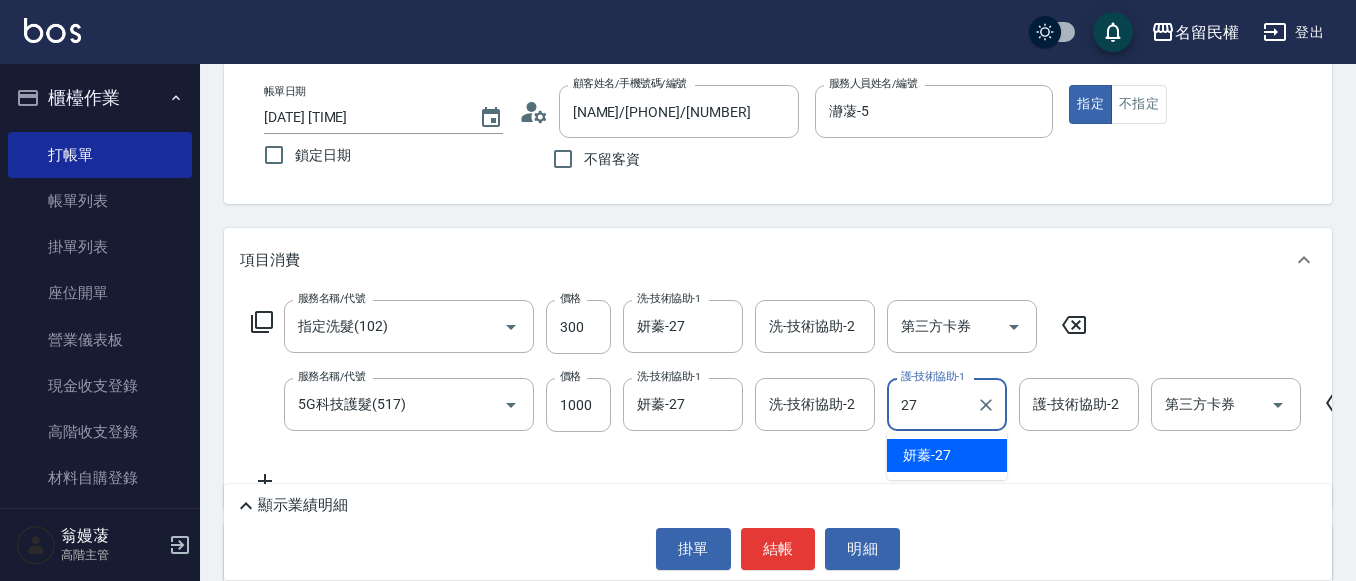type on "妍蓁-27" 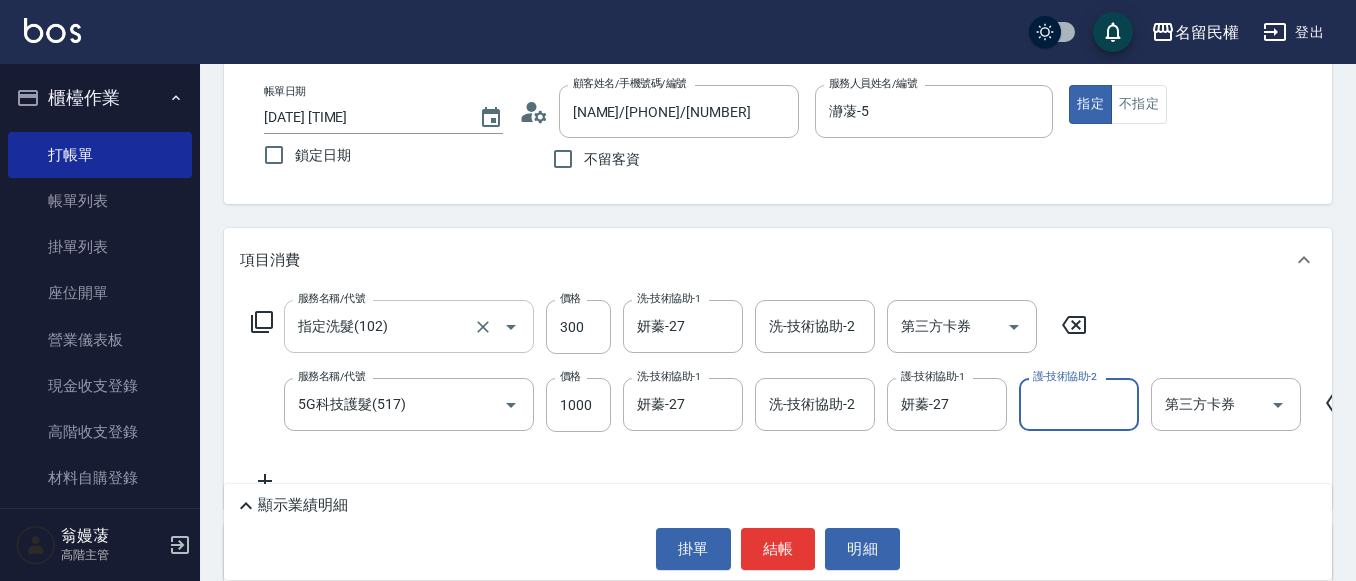 drag, startPoint x: 648, startPoint y: 222, endPoint x: 511, endPoint y: 321, distance: 169.02663 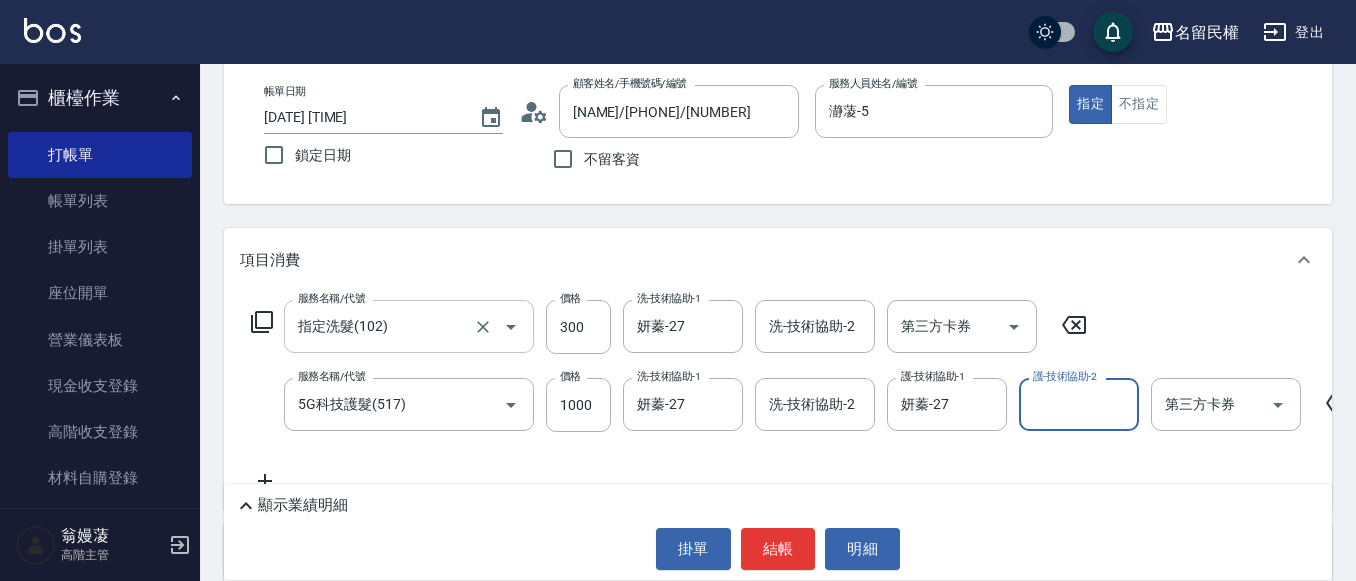 click on "Key In 打帳單 上一筆訂單:#21 帳單速查 結帳前確認明細 連續打單結帳 掛單 結帳 明細 帳單日期 [DATE] [TIME] 鎖定日期 顧客姓名/手機號碼/編號 張瓊之/[PHONE]/5532 顧客姓名/手機號碼/編號 不留客資 服務人員姓名/編號 瀞蓤-5 服務人員姓名/編號 指定 不指定 項目消費 服務名稱/代號 指定洗髮(102) 服務名稱/代號 價格 300 價格 洗-技術協助-1 妍蓁-27 洗-技術協助-1 洗-技術協助-2 洗-技術協助-2 第三方卡券 第三方卡券 服務名稱/代號 5G科技護髮(517) 服務名稱/代號 價格 1000 價格 洗-技術協助-1 妍蓁-27 洗-技術協助-1 洗-技術協助-2 洗-技術協助-2 護-技術協助-1 妍蓁-27 護-技術協助-1 護-技術協助-2 護-技術協助-2 第三方卡券 第三方卡券 店販銷售 服務人員姓名/編號 服務人員姓名/編號 商品代號/名稱 商品代號/名稱 預收卡販賣 卡券名稱/代號 卡券名稱/代號 使用預收卡 卡券代號/名稱" at bounding box center (778, 419) 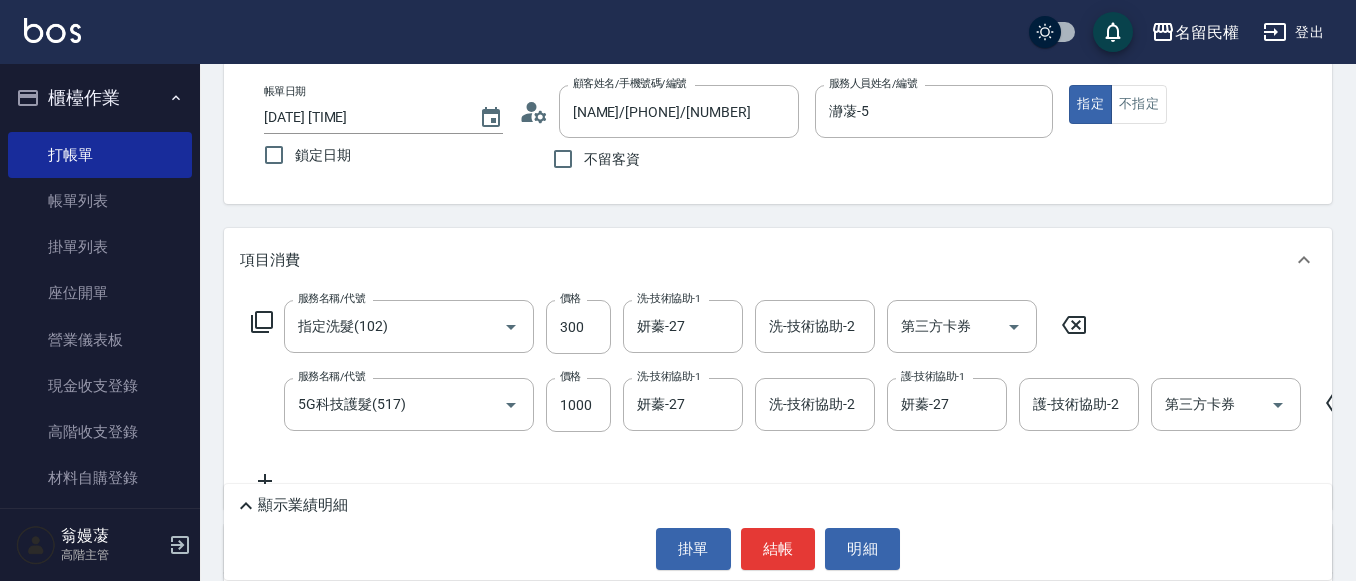 click on "服務名稱/代號 指定洗髮(102) 服務名稱/代號 價格 300 價格 洗-技術協助-1 妍蓁-27 洗-技術協助-1 洗-技術協助-2 洗-技術協助-2 第三方卡券 第三方卡券 服務名稱/代號 5G科技護髮(517) 服務名稱/代號 價格 1000 價格 洗-技術協助-1 妍蓁-27 洗-技術協助-1 洗-技術協助-2 洗-技術協助-2 護-技術協助-1 妍蓁-27 護-技術協助-1 護-技術協助-2 護-技術協助-2 第三方卡券 第三方卡券" at bounding box center [832, 396] 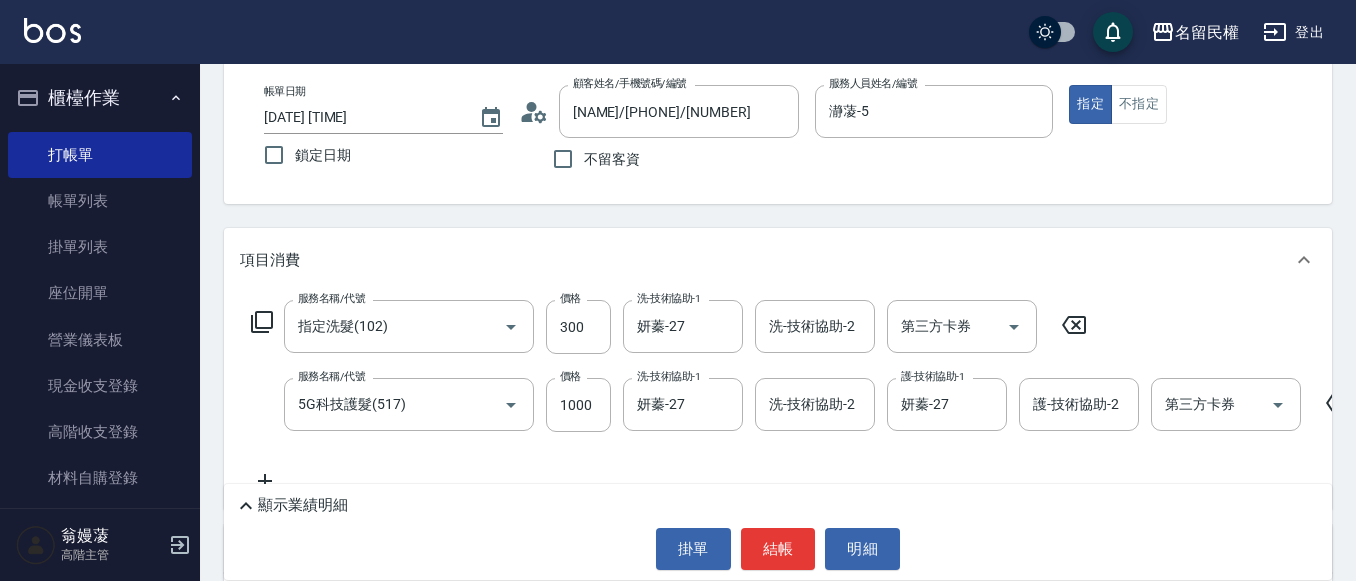 click 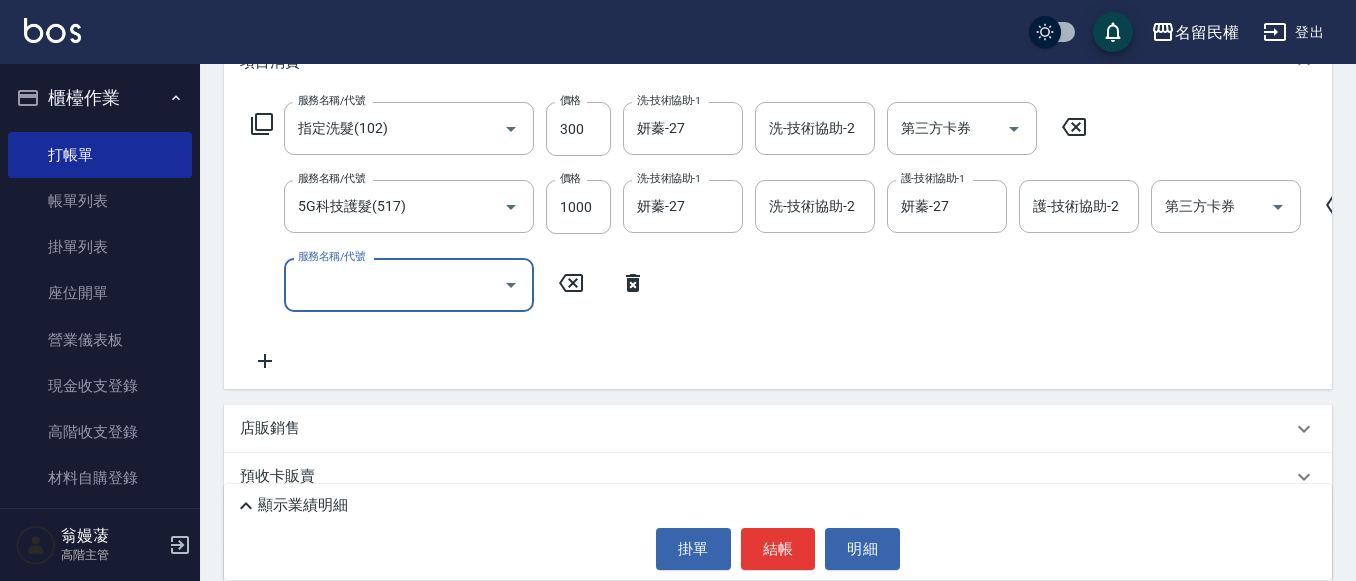 scroll, scrollTop: 300, scrollLeft: 0, axis: vertical 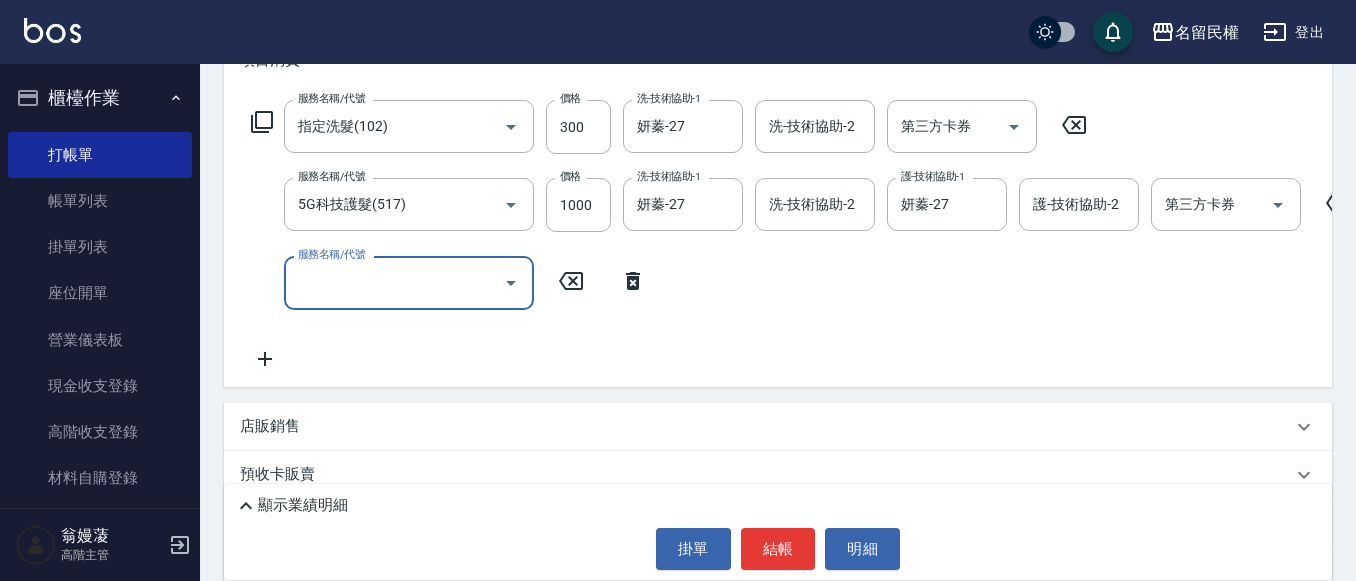 click on "服務名稱/代號" at bounding box center [394, 282] 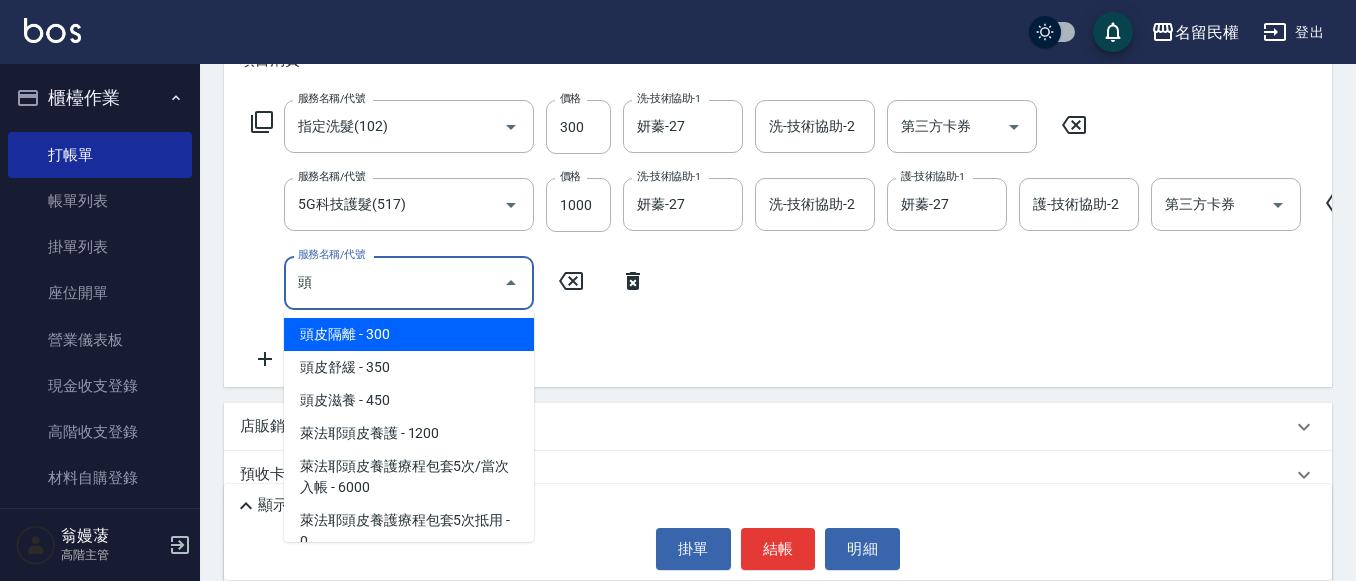 click on "頭皮隔離 - 300" at bounding box center [409, 334] 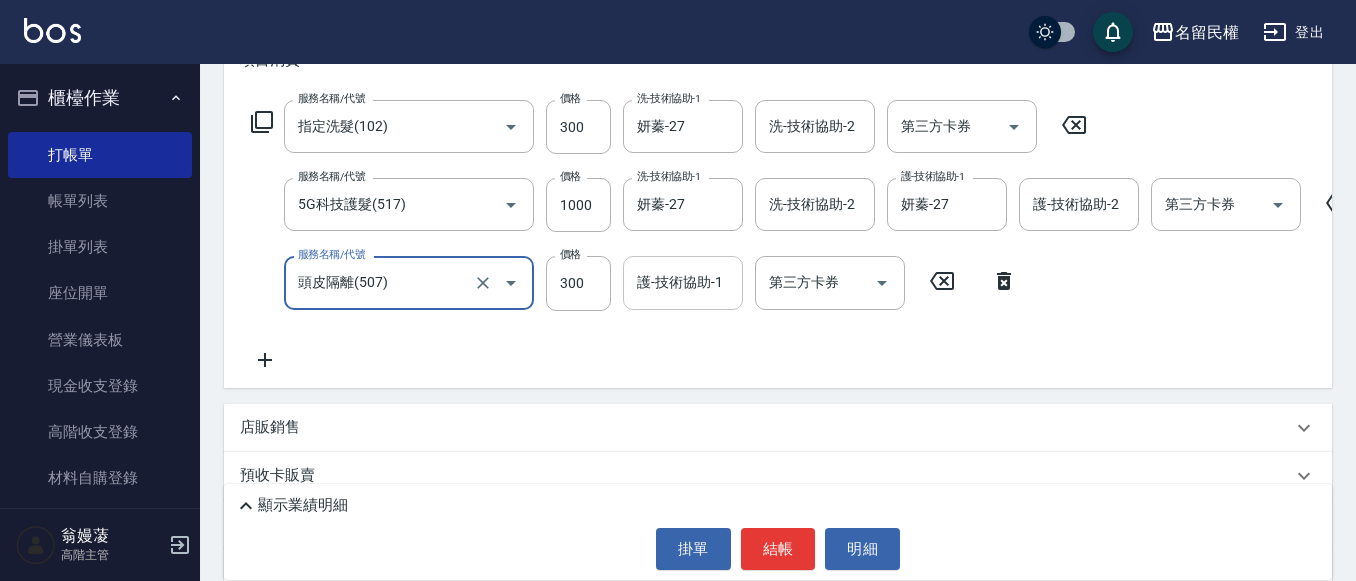 type on "頭皮隔離(507)" 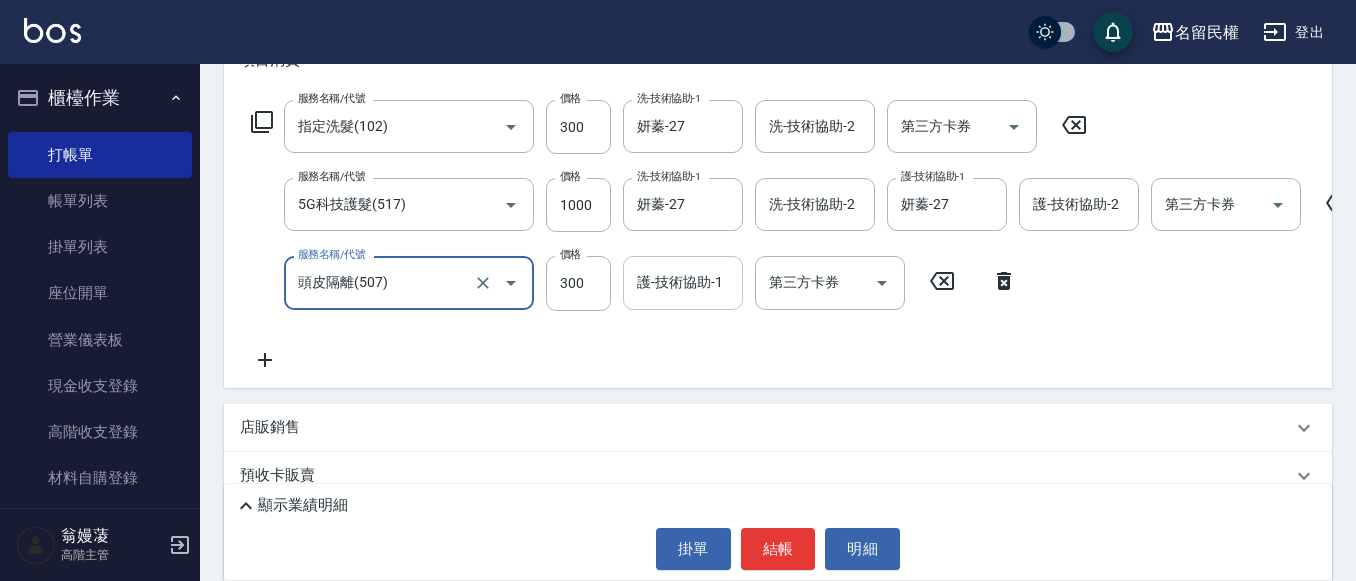 click on "護-技術協助-1" at bounding box center [683, 282] 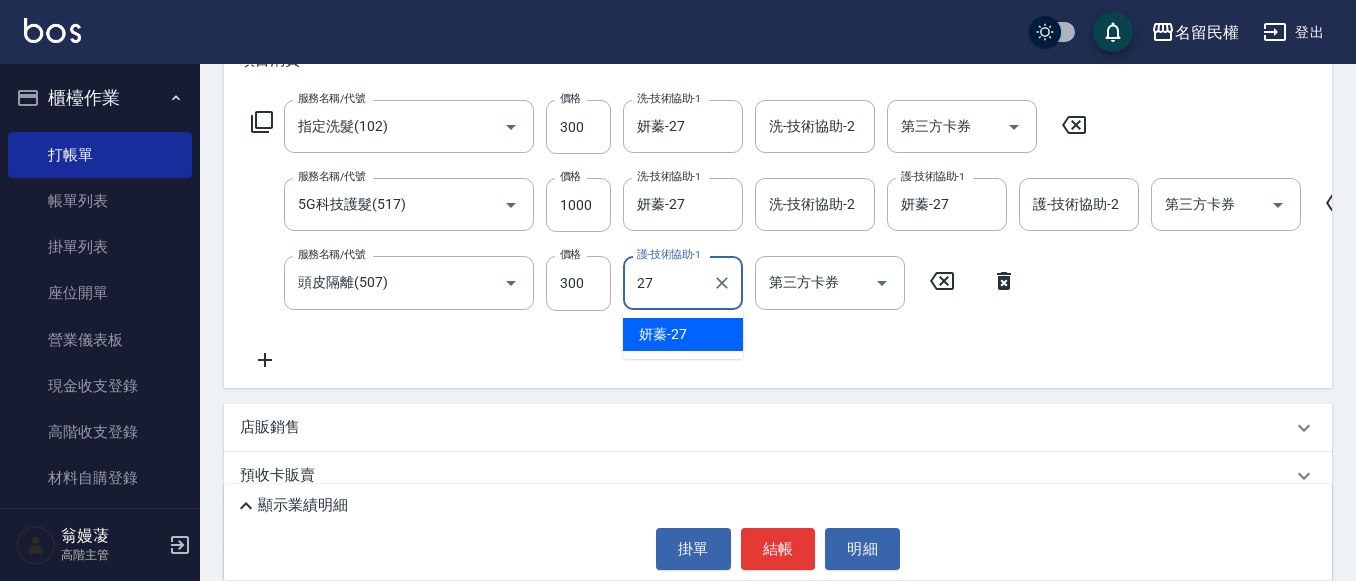 type on "妍蓁-27" 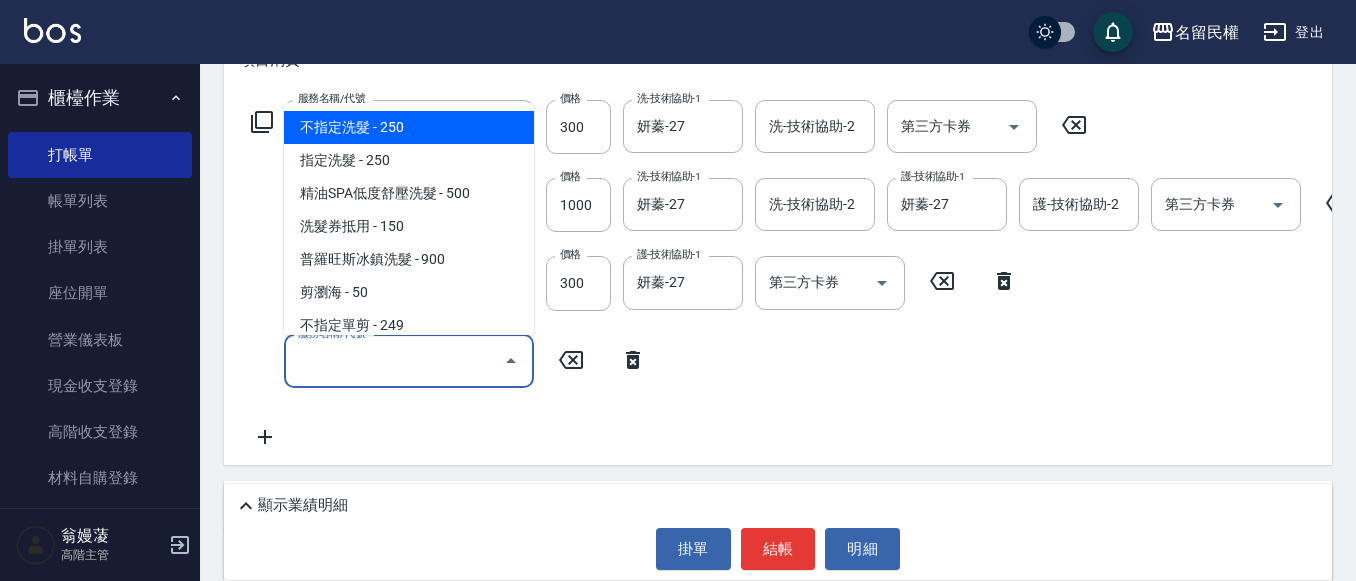 click on "服務名稱/代號" at bounding box center (394, 361) 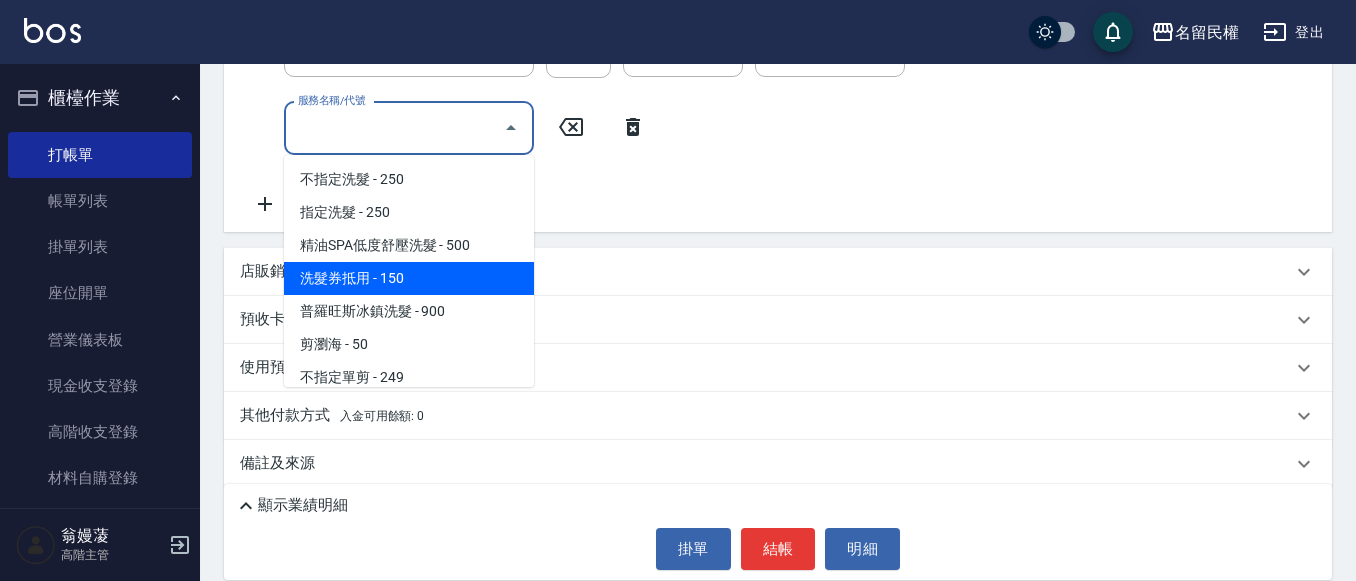 scroll, scrollTop: 565, scrollLeft: 0, axis: vertical 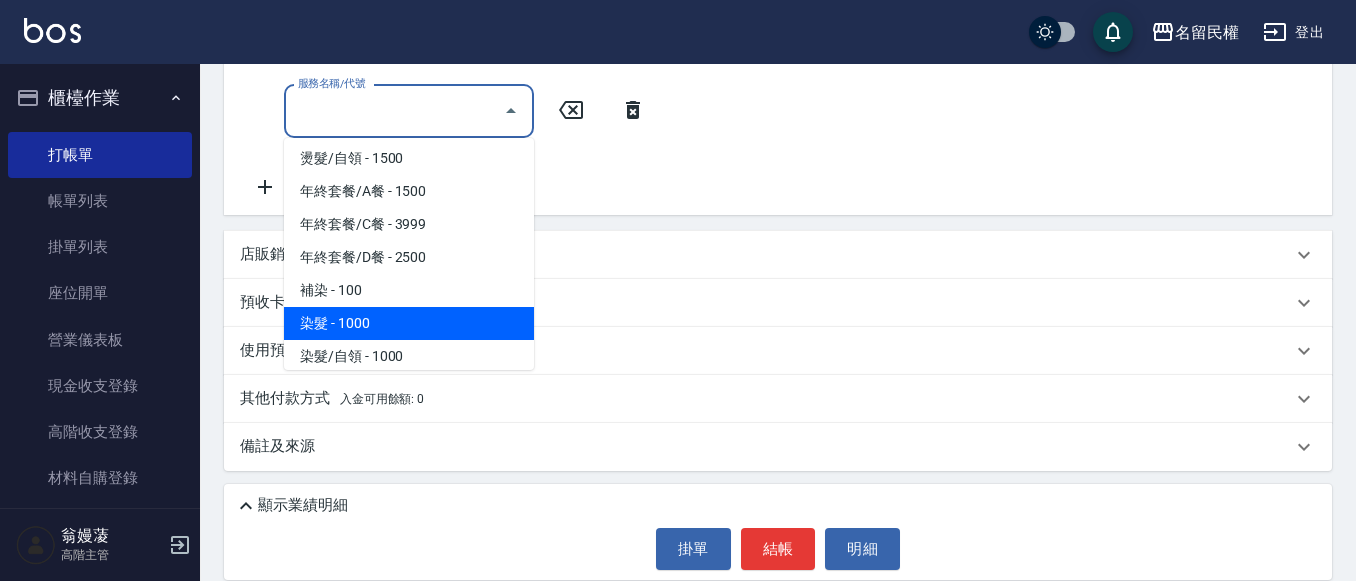 click on "染髮 - 1000" at bounding box center [409, 323] 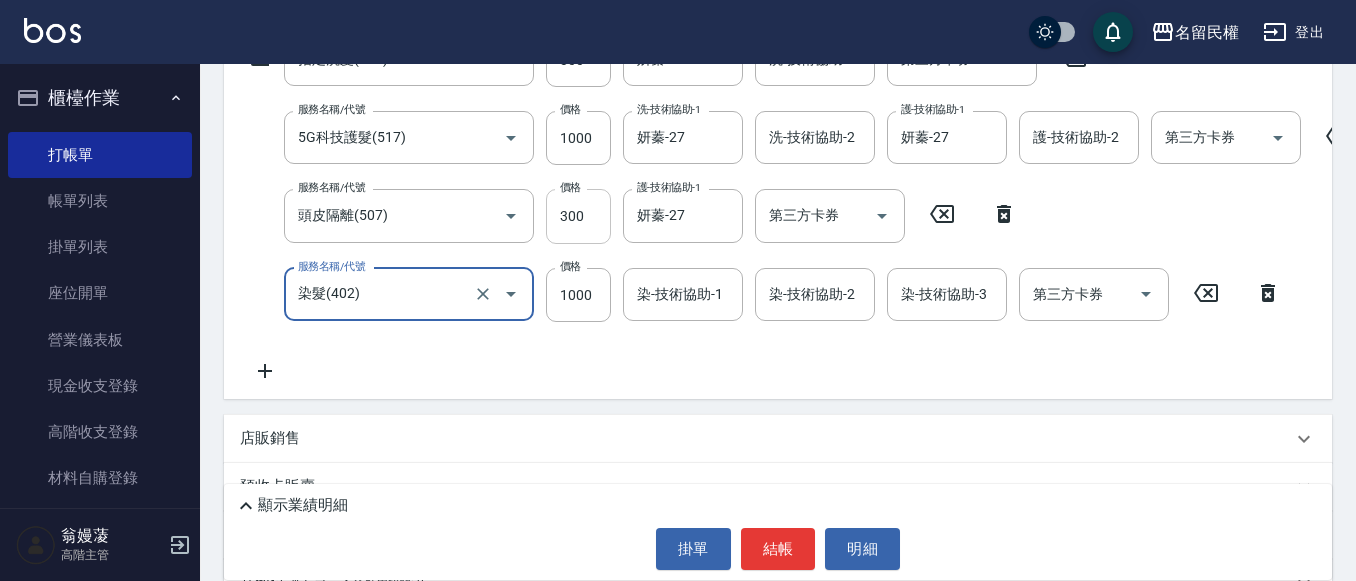 scroll, scrollTop: 365, scrollLeft: 0, axis: vertical 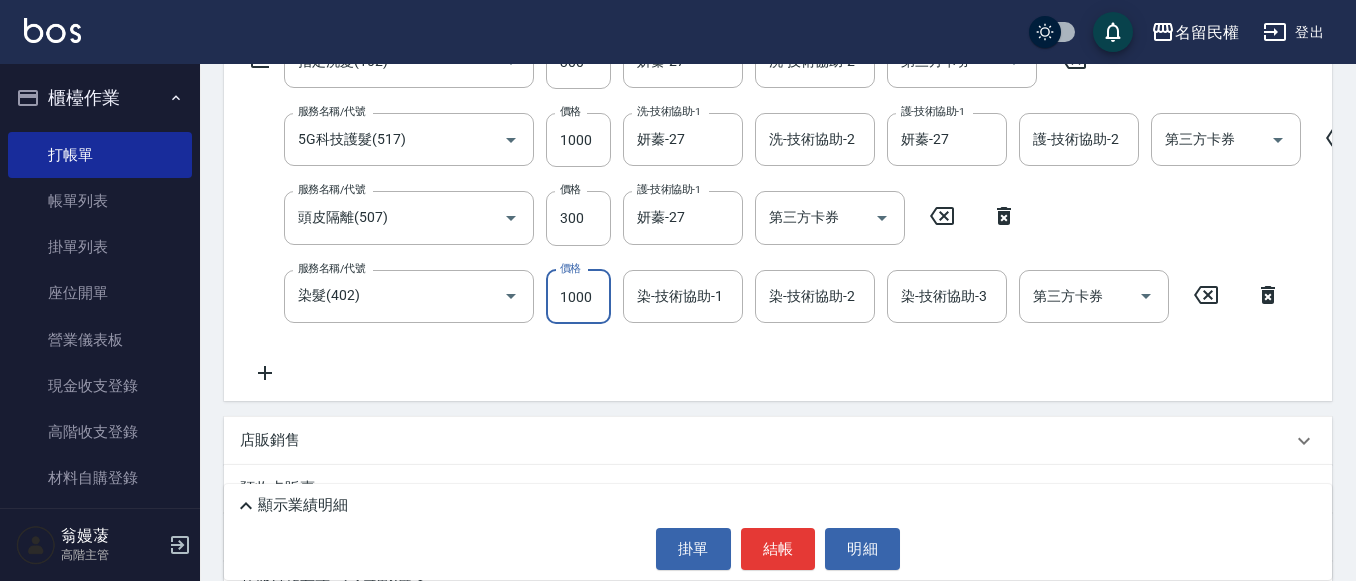 click on "1000" at bounding box center (578, 297) 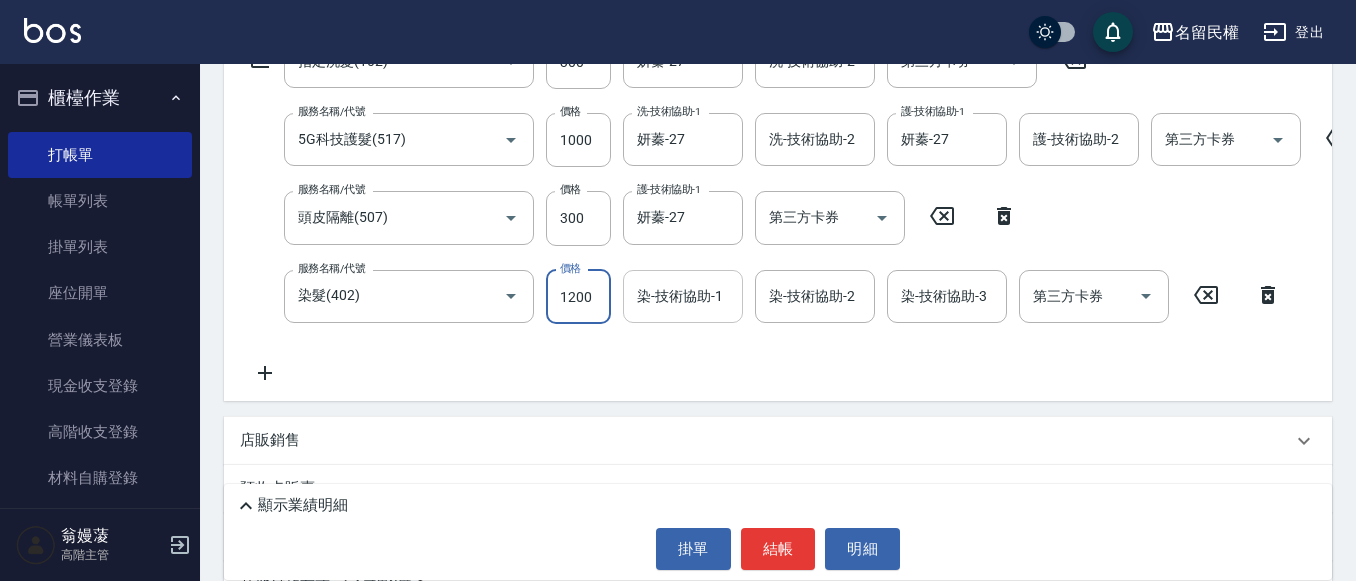 type on "1200" 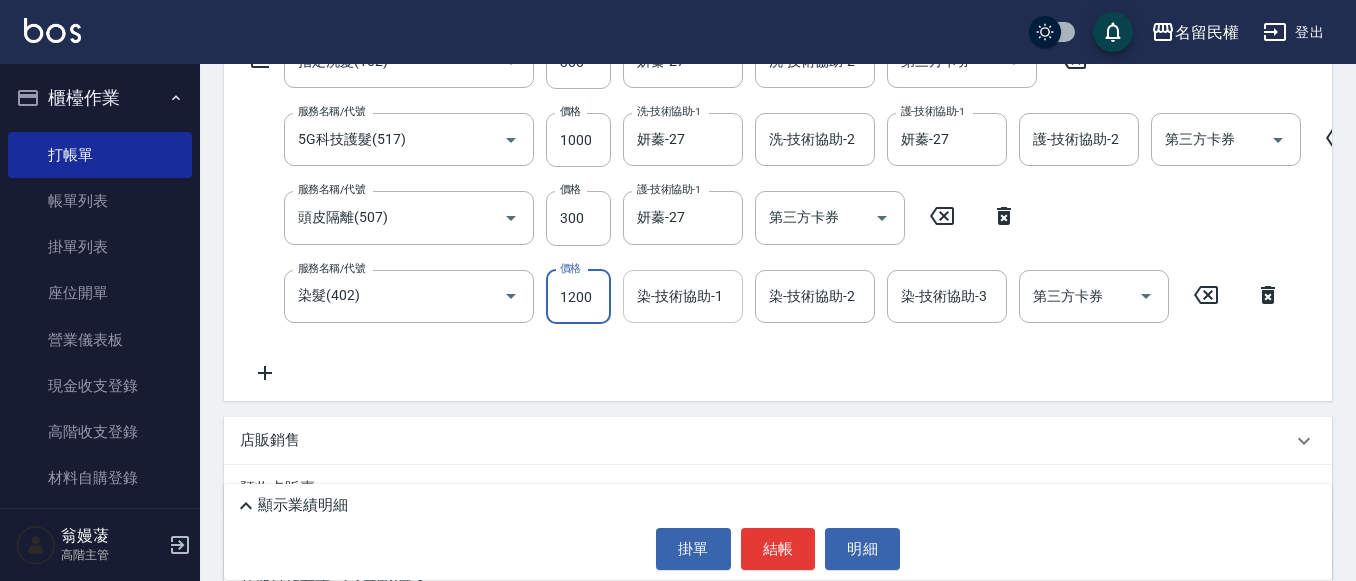 click on "染-技術協助-1" at bounding box center (683, 296) 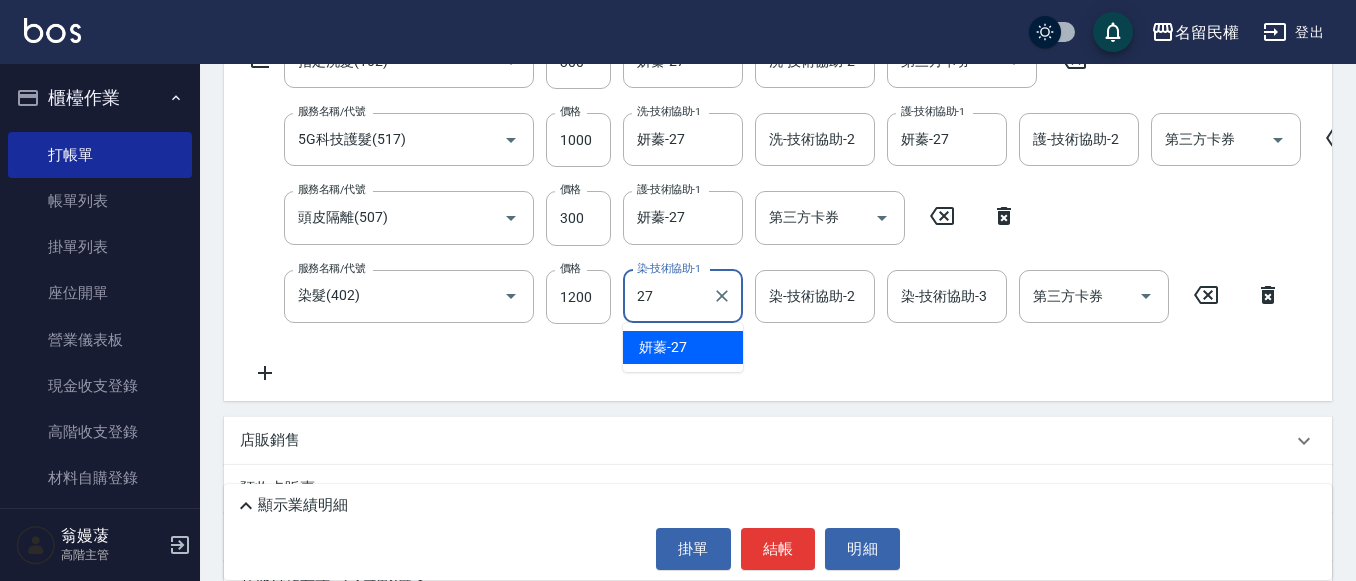 type on "妍蓁-27" 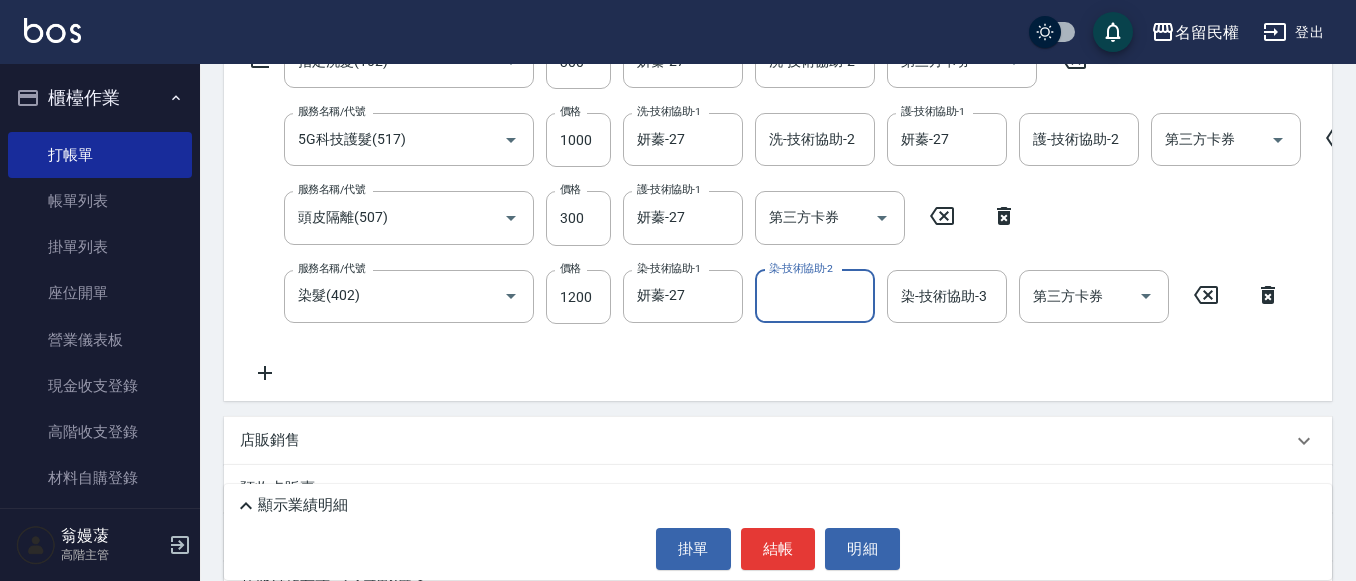 click on "服務名稱/代號 指定洗髮(102) 服務名稱/代號 價格 300 價格 洗-技術協助-1 妍蓁-27 洗-技術協助-1 洗-技術協助-2 洗-技術協助-2 第三方卡券 第三方卡券 服務名稱/代號 5G科技護髮(517) 服務名稱/代號 價格 1000 價格 洗-技術協助-1 妍蓁-27 洗-技術協助-1 洗-技術協助-2 洗-技術協助-2 護-技術協助-1 妍蓁-27 護-技術協助-1 護-技術協助-2 護-技術協助-2 第三方卡券 第三方卡券 服務名稱/代號 頭皮隔離(507) 服務名稱/代號 價格 300 價格 護-技術協助-1 妍蓁-27 護-技術協助-1 第三方卡券 第三方卡券 服務名稱/代號 染髮(402) 服務名稱/代號 價格 1200 價格 染-技術協助-1 妍蓁-27 染-技術協助-1 染-技術協助-2 染-技術協助-2 染-技術協助-3 染-技術協助-3 第三方卡券 第三方卡券" at bounding box center (832, 210) 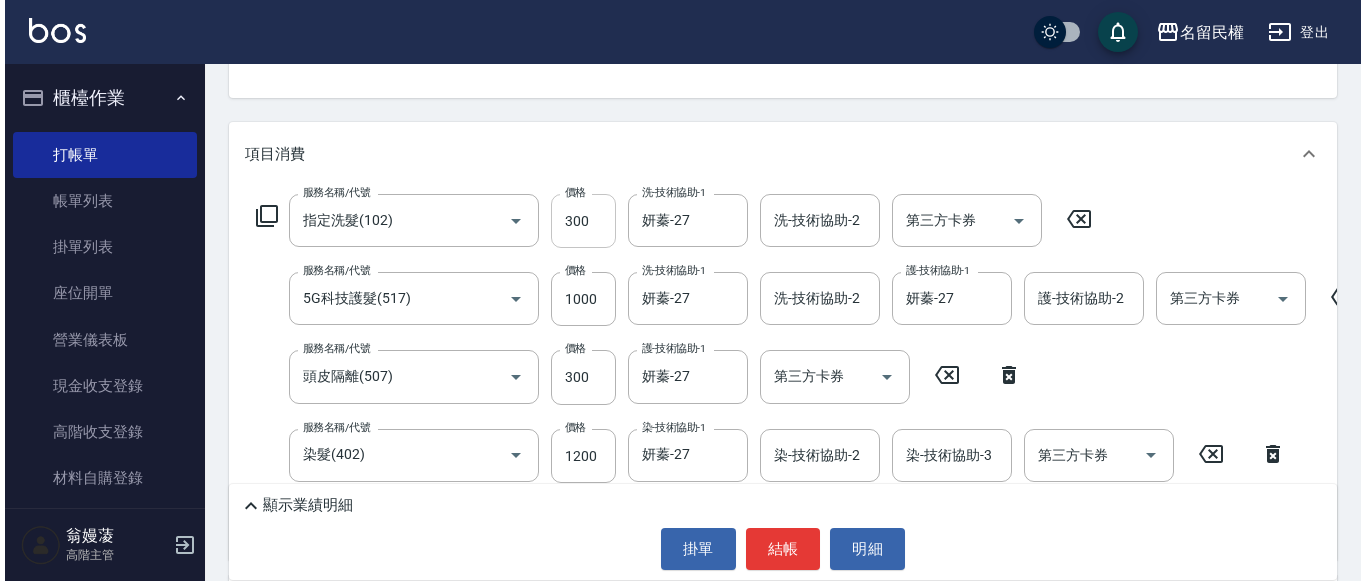 scroll, scrollTop: 265, scrollLeft: 0, axis: vertical 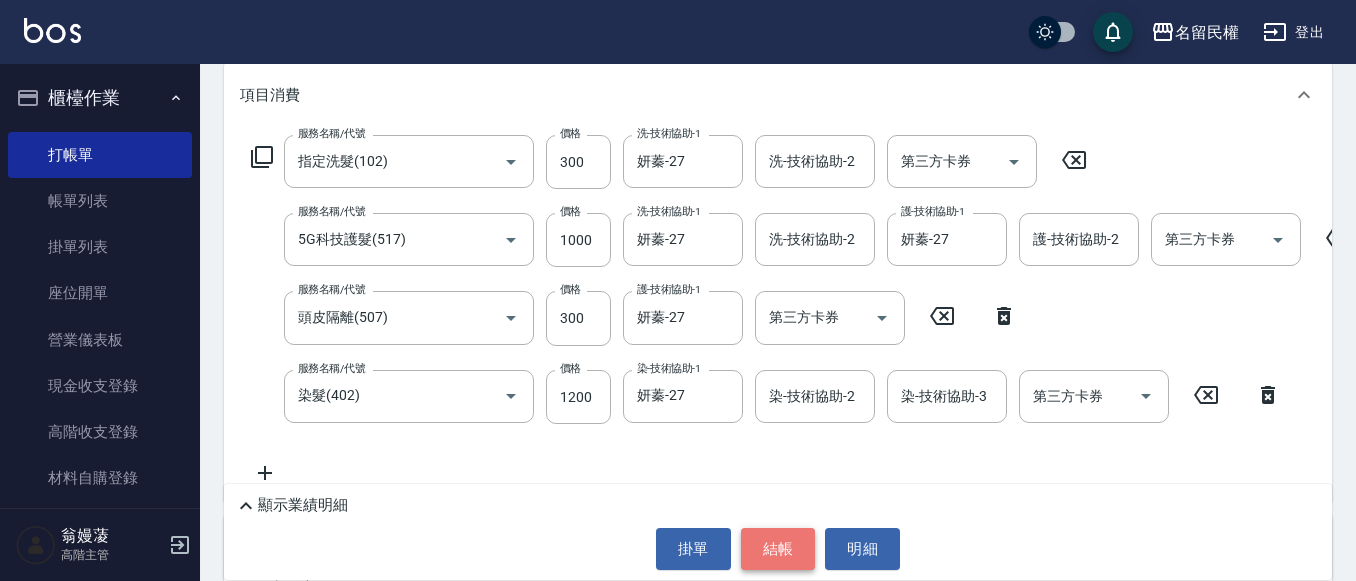 click on "結帳" at bounding box center (778, 549) 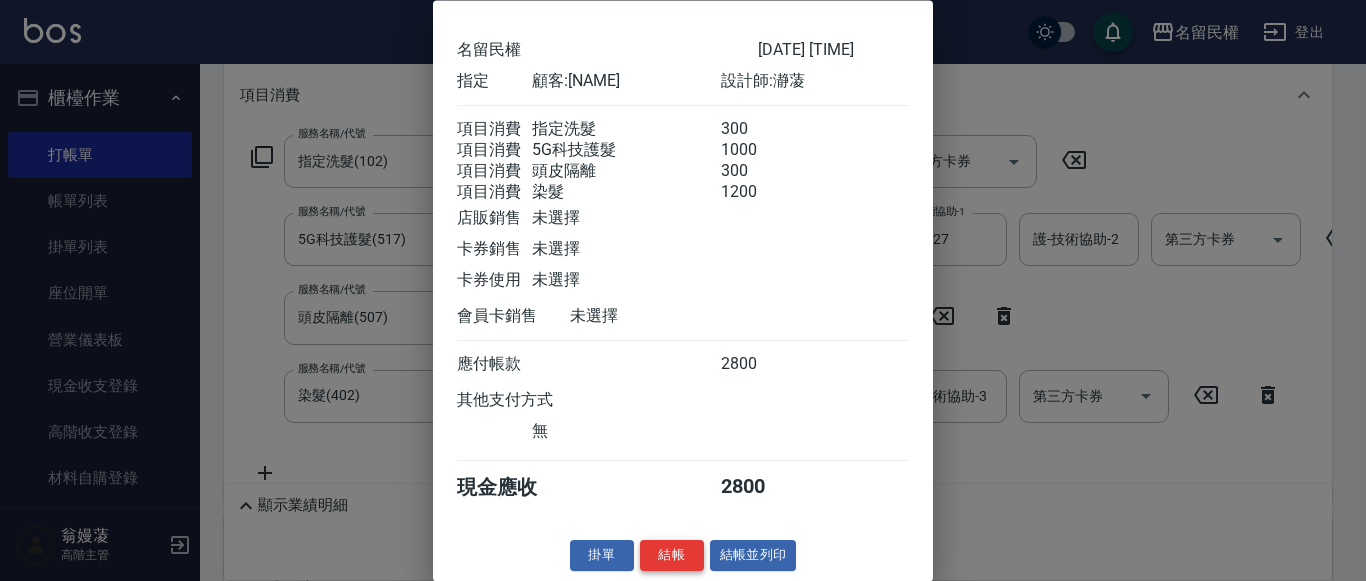 scroll, scrollTop: 98, scrollLeft: 0, axis: vertical 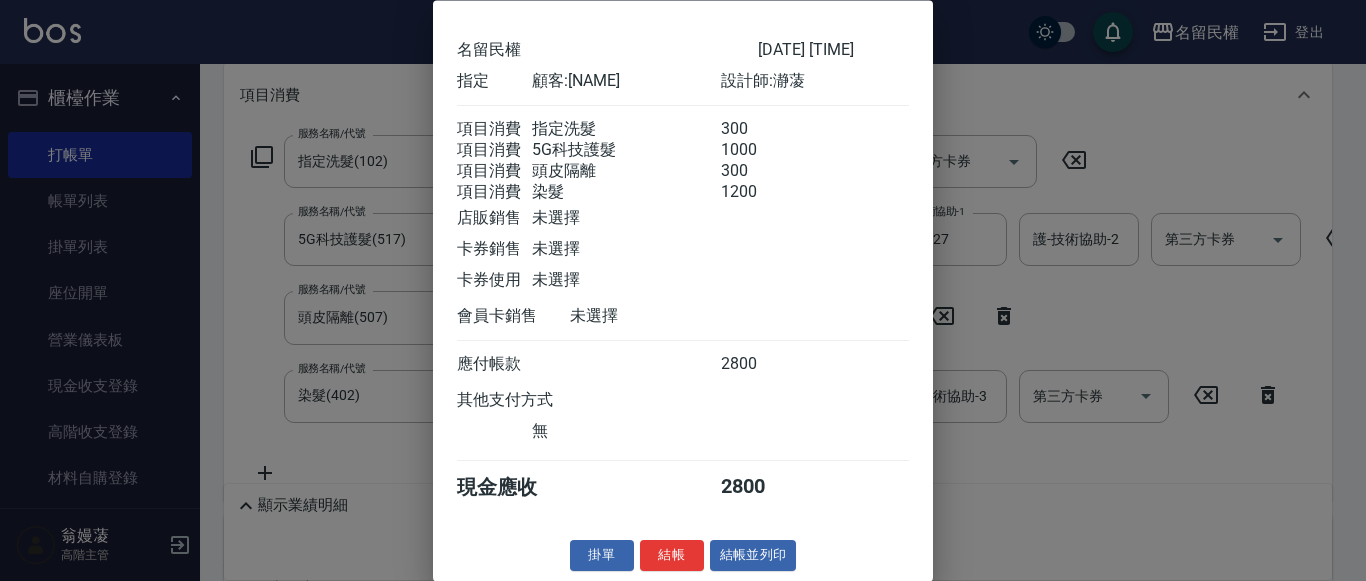click at bounding box center [683, 290] 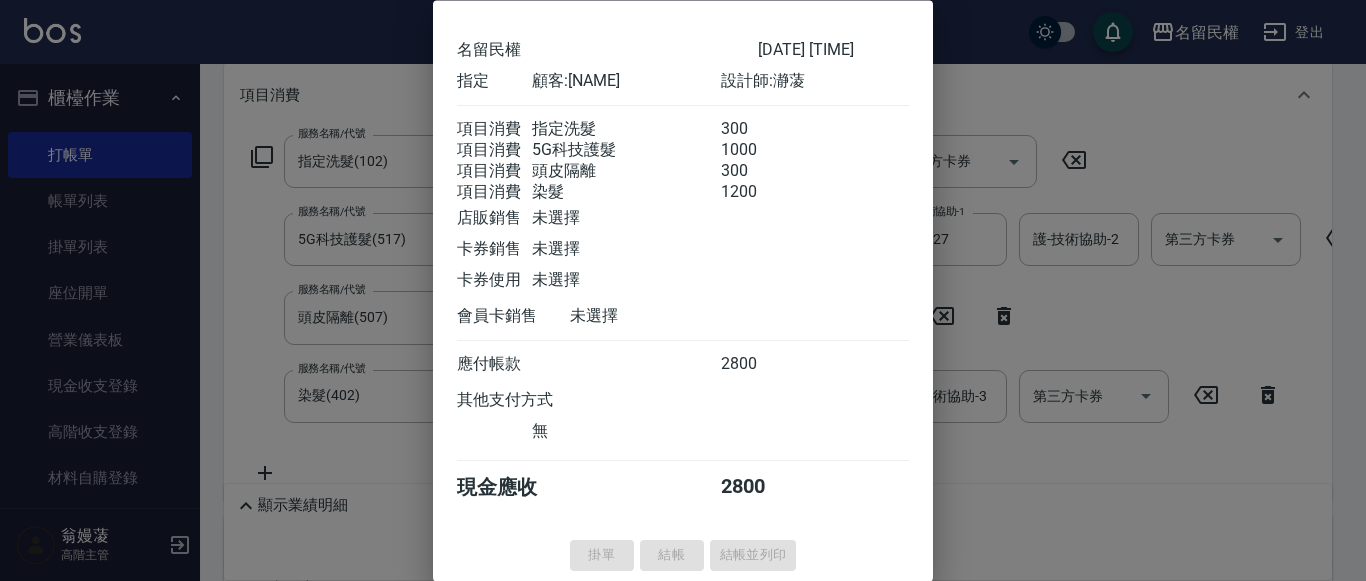 type on "[DATE] [TIME]" 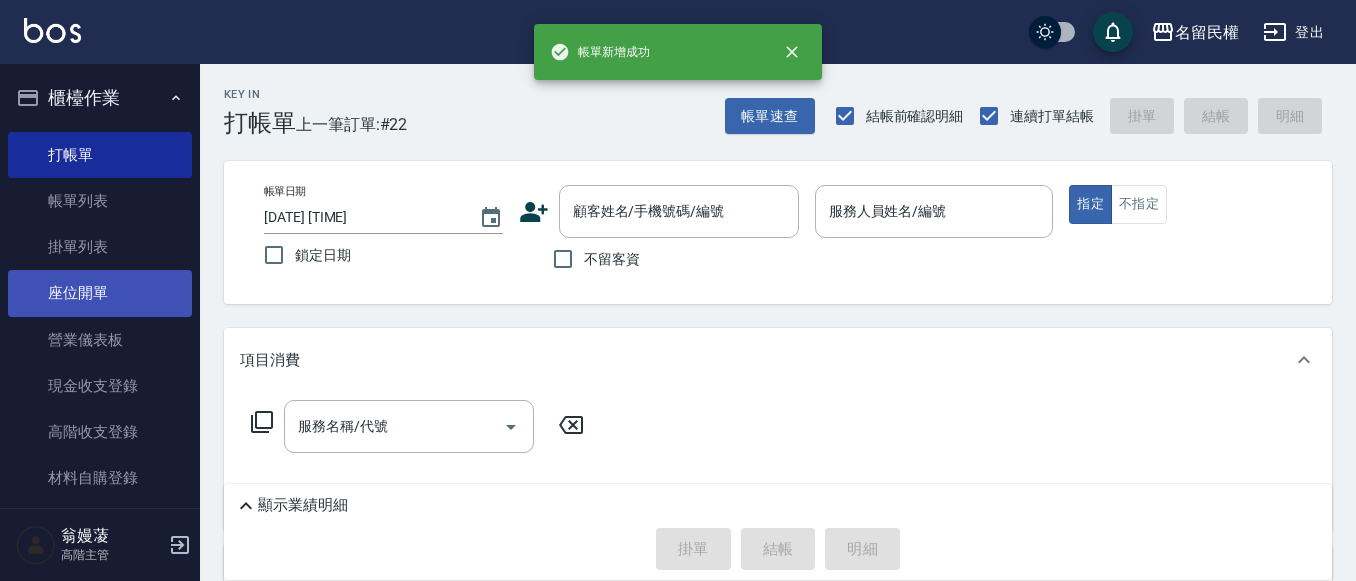 drag, startPoint x: 71, startPoint y: 190, endPoint x: 134, endPoint y: 282, distance: 111.503365 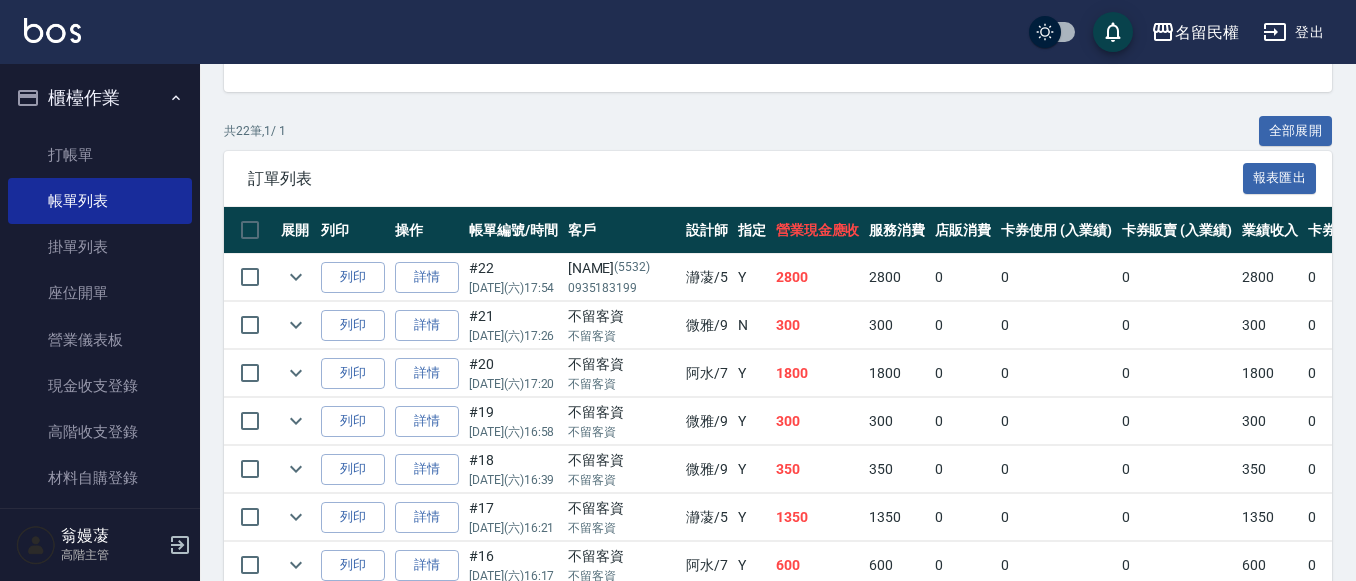 scroll, scrollTop: 395, scrollLeft: 0, axis: vertical 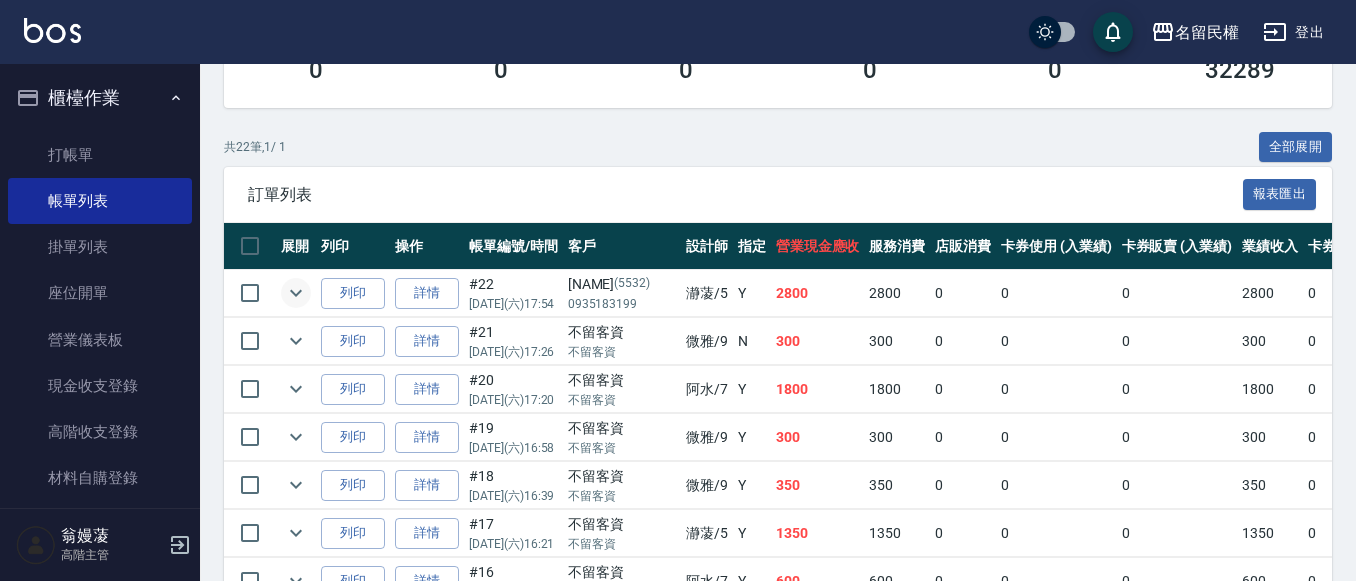 click at bounding box center [296, 293] 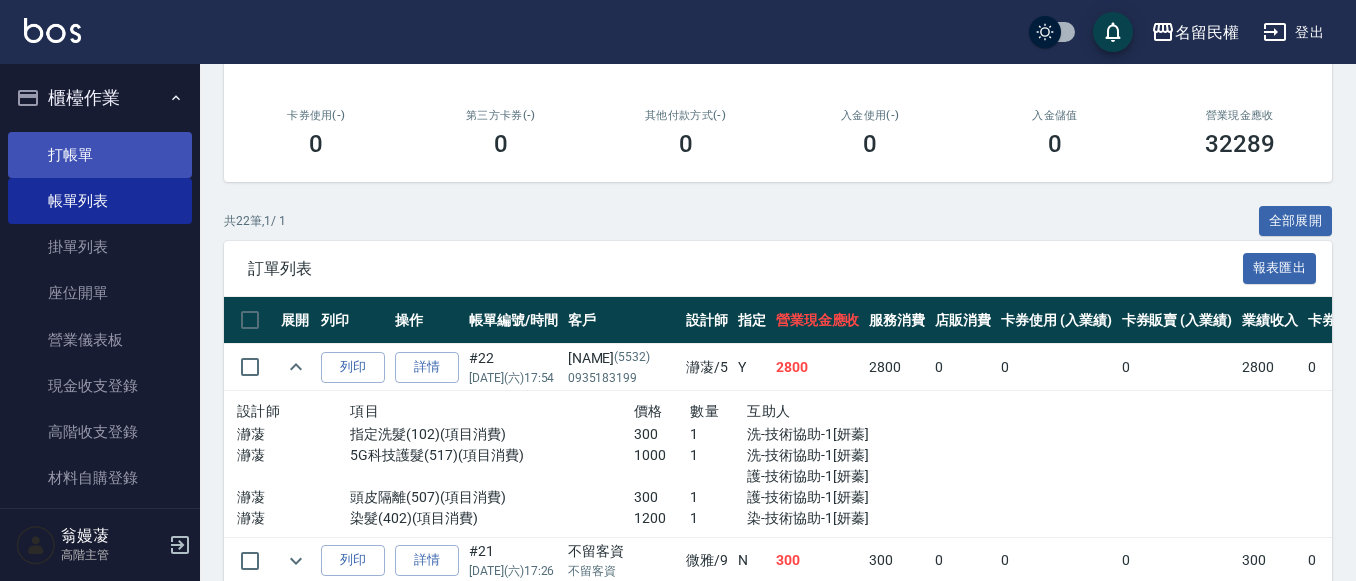 scroll, scrollTop: 195, scrollLeft: 0, axis: vertical 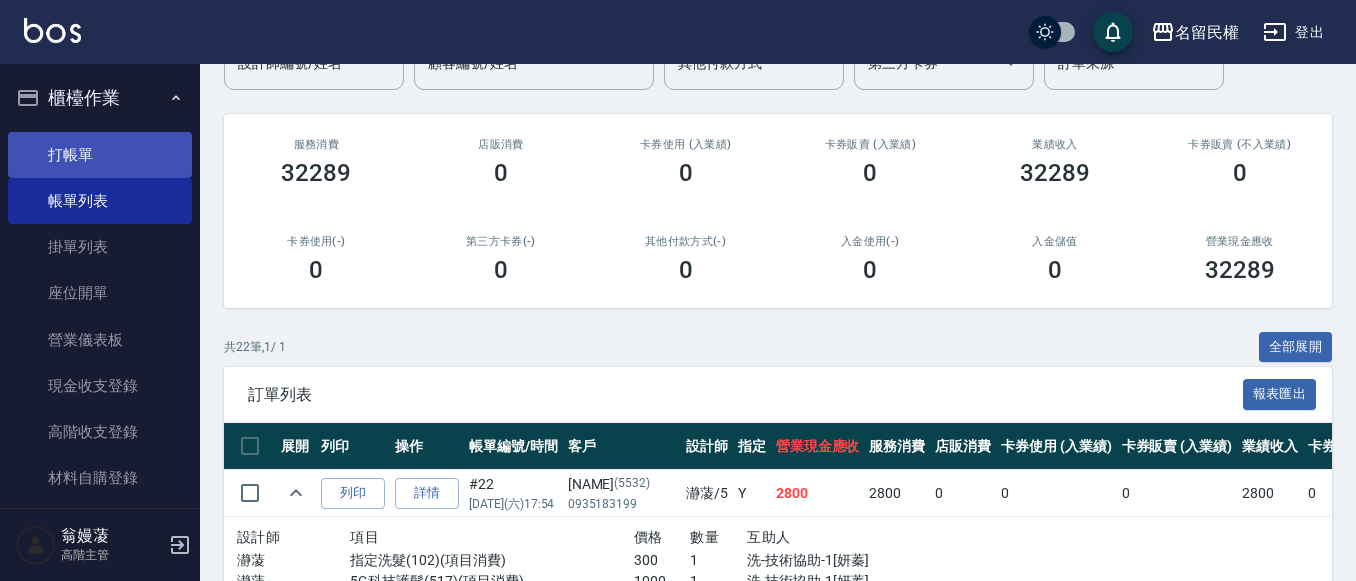 click on "打帳單" at bounding box center [100, 155] 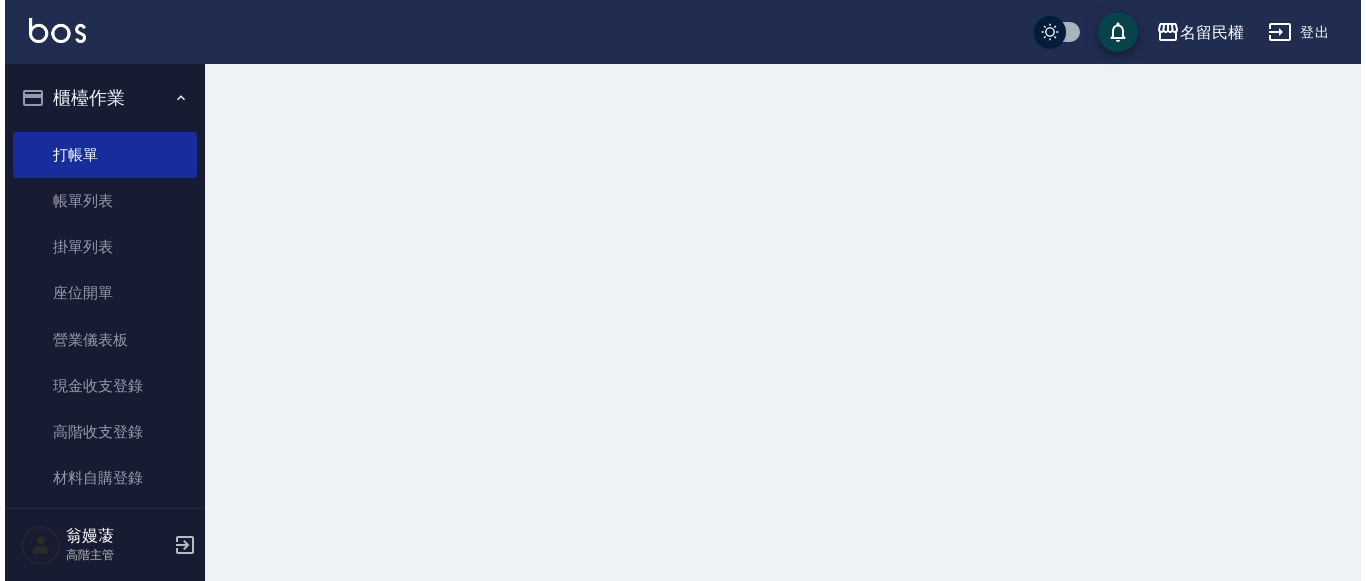 scroll, scrollTop: 0, scrollLeft: 0, axis: both 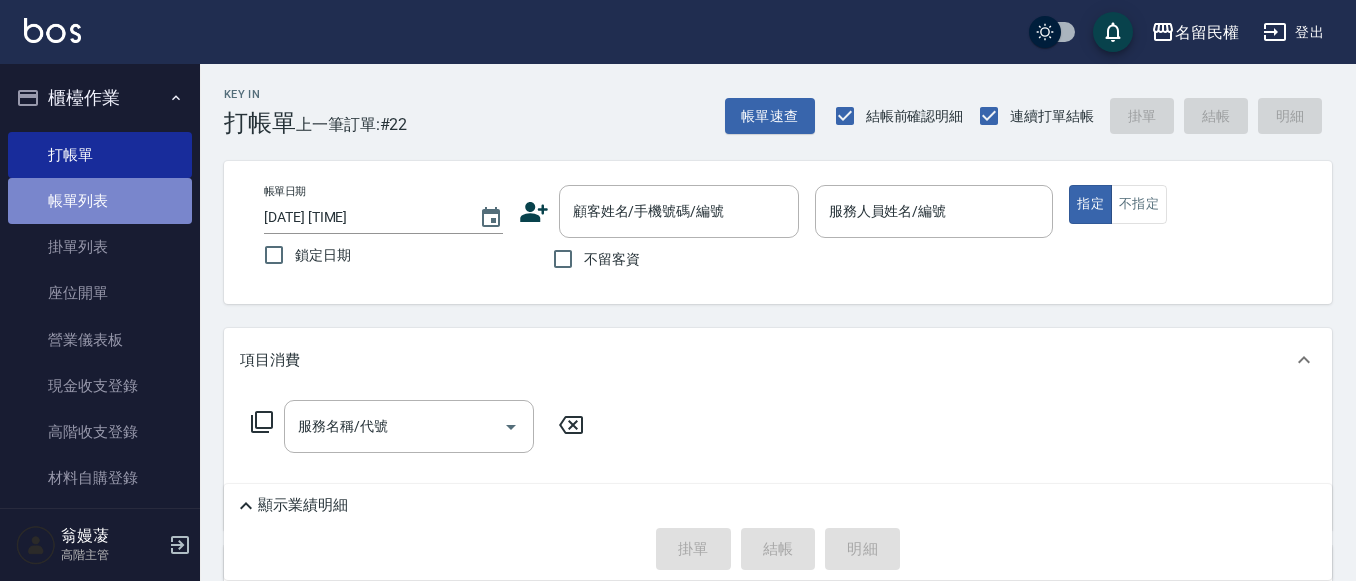 click on "帳單列表" at bounding box center [100, 201] 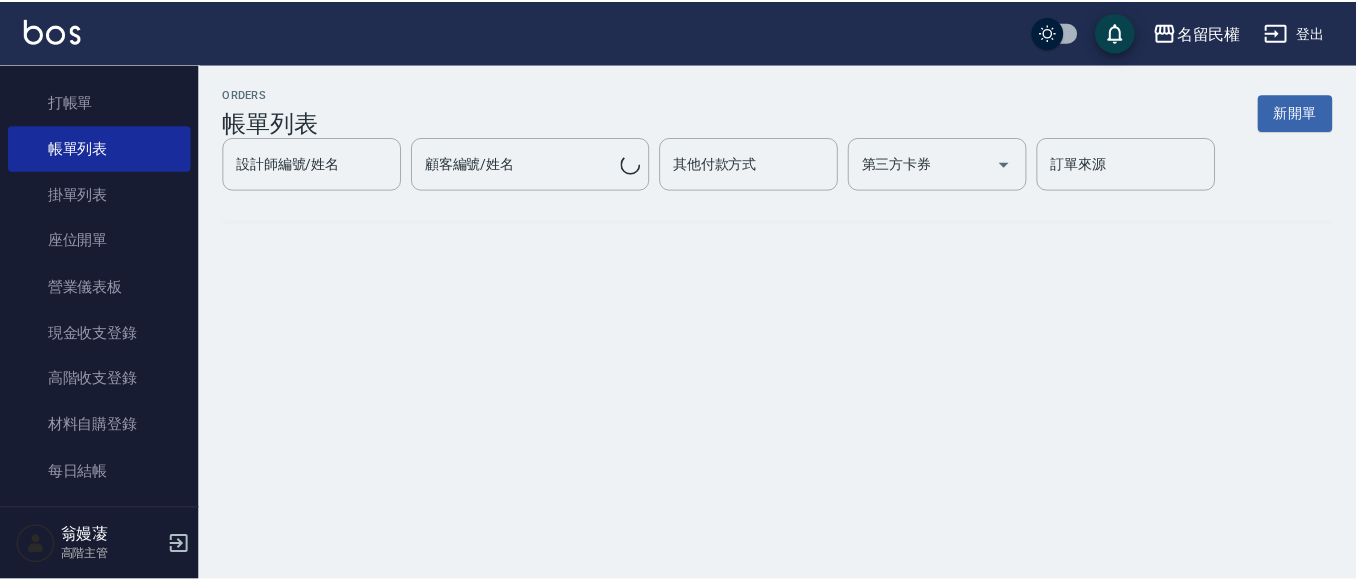 scroll, scrollTop: 100, scrollLeft: 0, axis: vertical 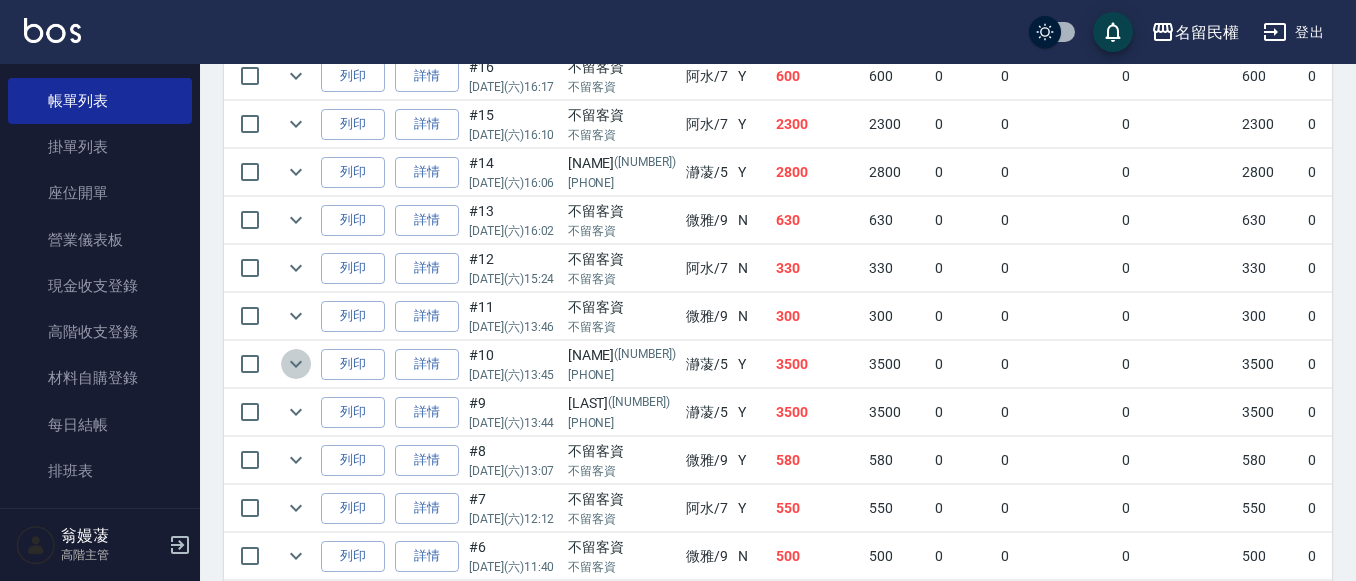 click 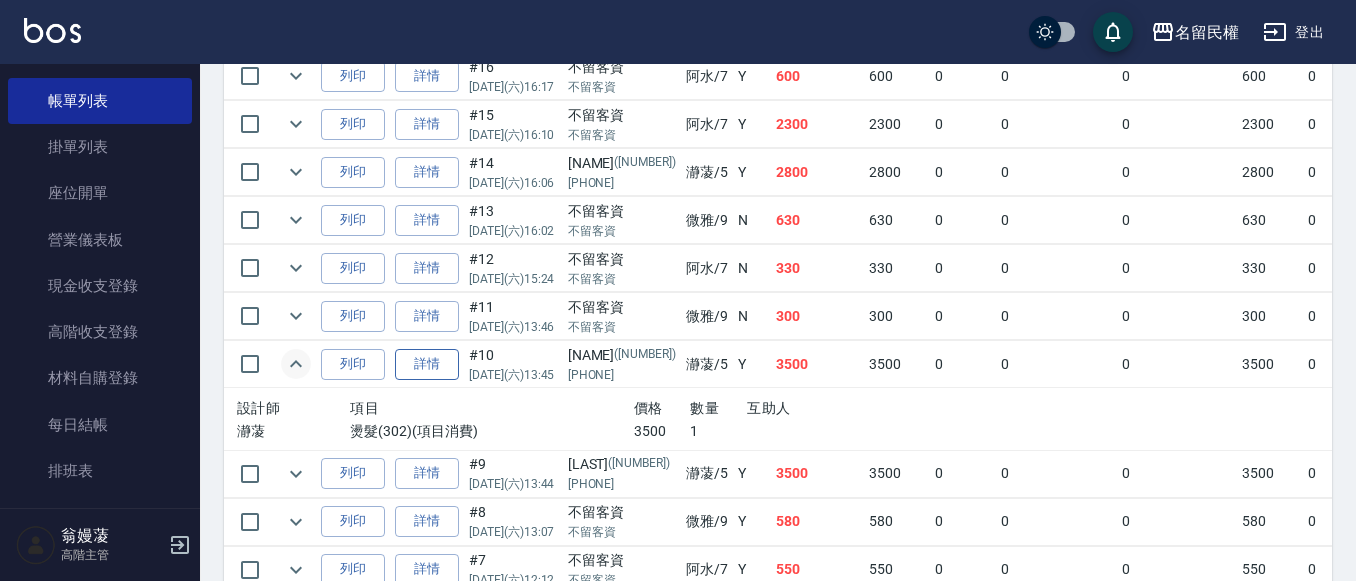 click on "詳情" at bounding box center [427, 364] 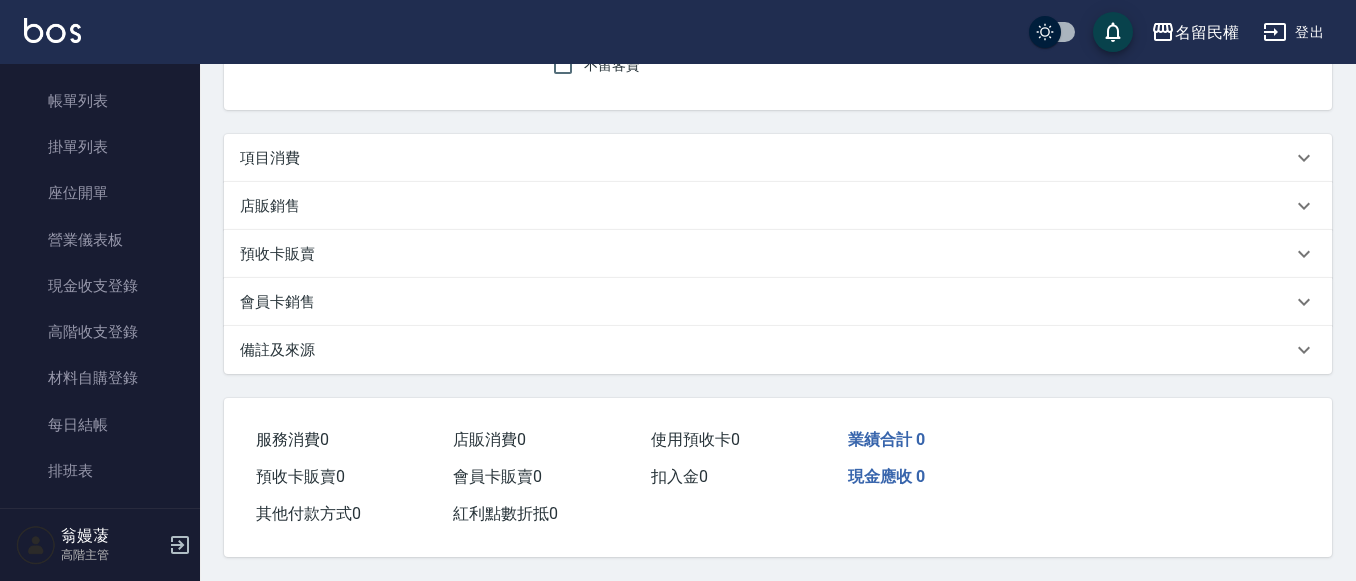 scroll, scrollTop: 0, scrollLeft: 0, axis: both 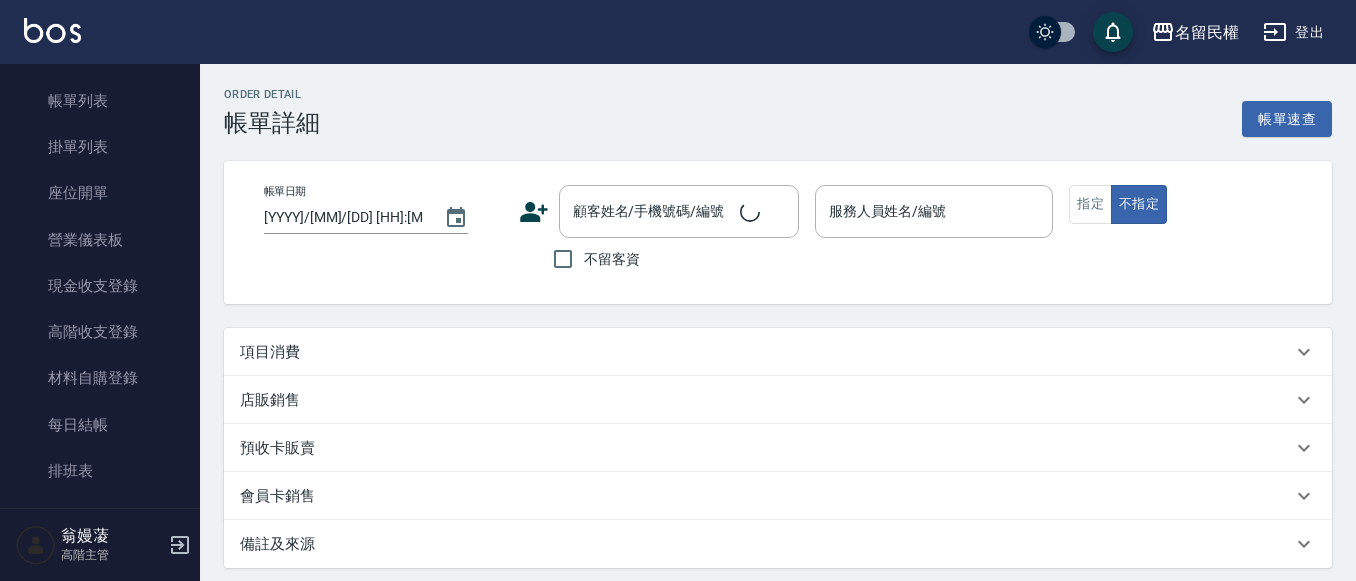 type on "[DATE] [TIME]" 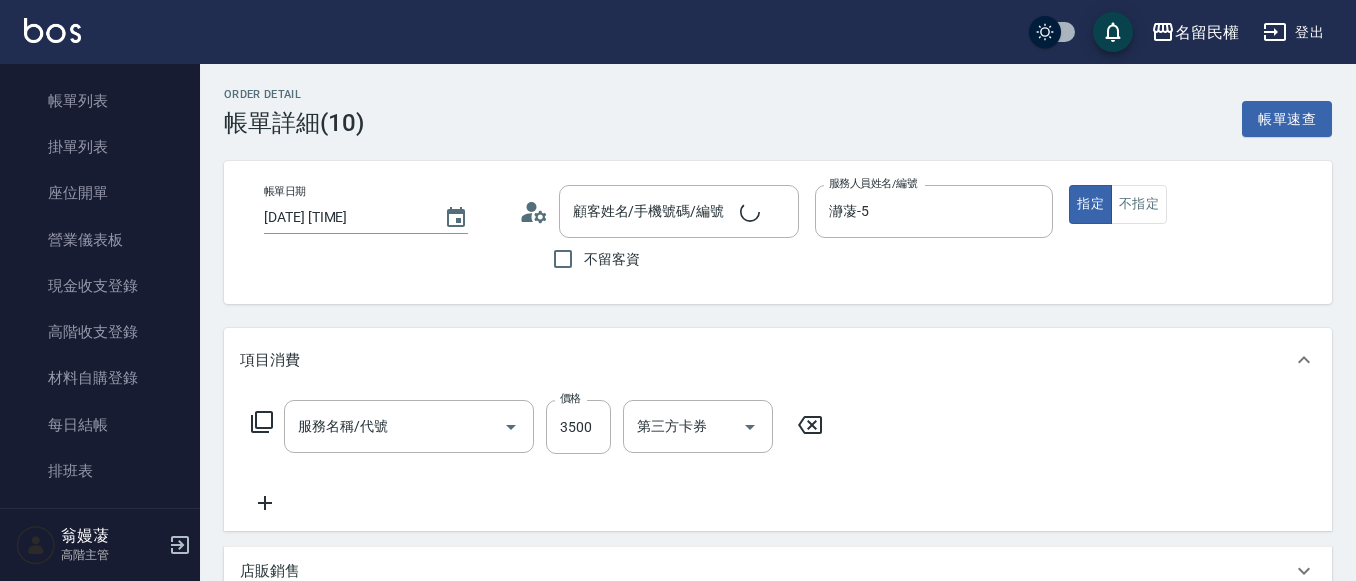 type on "燙髮(302)" 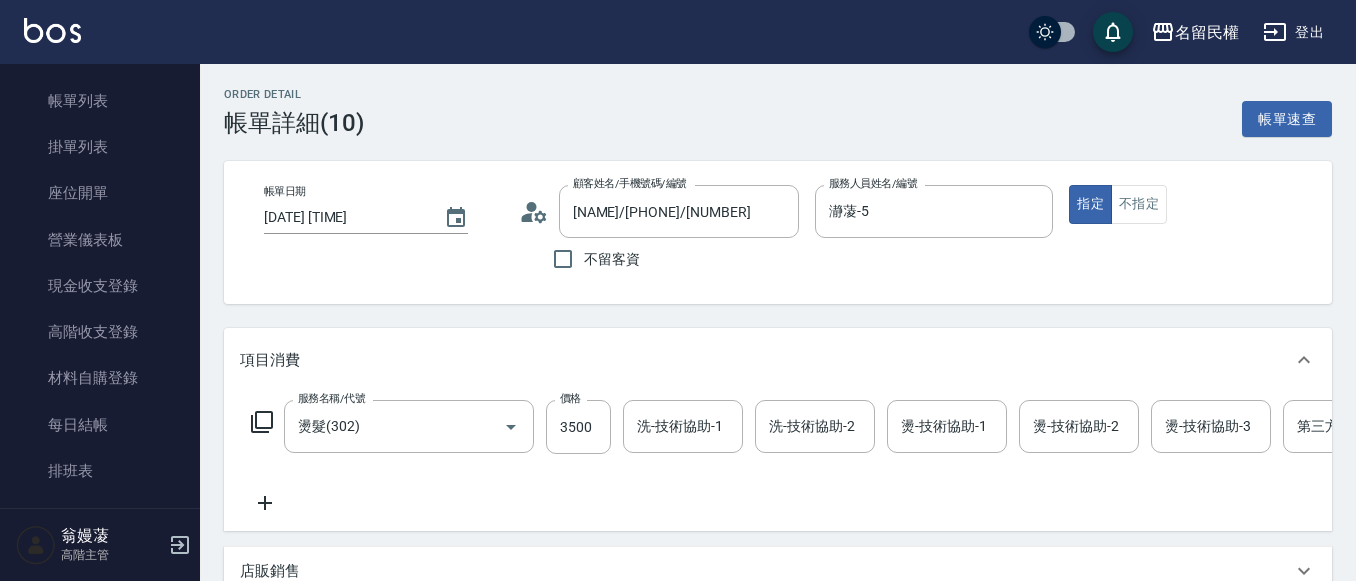 type on "[NAME]/[PHONE]/[NUMBER]" 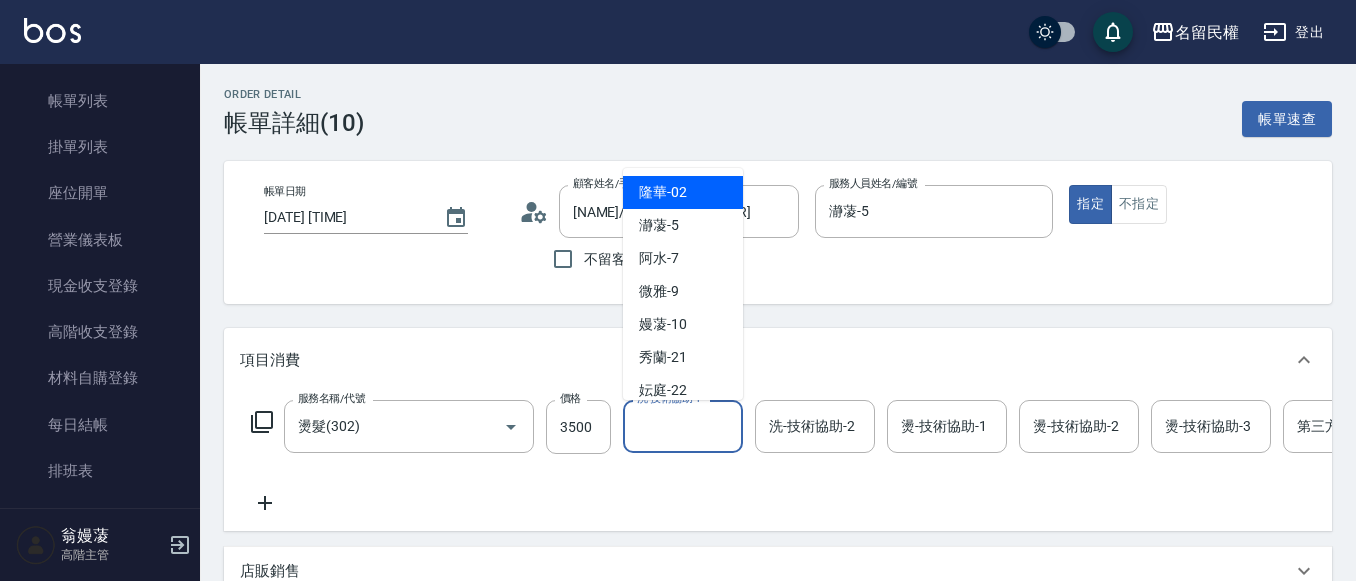 click on "洗-技術協助-1" at bounding box center [683, 426] 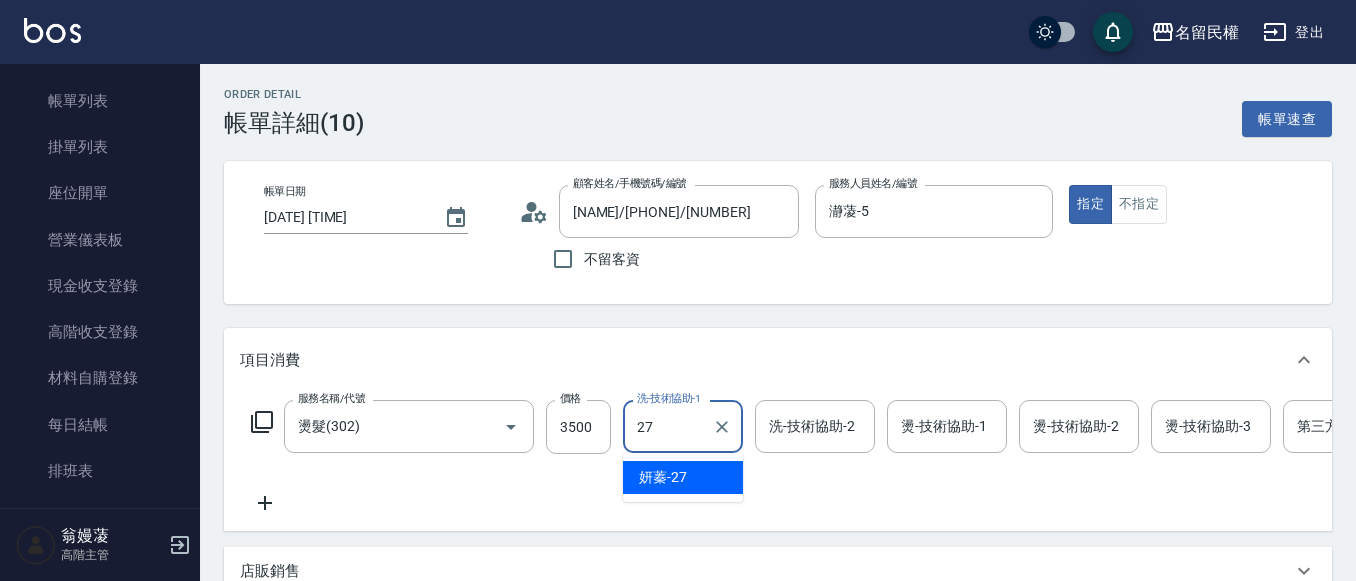 type on "妍蓁-27" 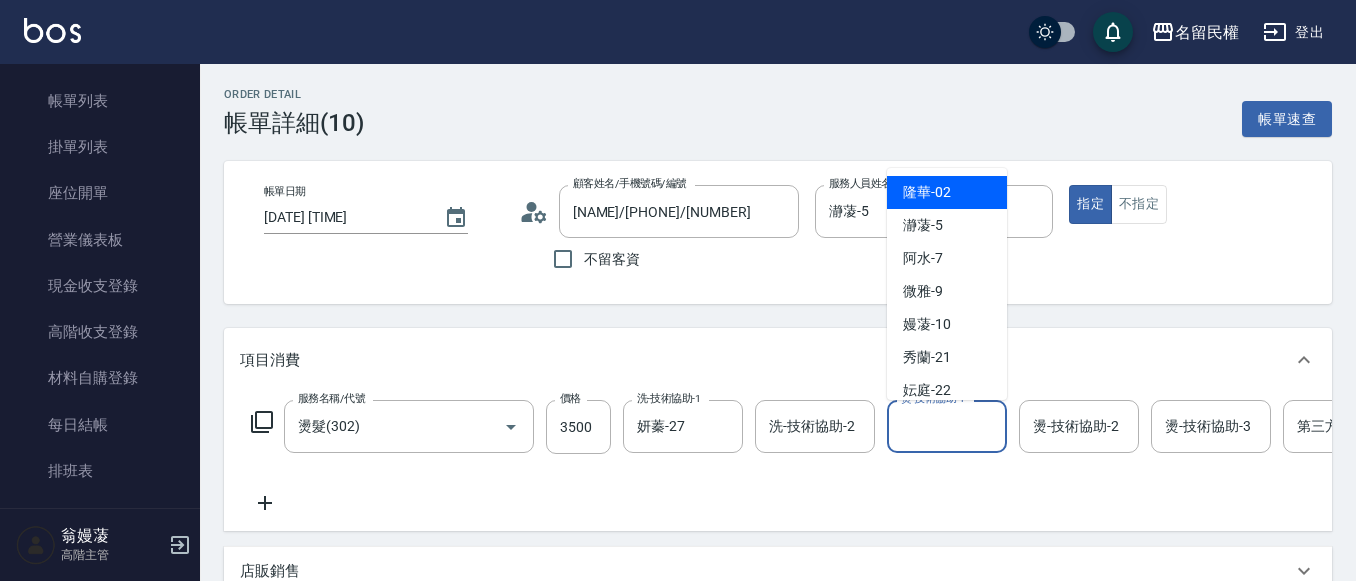 click on "燙-技術協助-1" at bounding box center (947, 426) 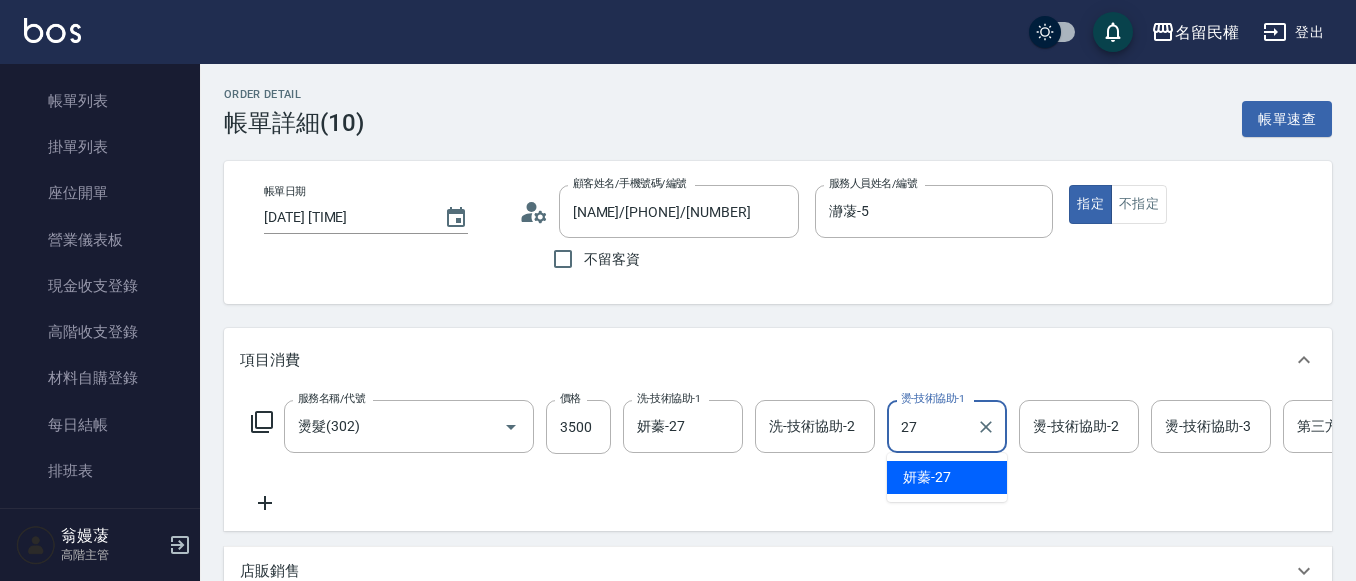 type on "妍蓁-27" 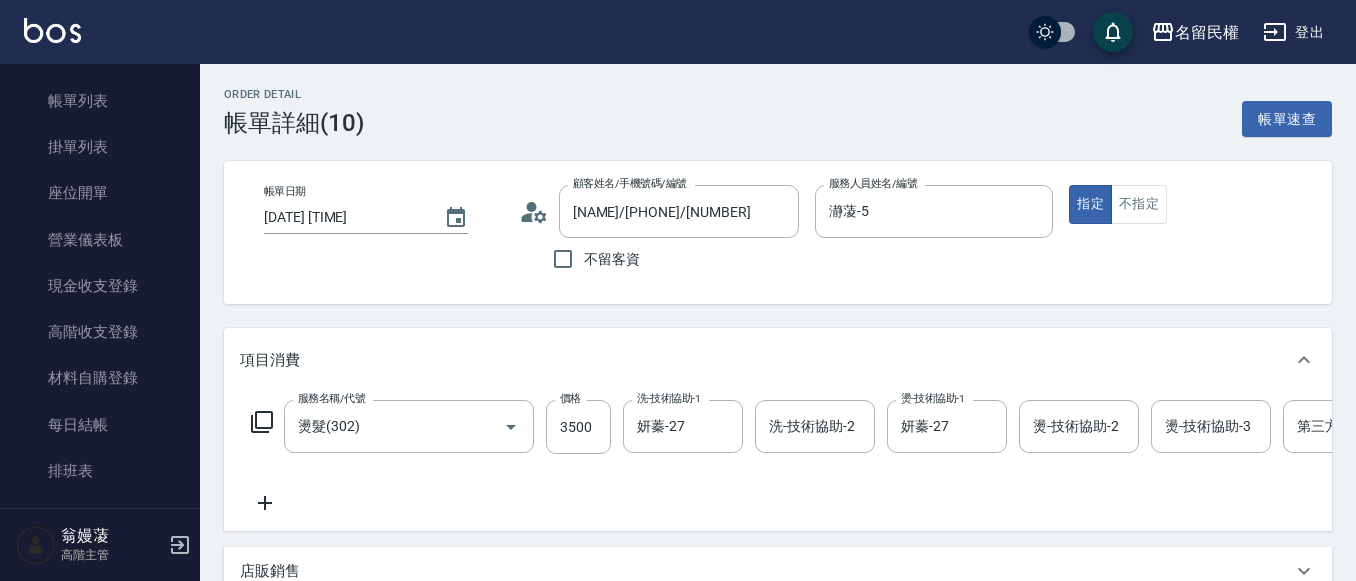 click on "項目消費" at bounding box center [778, 360] 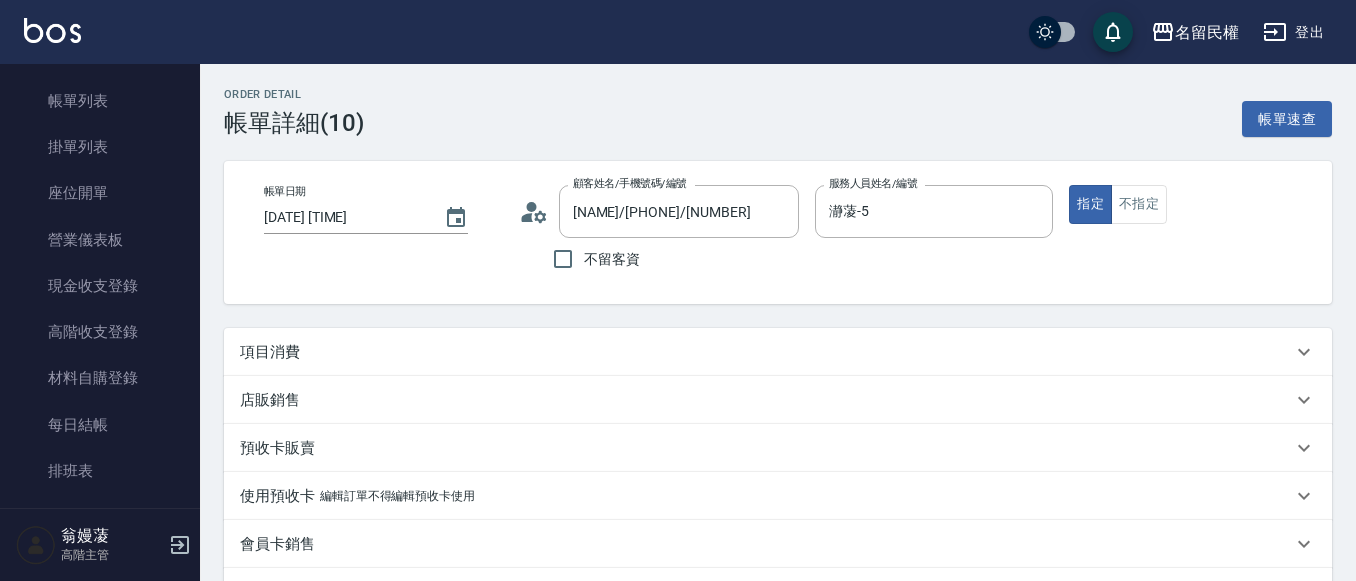 click on "項目消費" at bounding box center (778, 352) 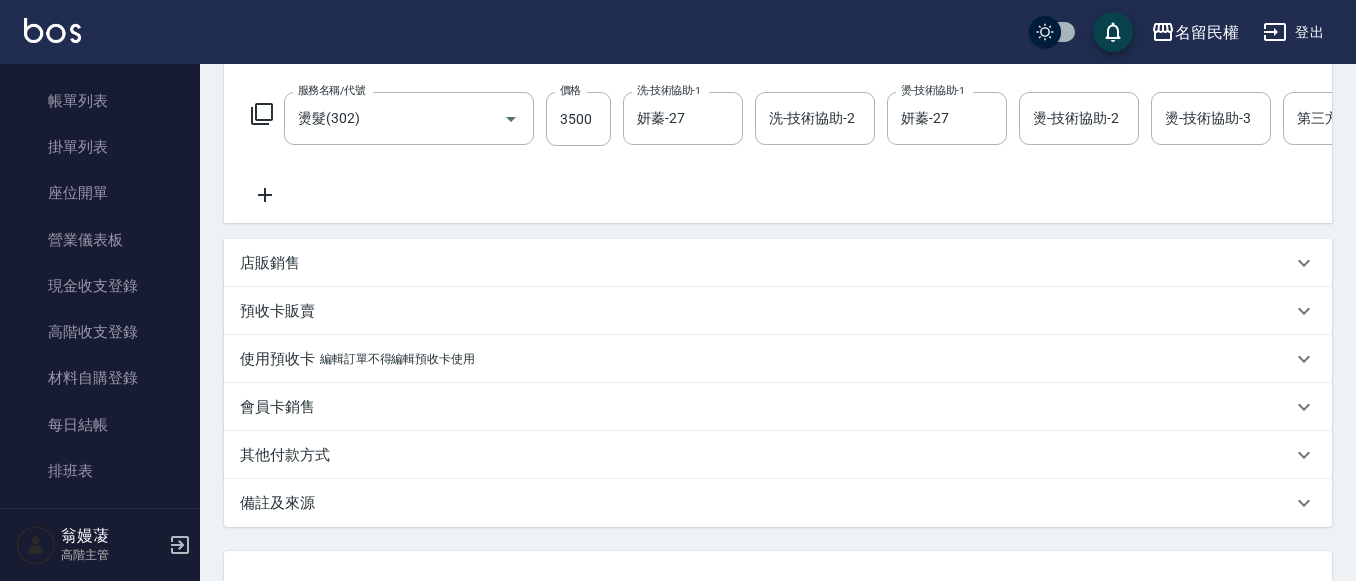 scroll, scrollTop: 485, scrollLeft: 0, axis: vertical 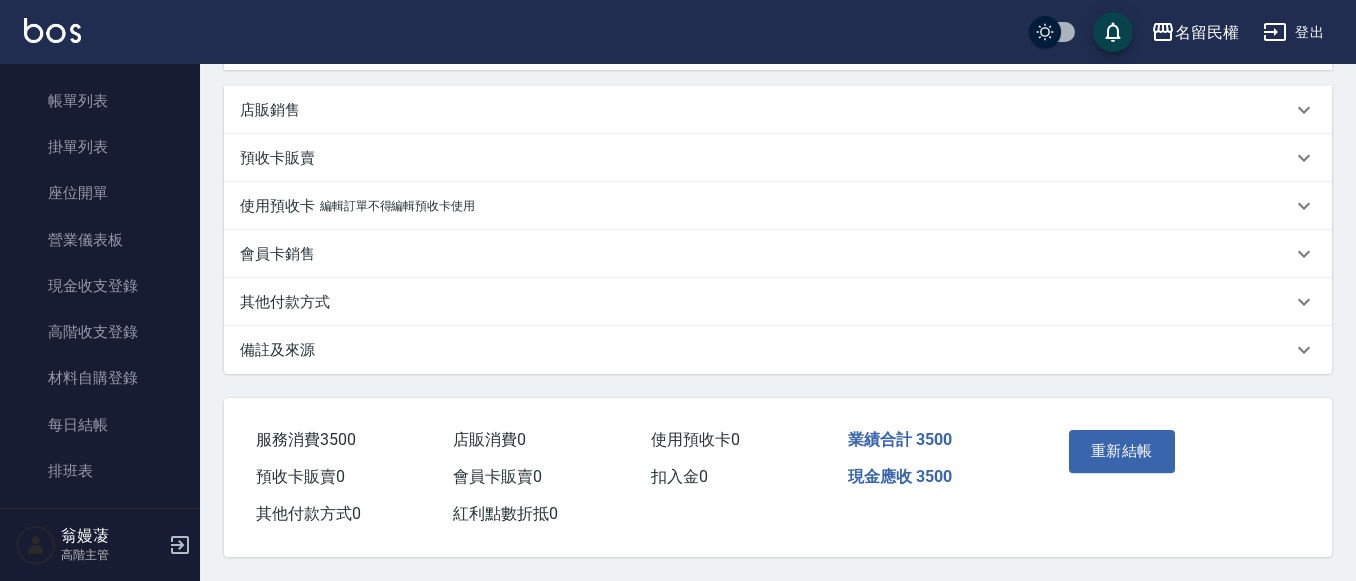 click on "重新結帳" at bounding box center [1122, 451] 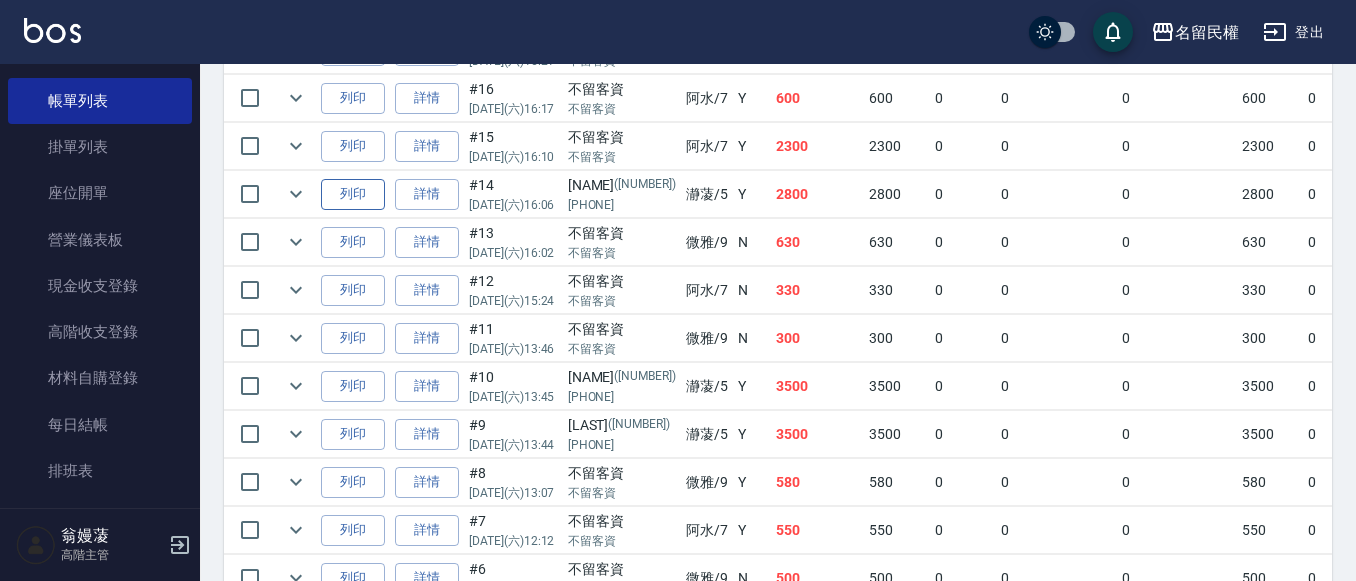 scroll, scrollTop: 900, scrollLeft: 0, axis: vertical 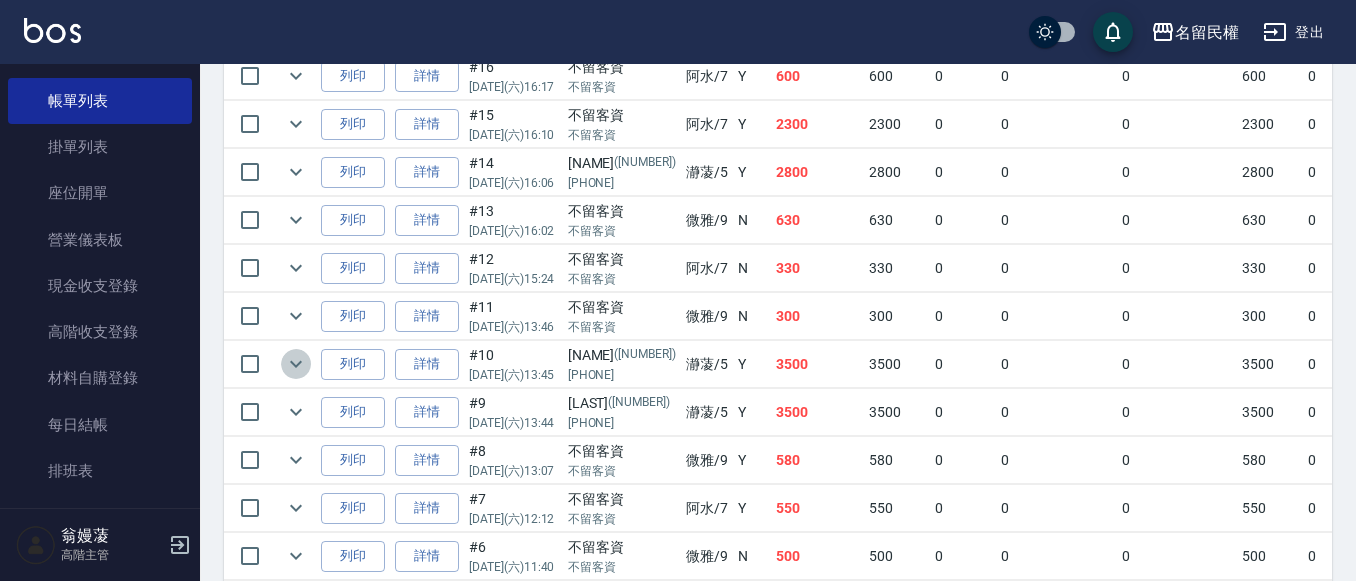 click 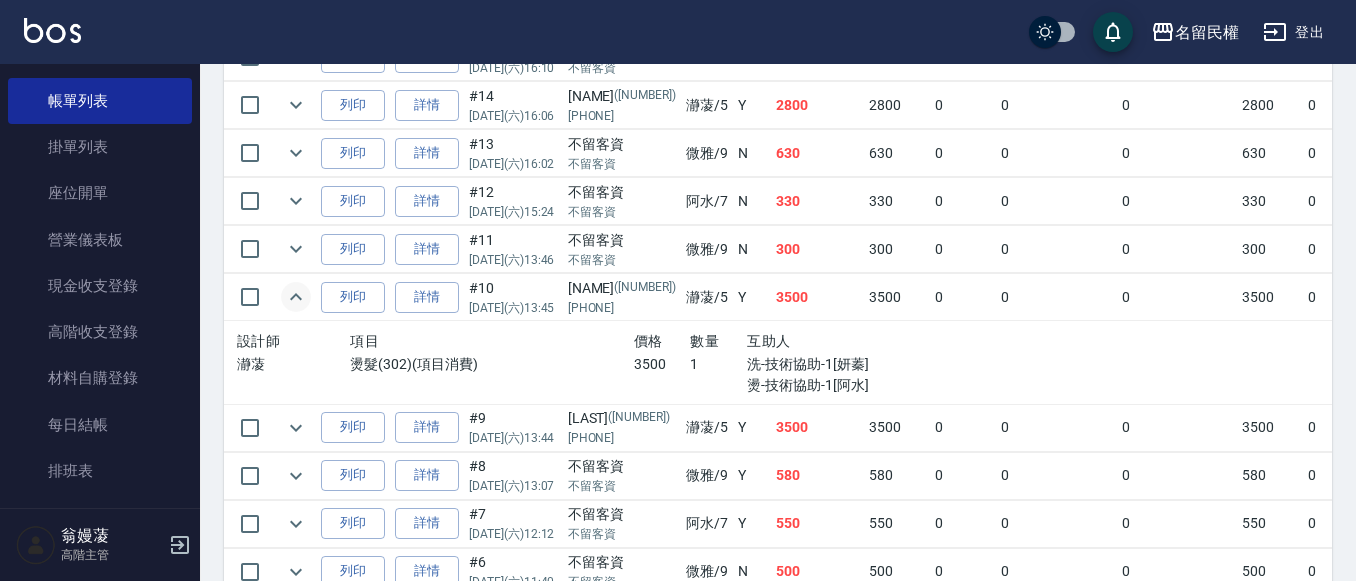 scroll, scrollTop: 1000, scrollLeft: 0, axis: vertical 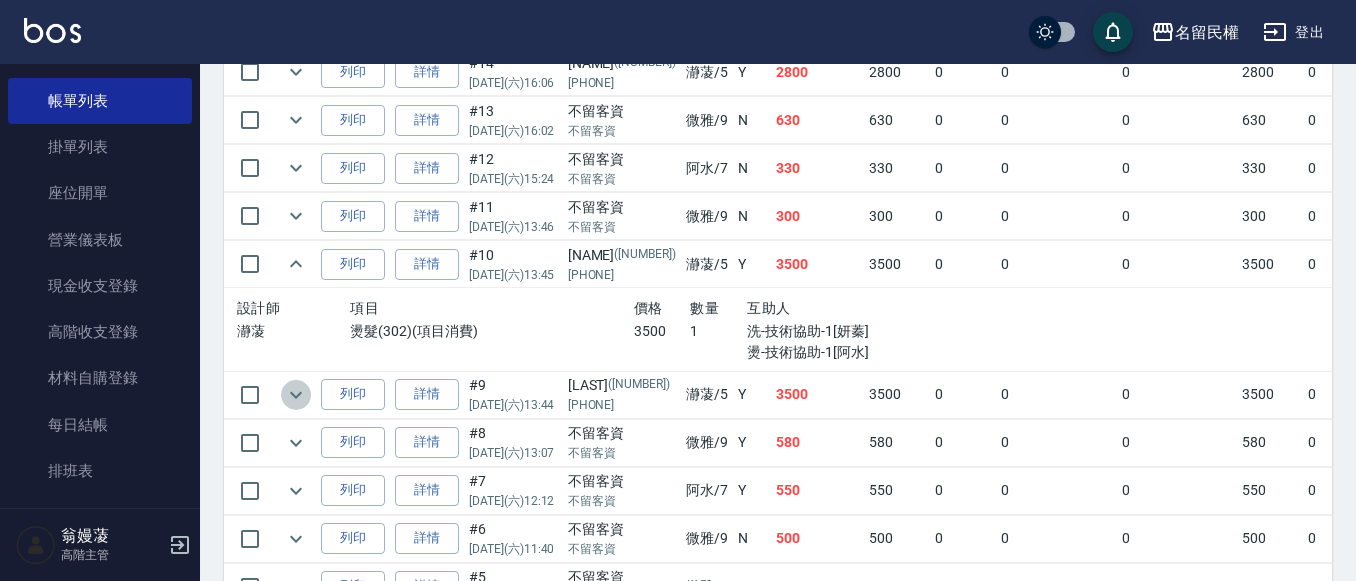 click 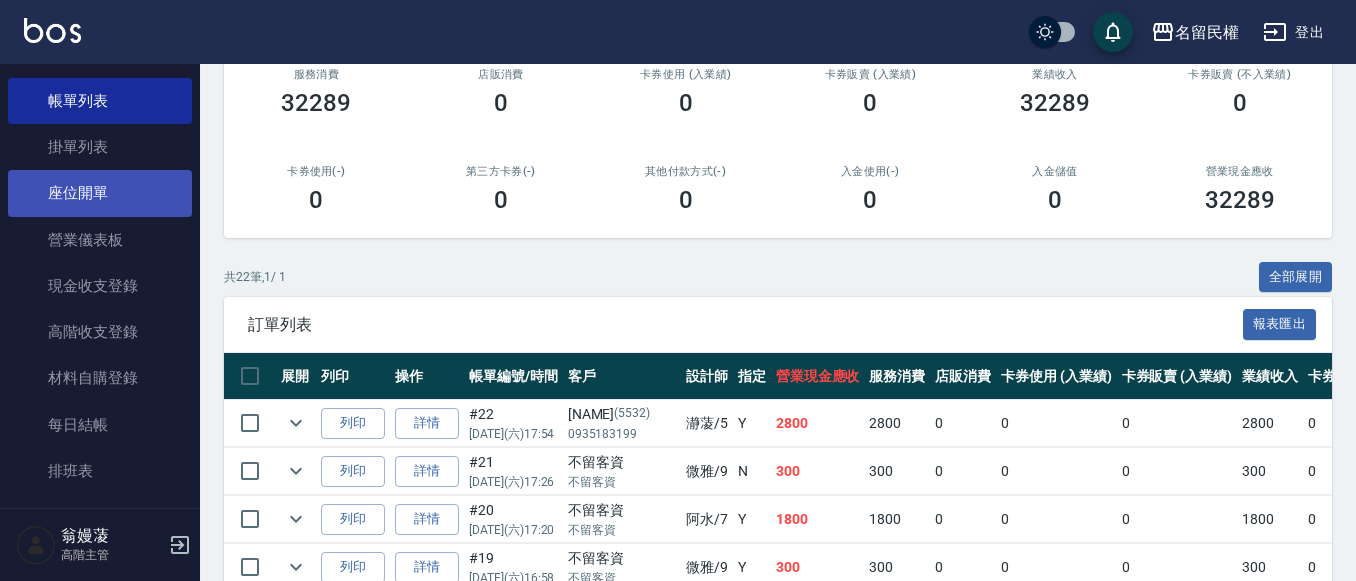 scroll, scrollTop: 200, scrollLeft: 0, axis: vertical 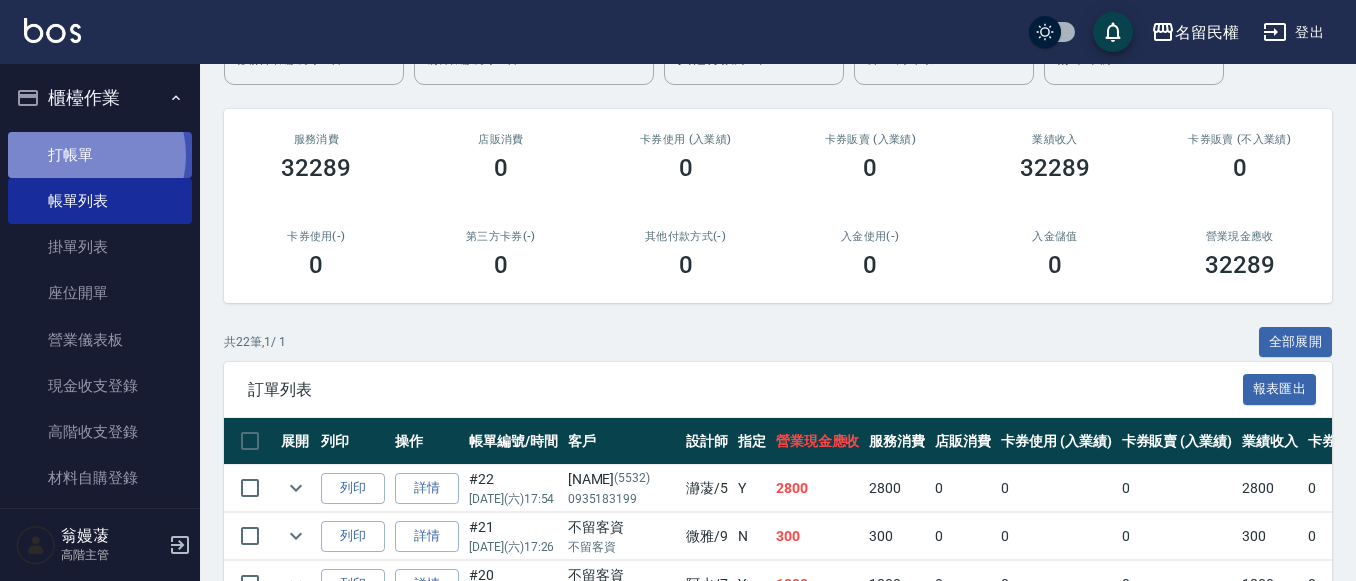 click on "打帳單" at bounding box center (100, 155) 